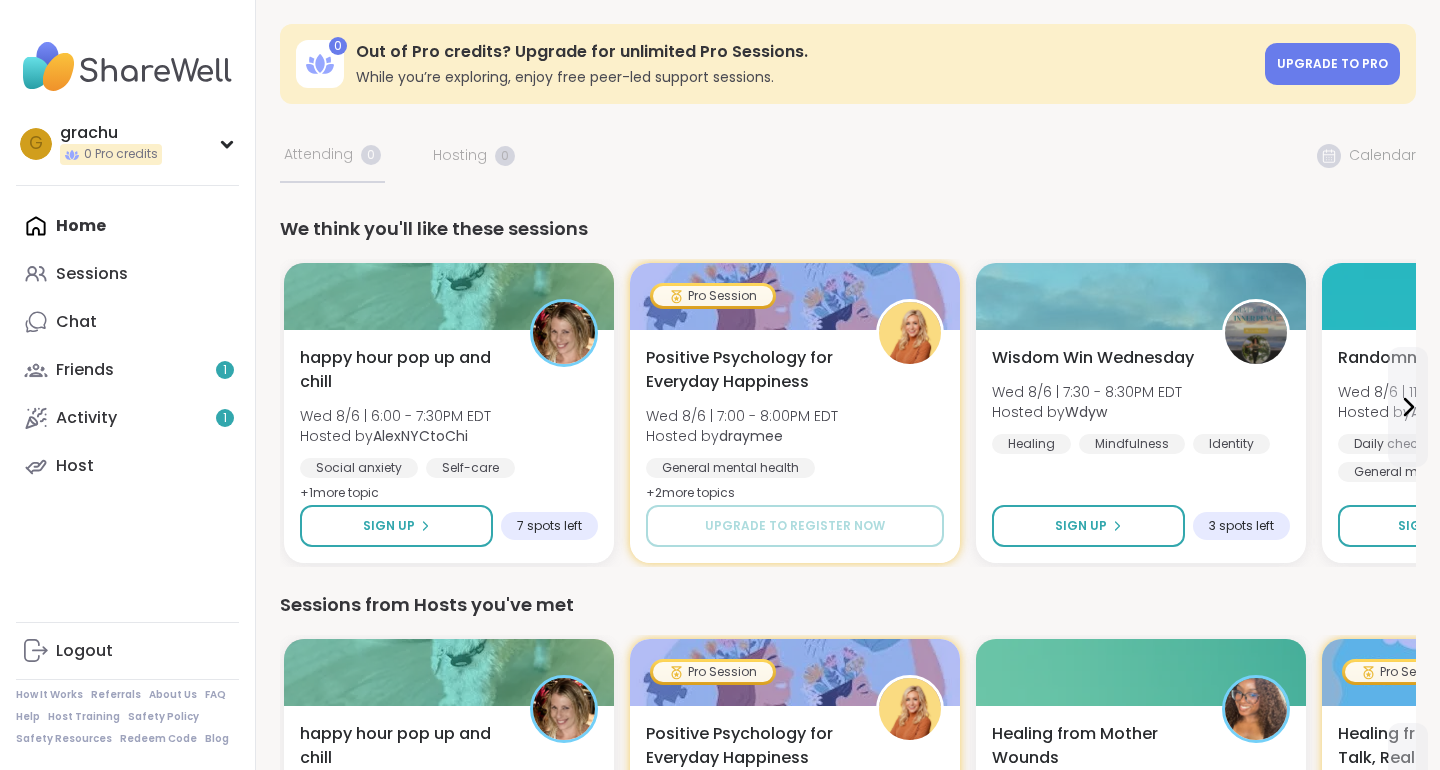 scroll, scrollTop: 0, scrollLeft: 0, axis: both 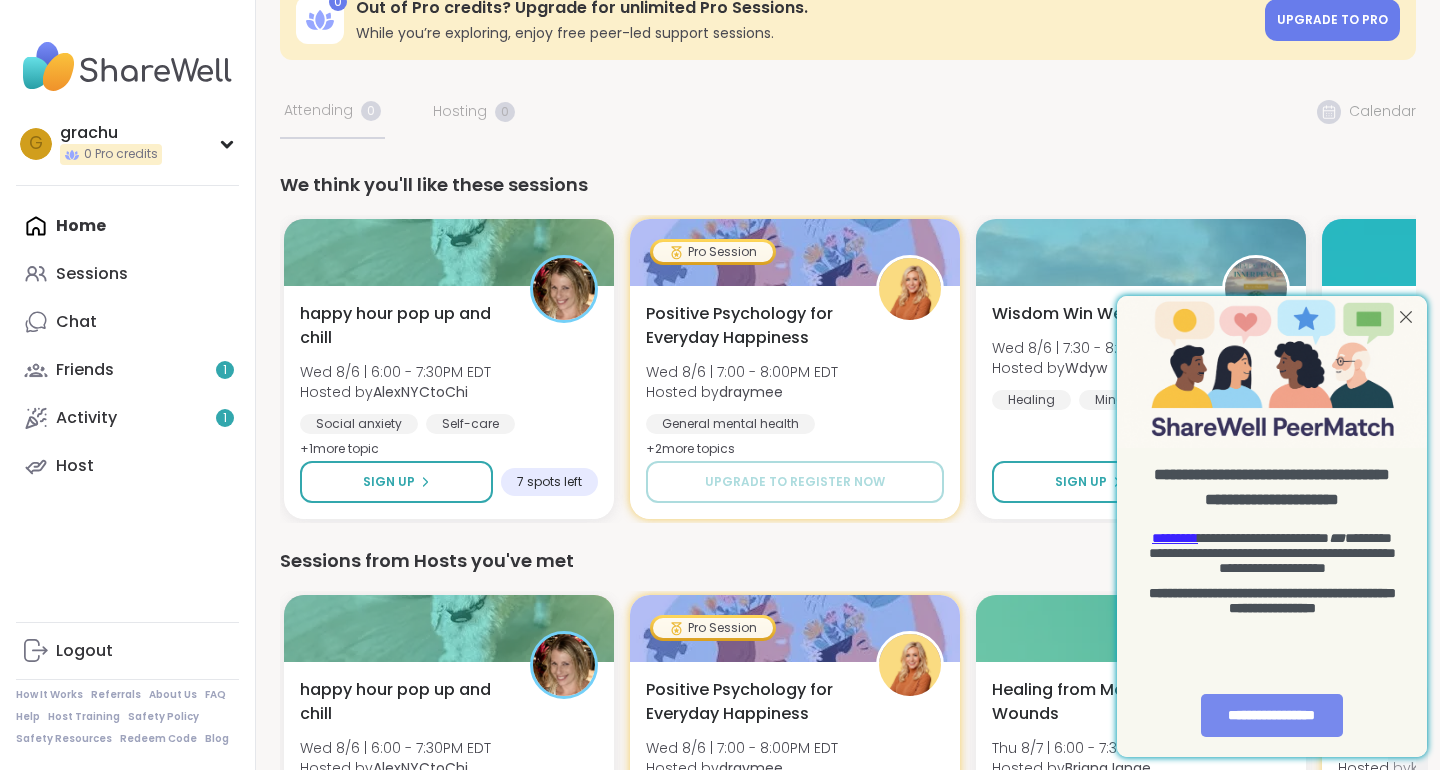 click on "**********" at bounding box center [1272, 715] 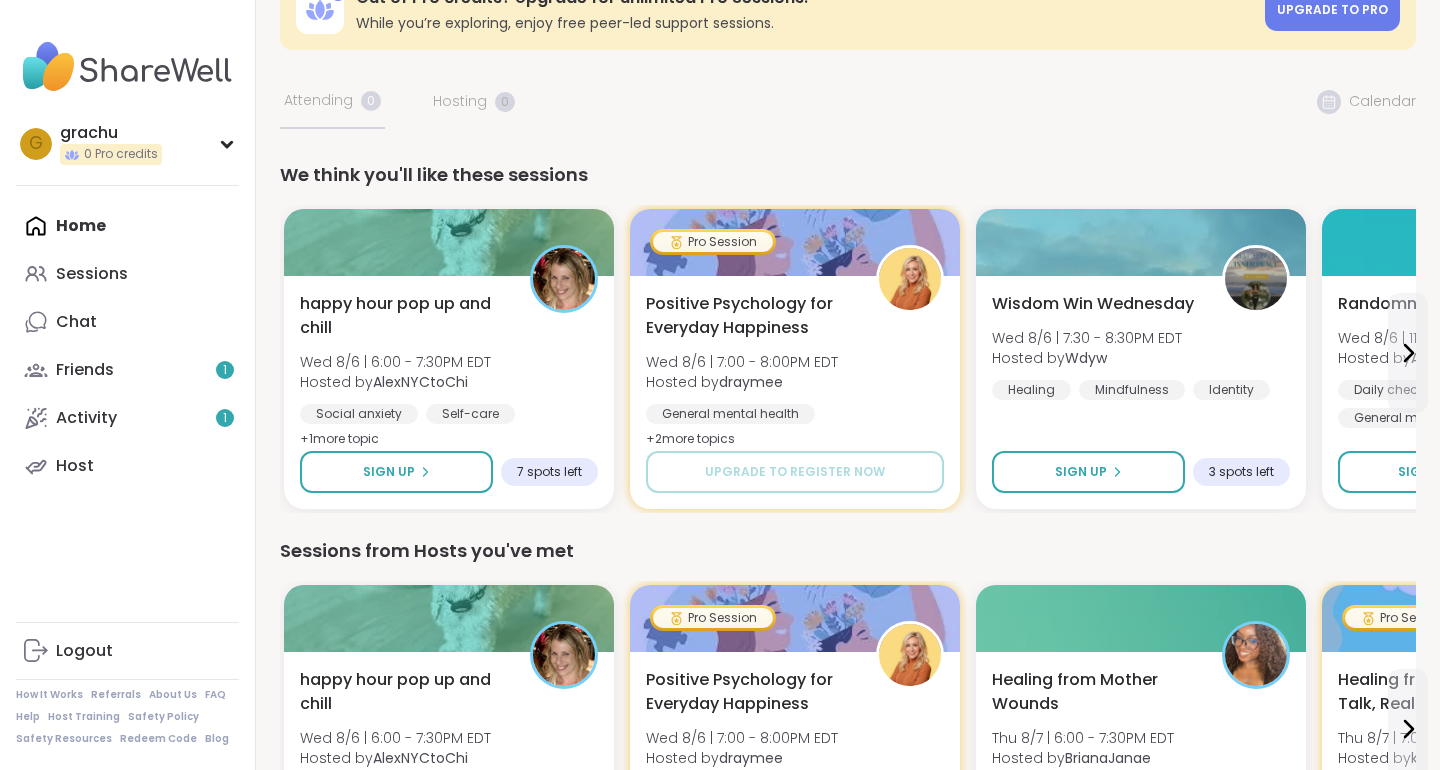 scroll, scrollTop: 55, scrollLeft: 0, axis: vertical 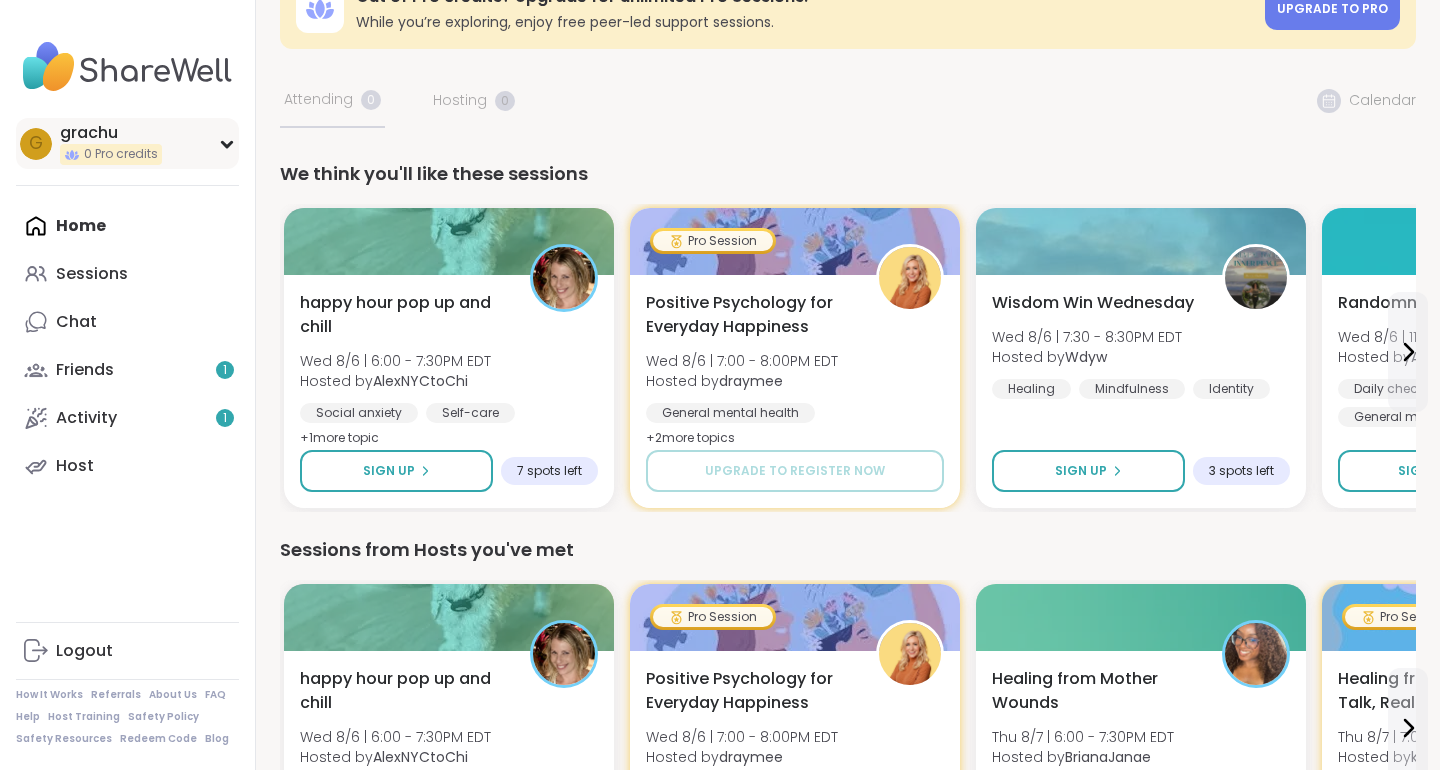 click on "g grachu 0 Pro credits" at bounding box center (127, 143) 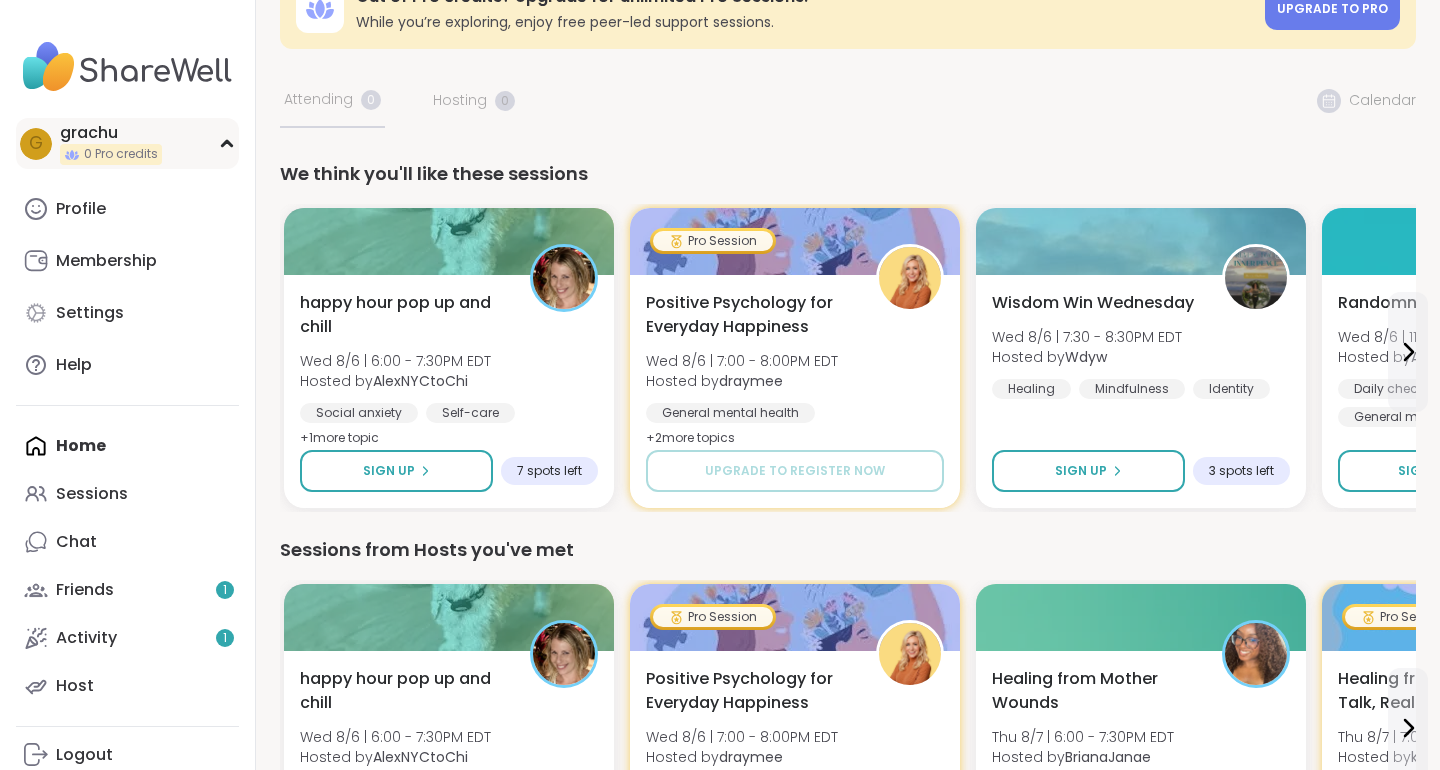 click on "g grachu 0 Pro credits" at bounding box center [127, 143] 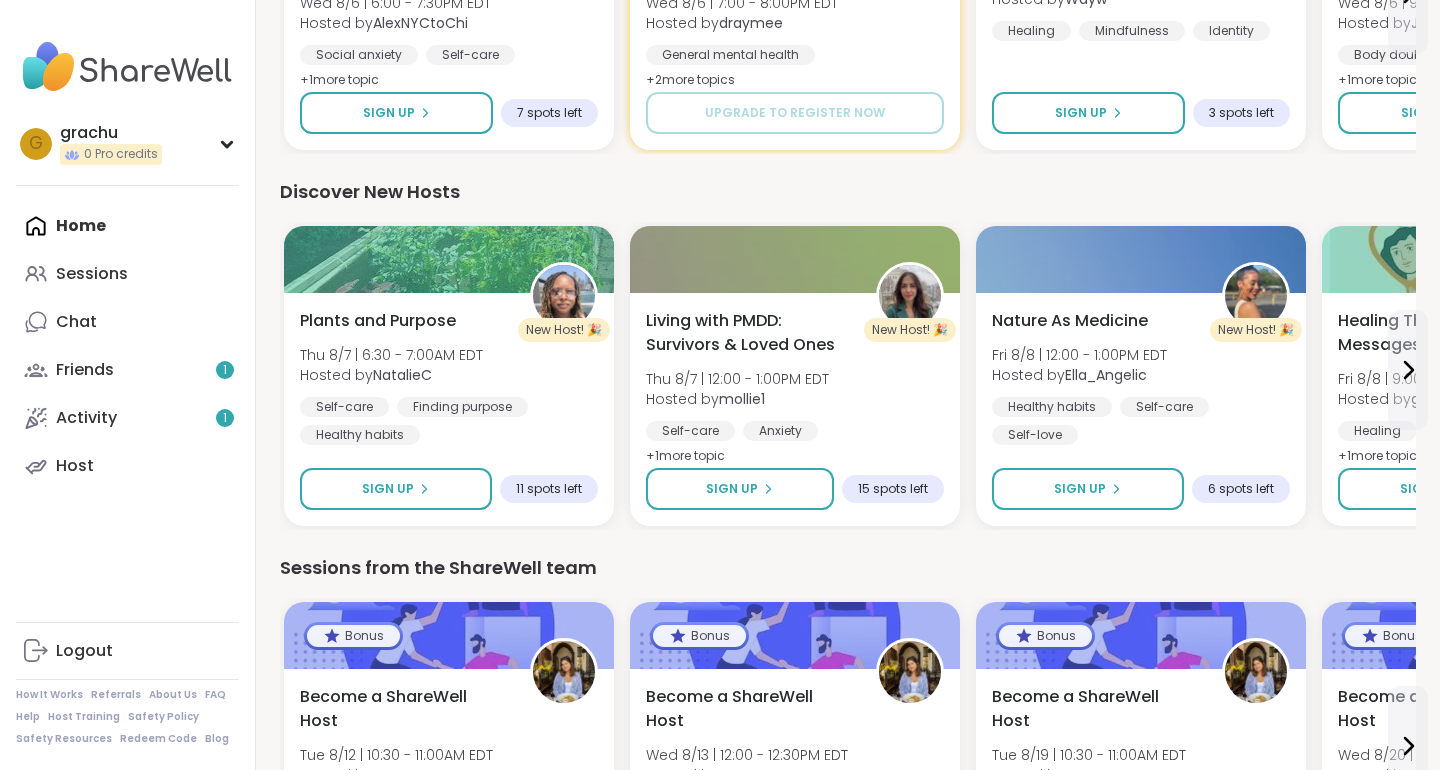 scroll, scrollTop: 1948, scrollLeft: 0, axis: vertical 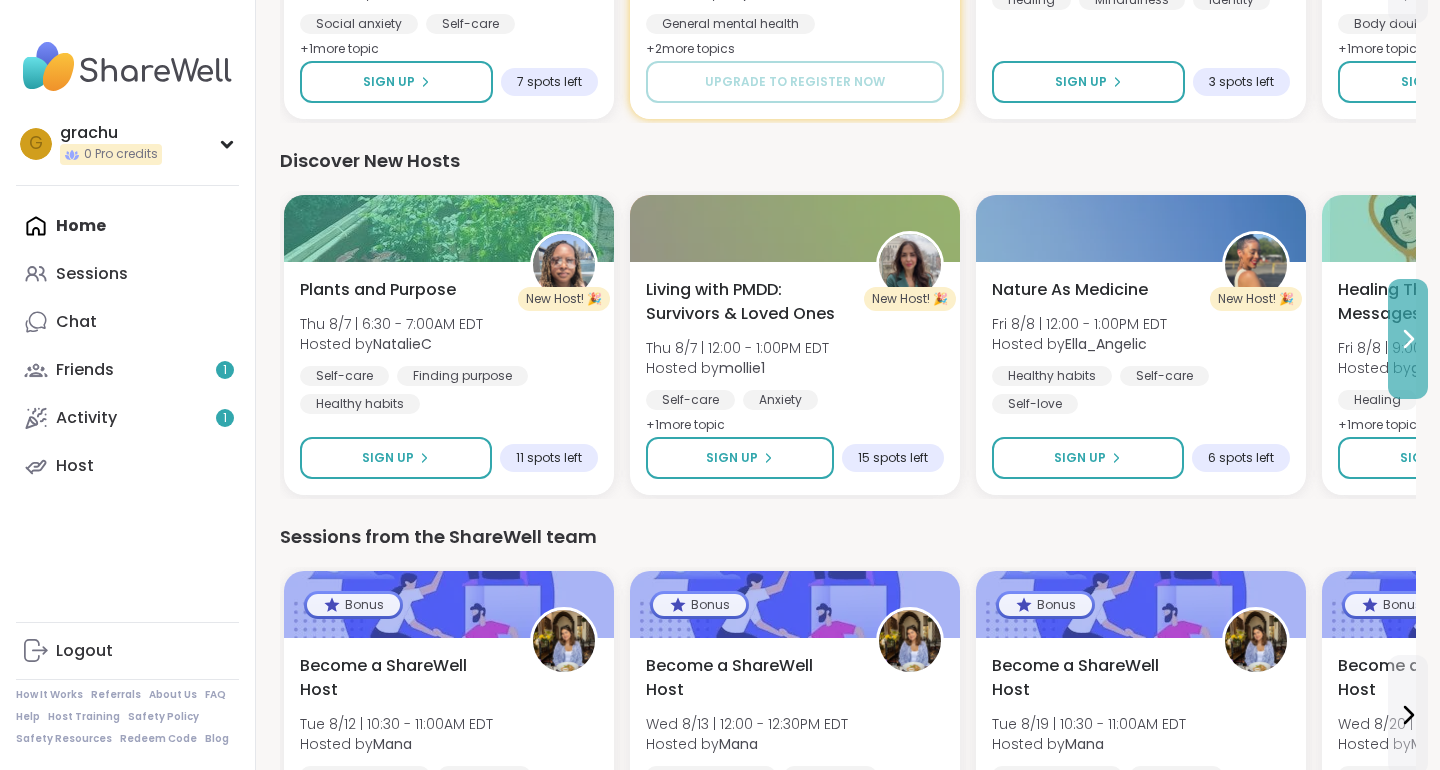 click at bounding box center [1408, 339] 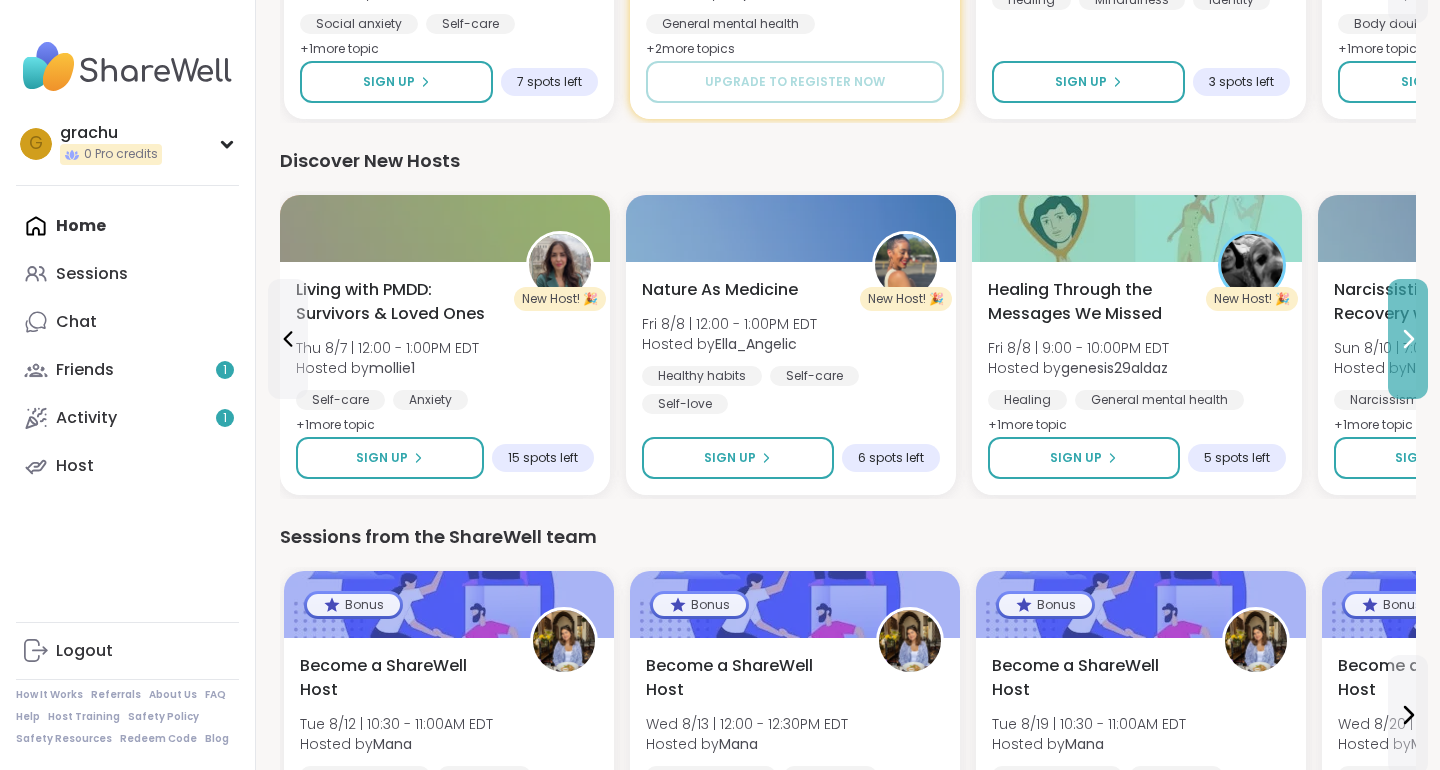 click at bounding box center [1408, 339] 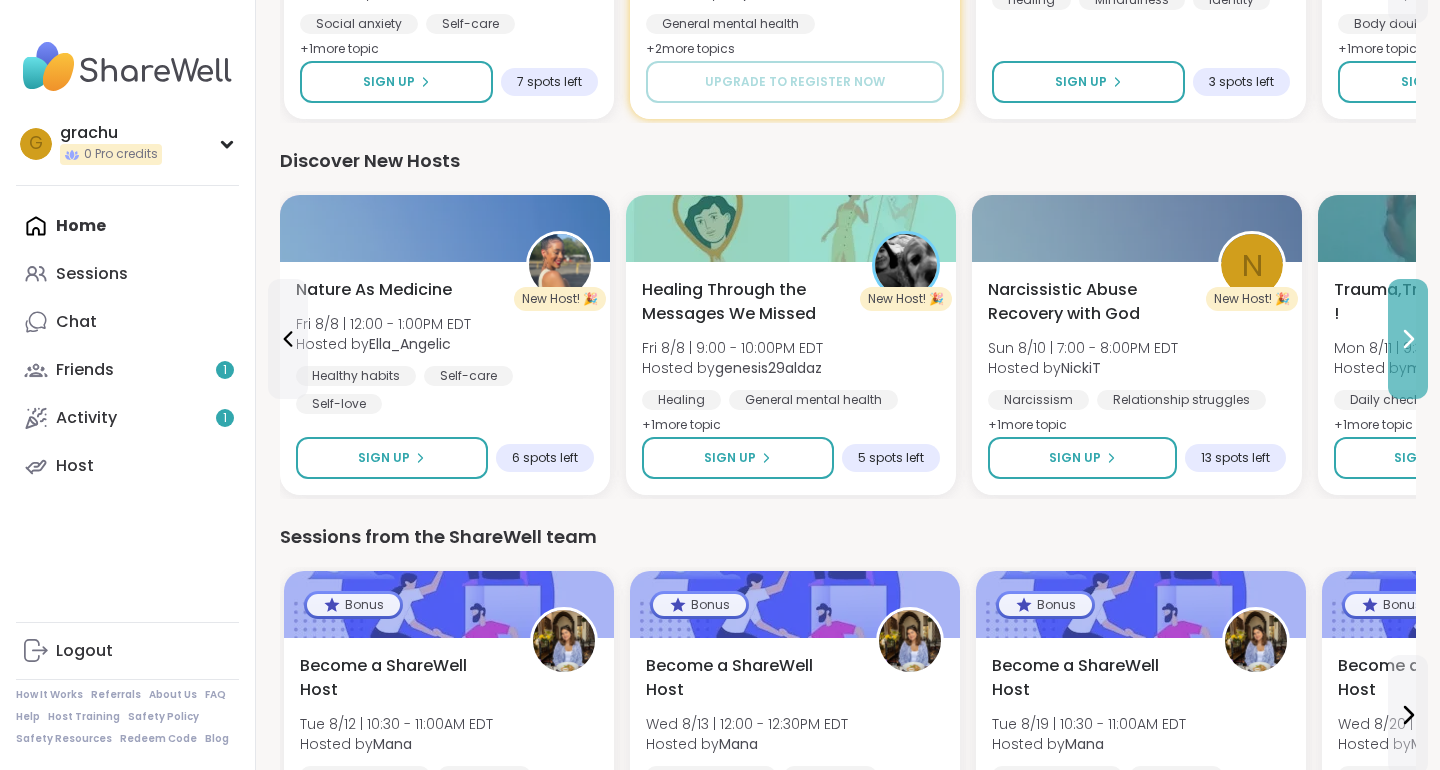 click at bounding box center [1408, 339] 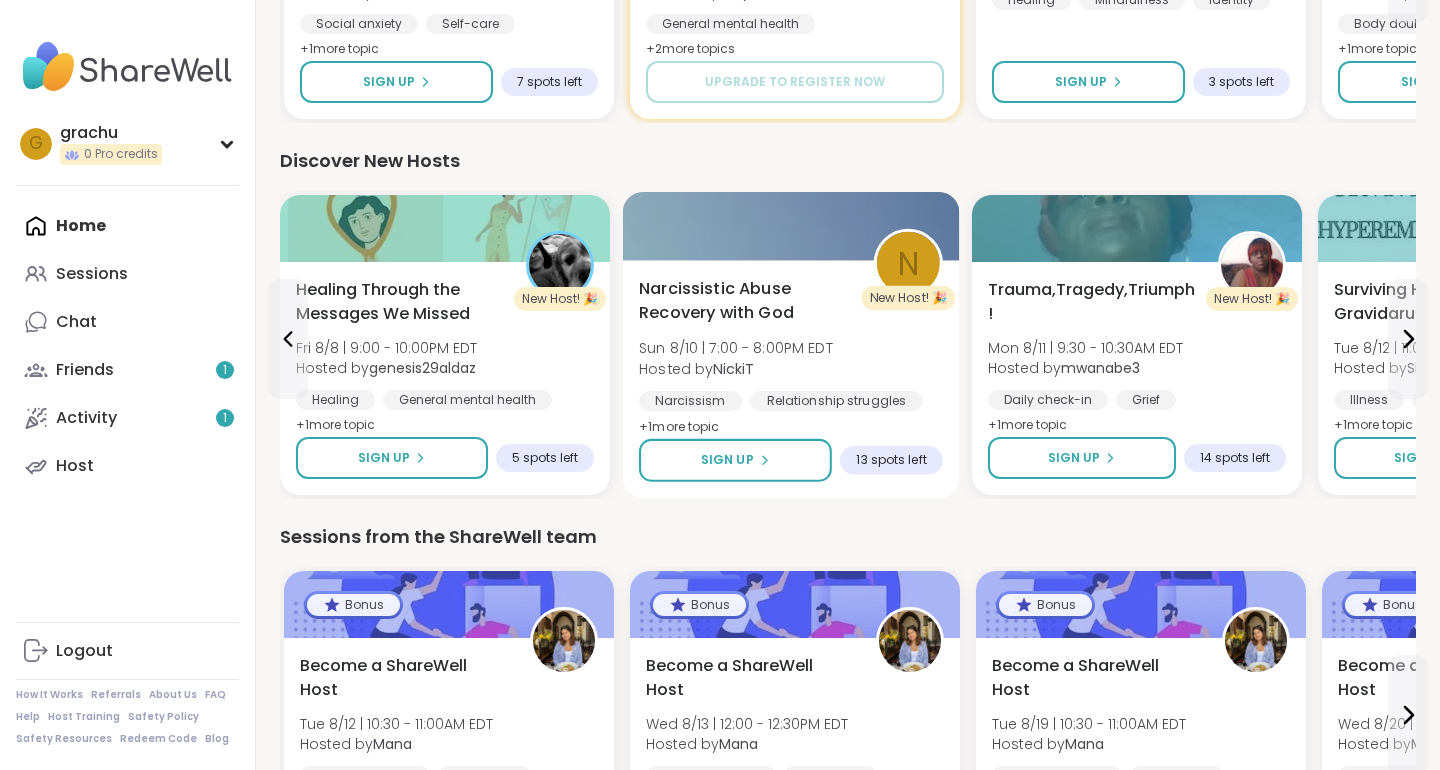 click on "Narcissistic Abuse Recovery with God" at bounding box center (745, 301) 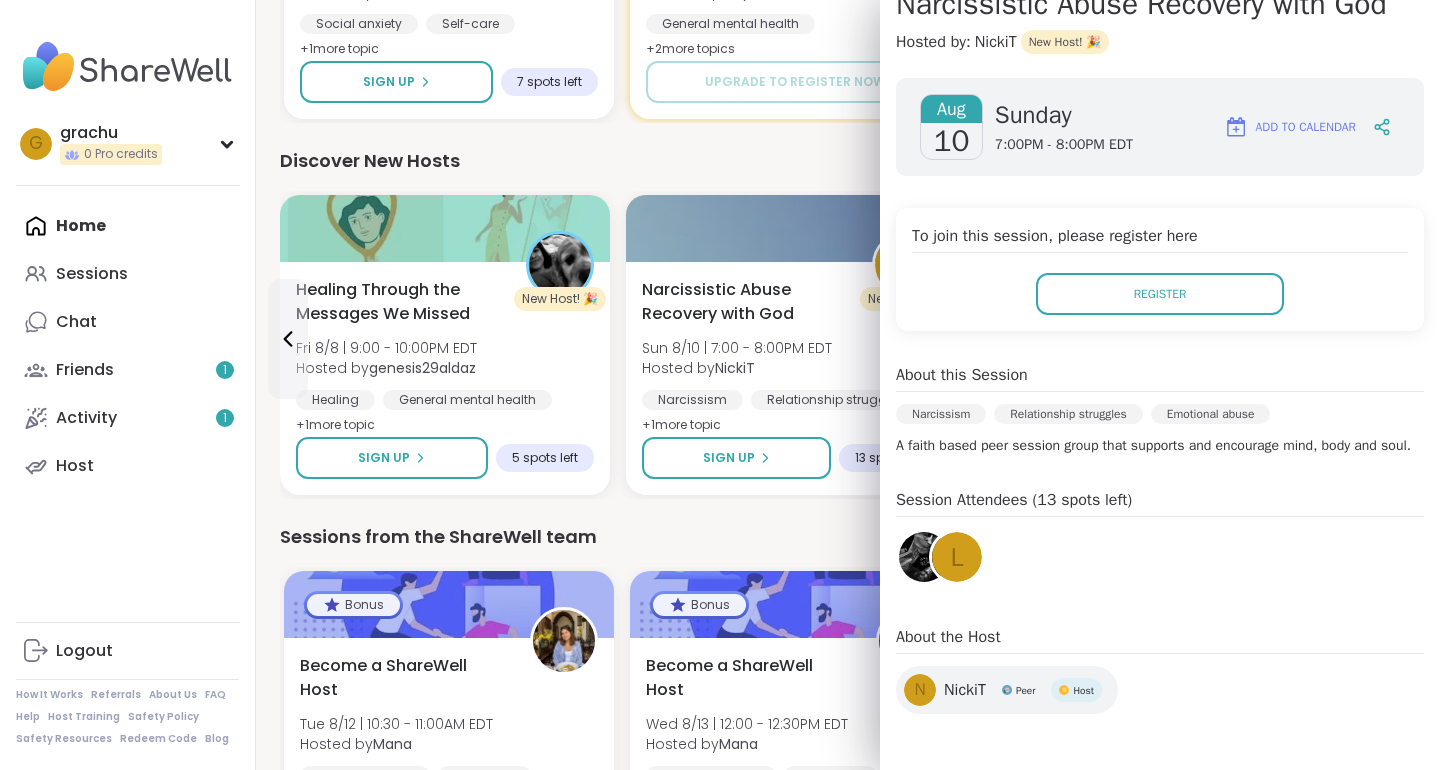 scroll, scrollTop: 0, scrollLeft: 0, axis: both 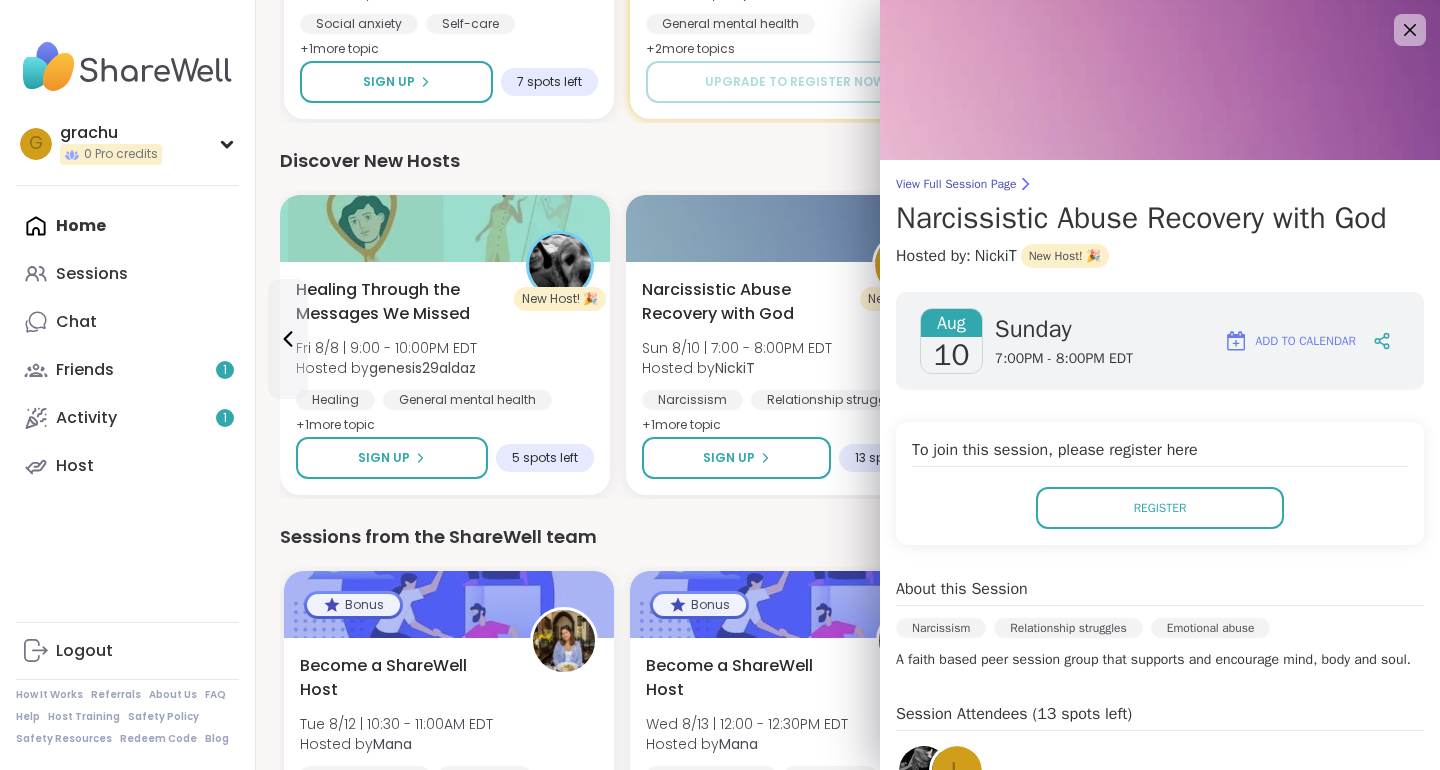 click at bounding box center [1160, 80] 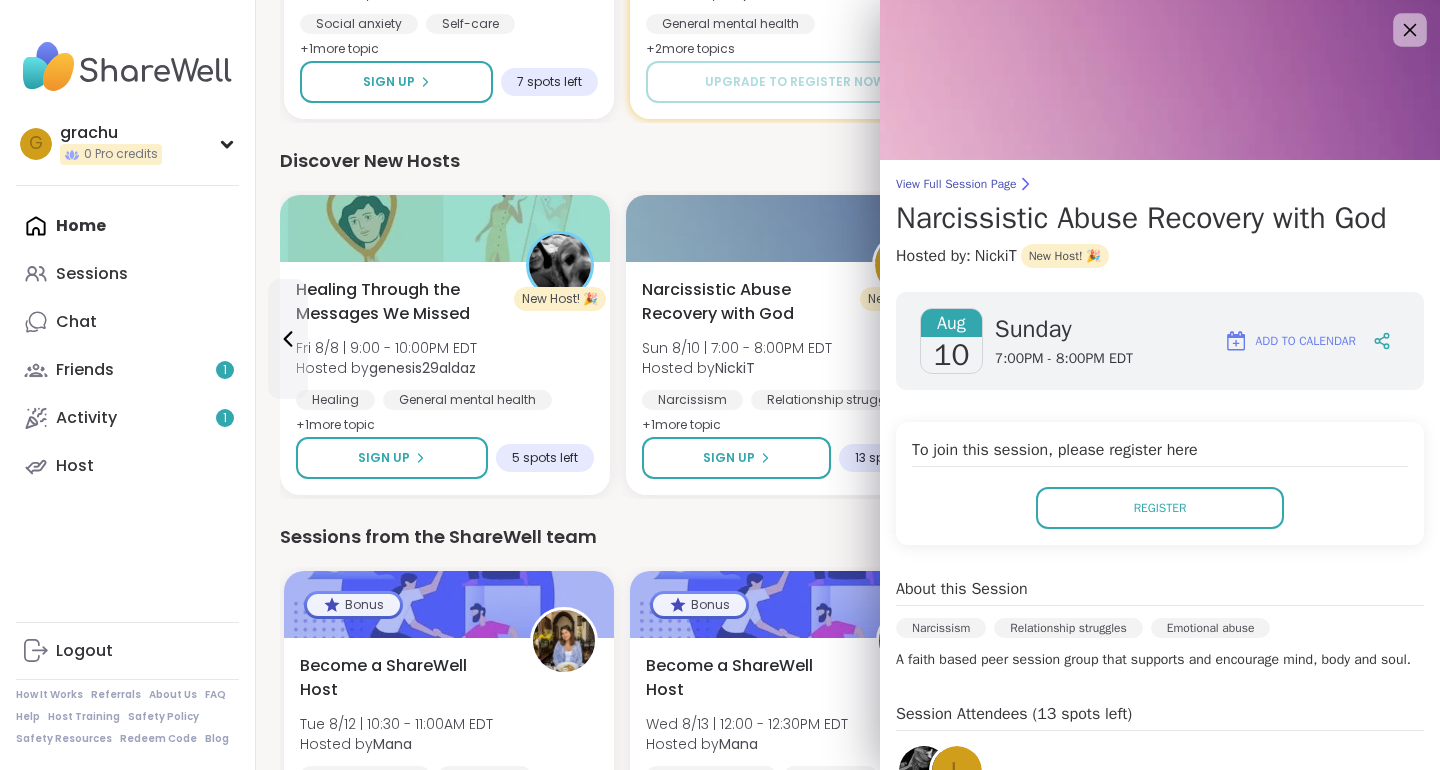 click 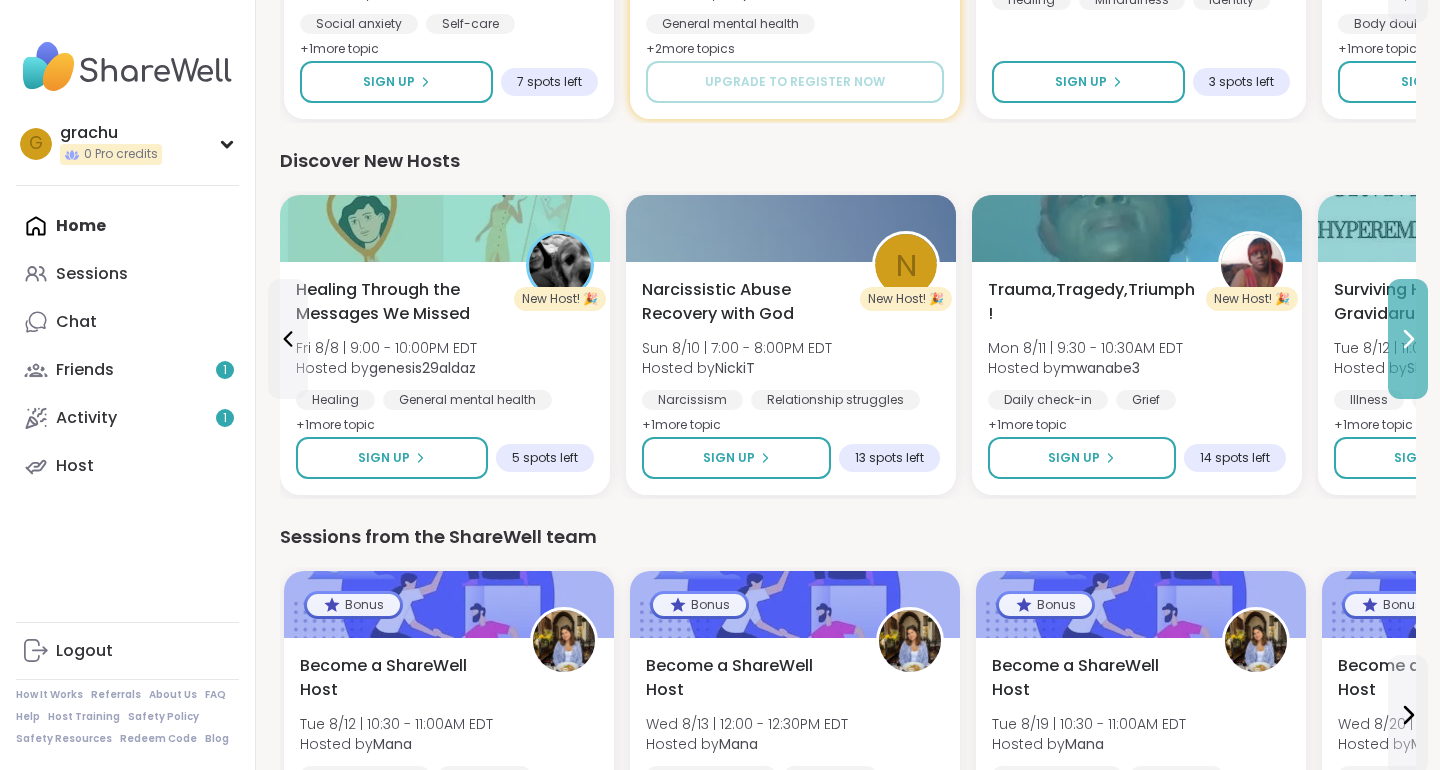 click at bounding box center (1408, 339) 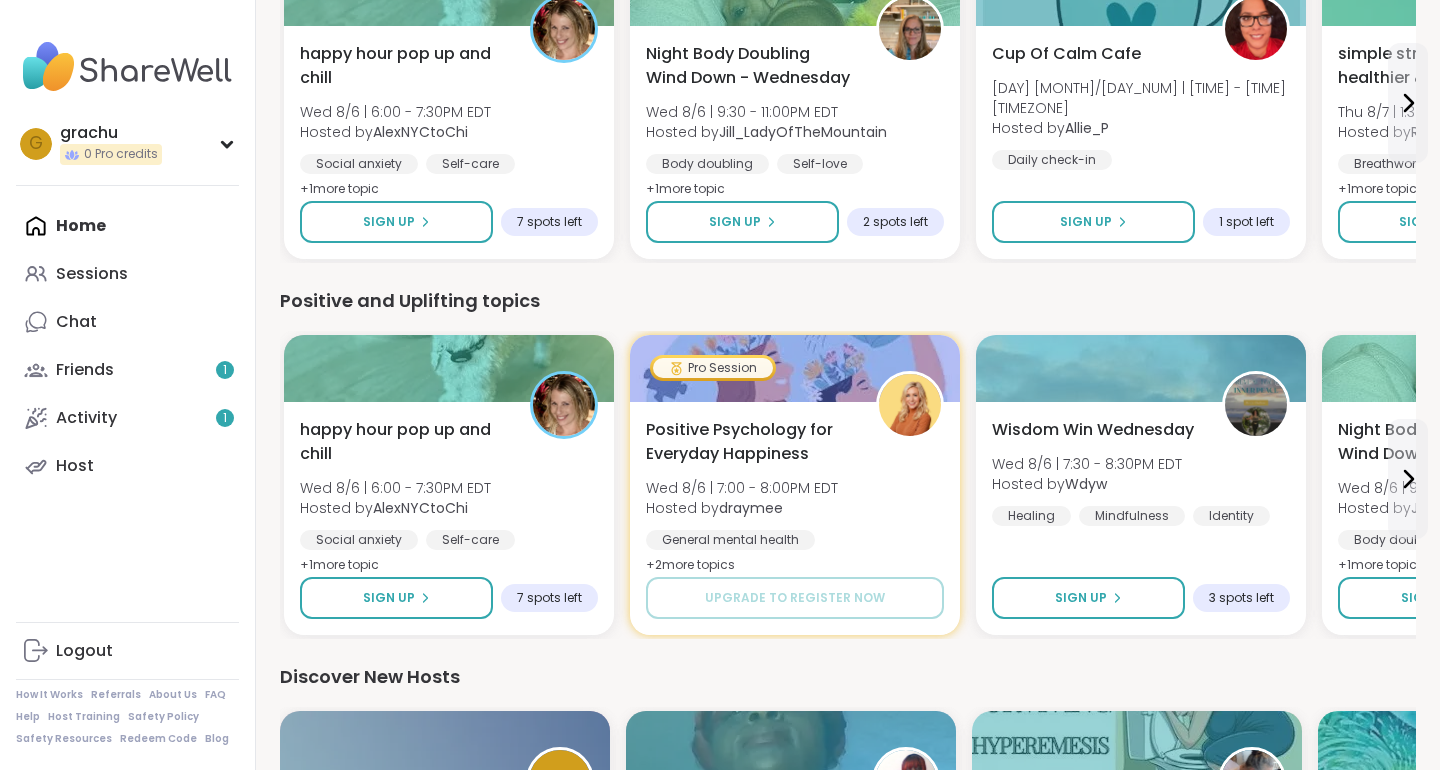 scroll, scrollTop: 1434, scrollLeft: 0, axis: vertical 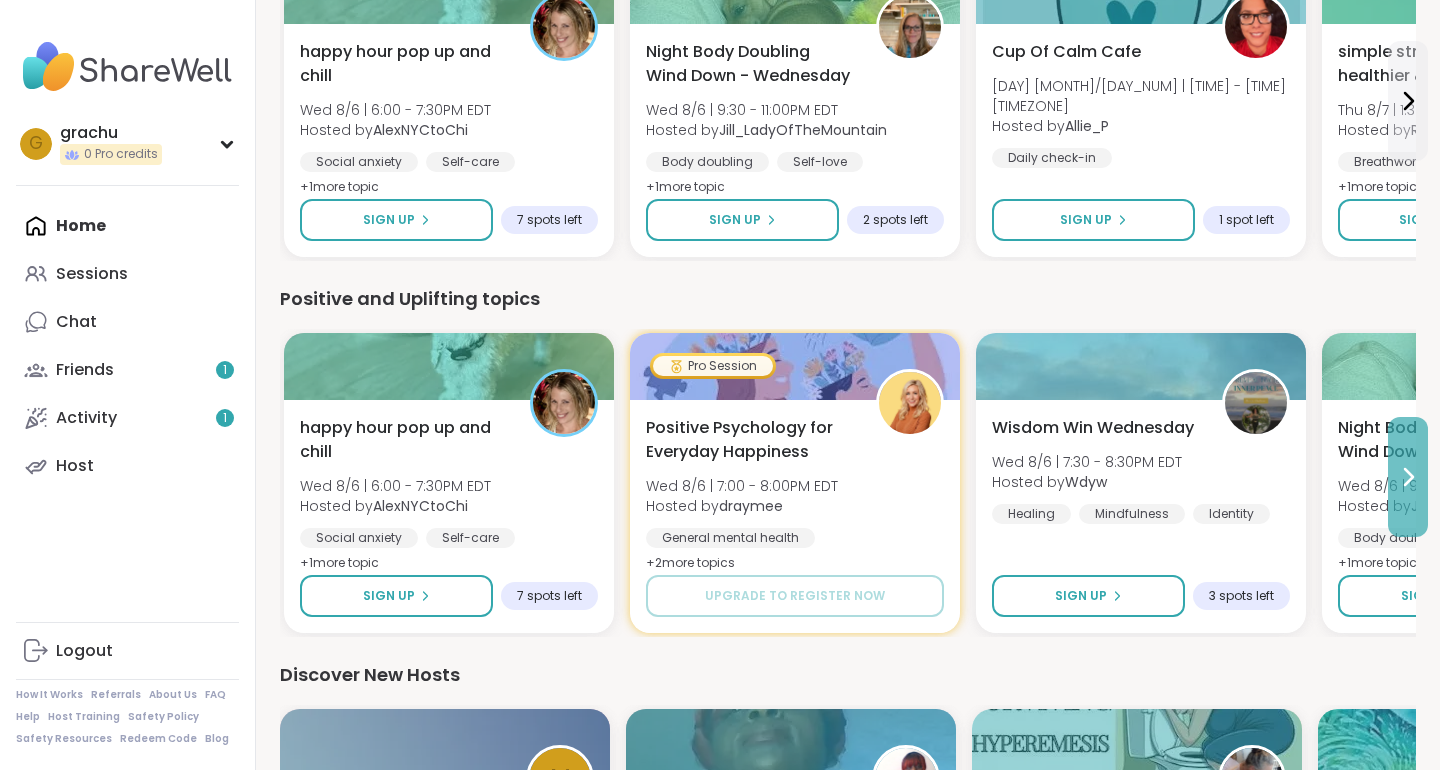 click at bounding box center [1408, 477] 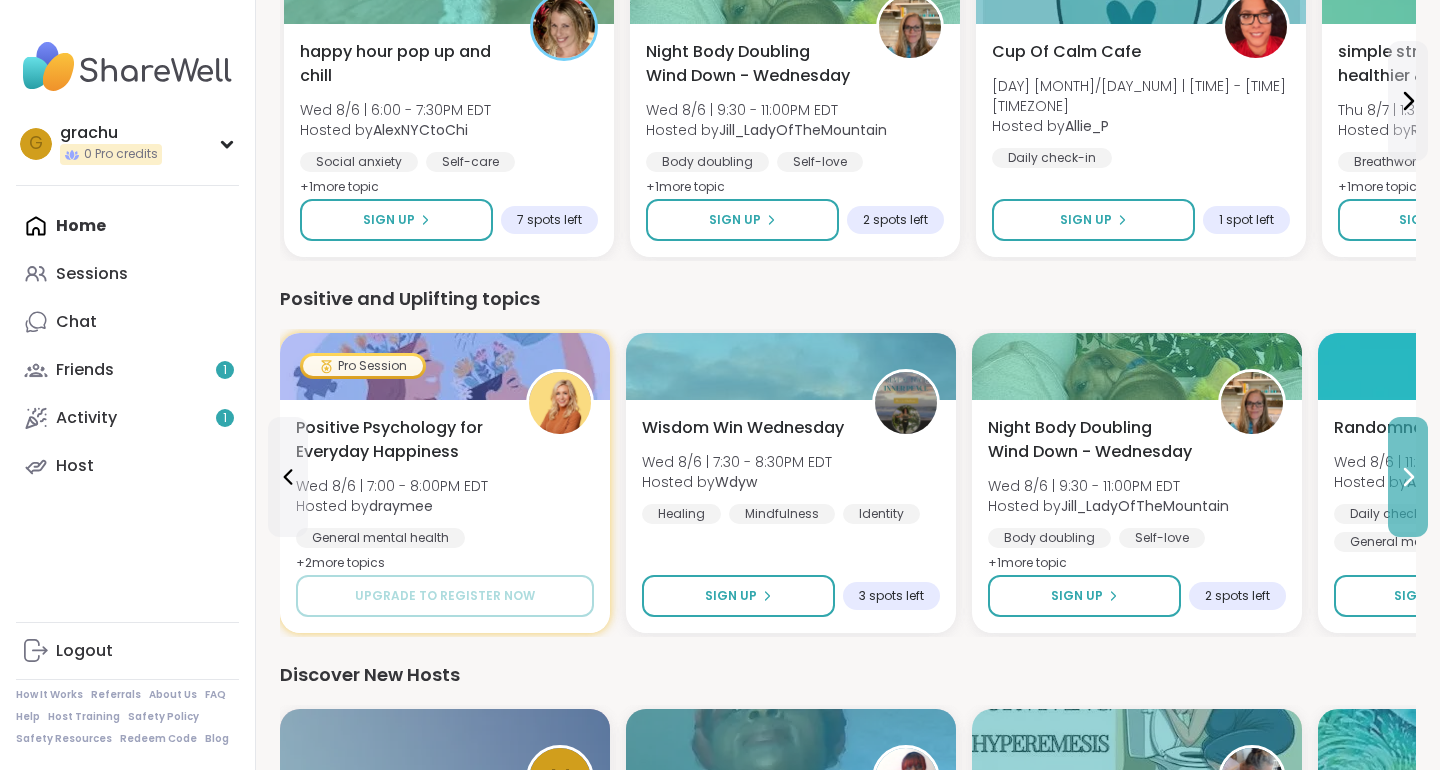 click at bounding box center [1408, 477] 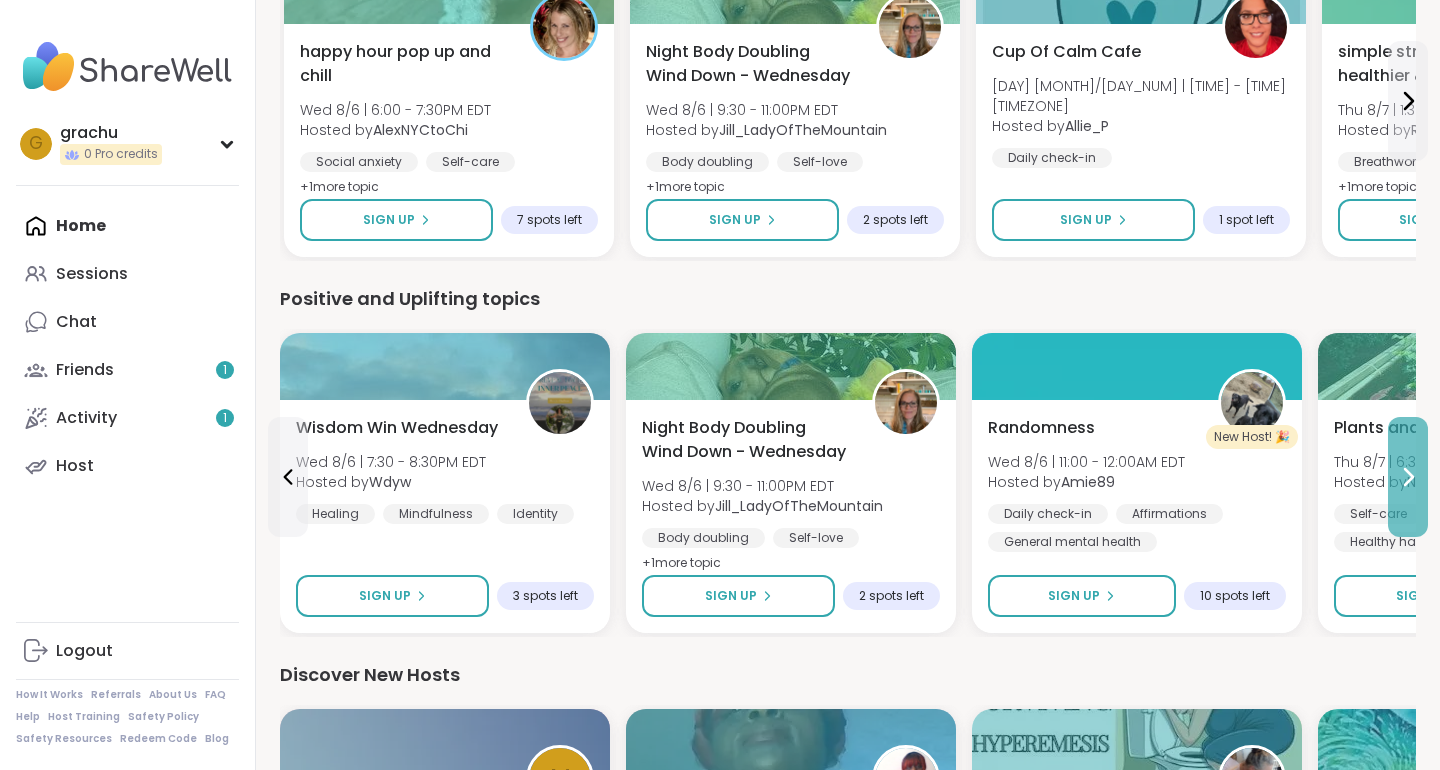 click at bounding box center (1408, 477) 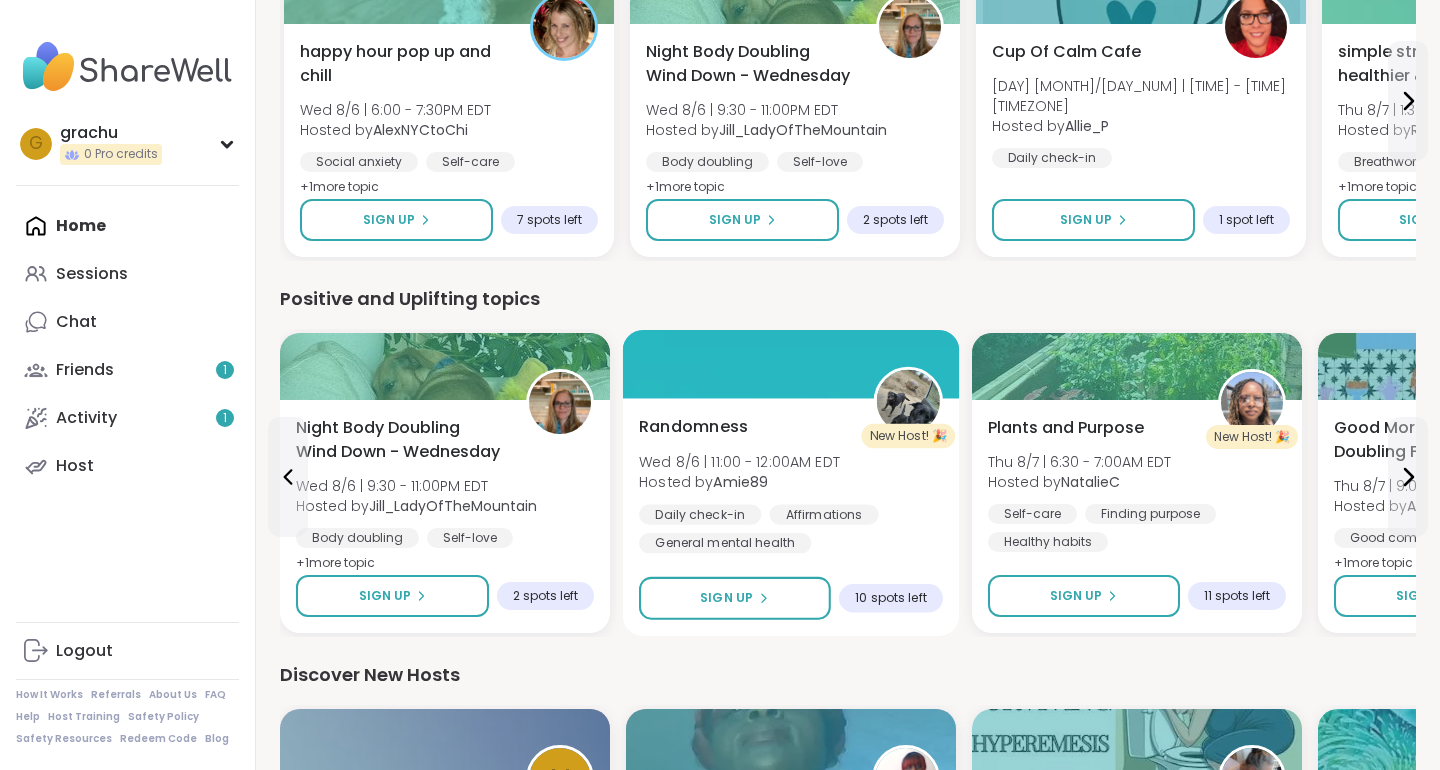 click on "Randomness" at bounding box center (693, 427) 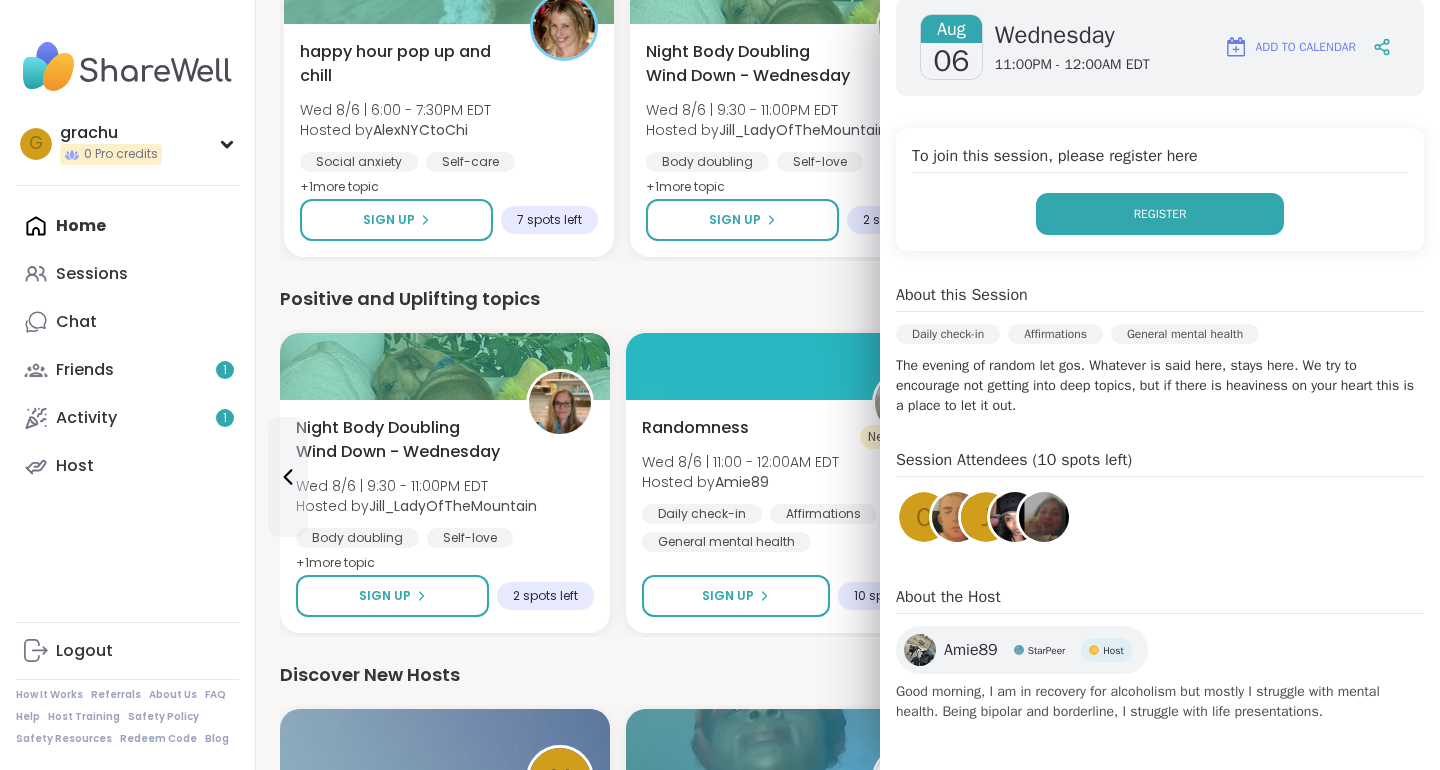 scroll, scrollTop: 0, scrollLeft: 0, axis: both 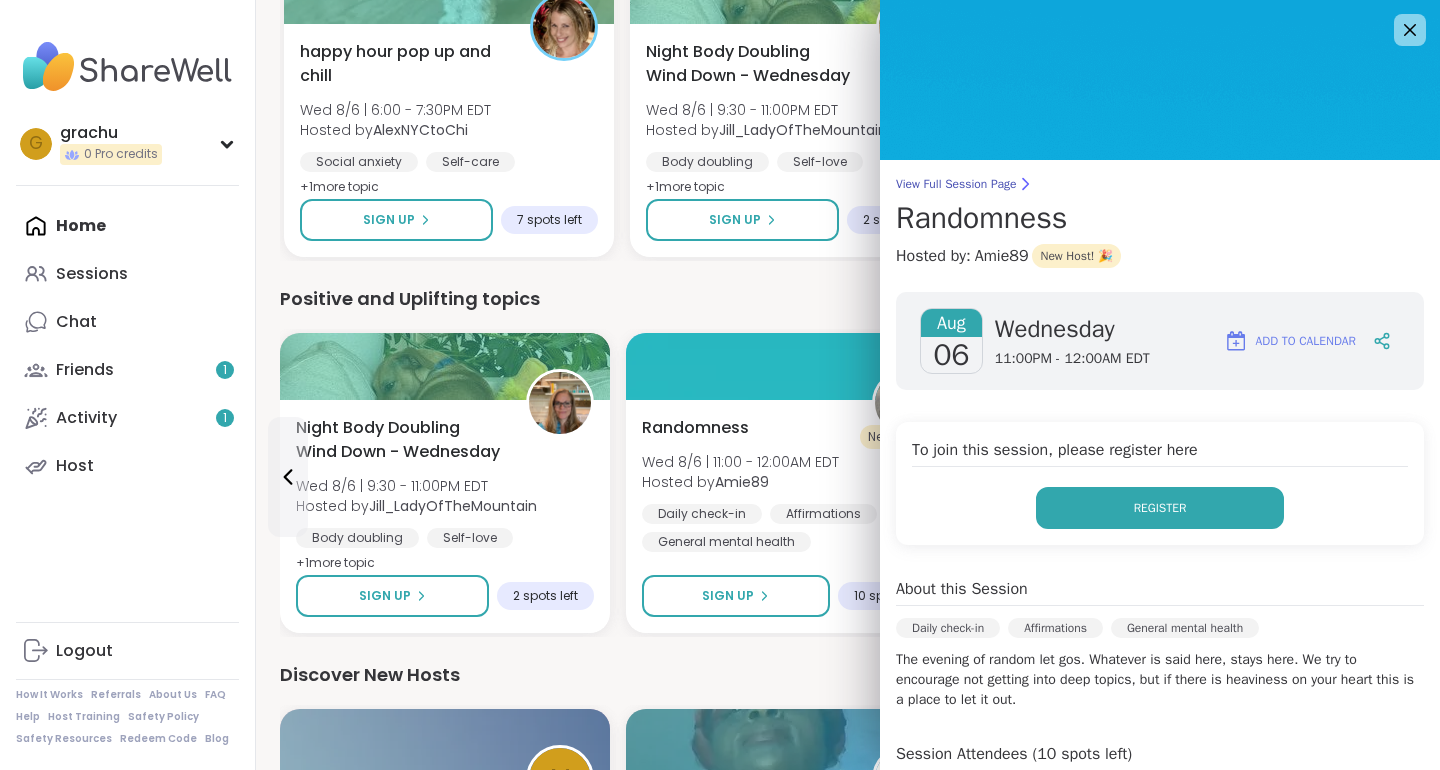 click on "Register" at bounding box center [1160, 508] 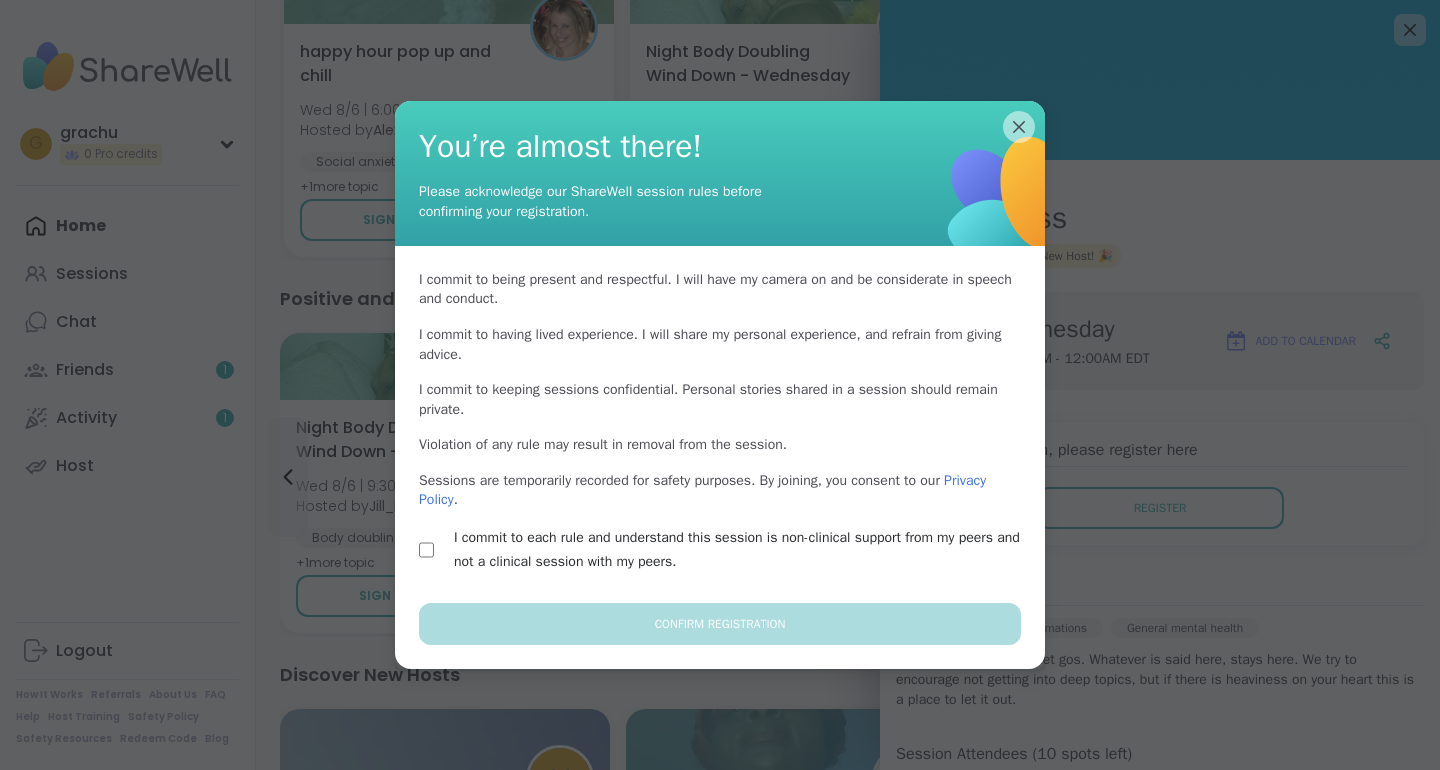 click on "I commit to each rule and understand this session is non-clinical support from my peers and not a clinical session with my peers." at bounding box center (743, 550) 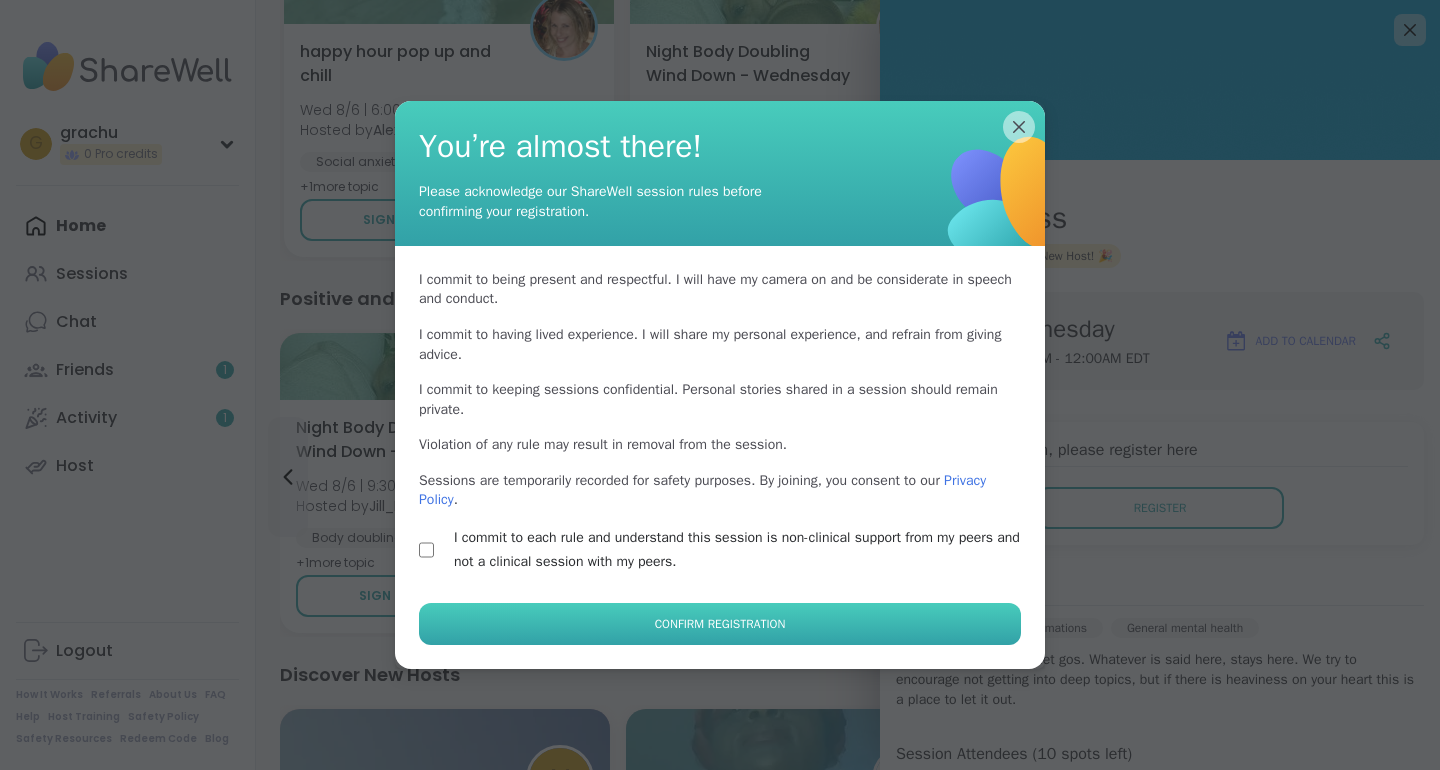 click on "Confirm Registration" at bounding box center [720, 624] 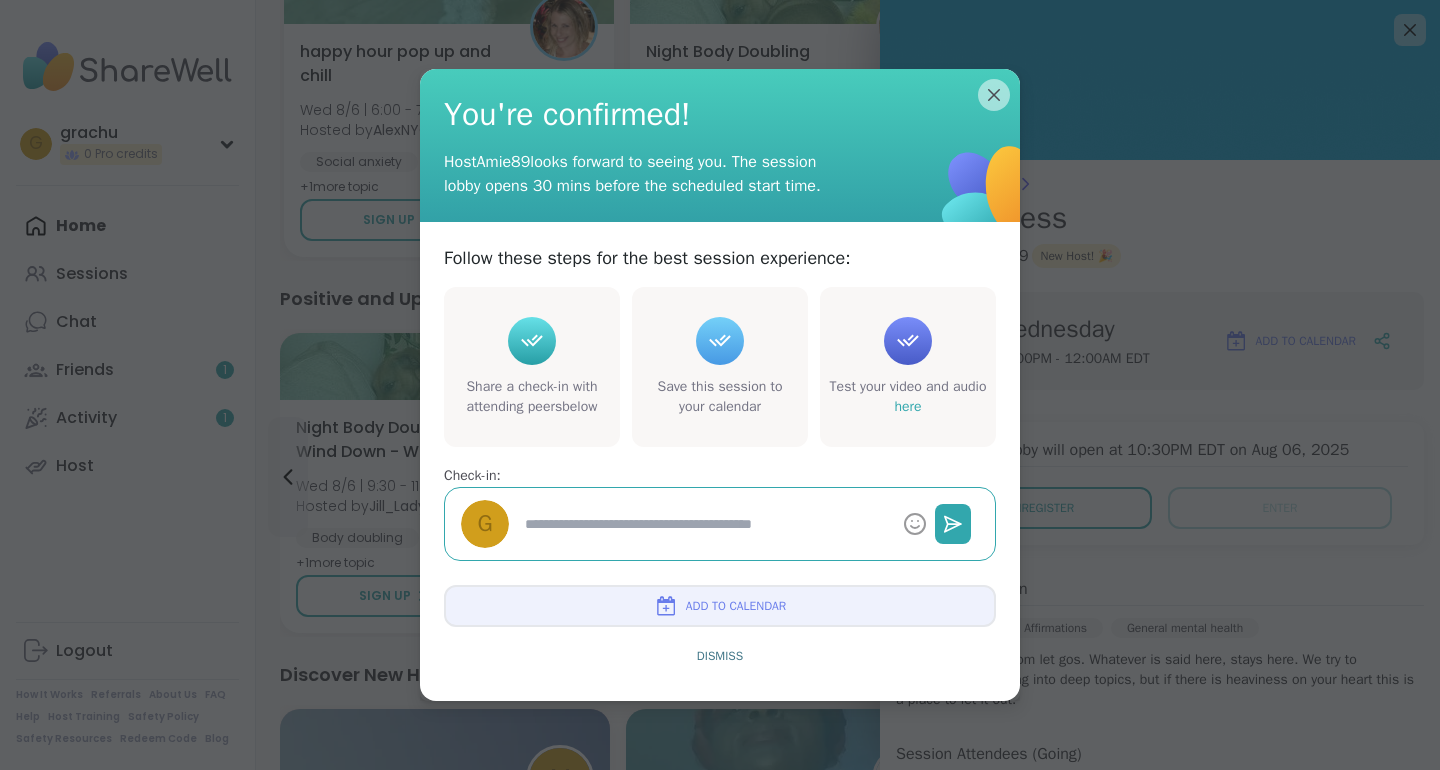 type on "*" 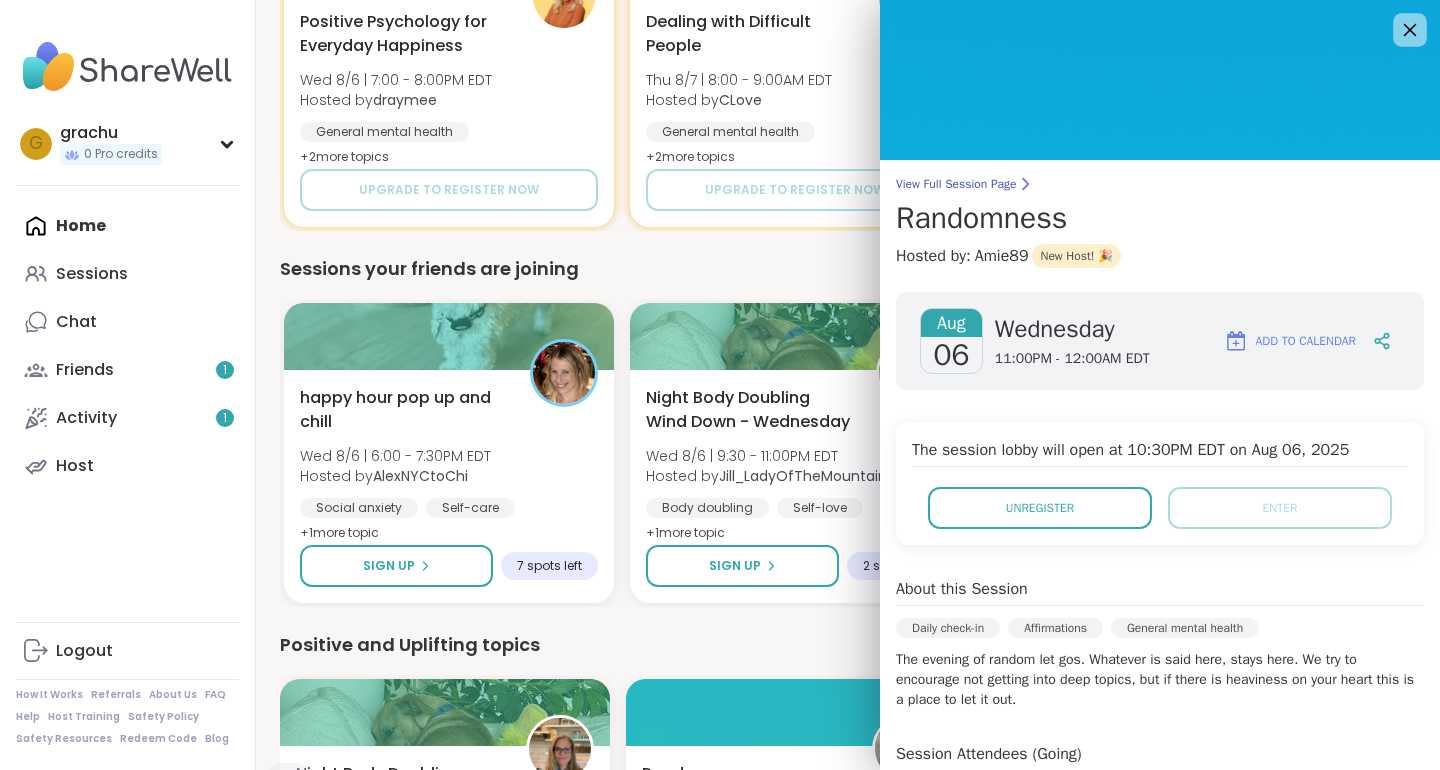 click 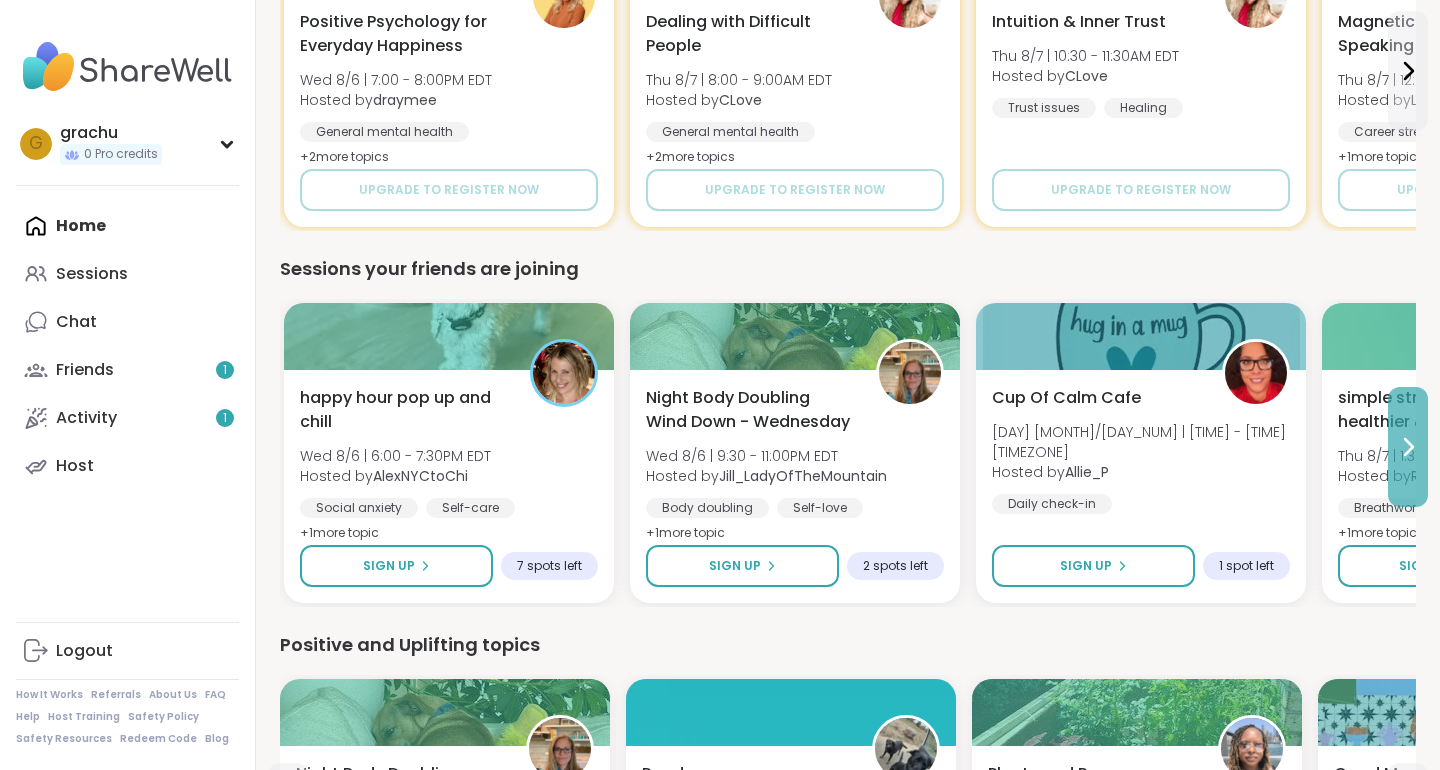 click 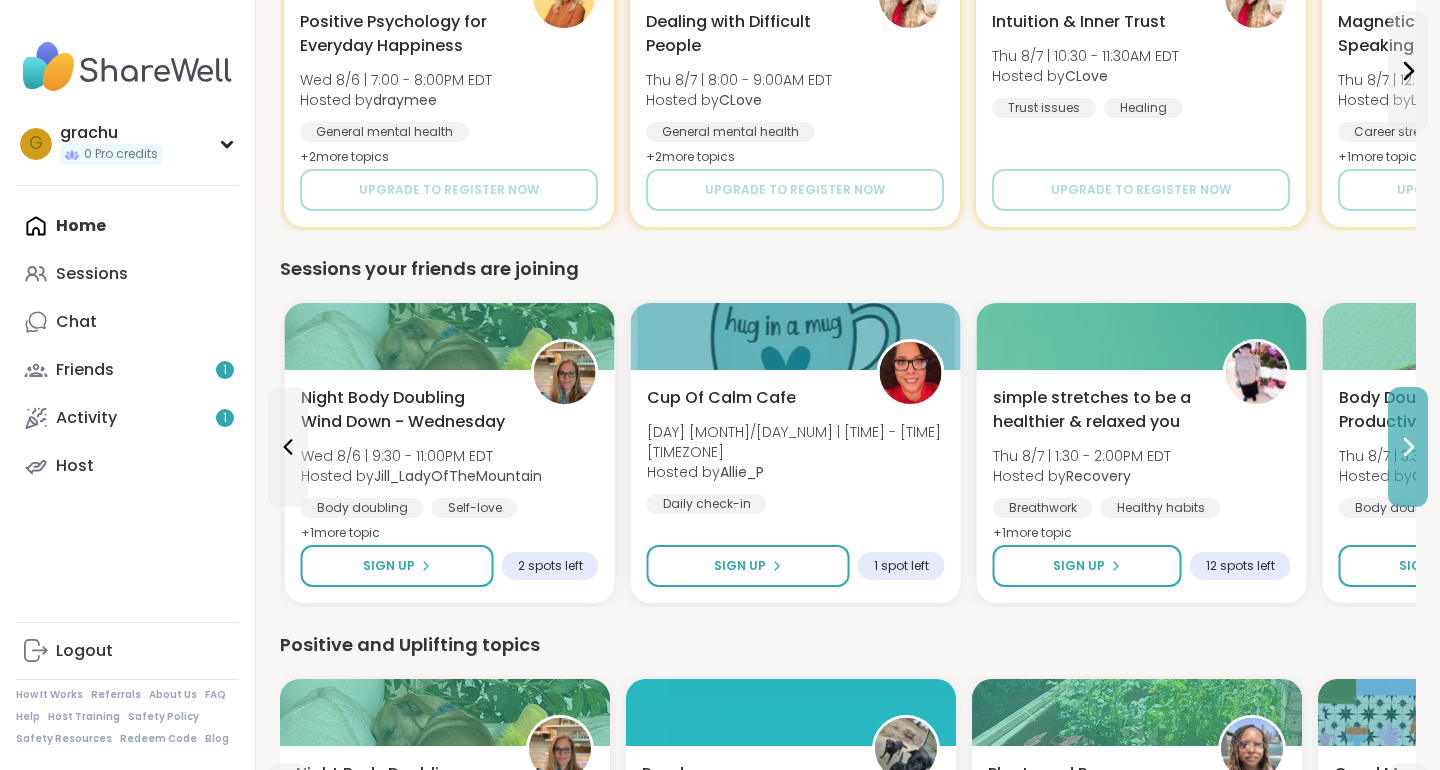 click at bounding box center (1408, 447) 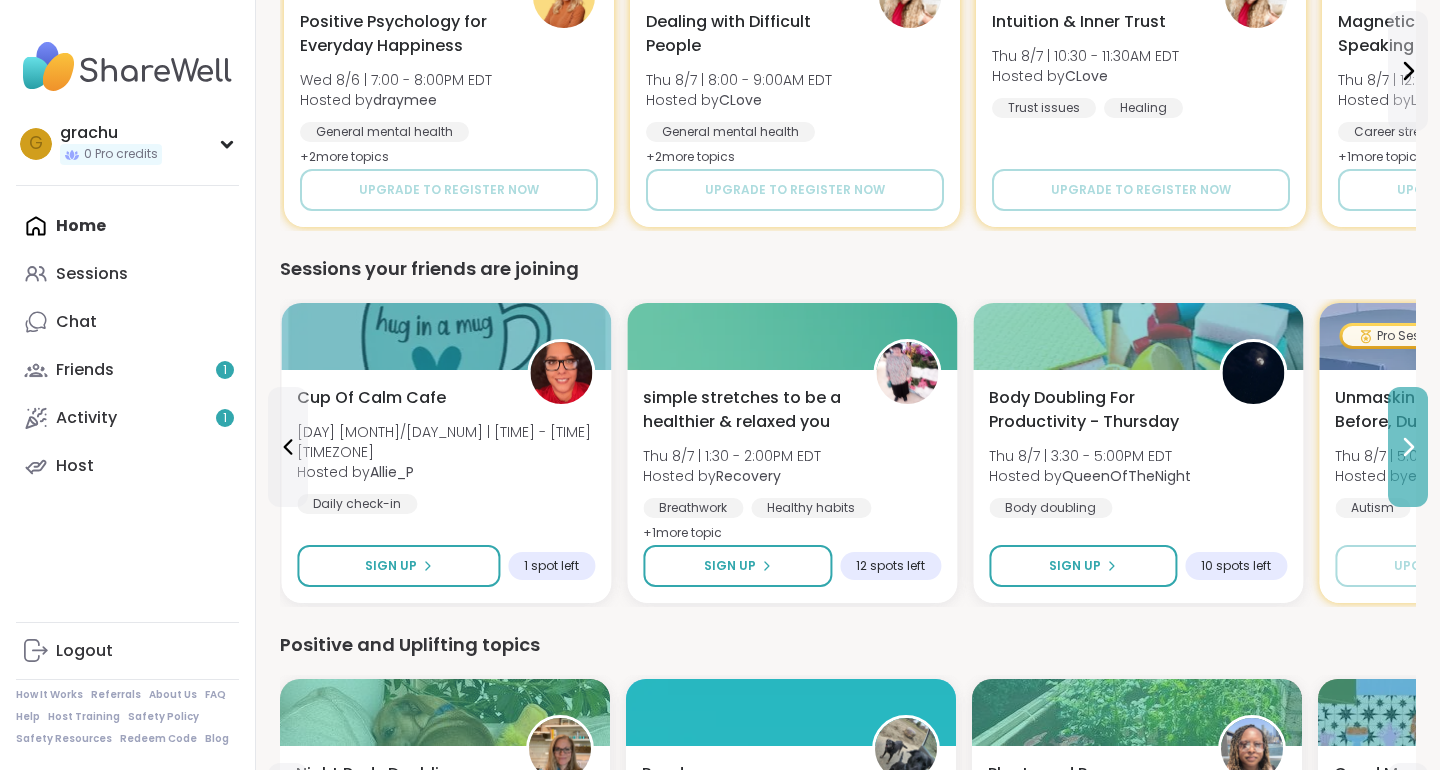 click at bounding box center (1408, 447) 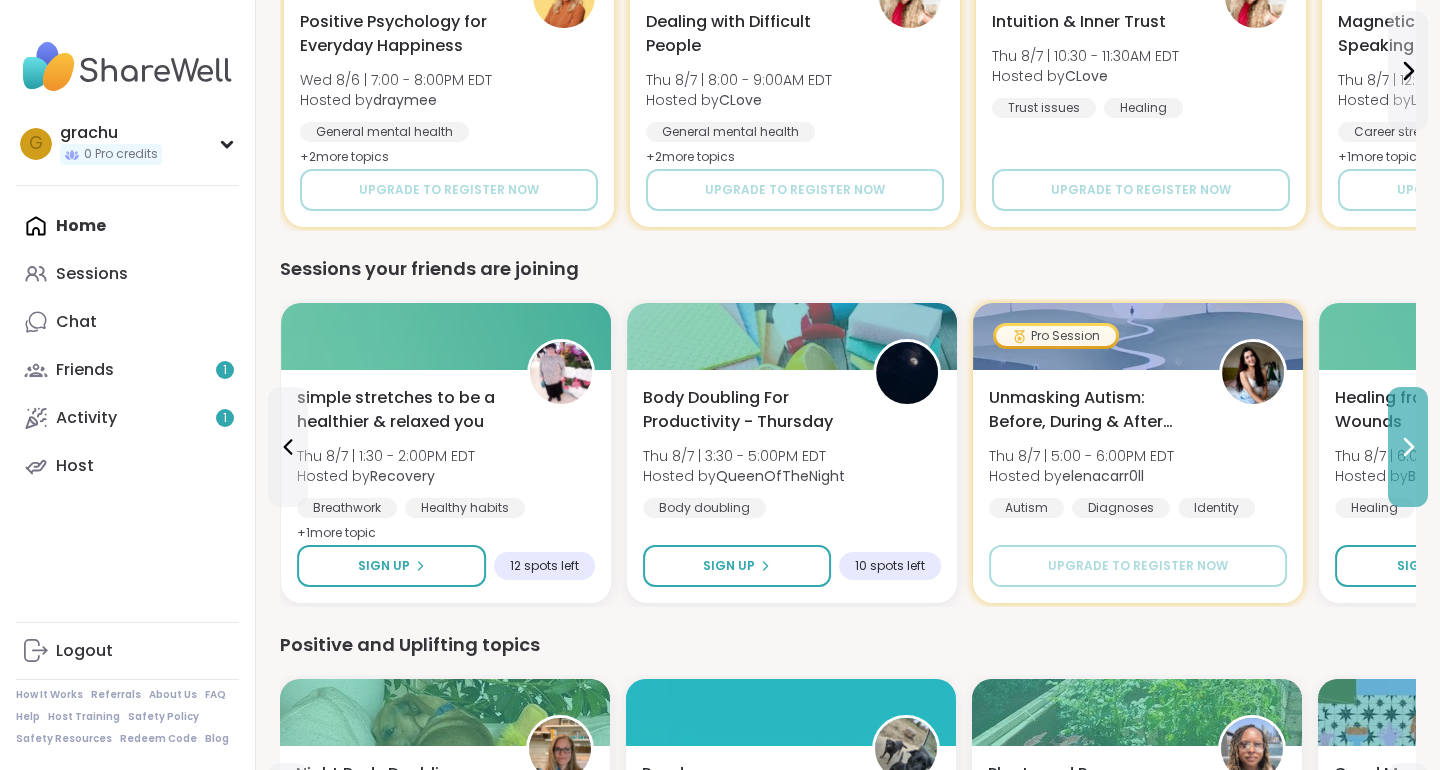 click at bounding box center (1408, 447) 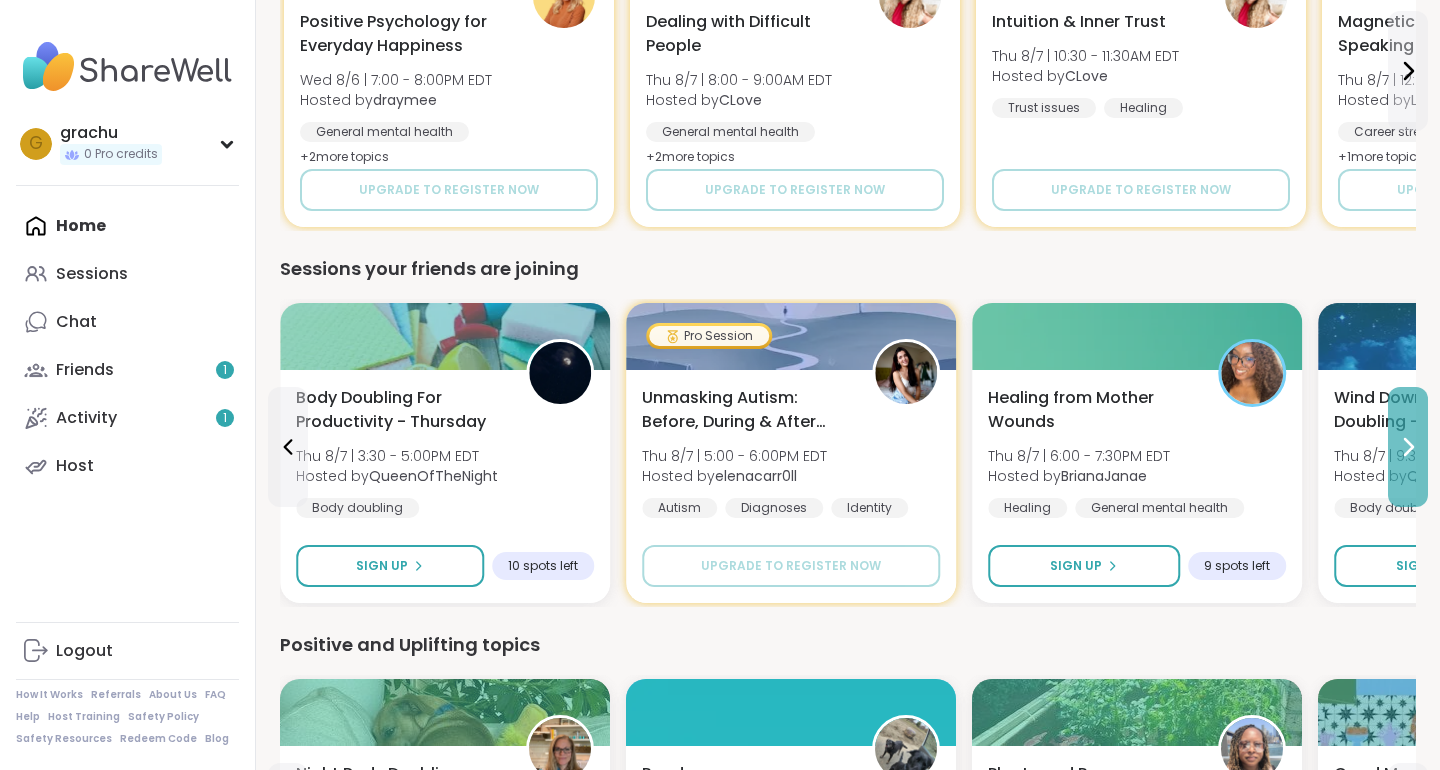 click at bounding box center (1408, 447) 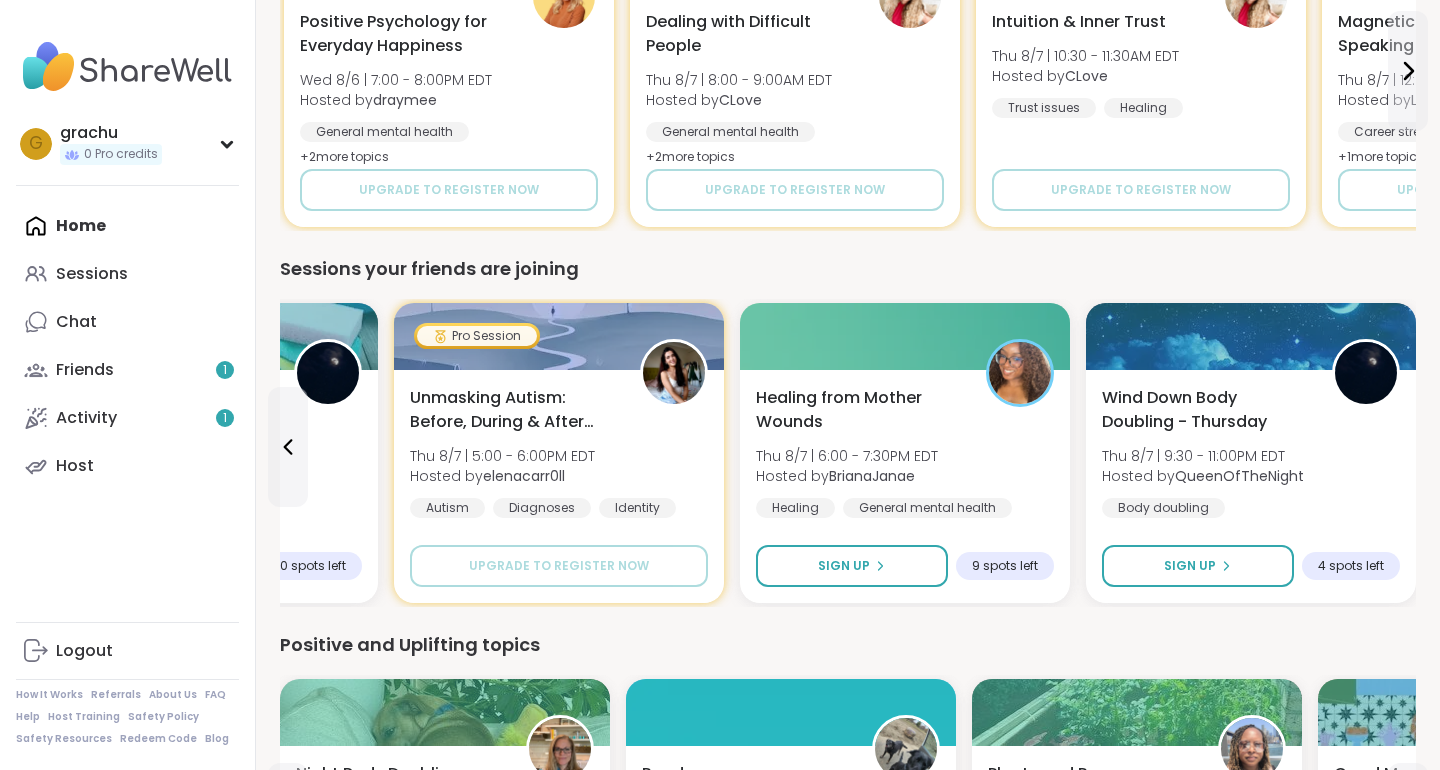 click on "0 Out of Pro credits? Upgrade for unlimited Pro Sessions. While you’re exploring, enjoy free peer-led support sessions. Upgrade to Pro Your Sessions Attending 1 Hosting 0 Calendar New Host! 🎉 Randomness  Wed, Aug 06 | 11:00PM - 12:00AM EDT Hosted by  Amie89 Daily check-in Affirmations General mental health 5 hours away! Going We think you'll like these sessions happy hour pop up and chill Wed 8/6 | 6:00 - 7:30PM EDT Hosted by  AlexNYCtoChi Social anxiety Self-care Self-Improvement + 1  more topic Sign Up 7 spots left Pro Session Positive Psychology for Everyday Happiness Wed 8/6 | 7:00 - 8:00PM EDT Hosted by  draymee General mental health Self-Improvement Growth + 2  more topic s Upgrade to register now Wisdom Win Wednesday Wed 8/6 | 7:30 - 8:30PM EDT Hosted by  Wdyw Healing Mindfulness Identity Sign Up 3 spots left New Host! 🎉 Randomness  Wed 8/6 | 11:00 - 12:00AM EDT Hosted by  Amie89 Daily check-in Affirmations General mental health Sign Up 10 spots left OCD Support Group Feeling stuck CLove" at bounding box center (848, 183) 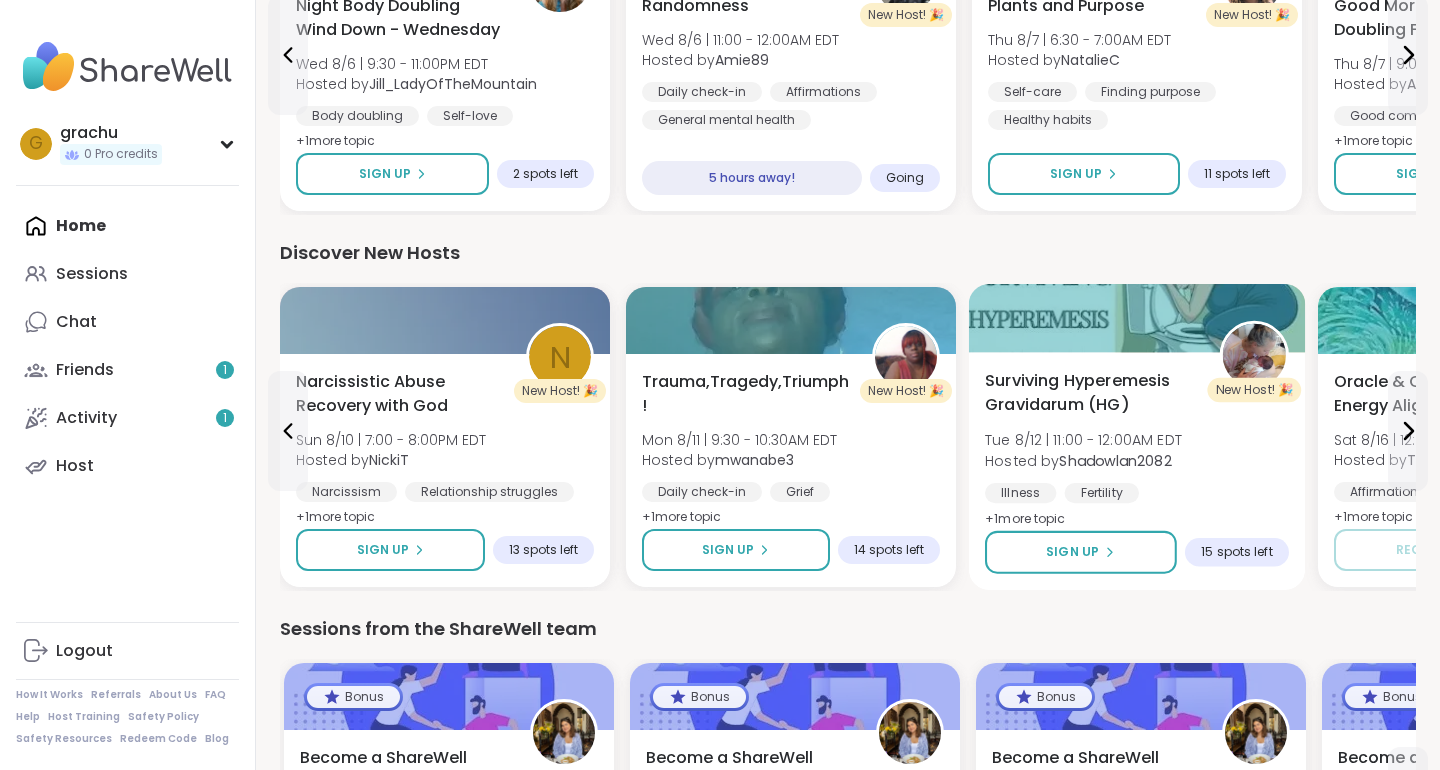 scroll, scrollTop: 2205, scrollLeft: 0, axis: vertical 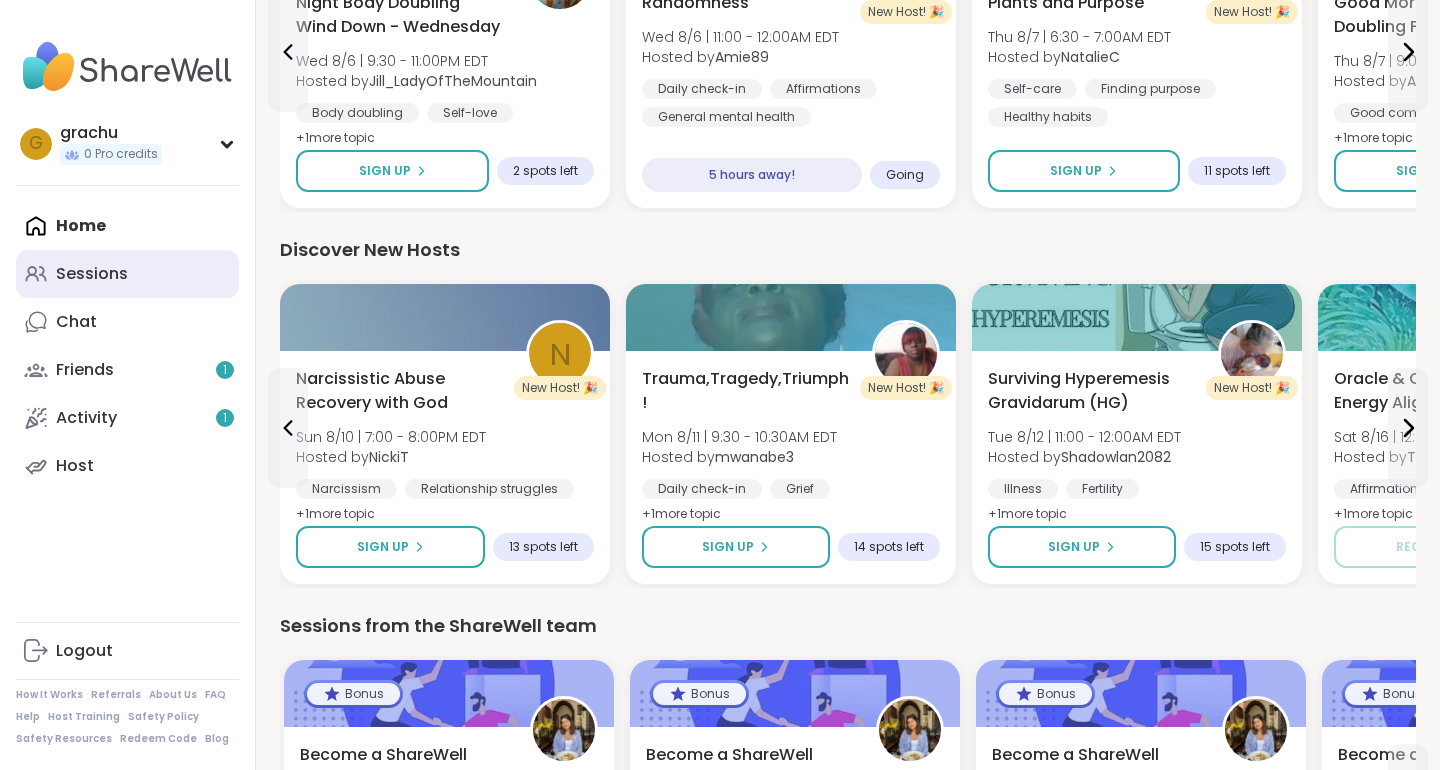 click on "Sessions" at bounding box center (127, 274) 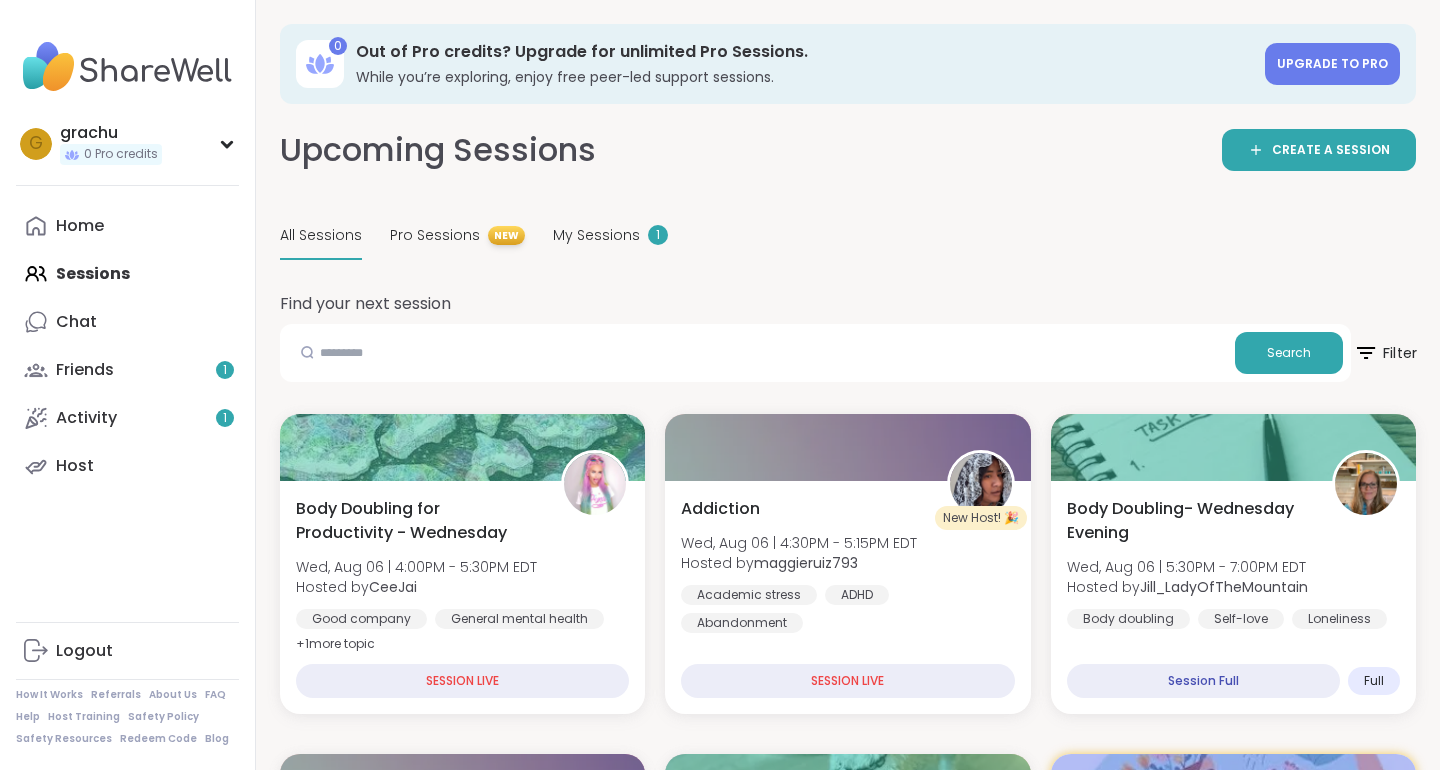 click on "Filter" at bounding box center (1385, 353) 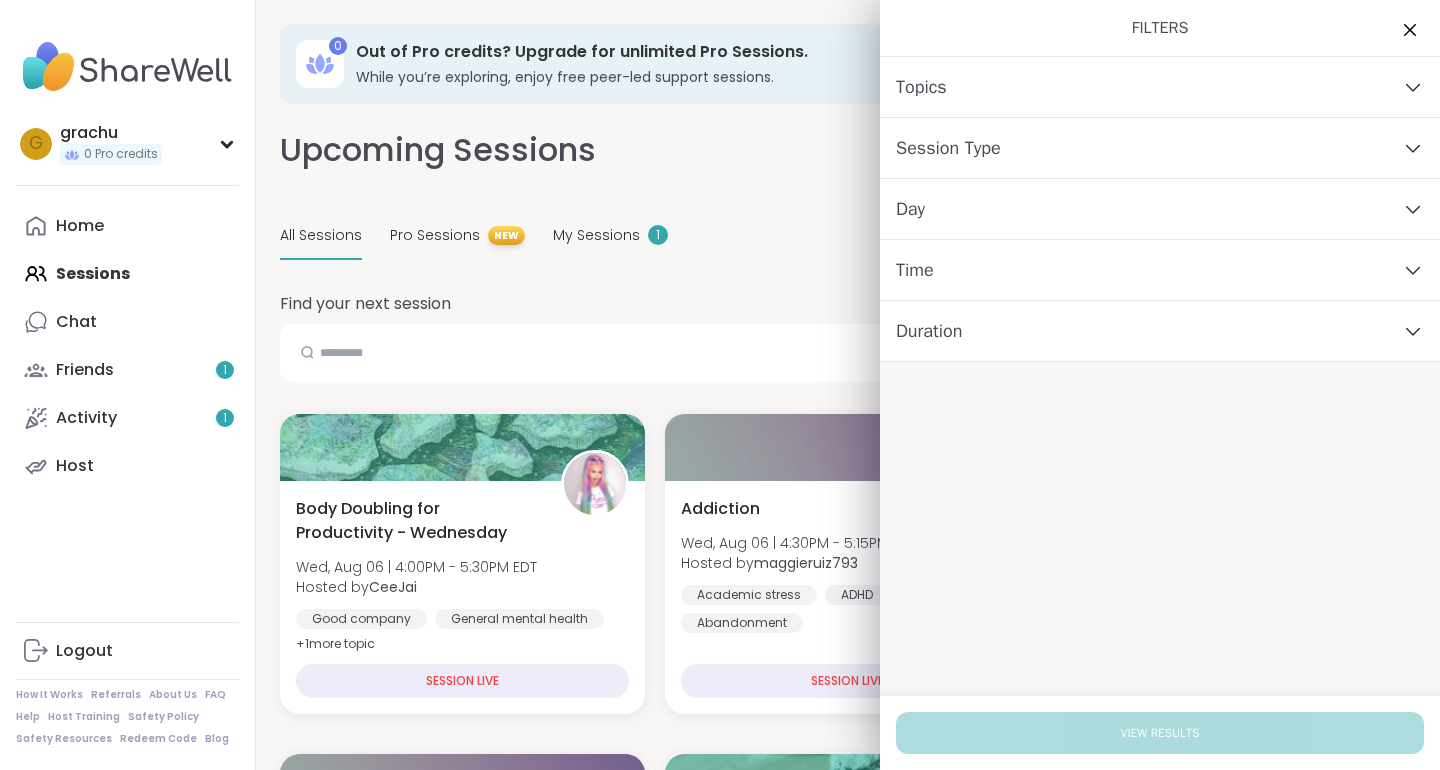 click on "Day" at bounding box center (1160, 209) 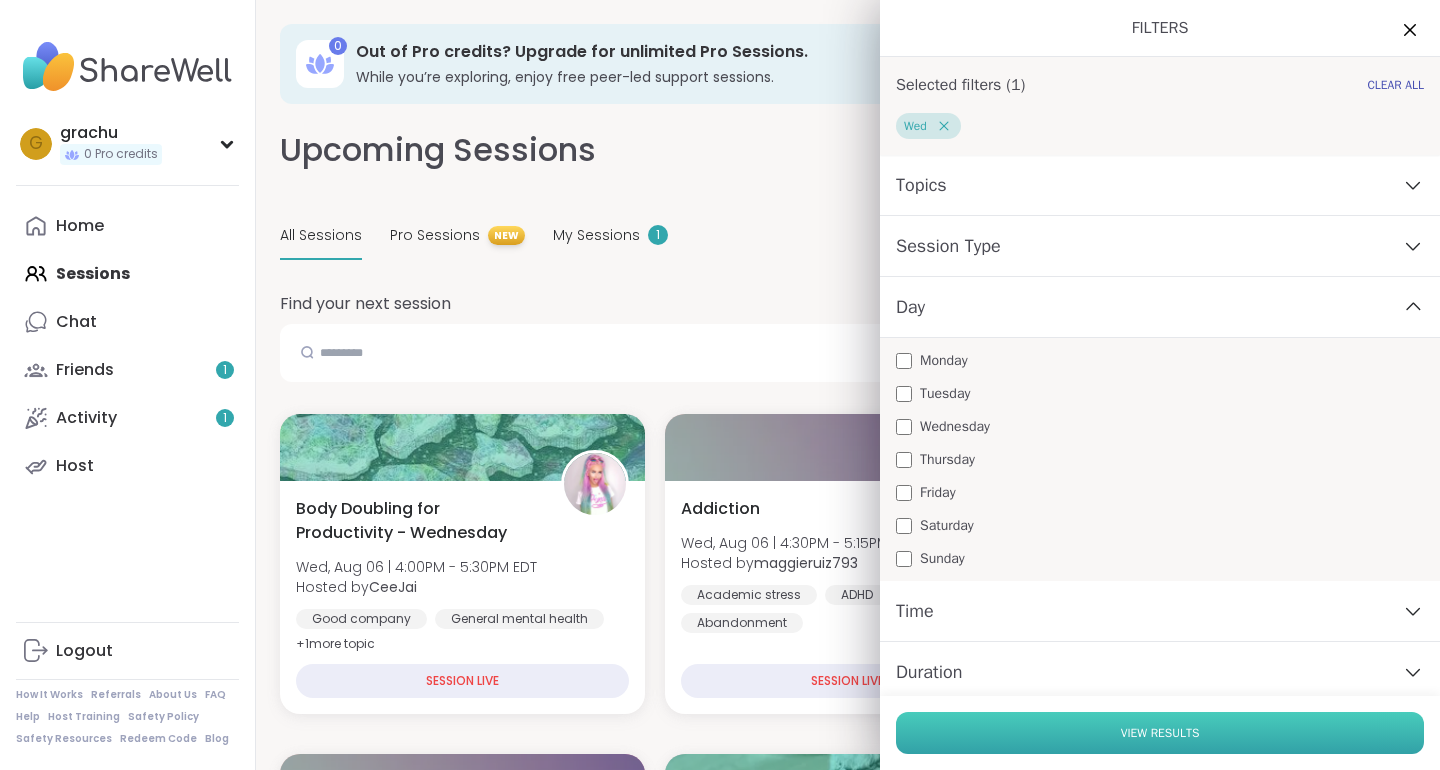 click on "View Results" at bounding box center (1160, 733) 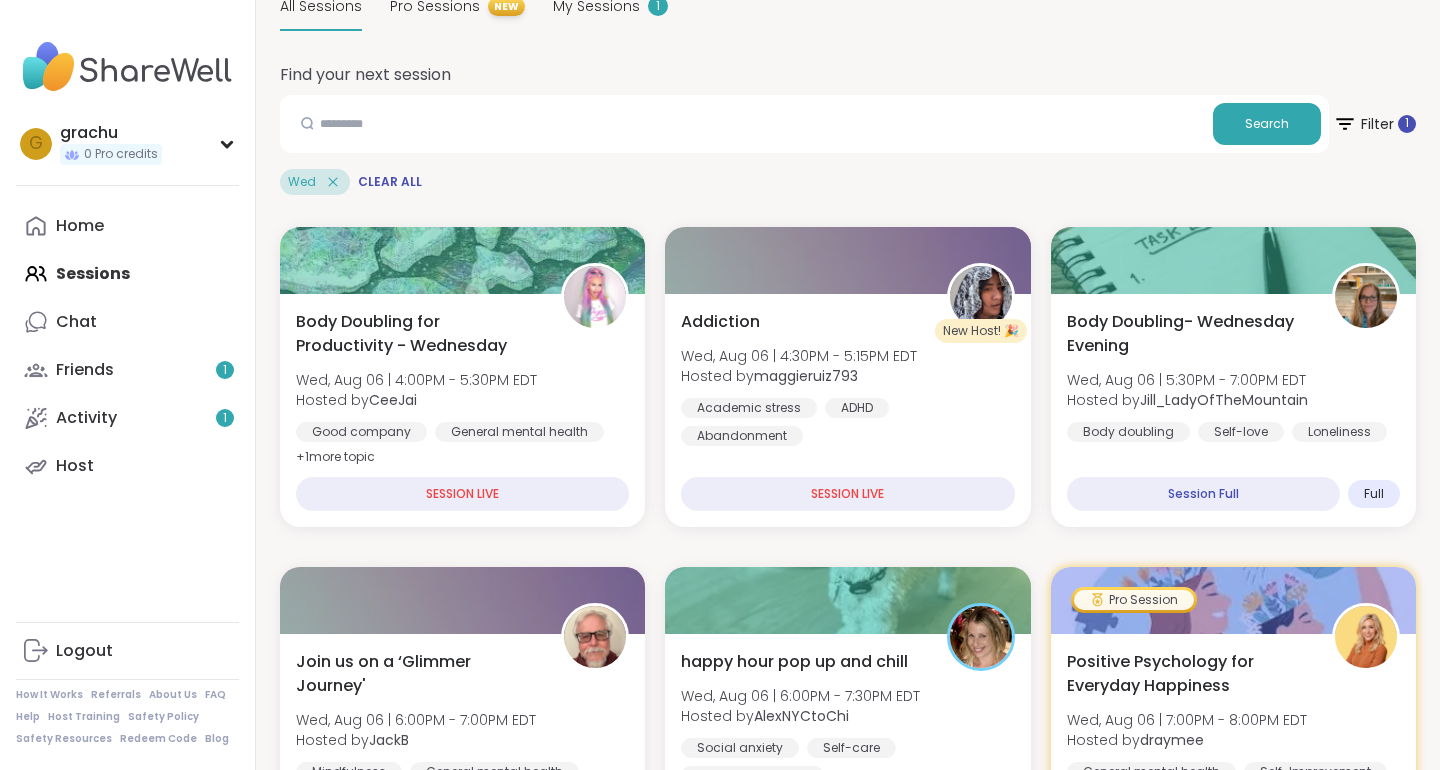 scroll, scrollTop: 243, scrollLeft: 0, axis: vertical 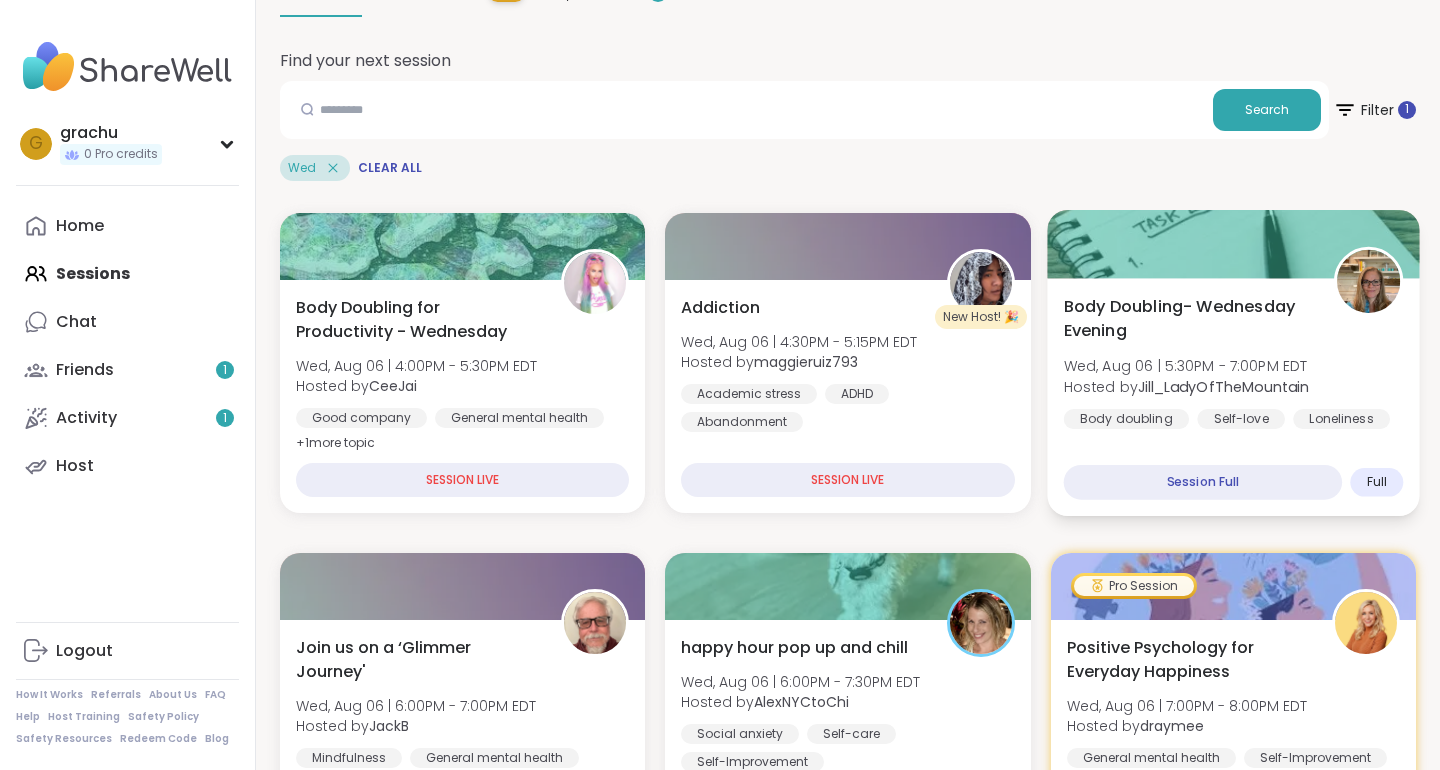 click on "Body Doubling- Wednesday Evening" at bounding box center (1187, 318) 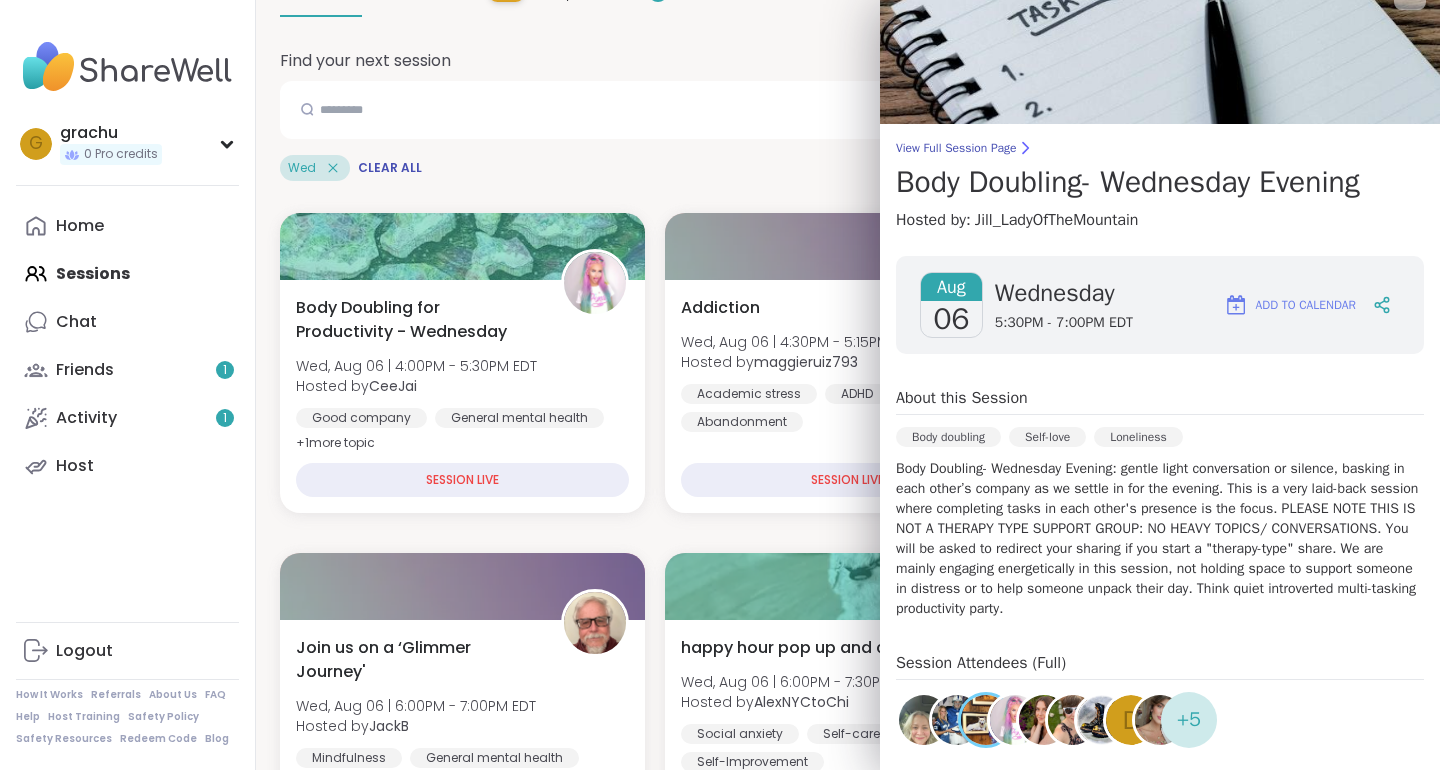 scroll, scrollTop: 39, scrollLeft: 0, axis: vertical 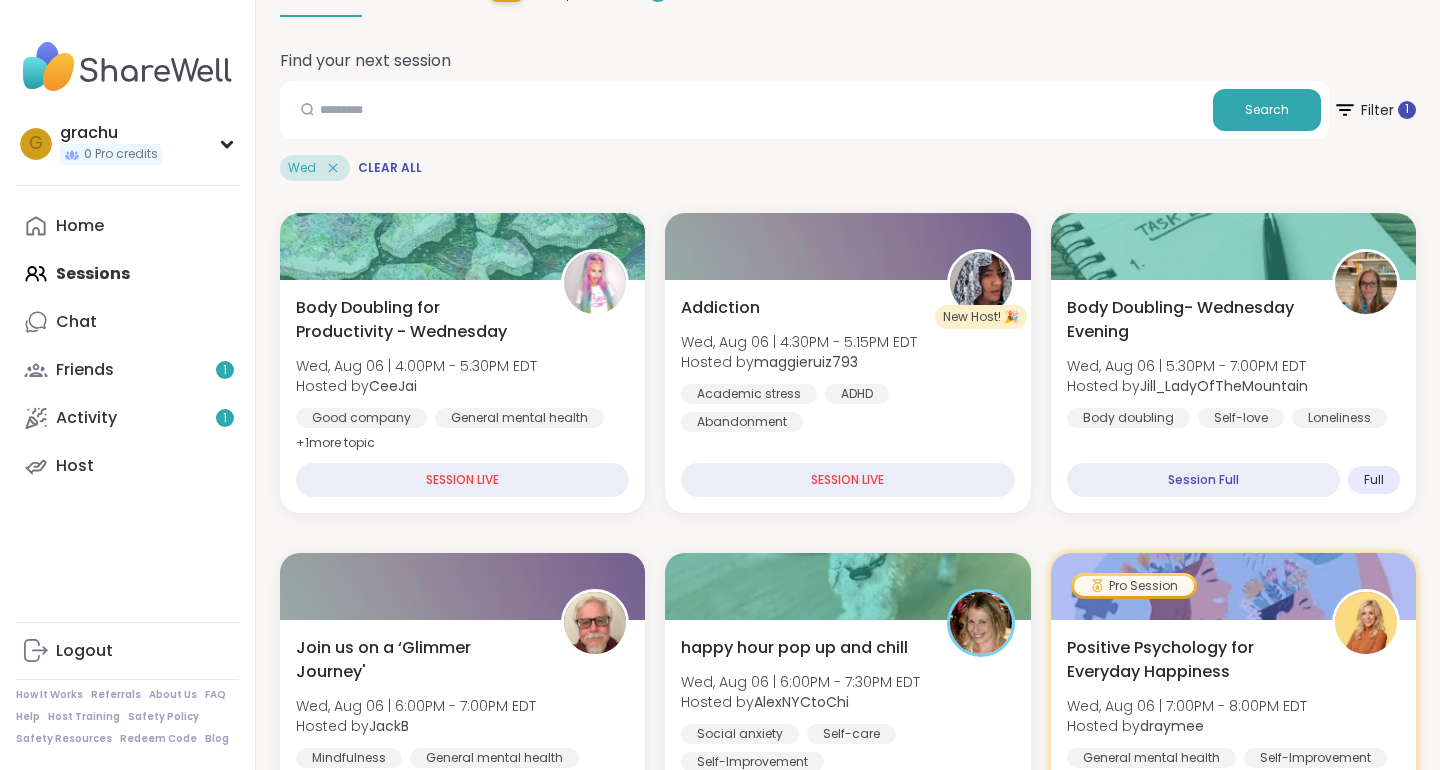 click on "Body Doubling for Productivity - Wednesday Wed, Aug 06 | 4:00PM - 5:30PM EDT Hosted by  CeeJai Good company General mental health Body doubling + 1  more topic SESSION LIVE New Host! 🎉 Addiction Wed, Aug 06 | 4:30PM - 5:15PM EDT Hosted by  maggieruiz793 Academic stress ADHD Abandonment SESSION LIVE Body Doubling- Wednesday Evening Wed, Aug 06 | 5:30PM - 7:00PM EDT Hosted by  Jill_LadyOfTheMountain Body doubling Self-love Loneliness Session Full Full Join us on a ‘Glimmer Journey' Wed, Aug 06 | 6:00PM - 7:00PM EDT Hosted by  JackB Mindfulness General mental health Triggers + 1  more topic Session Full Full happy hour pop up and chill Wed, Aug 06 | 6:00PM - 7:30PM EDT Hosted by  AlexNYCtoChi Social anxiety Self-care Self-Improvement Sign Up 7 spots left Pro Session Positive Psychology for Everyday Happiness Wed, Aug 06 | 7:00PM - 8:00PM EDT Hosted by  draymee General mental health Self-Improvement Growth + 1  more topic Upgrade to register now Relaxing with Friends: Jokers Night!  Hosted by  + 1 Full" at bounding box center [848, 2063] 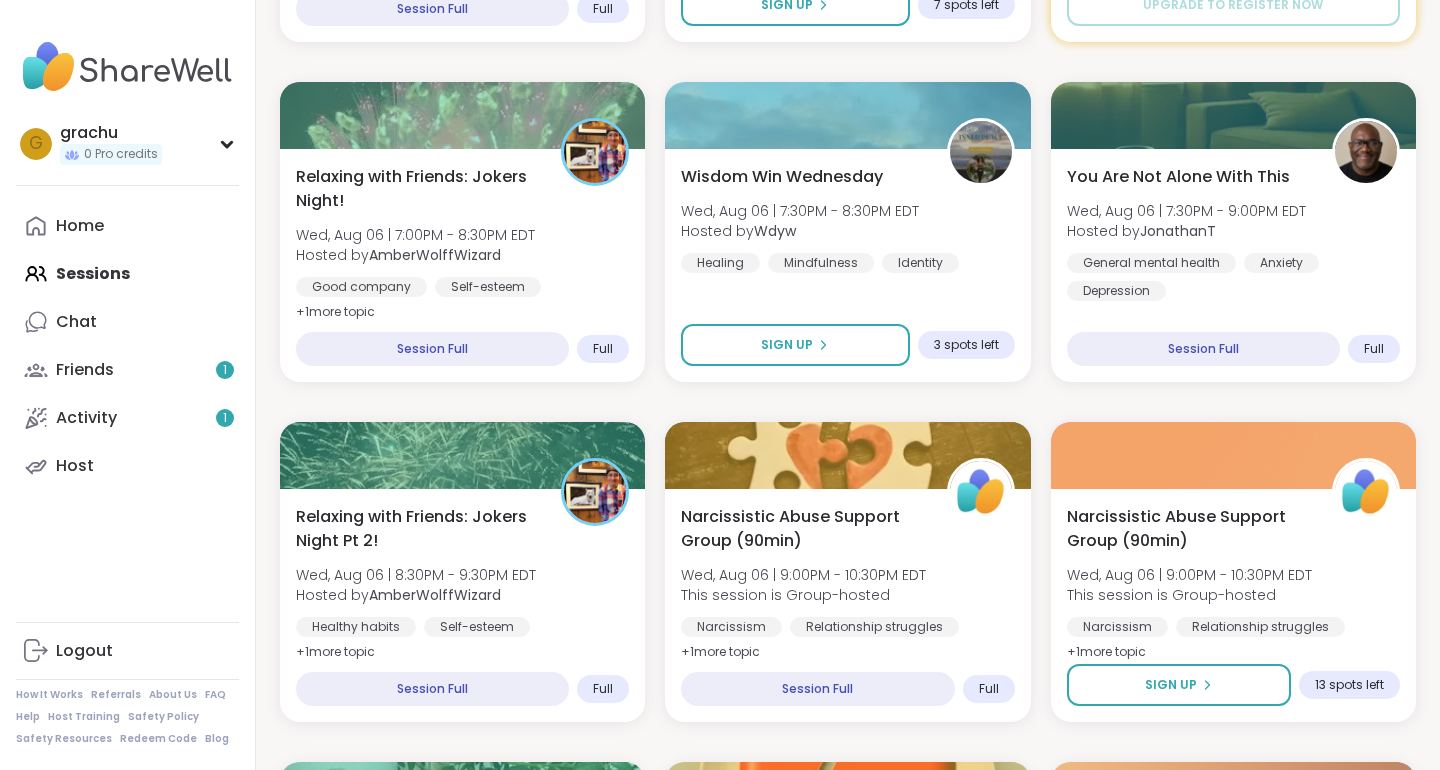 scroll, scrollTop: 1061, scrollLeft: 0, axis: vertical 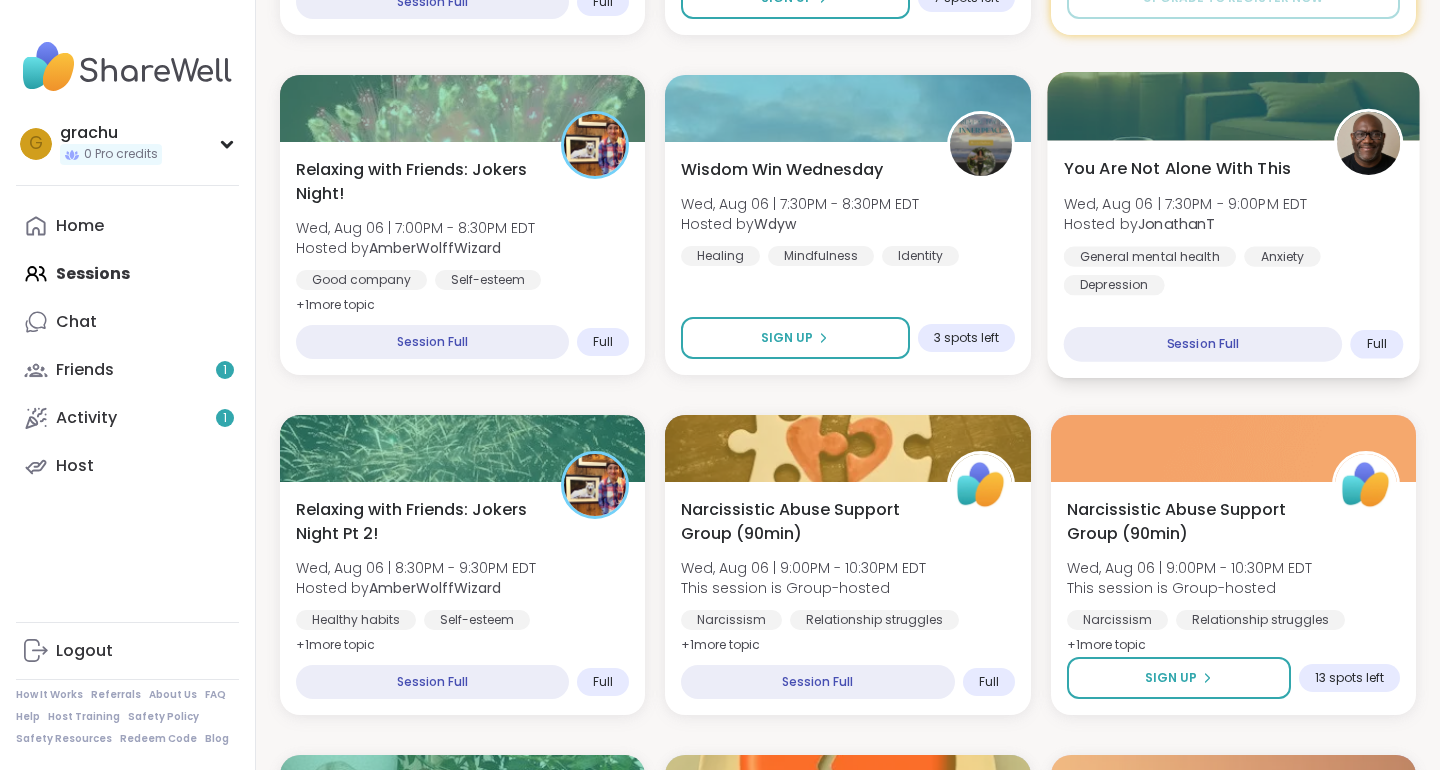 click on "You Are Not Alone With This" at bounding box center (1176, 168) 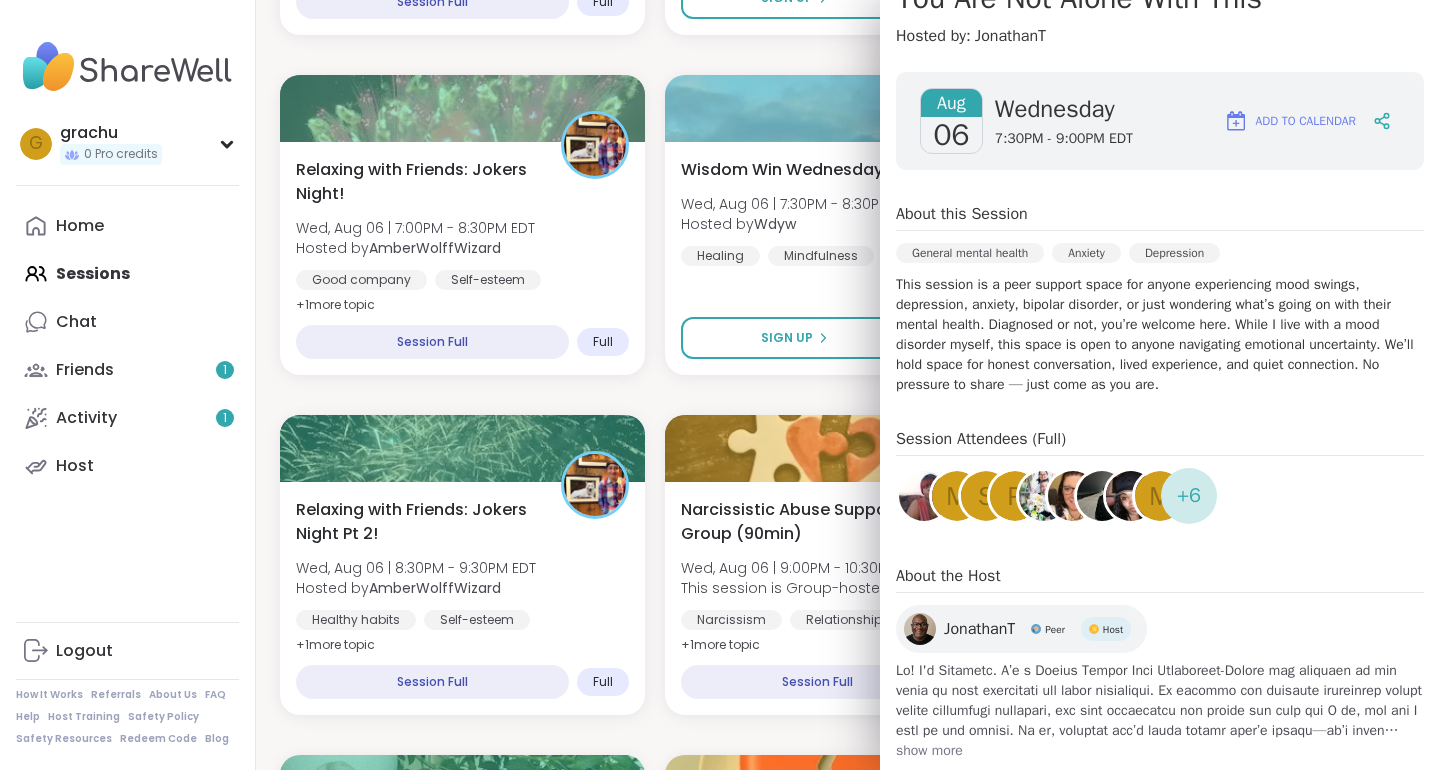 scroll, scrollTop: 259, scrollLeft: 0, axis: vertical 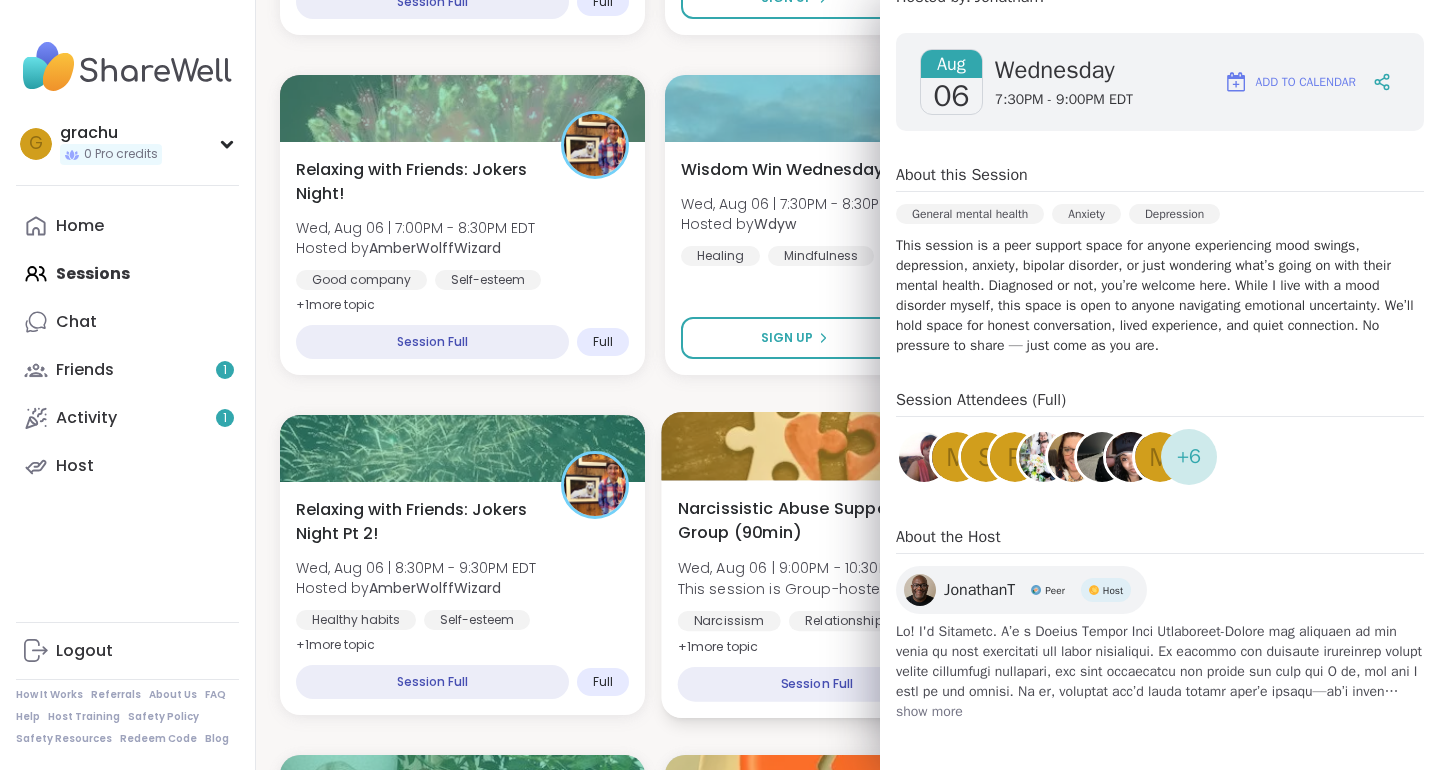 click on "Narcissistic Abuse Support Group (90min) Wed, Aug 06 | 9:00PM - 10:30PM EDT This session is Group-hosted Narcissism Relationship struggles Emotional abuse + 1  more topic Session Full Full" at bounding box center (848, 599) 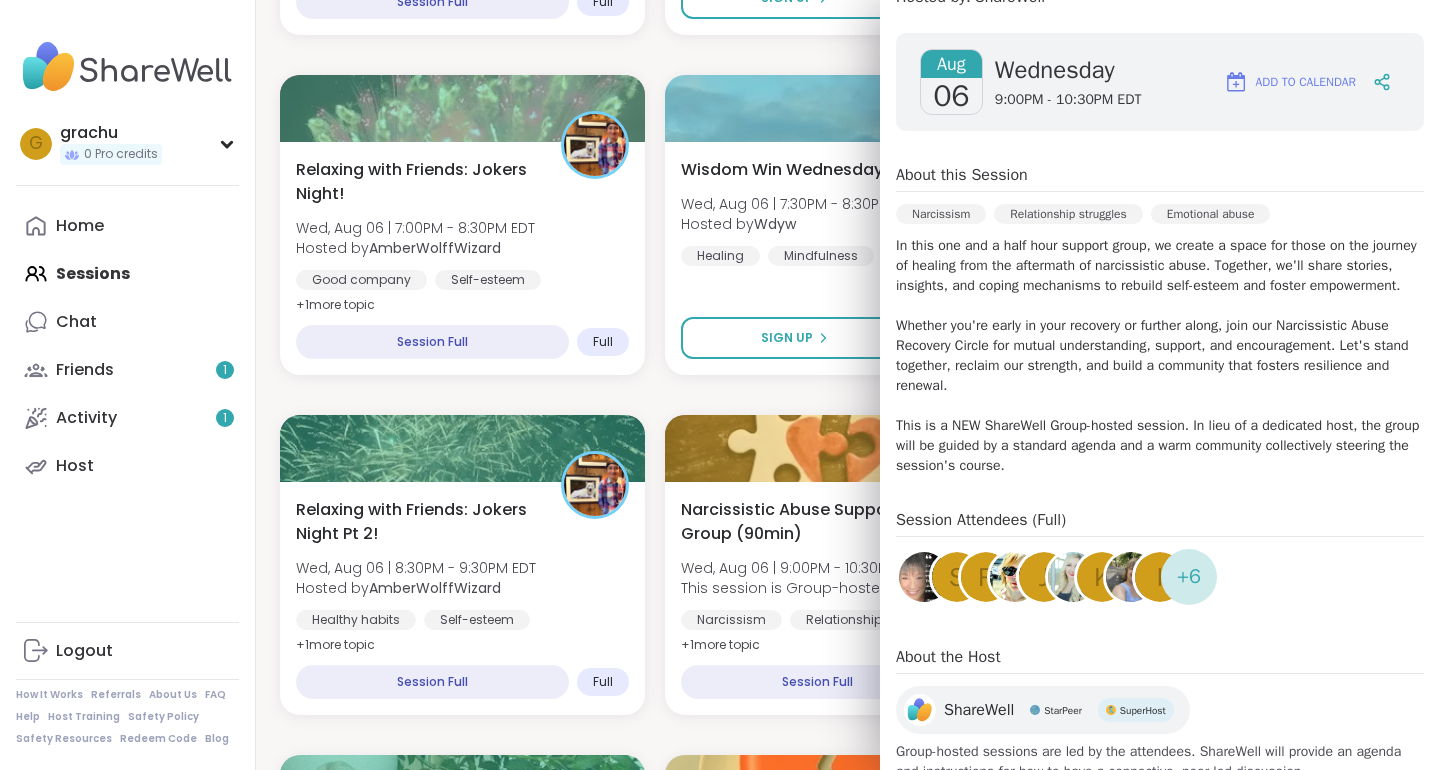 scroll, scrollTop: 0, scrollLeft: 0, axis: both 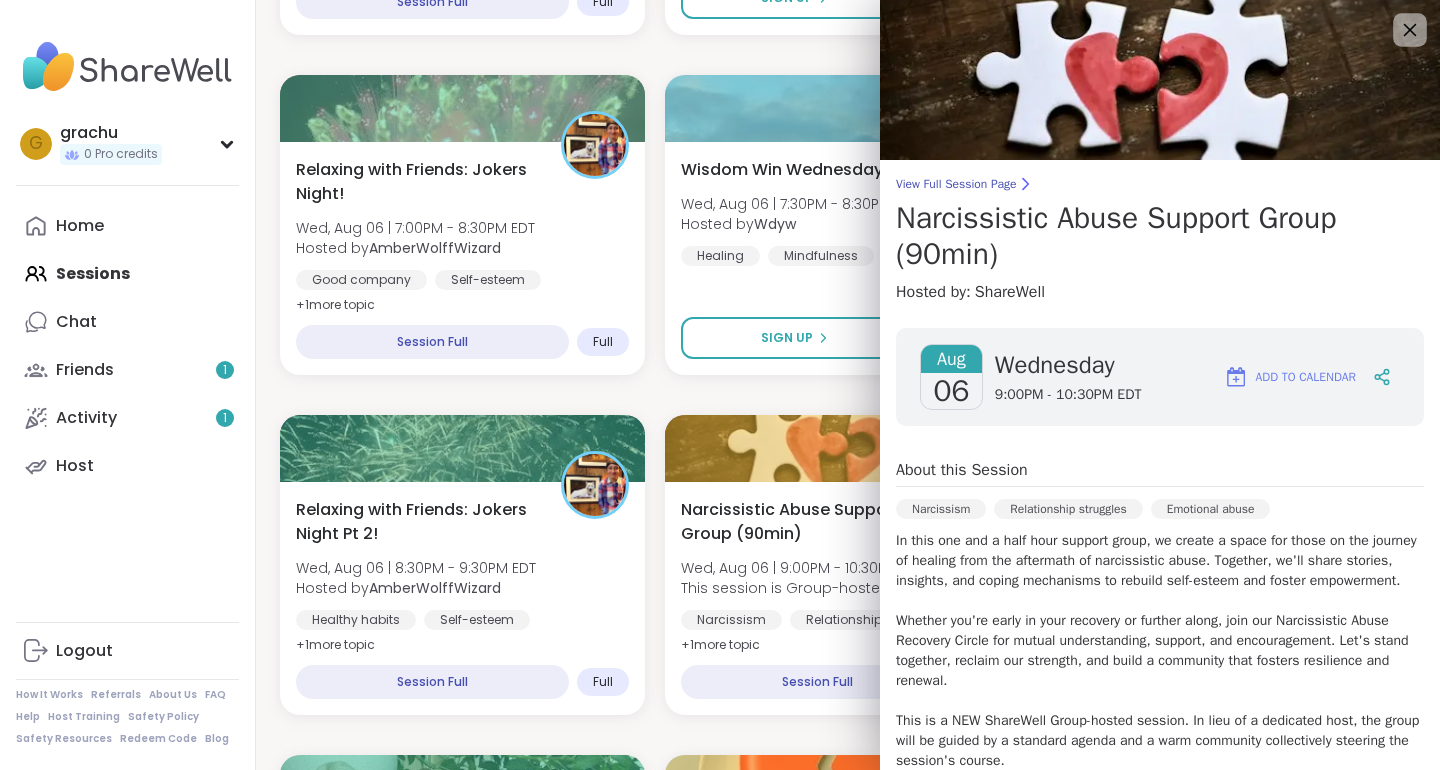click 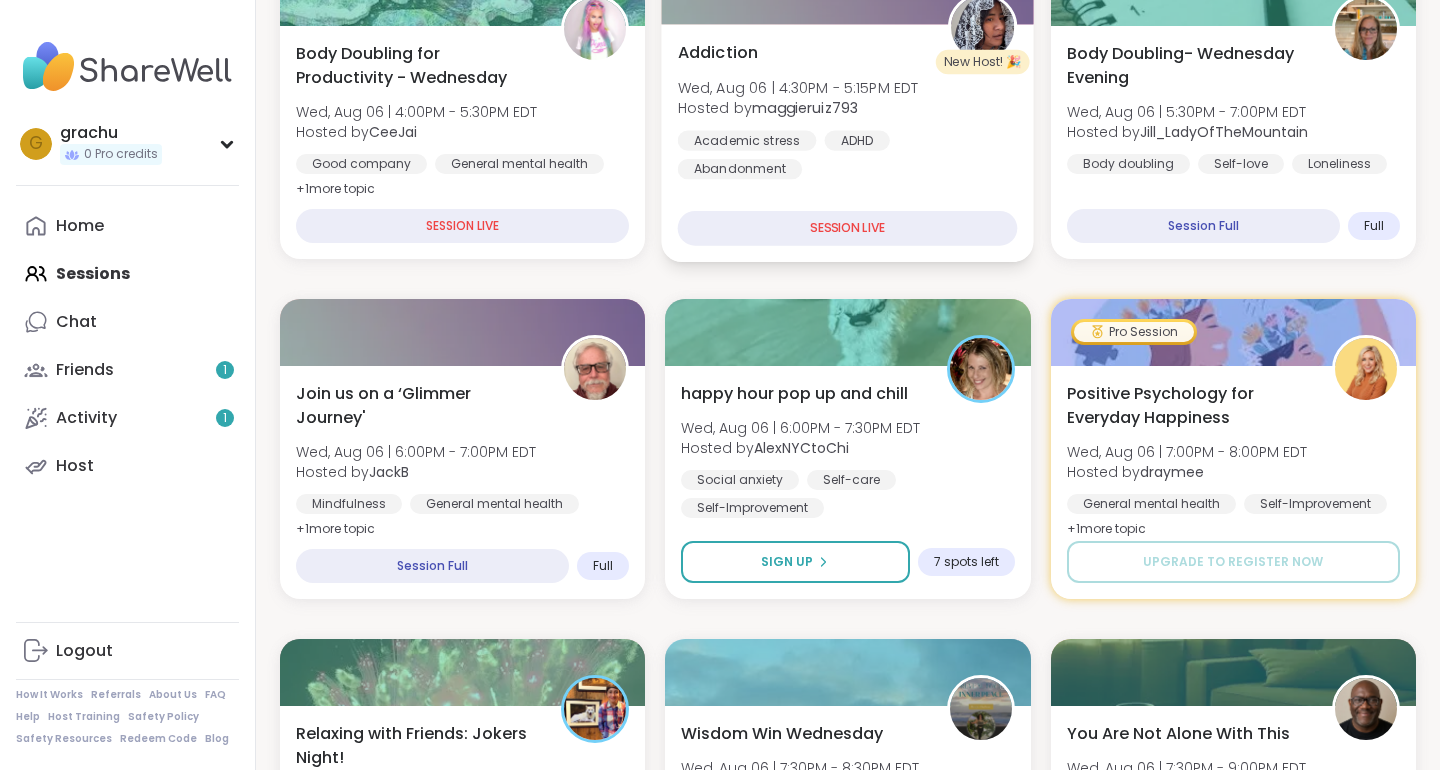scroll, scrollTop: 496, scrollLeft: 0, axis: vertical 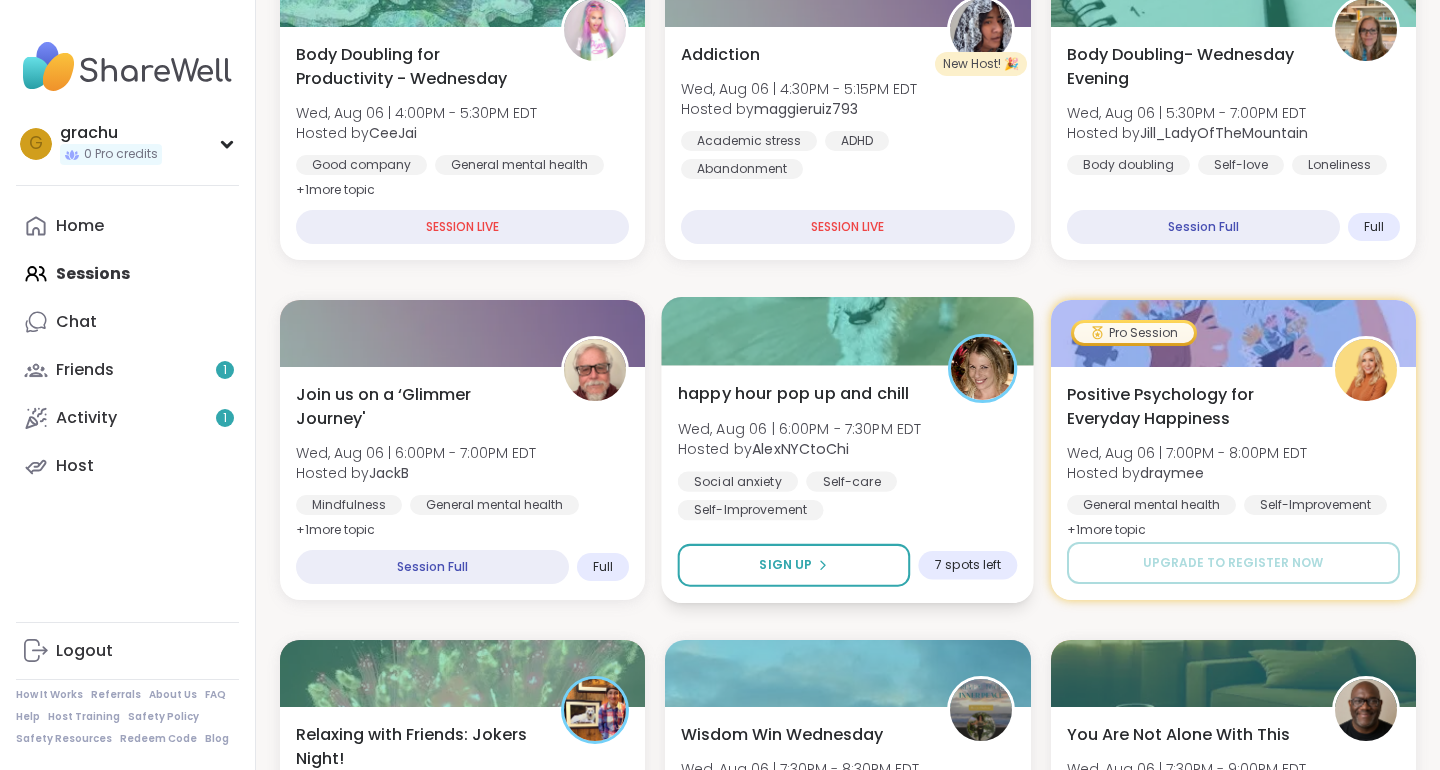 click on "happy hour pop up and chill" at bounding box center (794, 393) 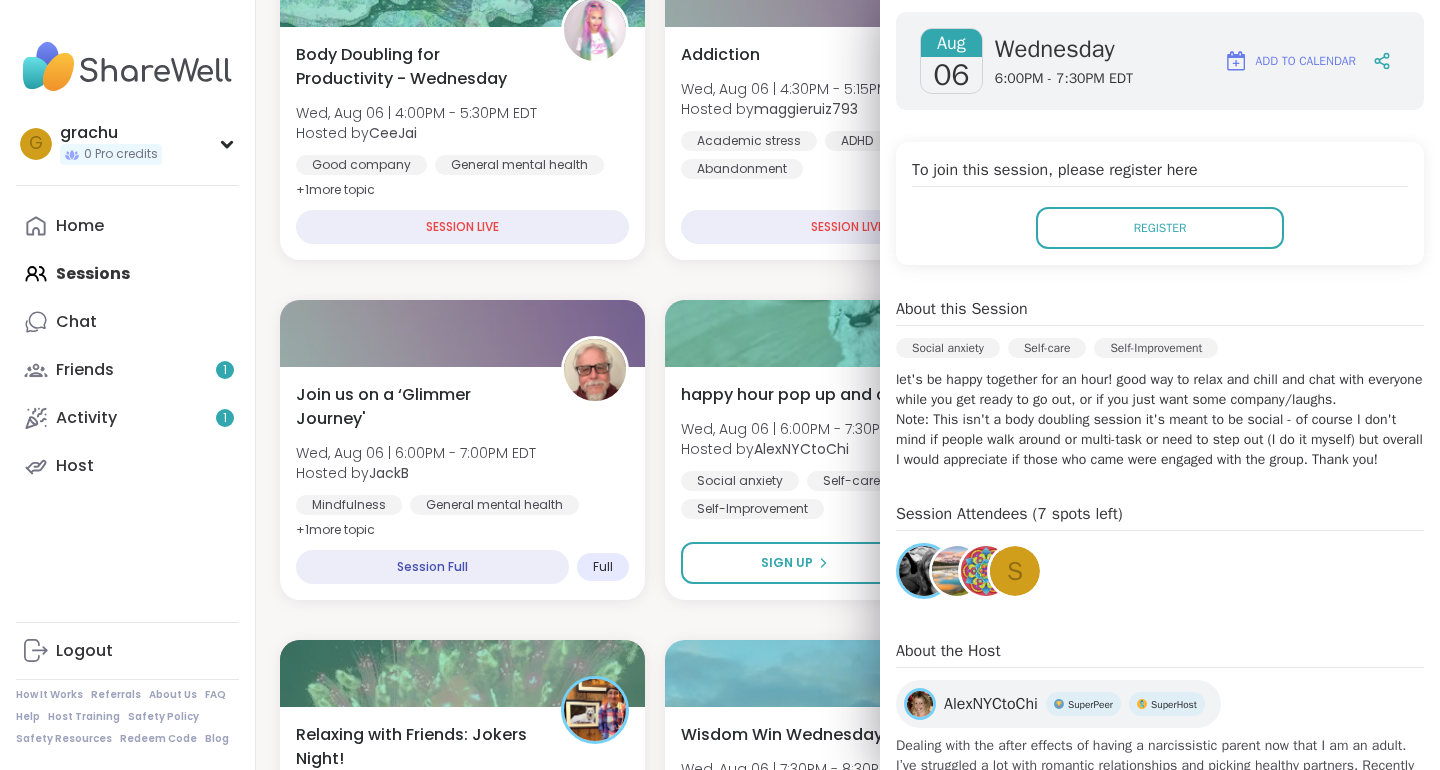 scroll, scrollTop: 374, scrollLeft: 0, axis: vertical 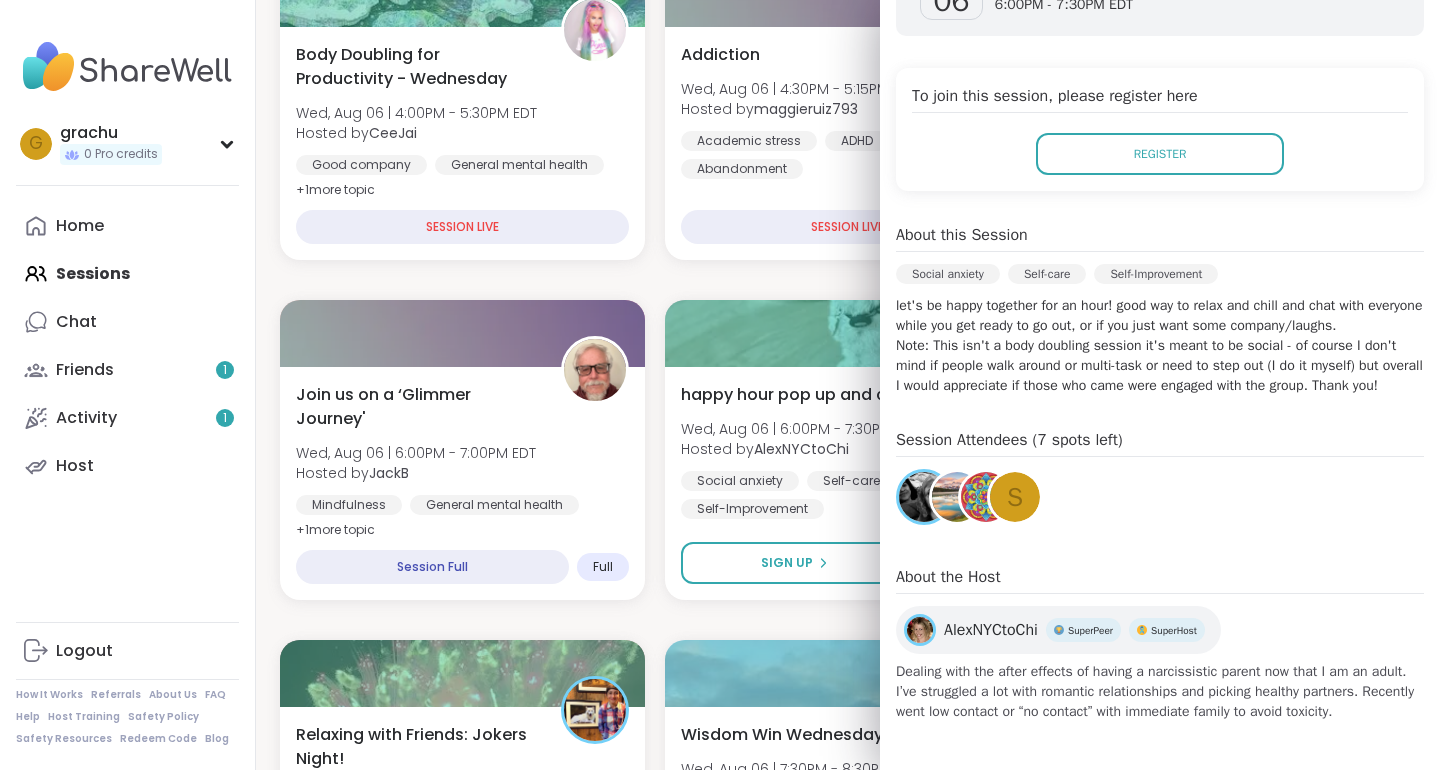 click on "Body Doubling for Productivity - Wednesday Wed, Aug 06 | 4:00PM - 5:30PM EDT Hosted by  CeeJai Good company General mental health Body doubling + 1  more topic SESSION LIVE New Host! 🎉 Addiction Wed, Aug 06 | 4:30PM - 5:15PM EDT Hosted by  maggieruiz793 Academic stress ADHD Abandonment SESSION LIVE Body Doubling- Wednesday Evening Wed, Aug 06 | 5:30PM - 7:00PM EDT Hosted by  Jill_LadyOfTheMountain Body doubling Self-love Loneliness Session Full Full Join us on a ‘Glimmer Journey' Wed, Aug 06 | 6:00PM - 7:00PM EDT Hosted by  JackB Mindfulness General mental health Triggers + 1  more topic Session Full Full happy hour pop up and chill Wed, Aug 06 | 6:00PM - 7:30PM EDT Hosted by  AlexNYCtoChi Social anxiety Self-care Self-Improvement Sign Up 7 spots left Pro Session Positive Psychology for Everyday Happiness Wed, Aug 06 | 7:00PM - 8:00PM EDT Hosted by  draymee General mental health Self-Improvement Growth + 1  more topic Upgrade to register now Relaxing with Friends: Jokers Night!  Hosted by  + 1 Full" at bounding box center (848, 1810) 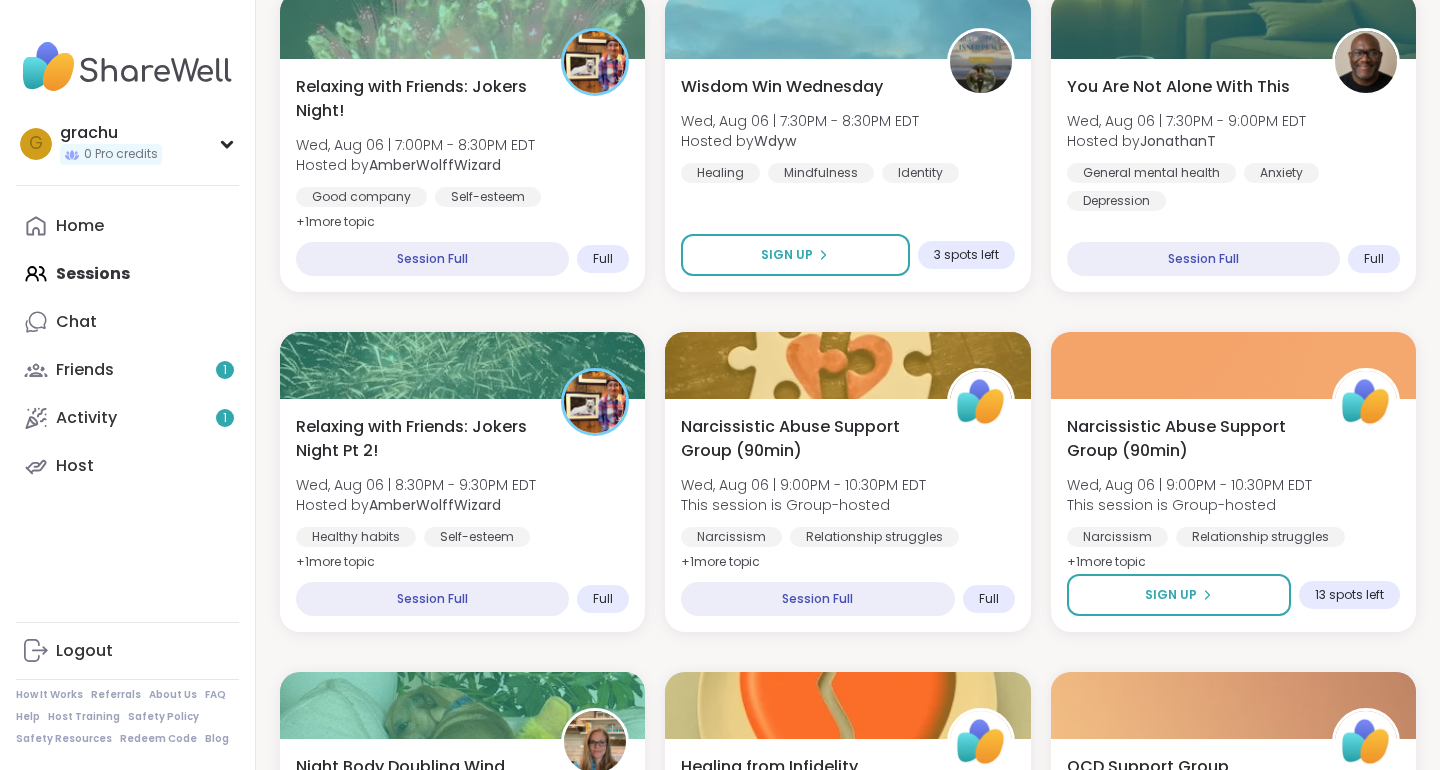 scroll, scrollTop: 1130, scrollLeft: 0, axis: vertical 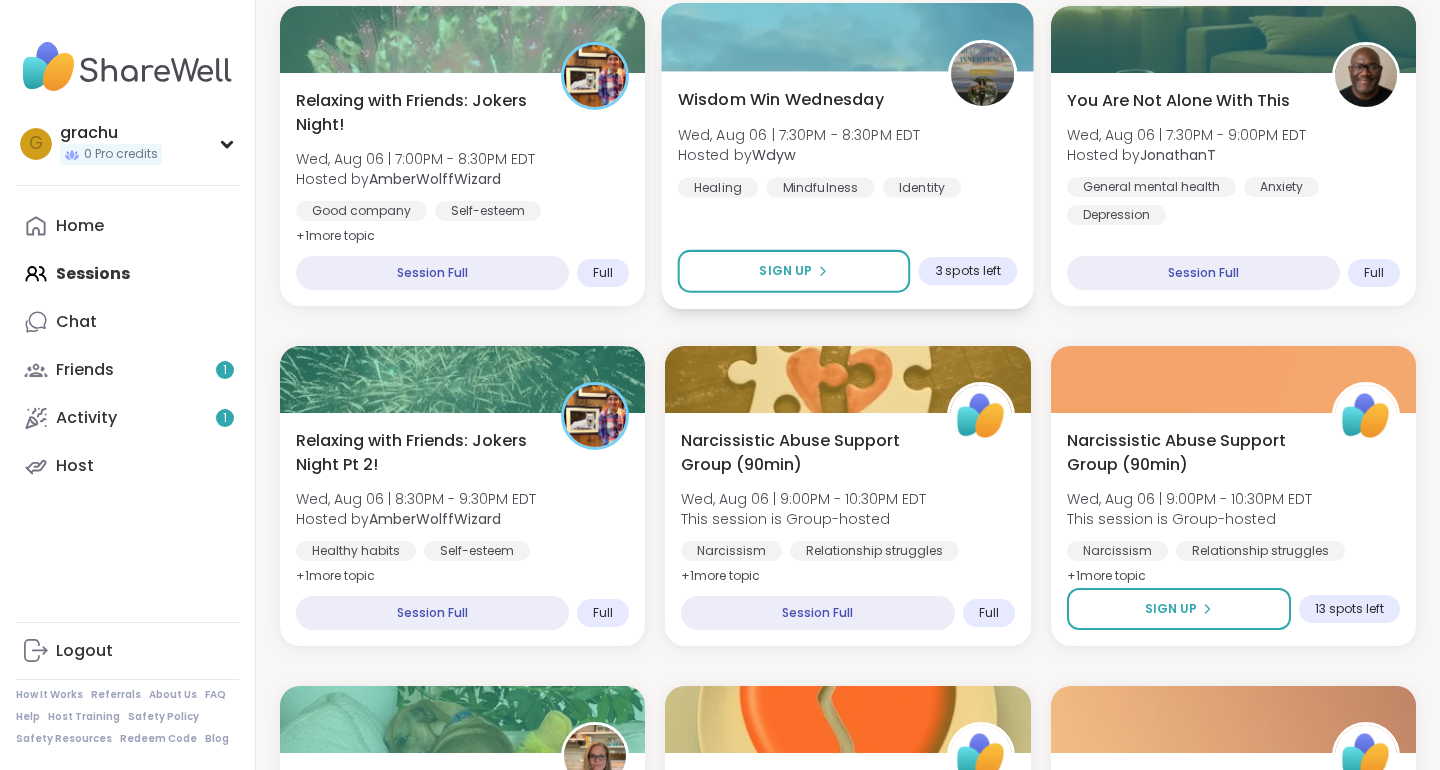 click on "Wisdom Win Wednesday" at bounding box center [781, 99] 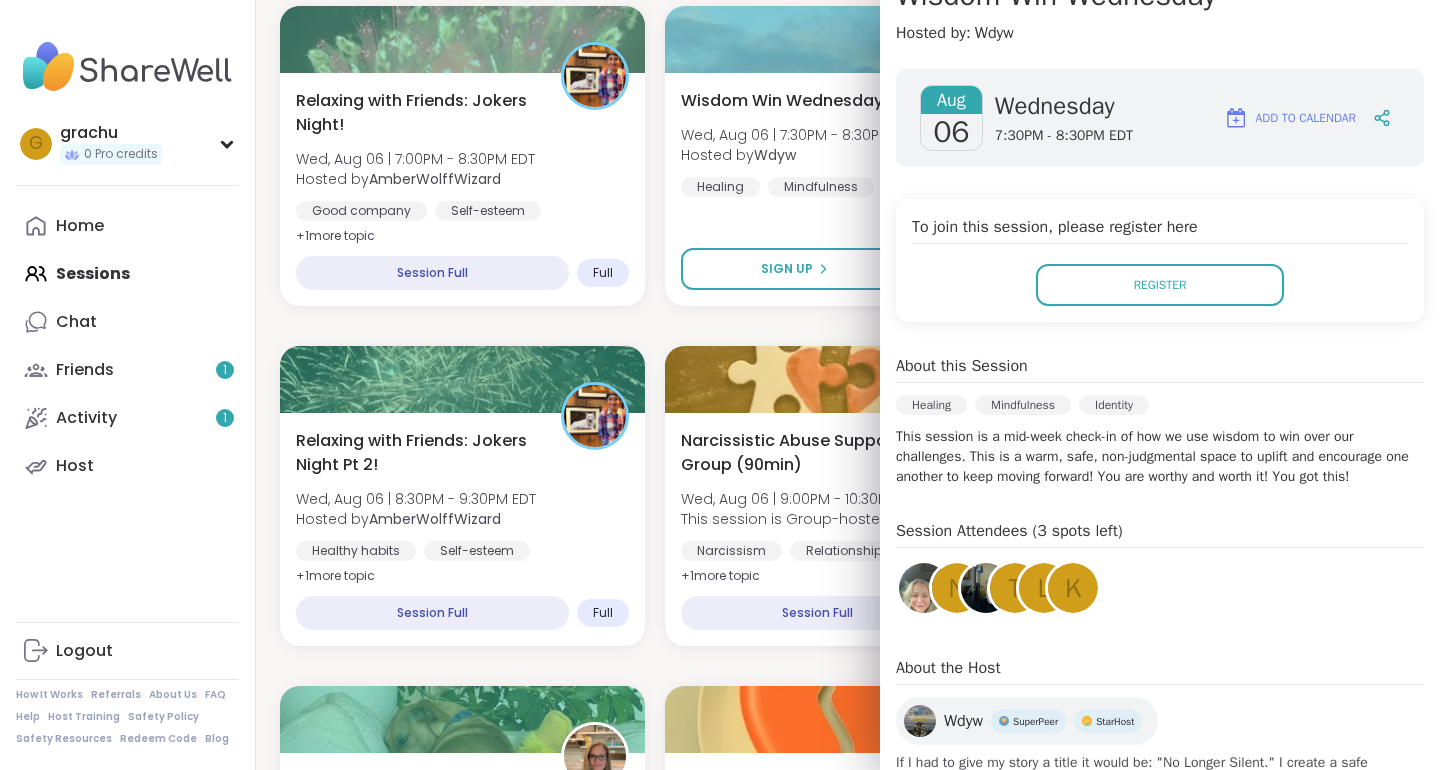 scroll, scrollTop: 229, scrollLeft: 0, axis: vertical 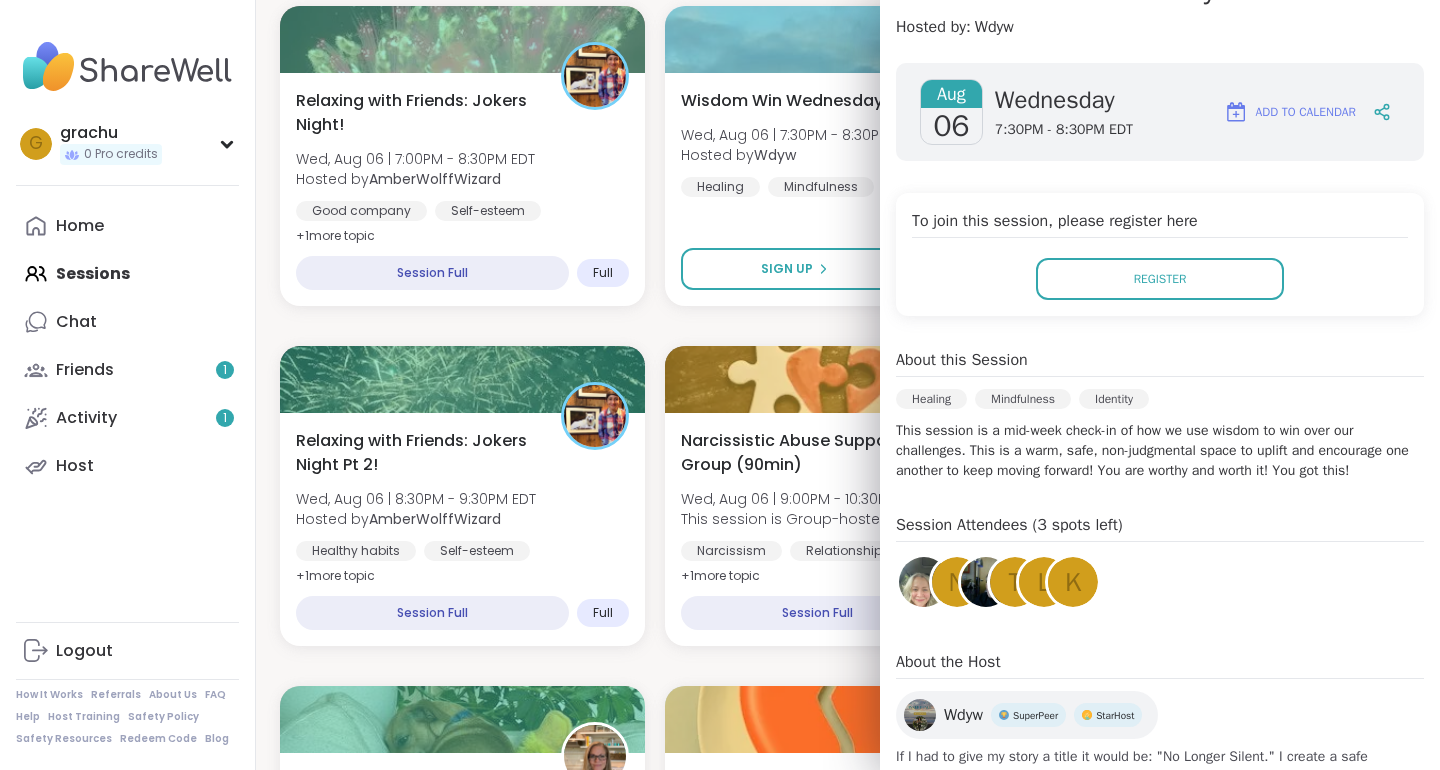click on "Body Doubling for Productivity - Wednesday Wed, Aug 06 | 4:00PM - 5:30PM EDT Hosted by  CeeJai Good company General mental health Body doubling + 1  more topic SESSION LIVE New Host! 🎉 Addiction Wed, Aug 06 | 4:30PM - 5:15PM EDT Hosted by  maggieruiz793 Academic stress ADHD Abandonment SESSION LIVE Body Doubling- Wednesday Evening Wed, Aug 06 | 5:30PM - 7:00PM EDT Hosted by  Jill_LadyOfTheMountain Body doubling Self-love Loneliness Session Full Full Join us on a ‘Glimmer Journey' Wed, Aug 06 | 6:00PM - 7:00PM EDT Hosted by  JackB Mindfulness General mental health Triggers + 1  more topic Session Full Full happy hour pop up and chill Wed, Aug 06 | 6:00PM - 7:30PM EDT Hosted by  AlexNYCtoChi Social anxiety Self-care Self-Improvement Sign Up 7 spots left Pro Session Positive Psychology for Everyday Happiness Wed, Aug 06 | 7:00PM - 8:00PM EDT Hosted by  draymee General mental health Self-Improvement Growth + 1  more topic Upgrade to register now Relaxing with Friends: Jokers Night!  Hosted by  + 1 Full" at bounding box center [848, 1176] 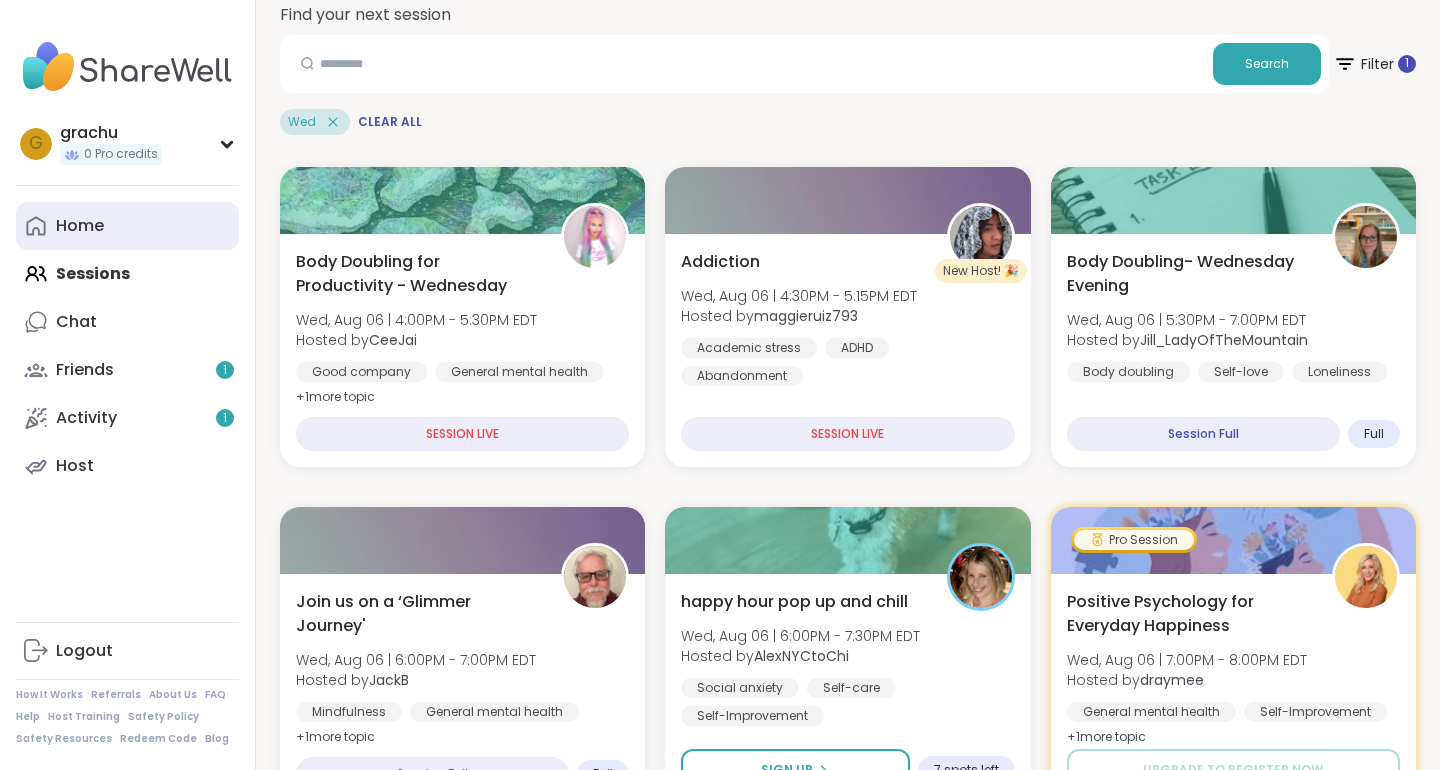 scroll, scrollTop: 0, scrollLeft: 0, axis: both 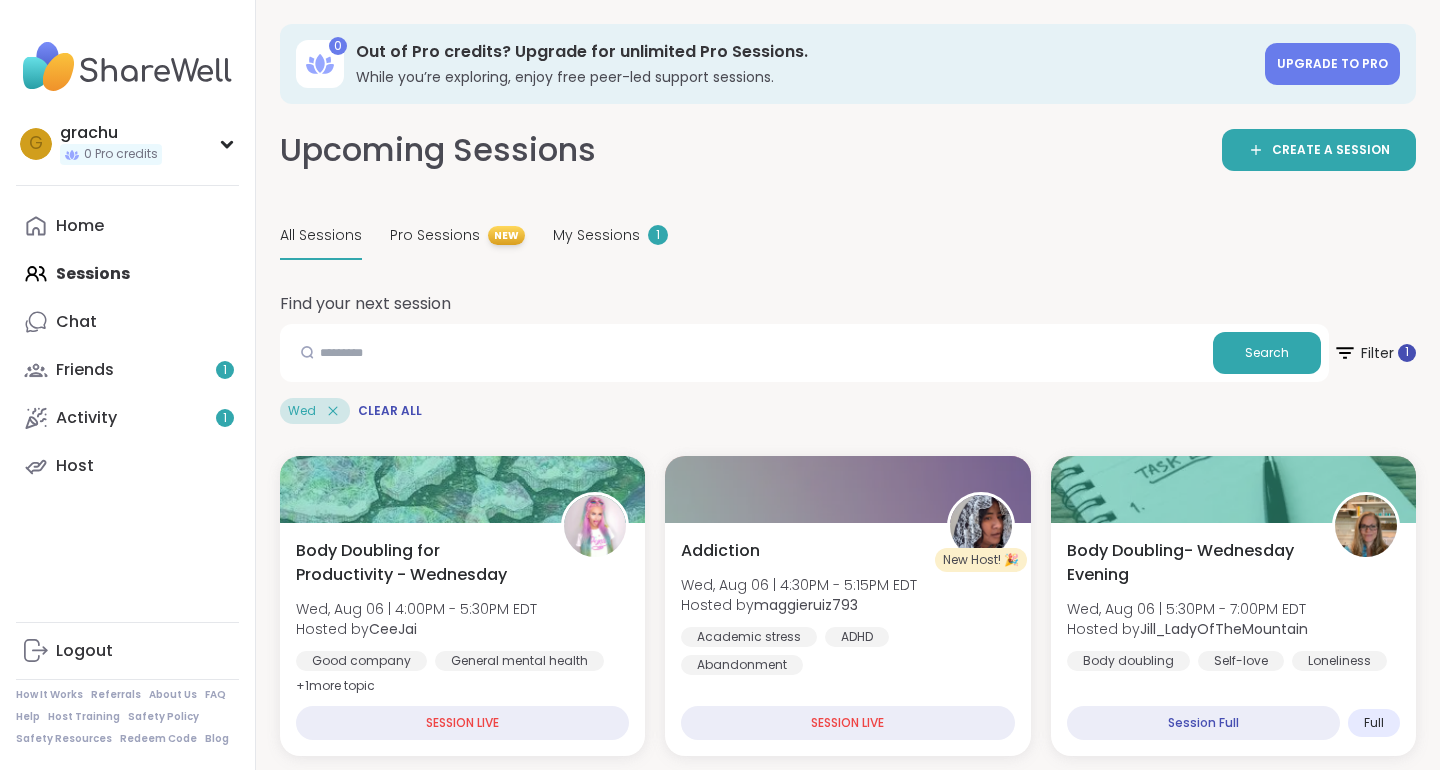 click on "Find your next session Search  Filter   1 Wed Clear All" at bounding box center [848, 358] 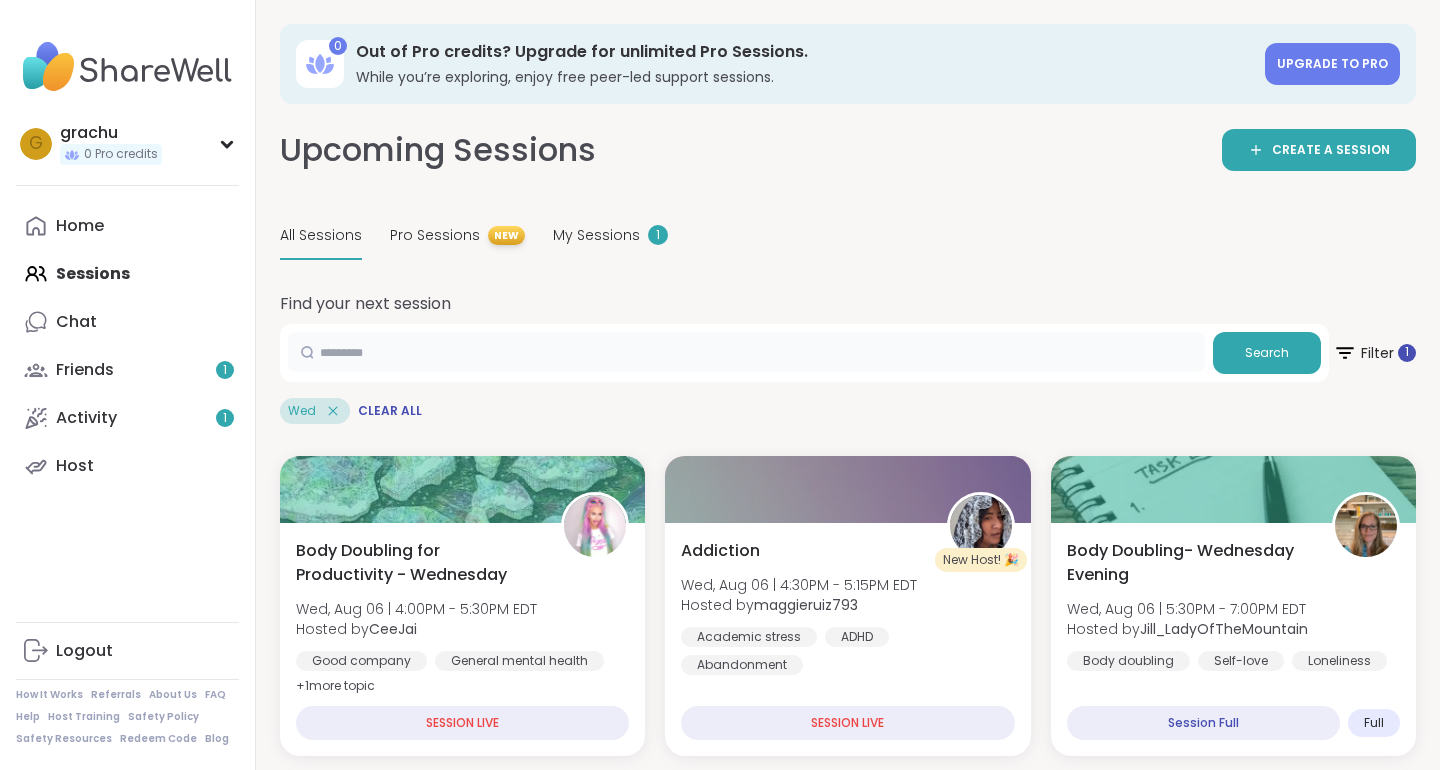 click at bounding box center [746, 352] 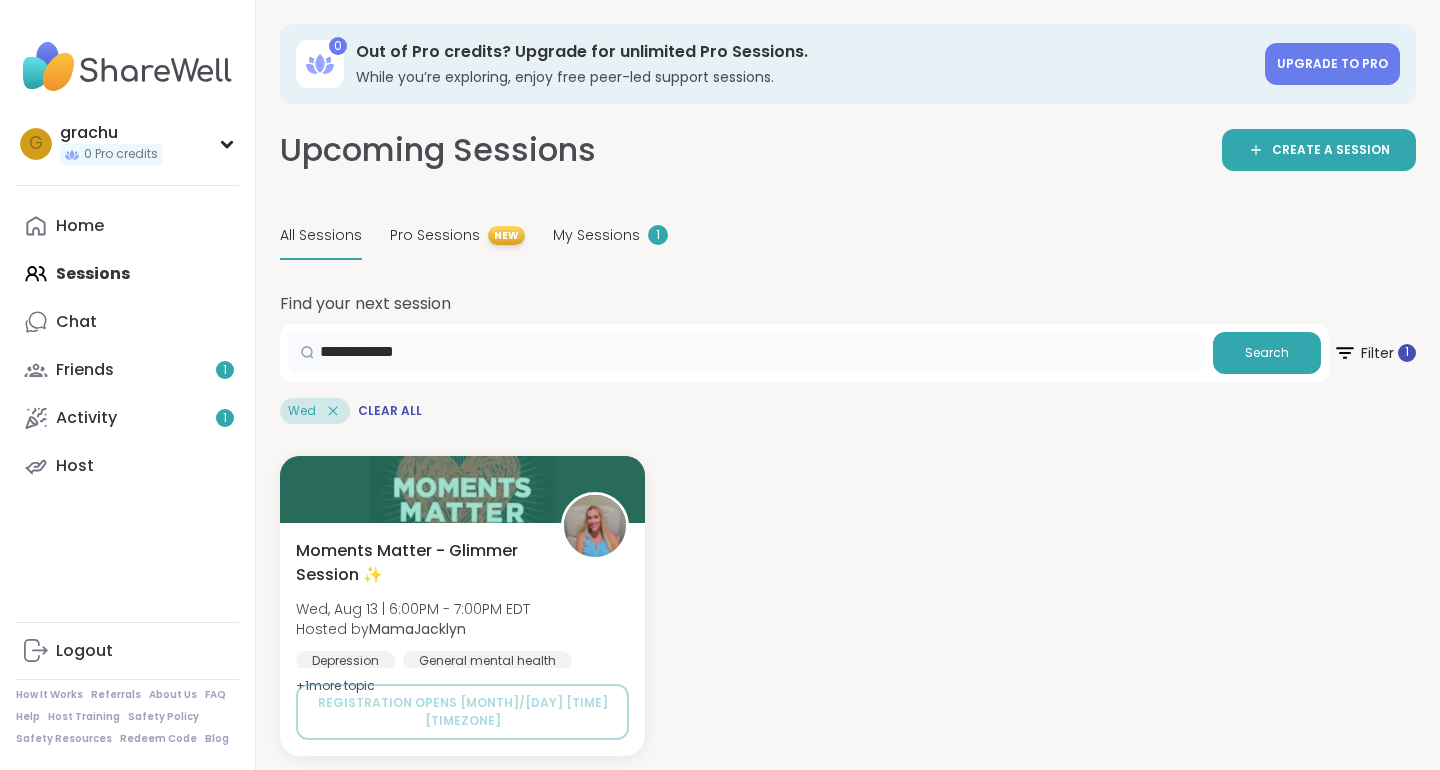 scroll, scrollTop: 20, scrollLeft: 0, axis: vertical 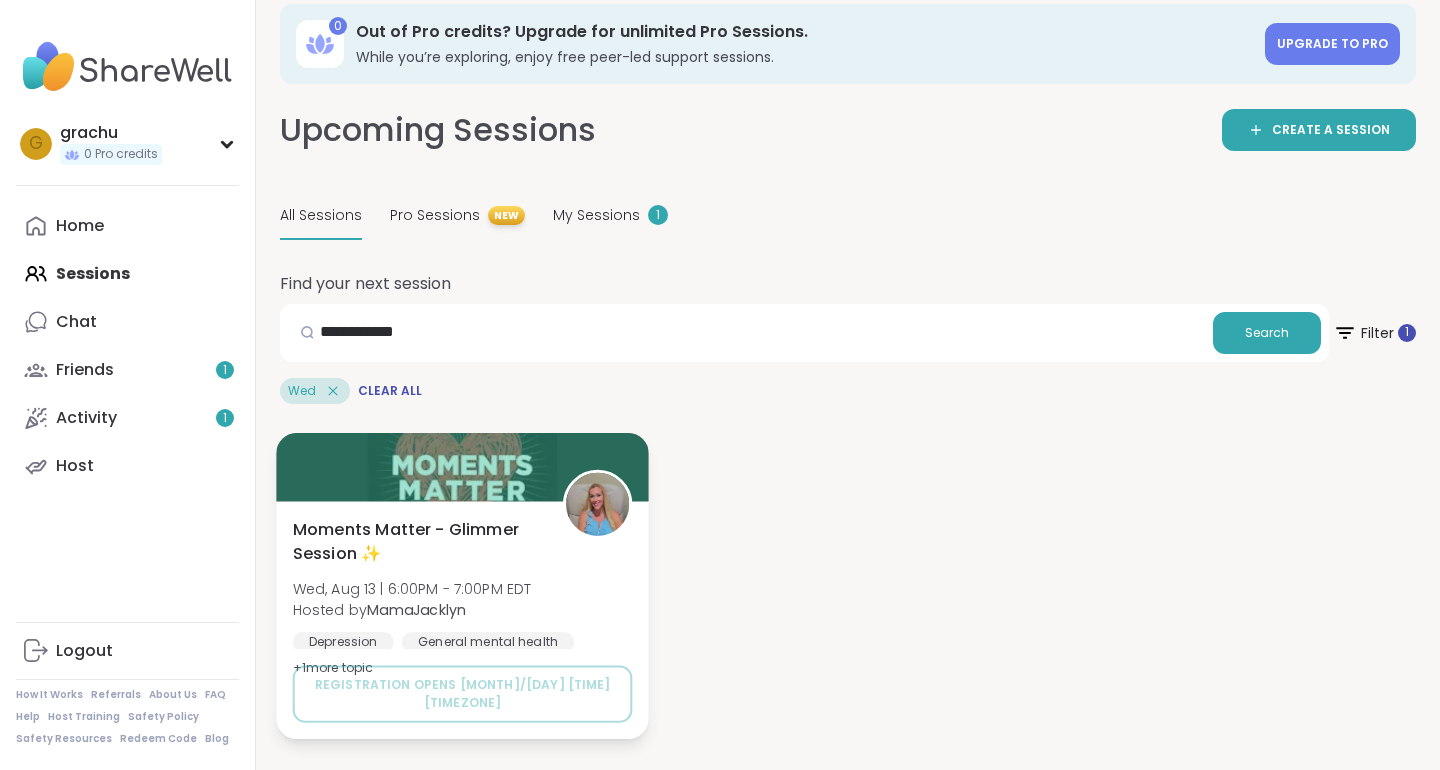 click on "Moments Matter - Glimmer Session ✨" at bounding box center (417, 541) 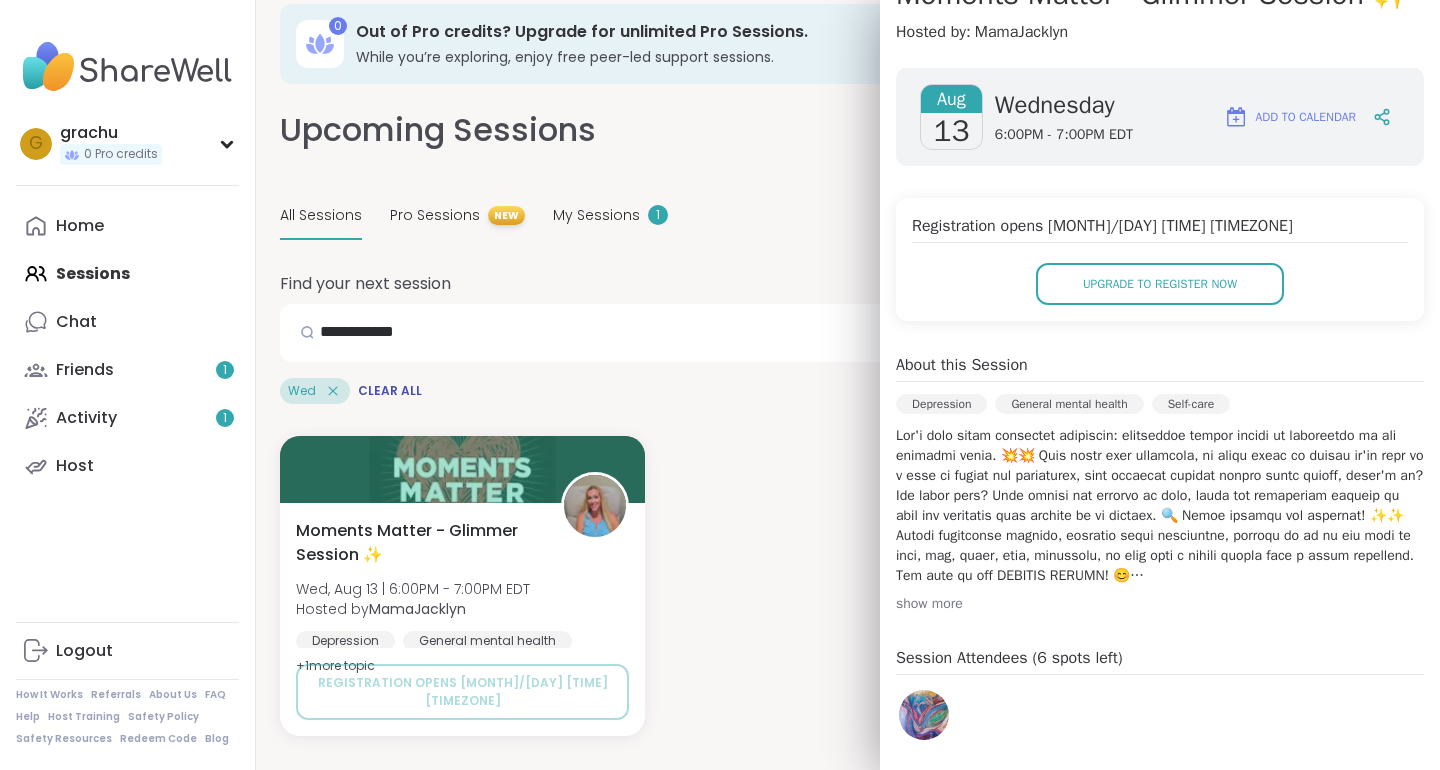 scroll, scrollTop: 0, scrollLeft: 0, axis: both 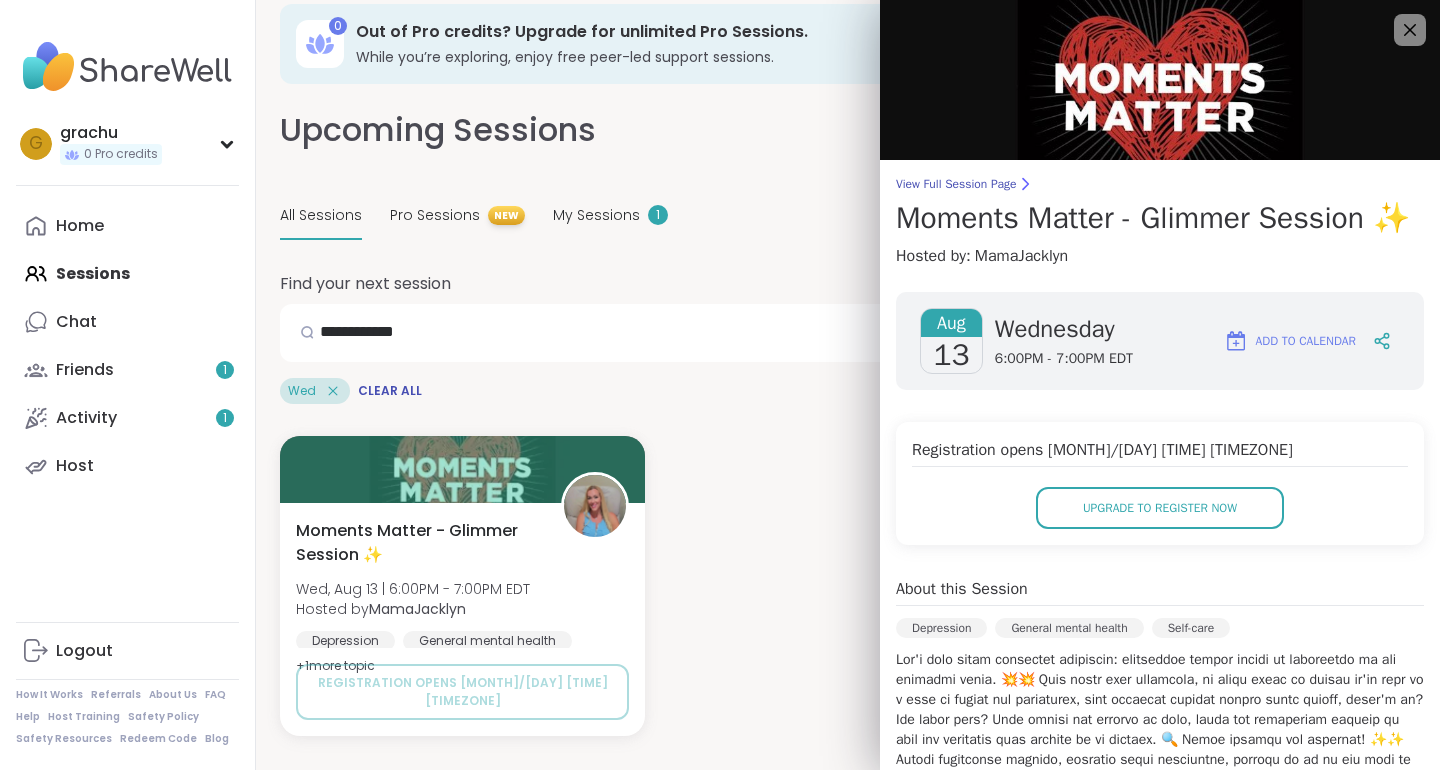 click at bounding box center (1160, 80) 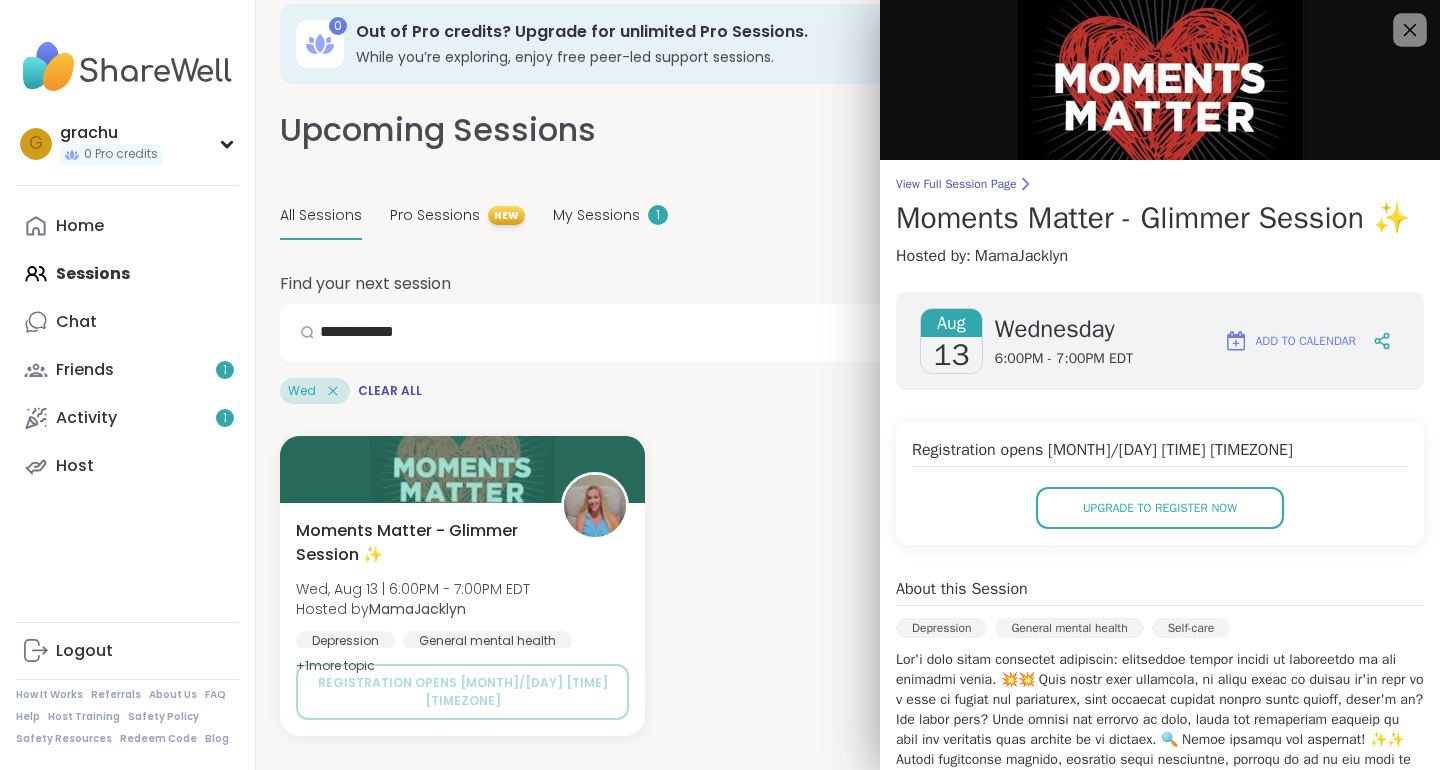 click 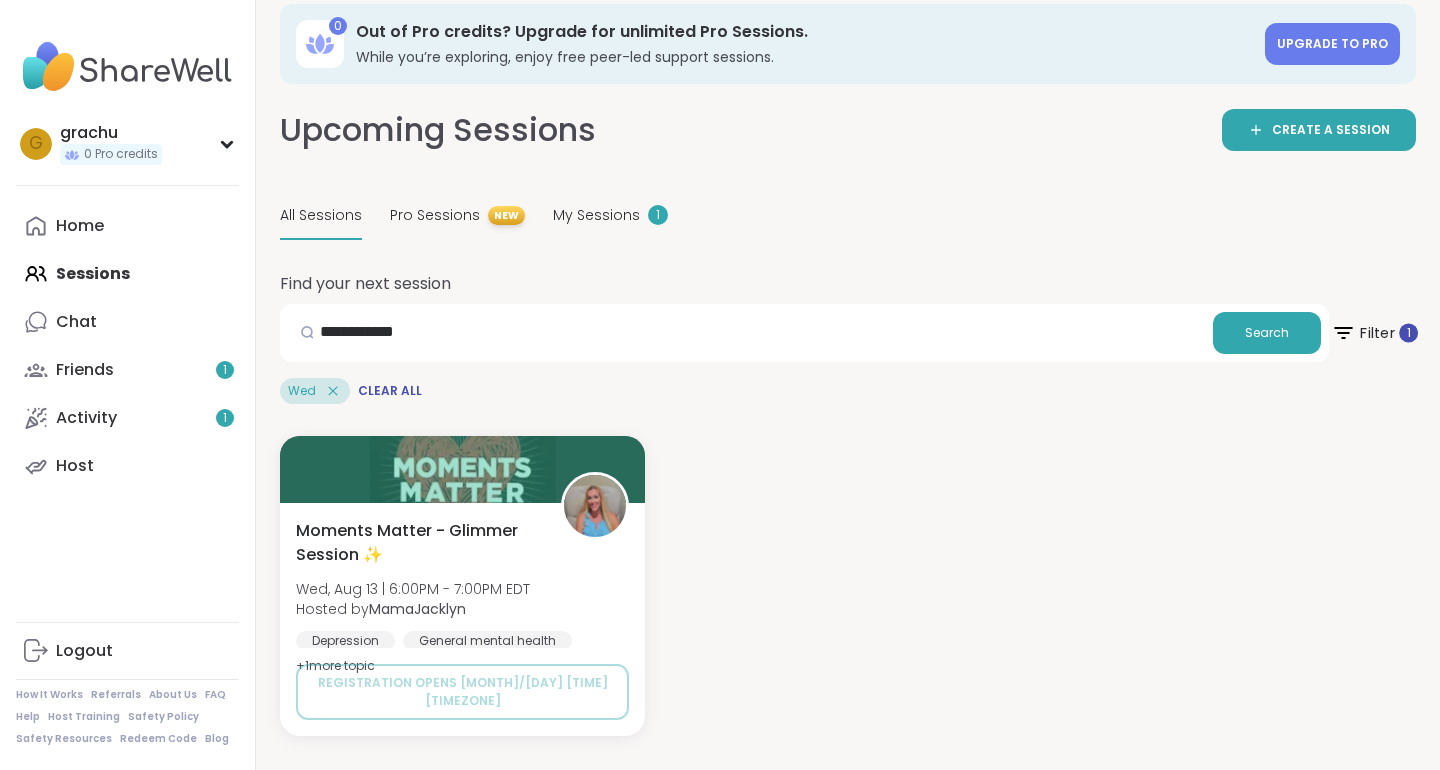 click on "Filter   1" at bounding box center [1374, 333] 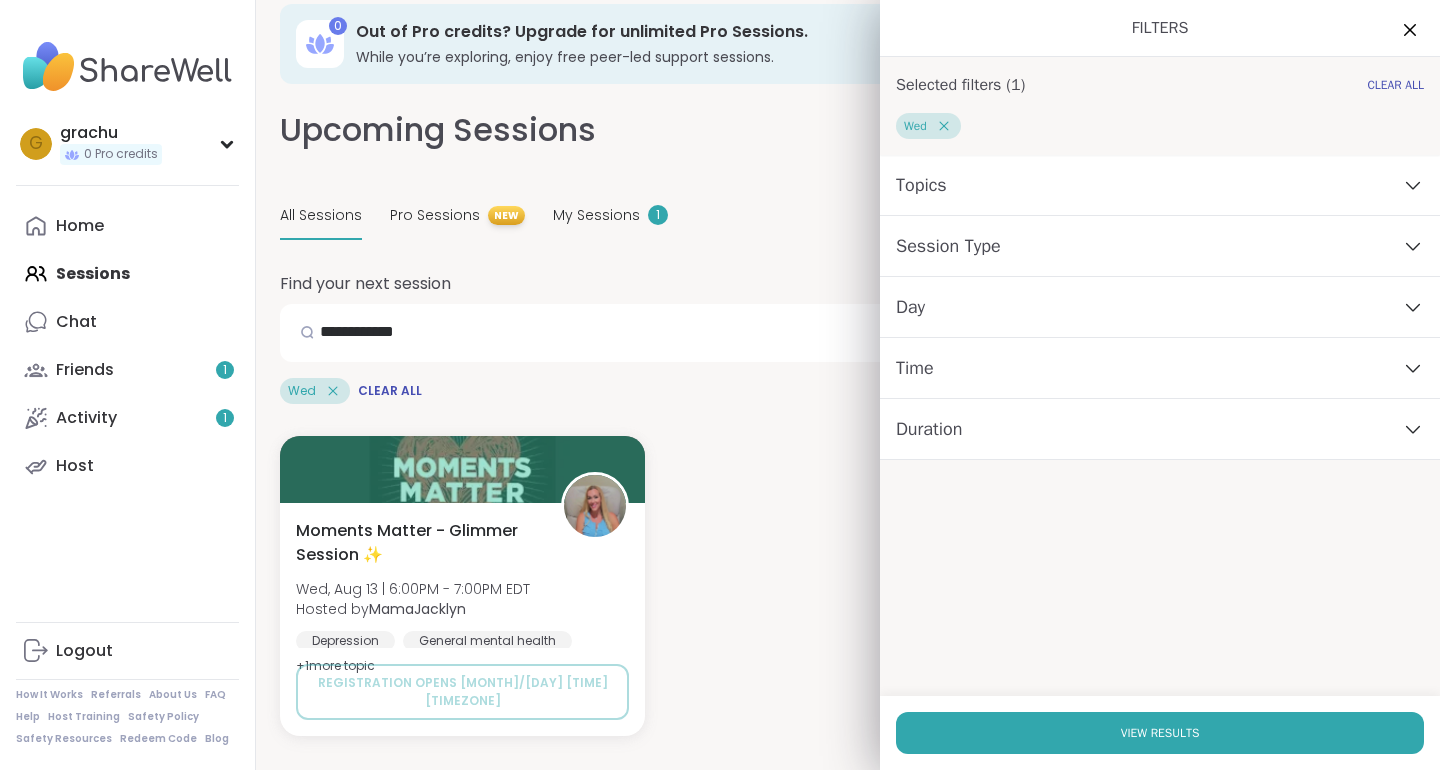 click 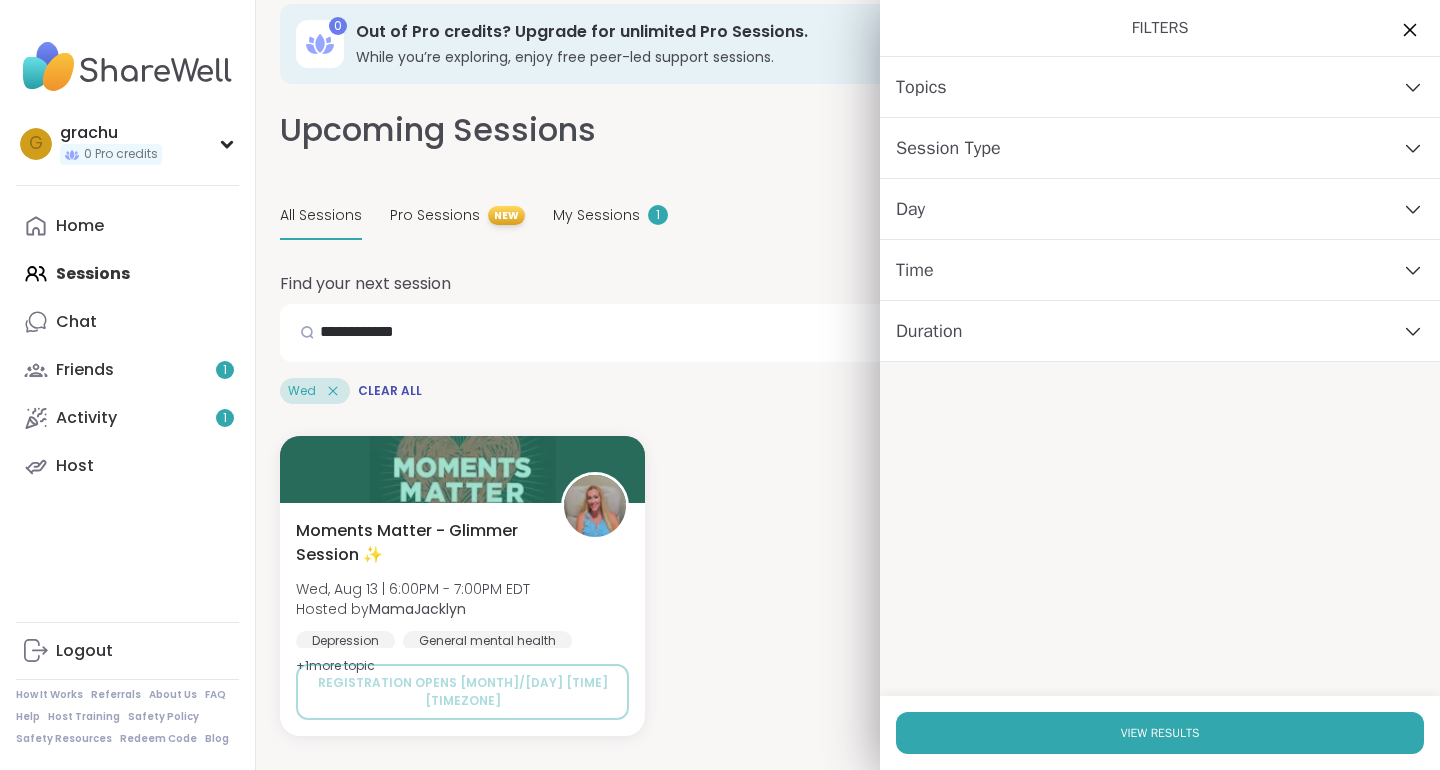 click at bounding box center (1410, 30) 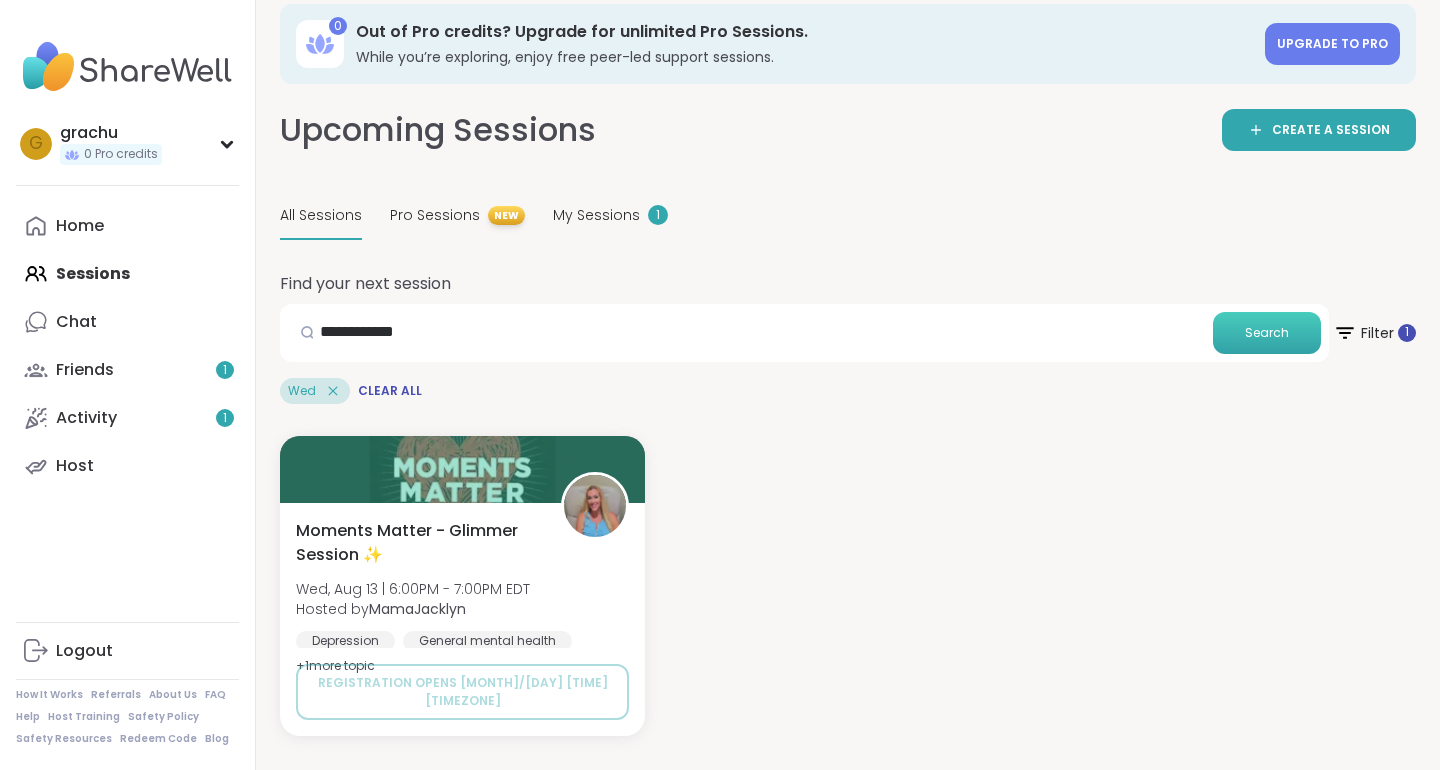 click on "Search" at bounding box center [1267, 333] 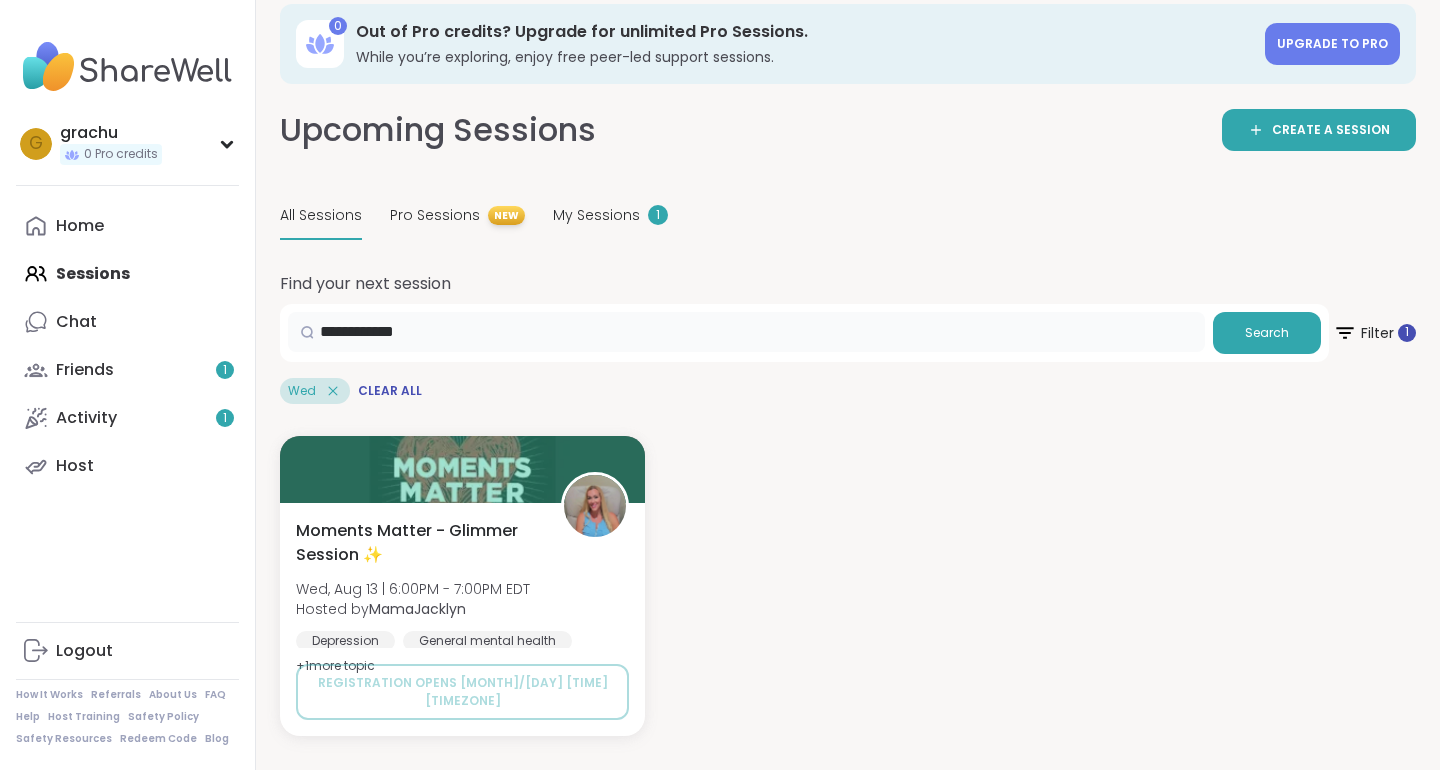 click on "**********" at bounding box center [746, 332] 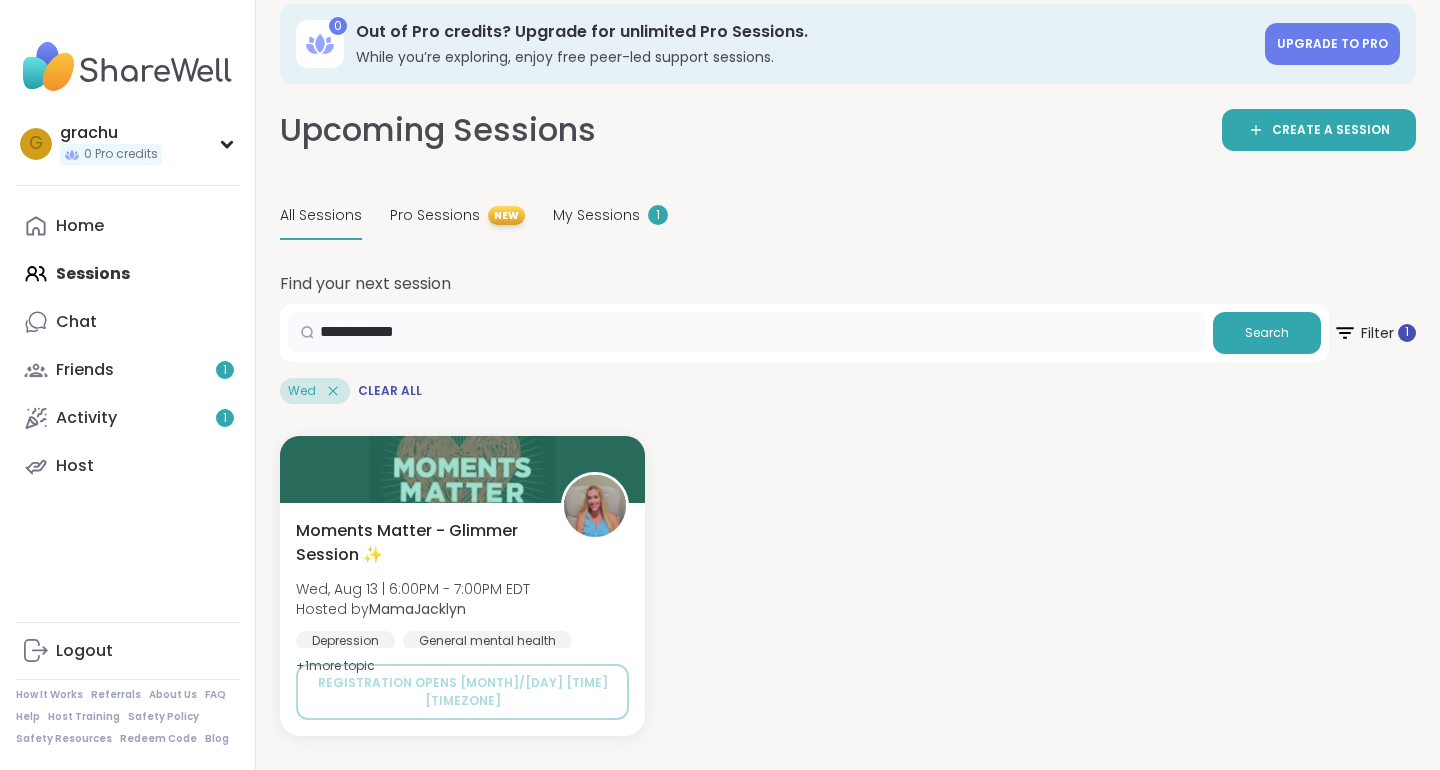click on "**********" at bounding box center (746, 332) 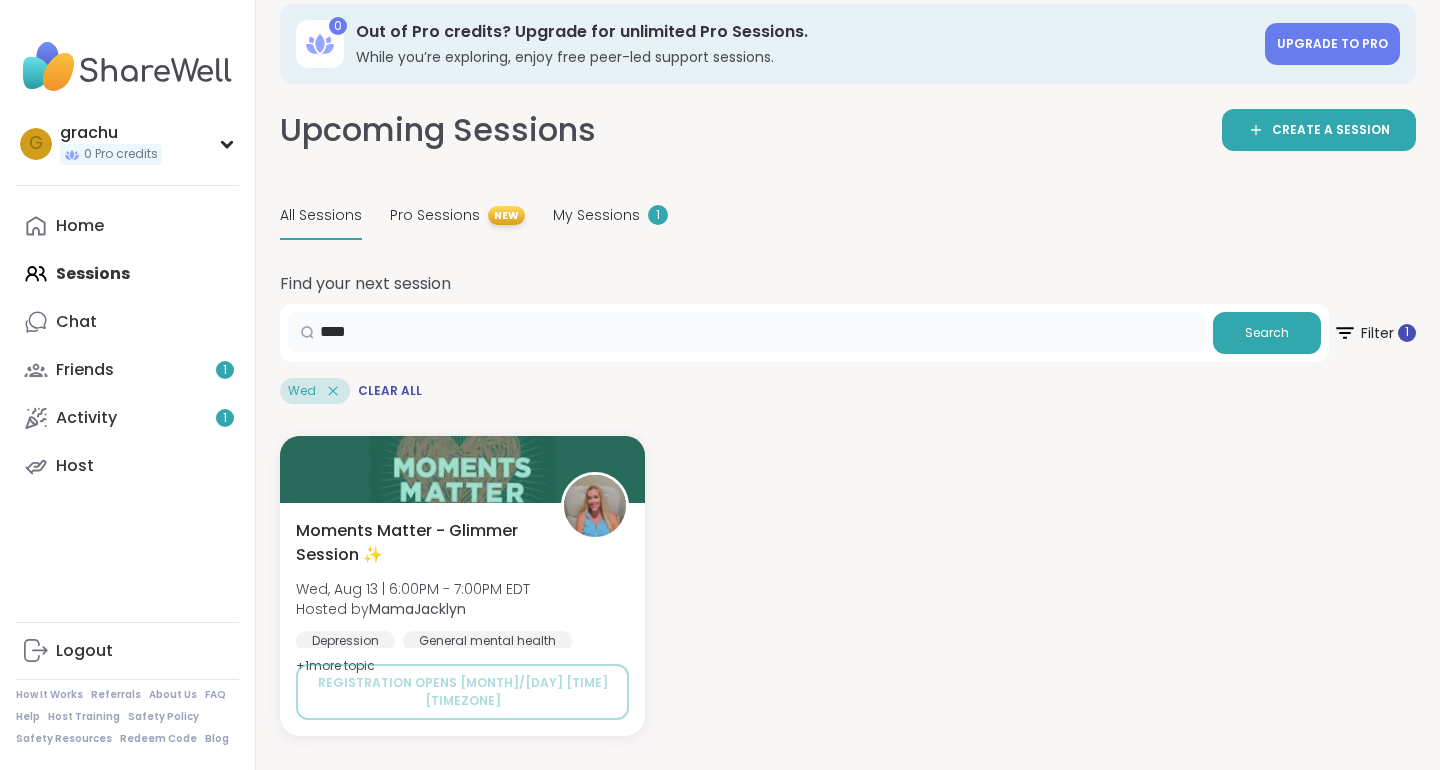 type on "****" 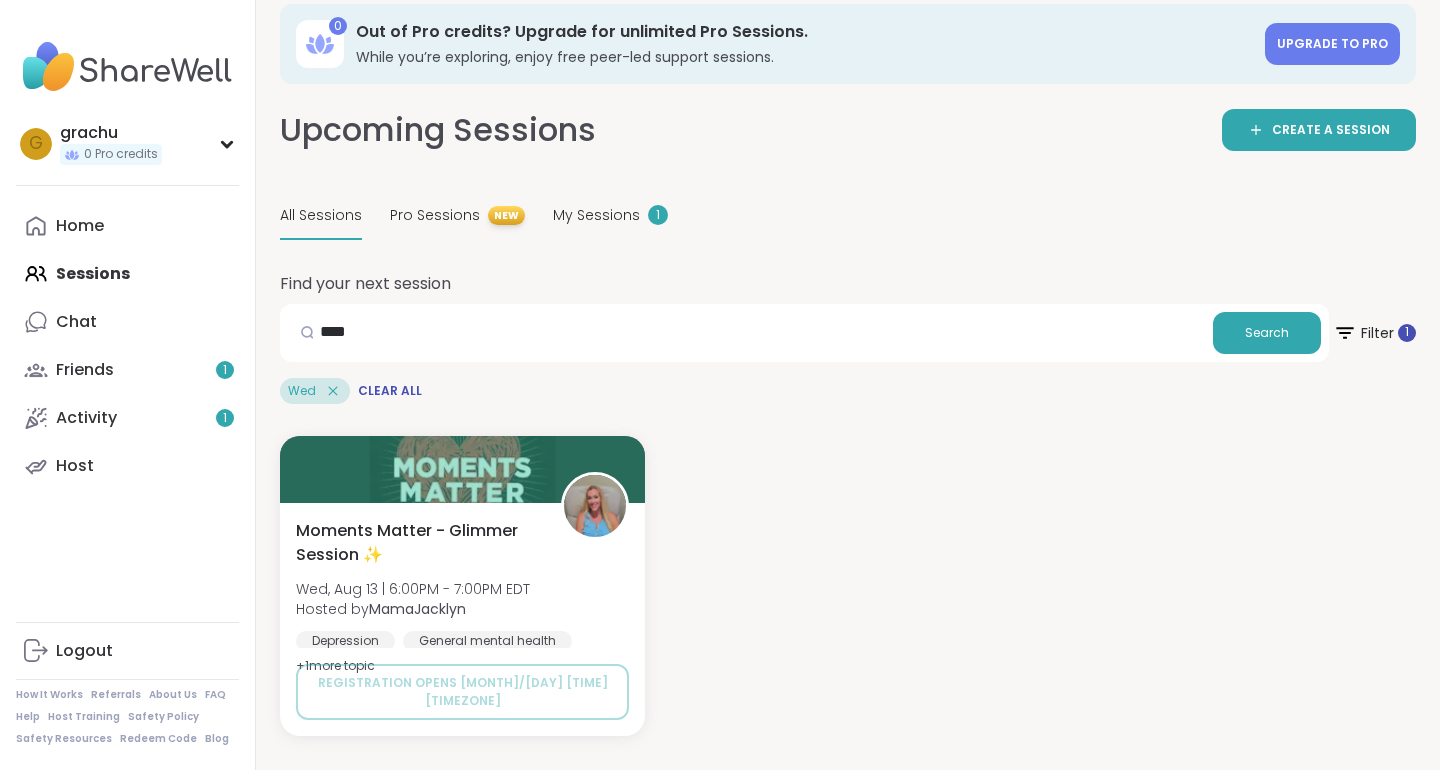 click on "Home Sessions Chat Friends 1 Activity 1 Host" at bounding box center [127, 346] 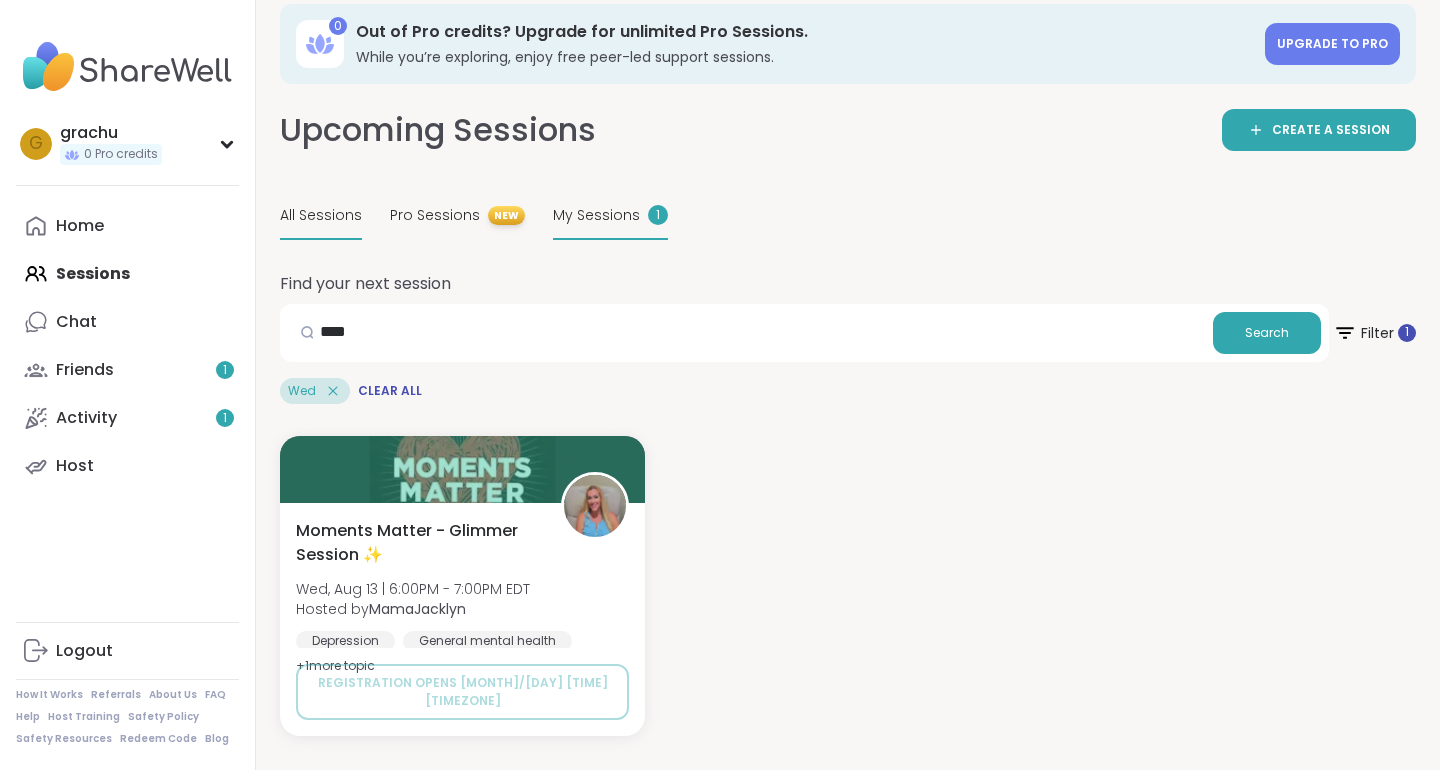 click on "1" at bounding box center [658, 215] 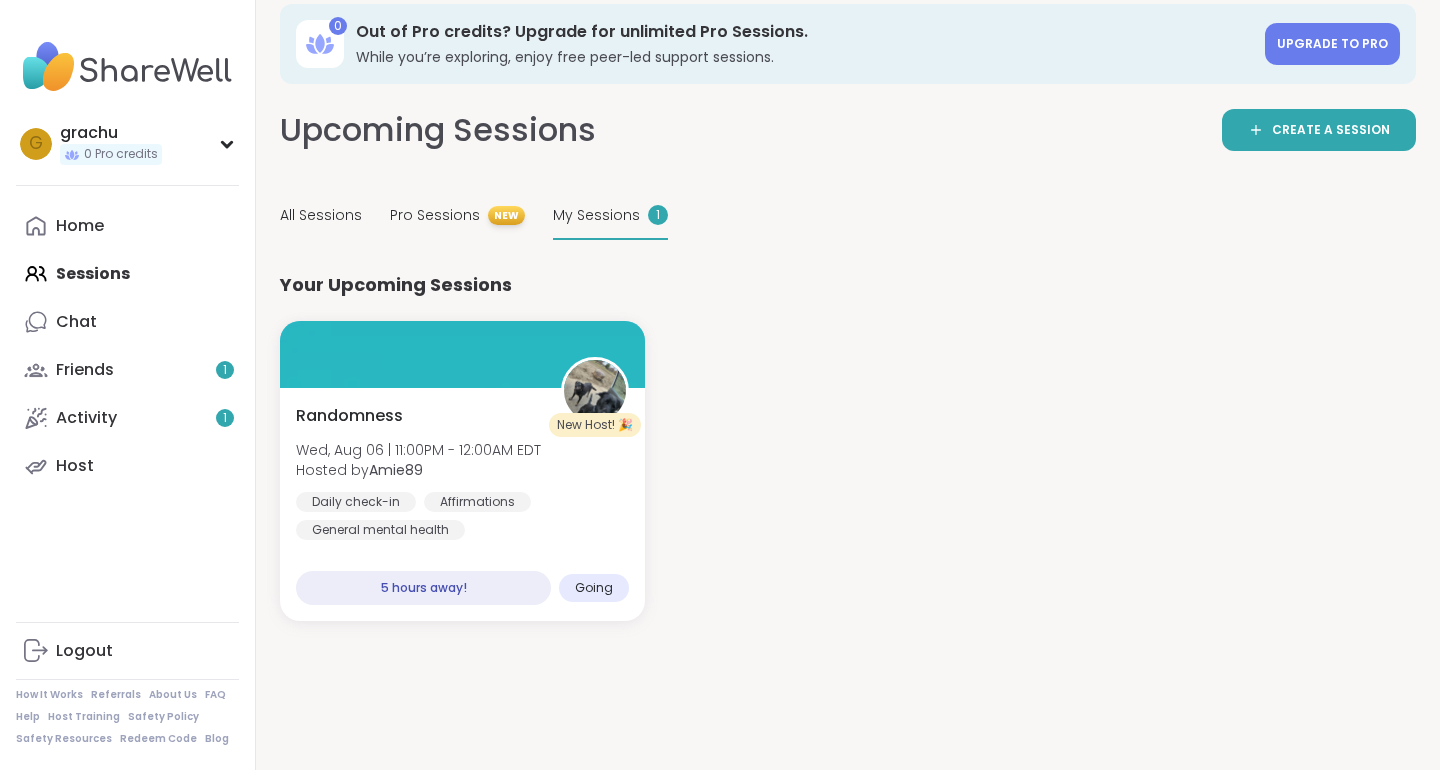 scroll, scrollTop: 0, scrollLeft: 0, axis: both 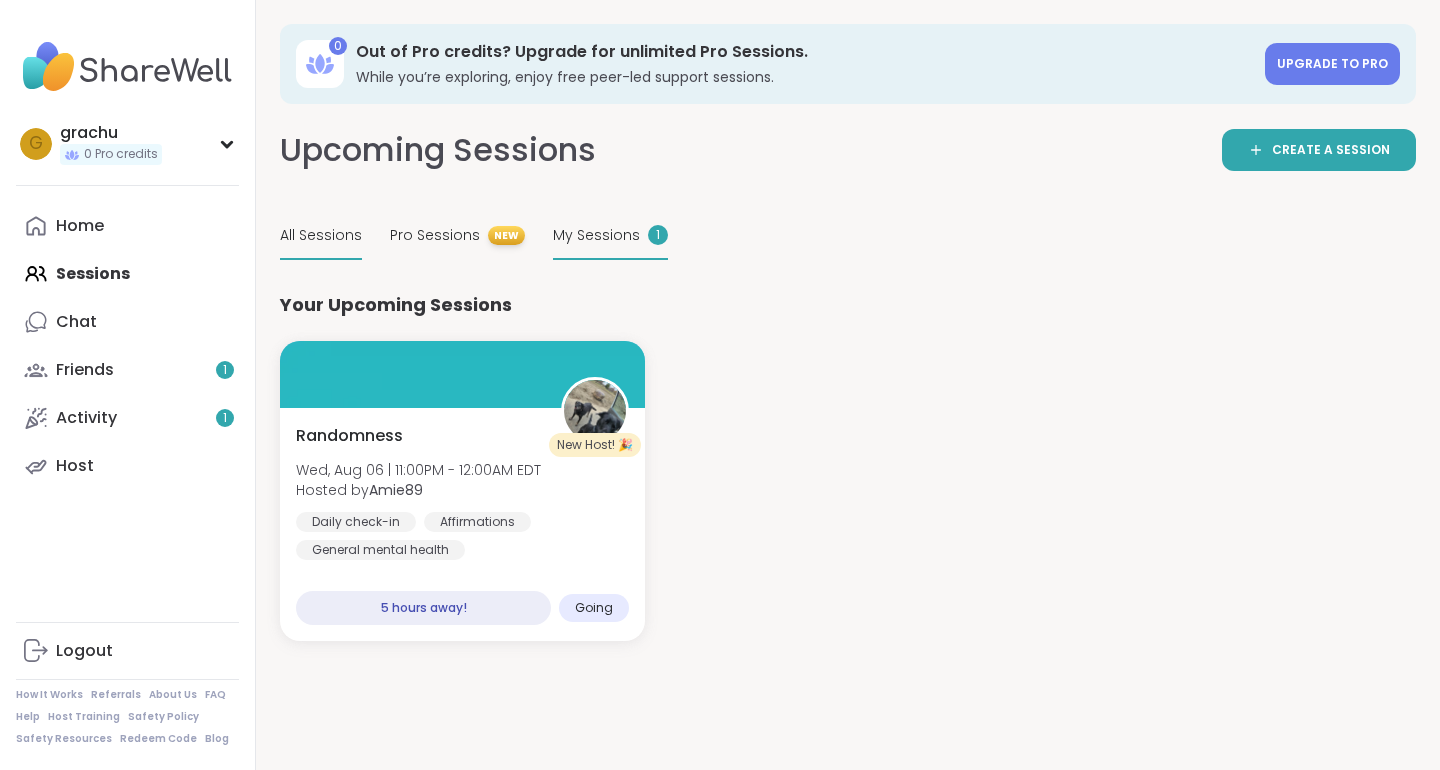 click on "All Sessions" at bounding box center [321, 236] 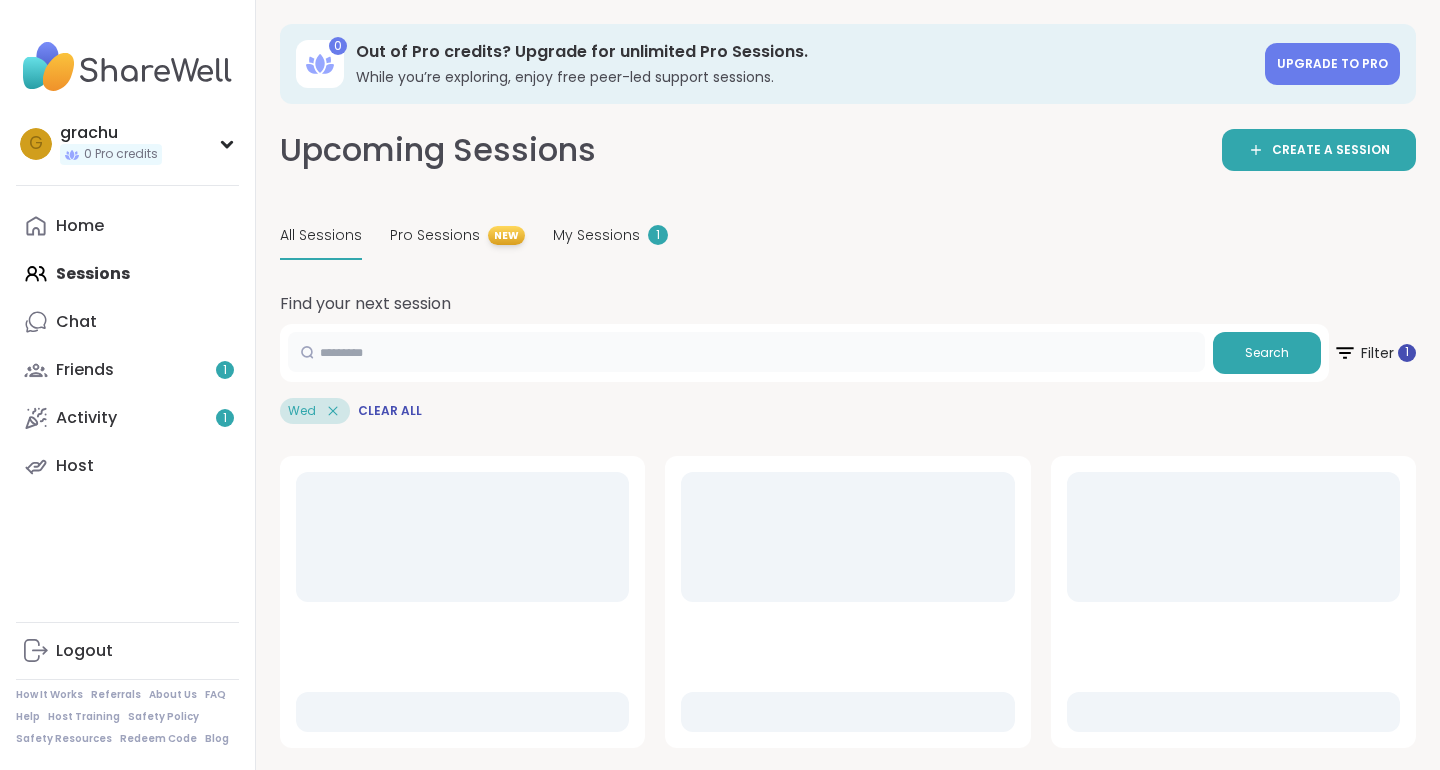 click at bounding box center (746, 352) 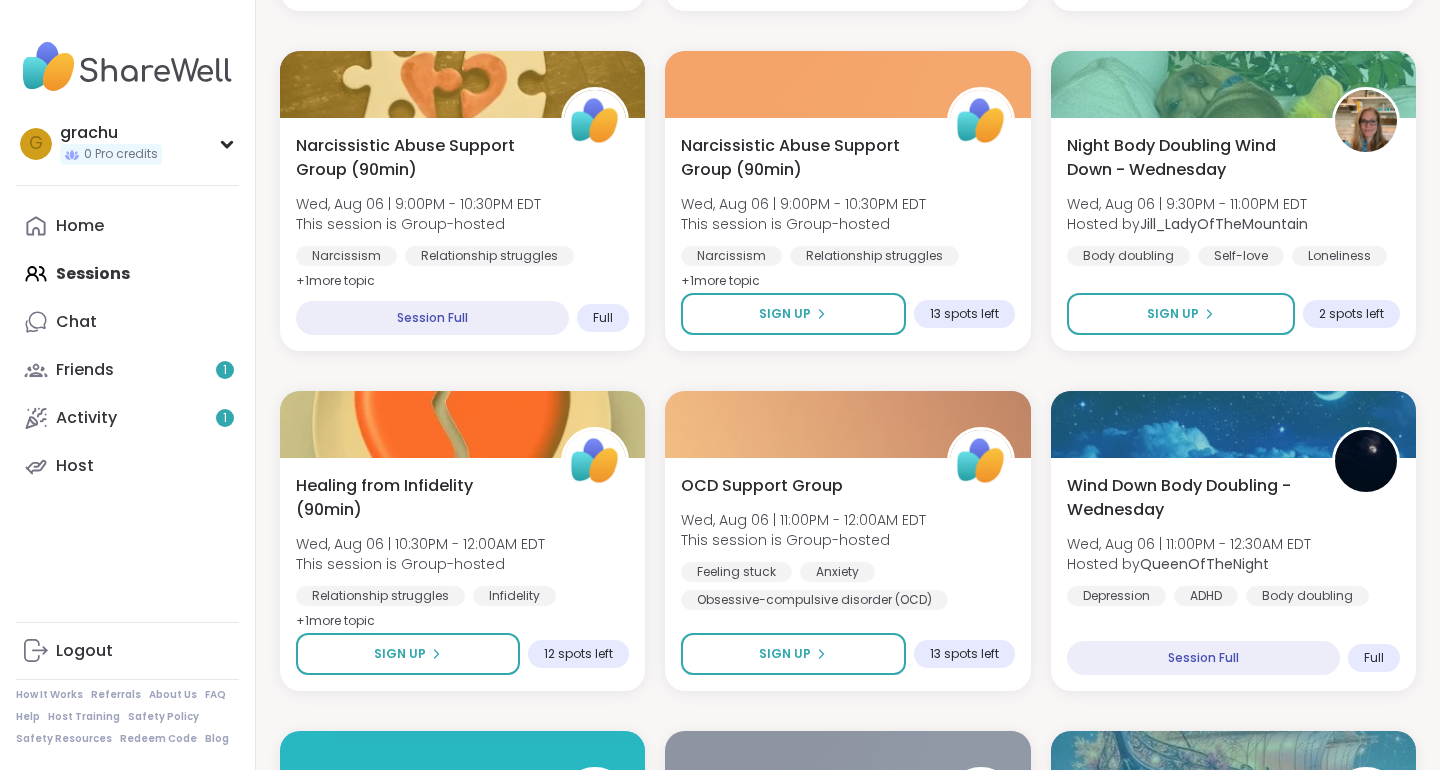 scroll, scrollTop: 1763, scrollLeft: 0, axis: vertical 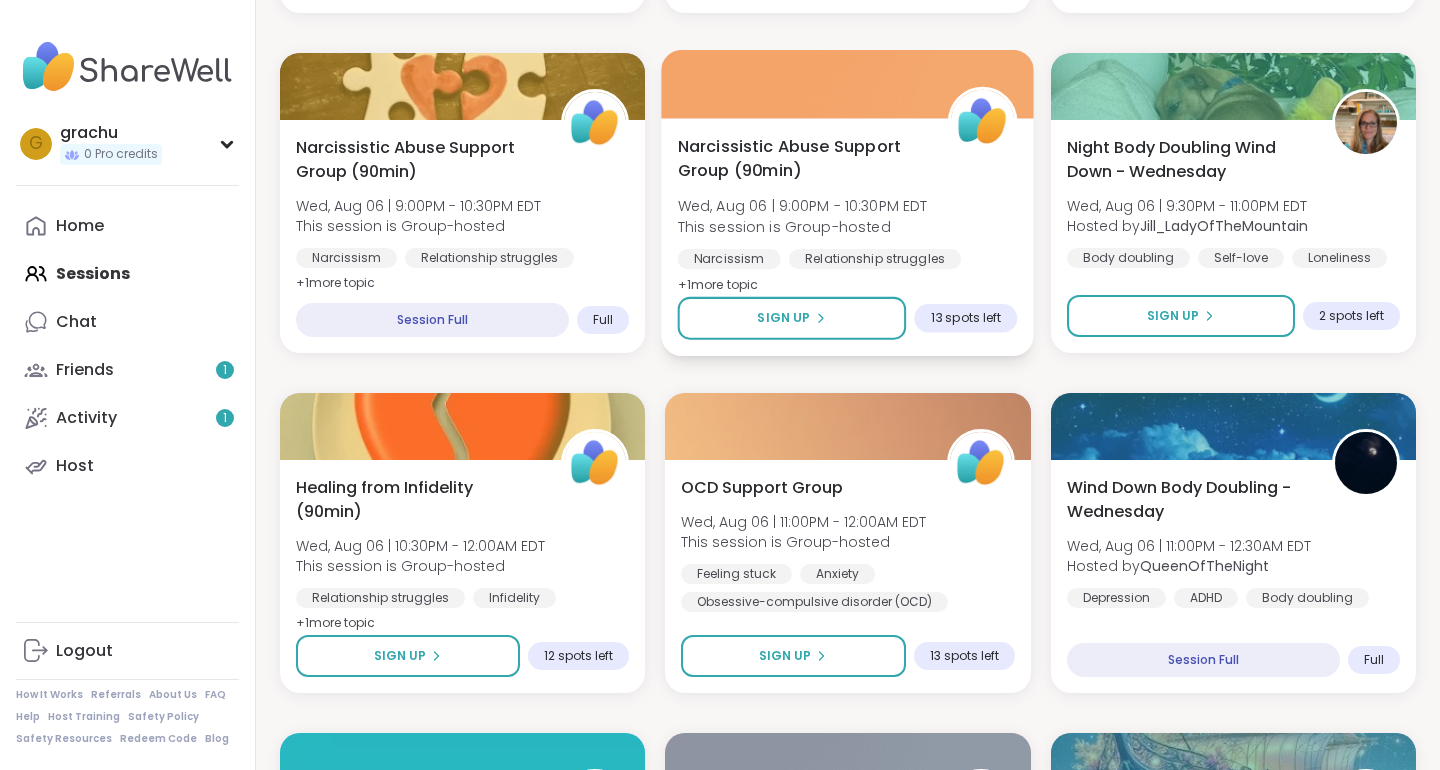 click on "Narcissistic Abuse Support Group (90min)" at bounding box center (802, 158) 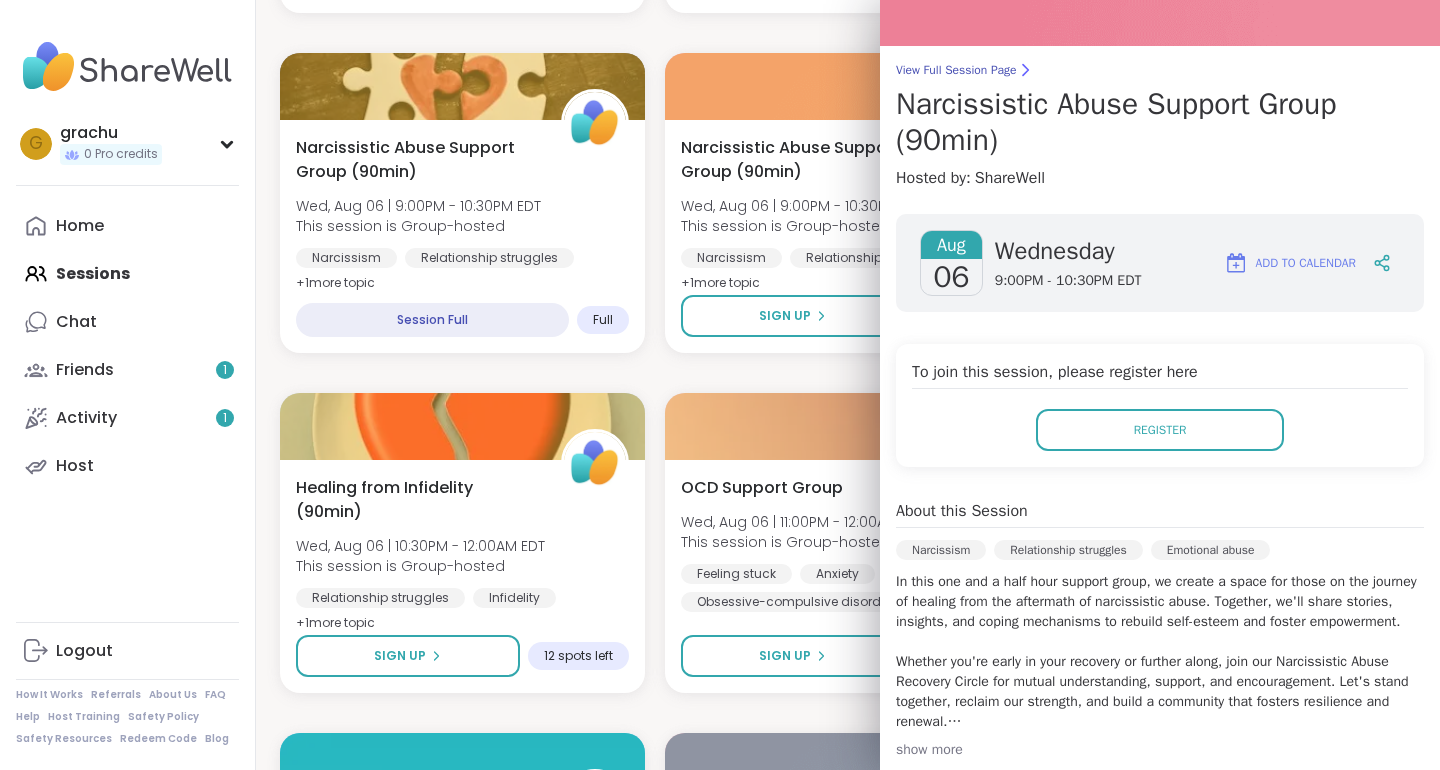 scroll, scrollTop: 0, scrollLeft: 0, axis: both 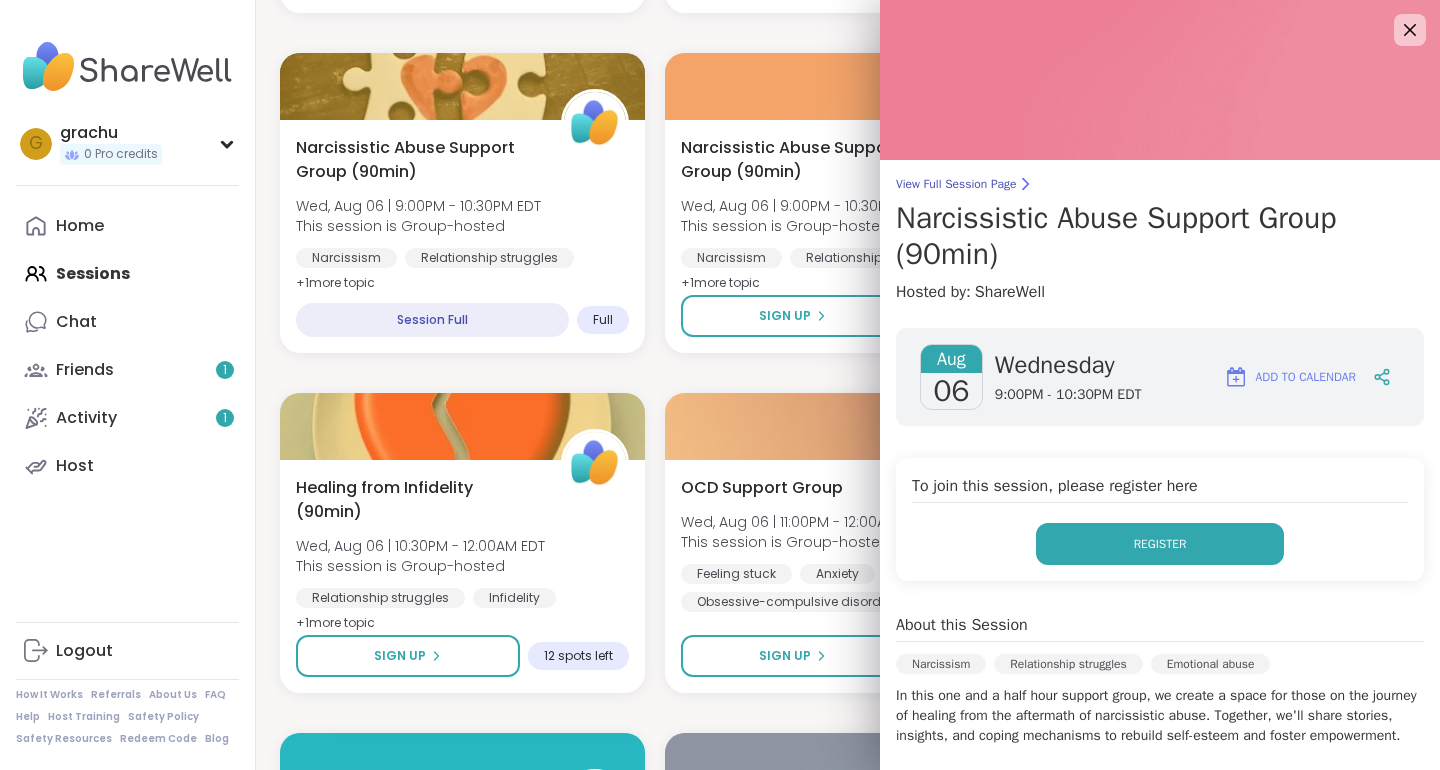click on "Register" at bounding box center [1160, 544] 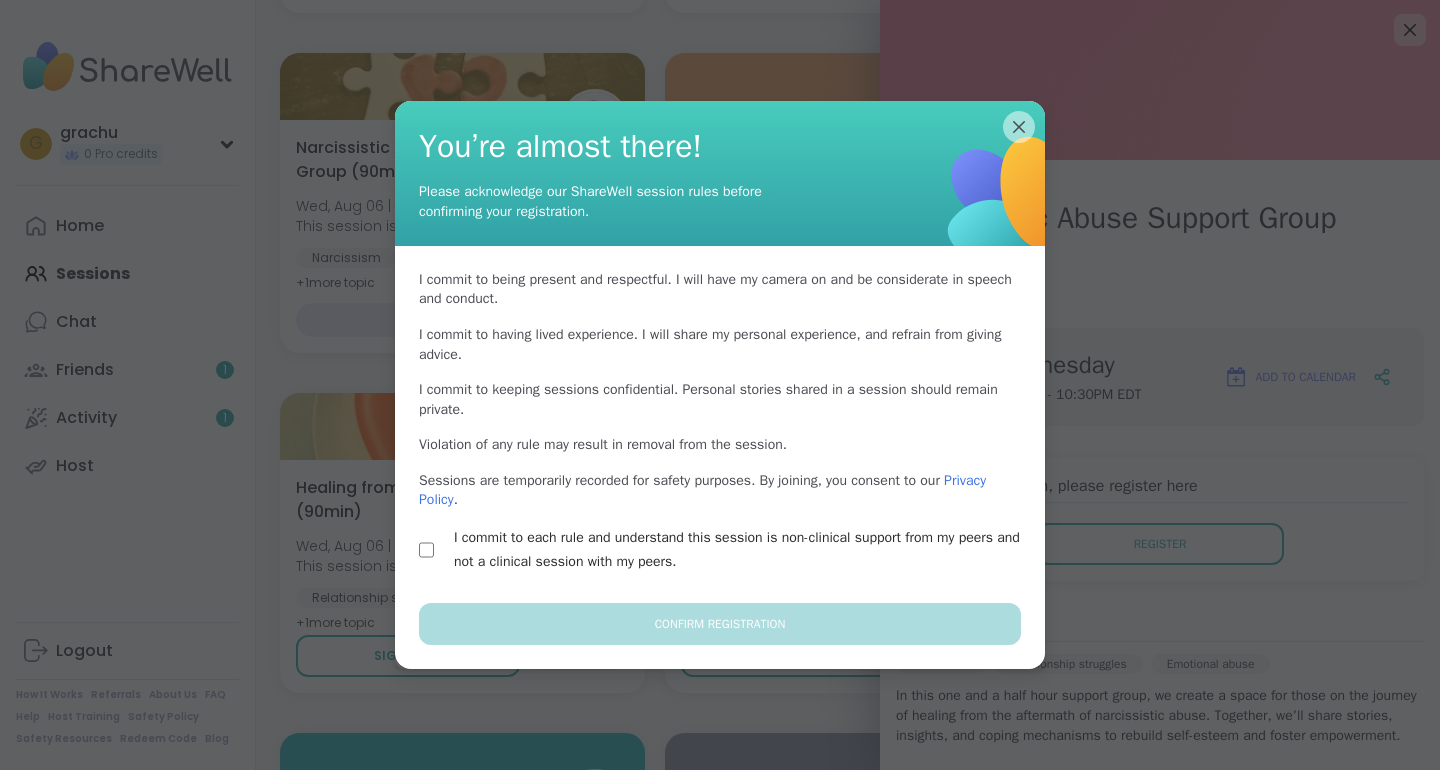 click on "I commit to being present and respectful . I will have my camera on and be considerate in speech and conduct. I commit to having lived experience . I will share my personal experience, and refrain from giving advice. I commit to keeping sessions confidential . Personal stories shared in a session should remain private. Violation of any rule may result in removal from the session. Sessions are temporarily recorded for safety purposes. By joining, you consent to our   Privacy Policy . I commit to each rule and understand this session is non-clinical support from my peers and not a clinical session with my peers." at bounding box center [720, 424] 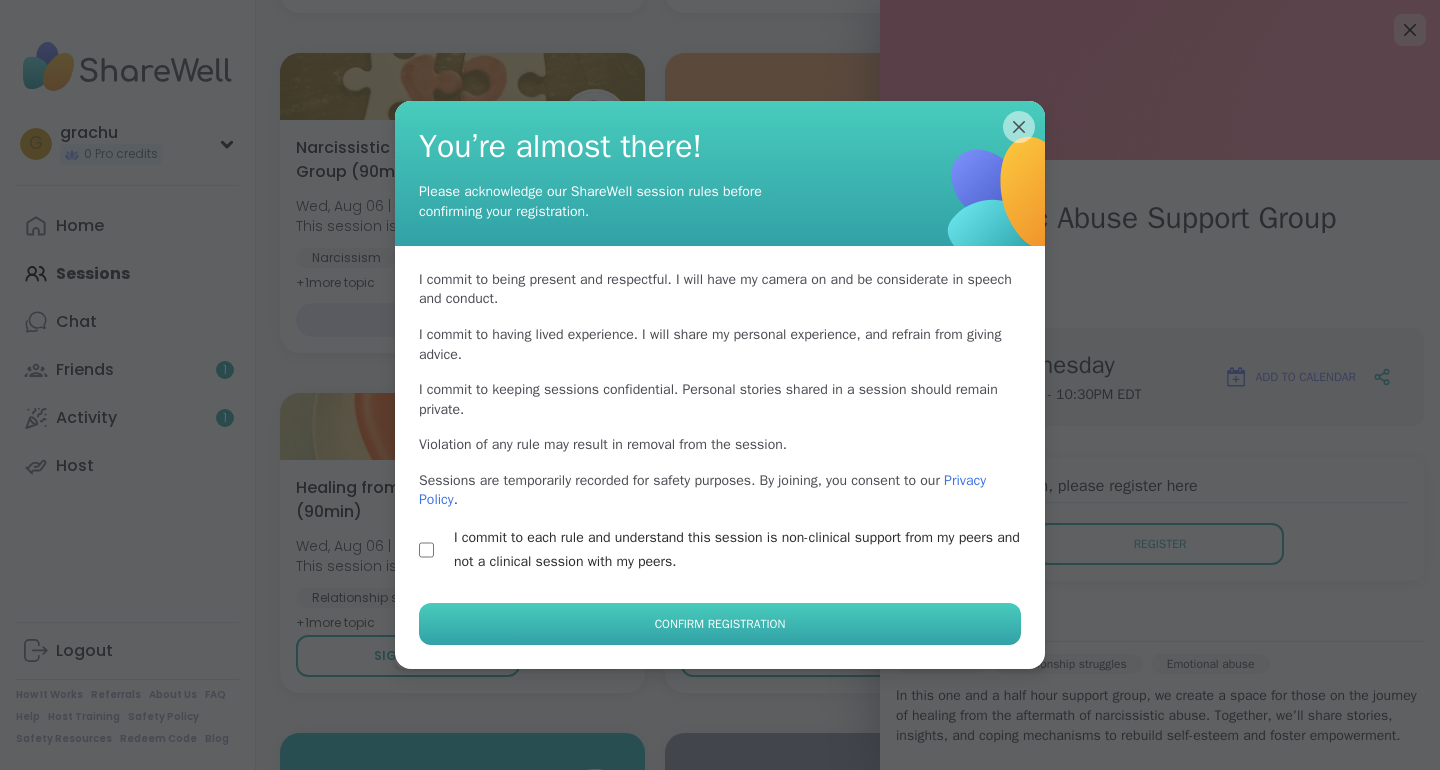 click on "Confirm Registration" at bounding box center [720, 624] 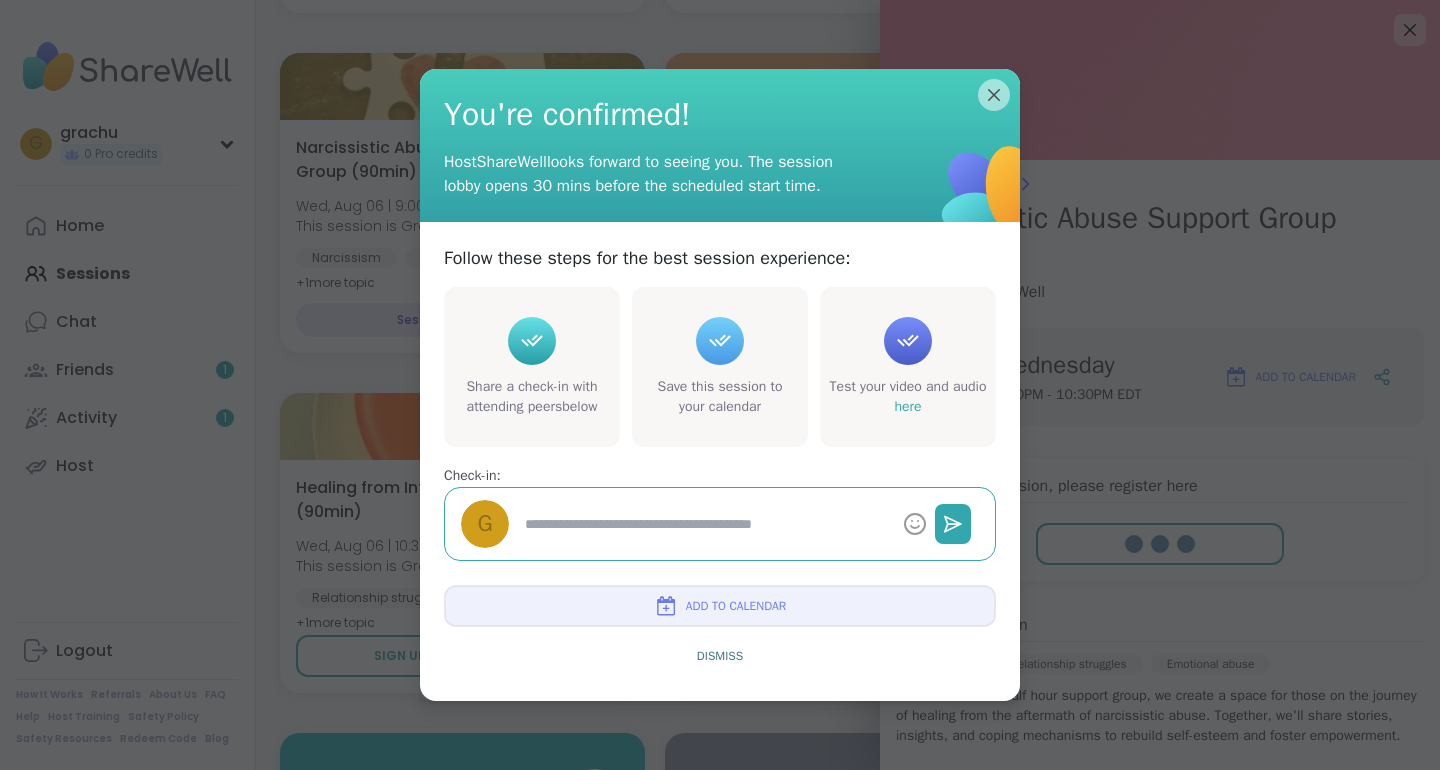 type on "*" 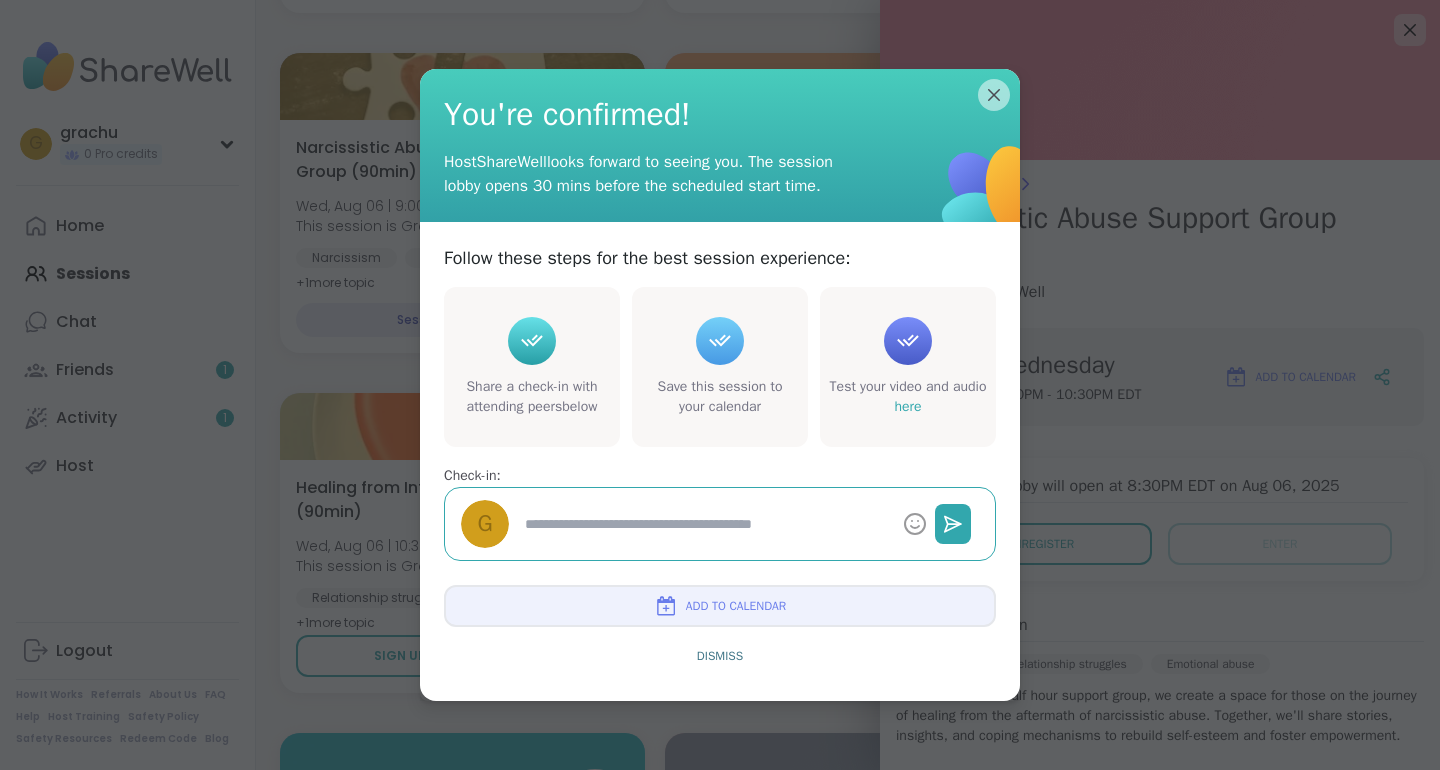 click on "You're confirmed!" at bounding box center [720, 115] 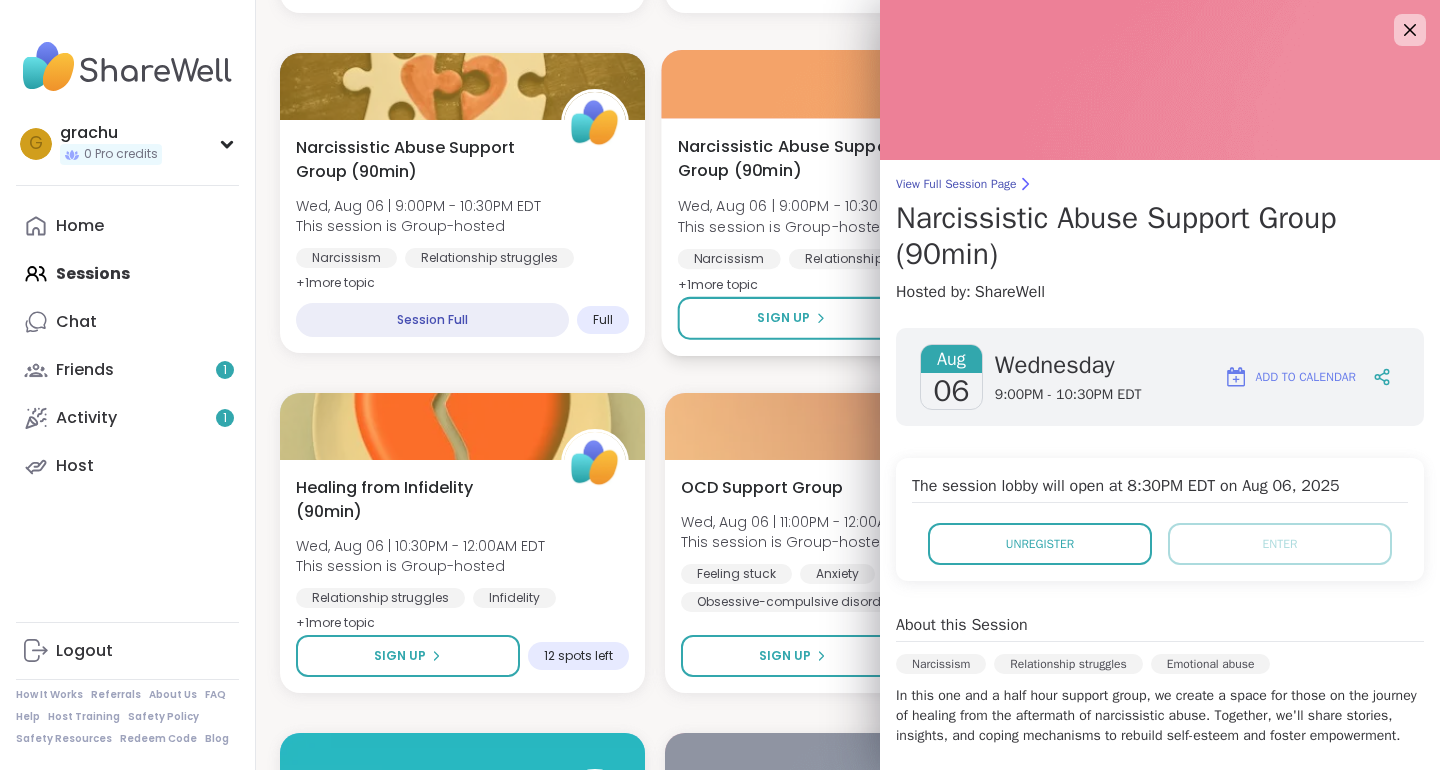click on "Narcissistic Abuse Support Group (90min) Wed, Aug 06 | 9:00PM - 10:30PM EDT This session is Group-hosted Narcissism Relationship struggles Emotional abuse + 1  more topic Sign Up 13 spots left" at bounding box center (848, 237) 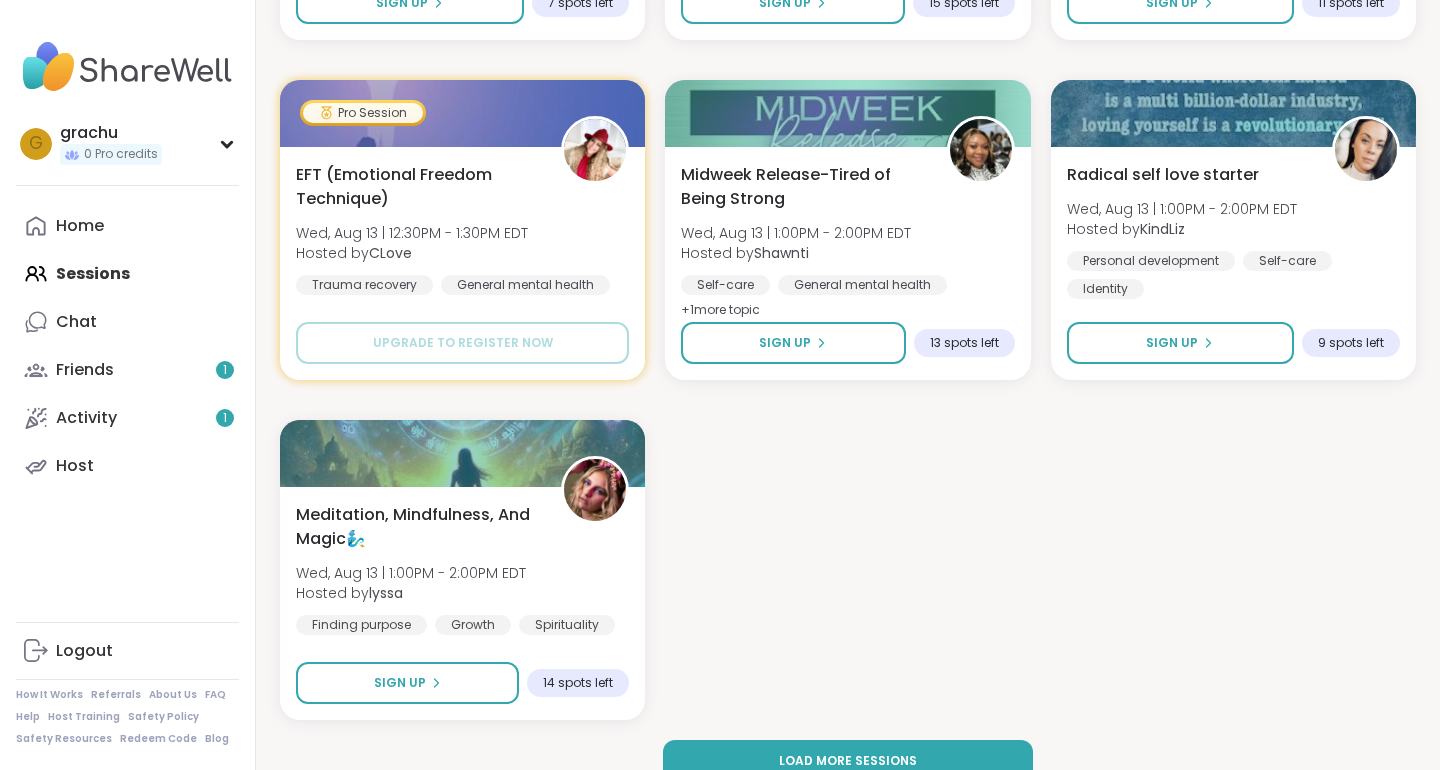 scroll, scrollTop: 3808, scrollLeft: 0, axis: vertical 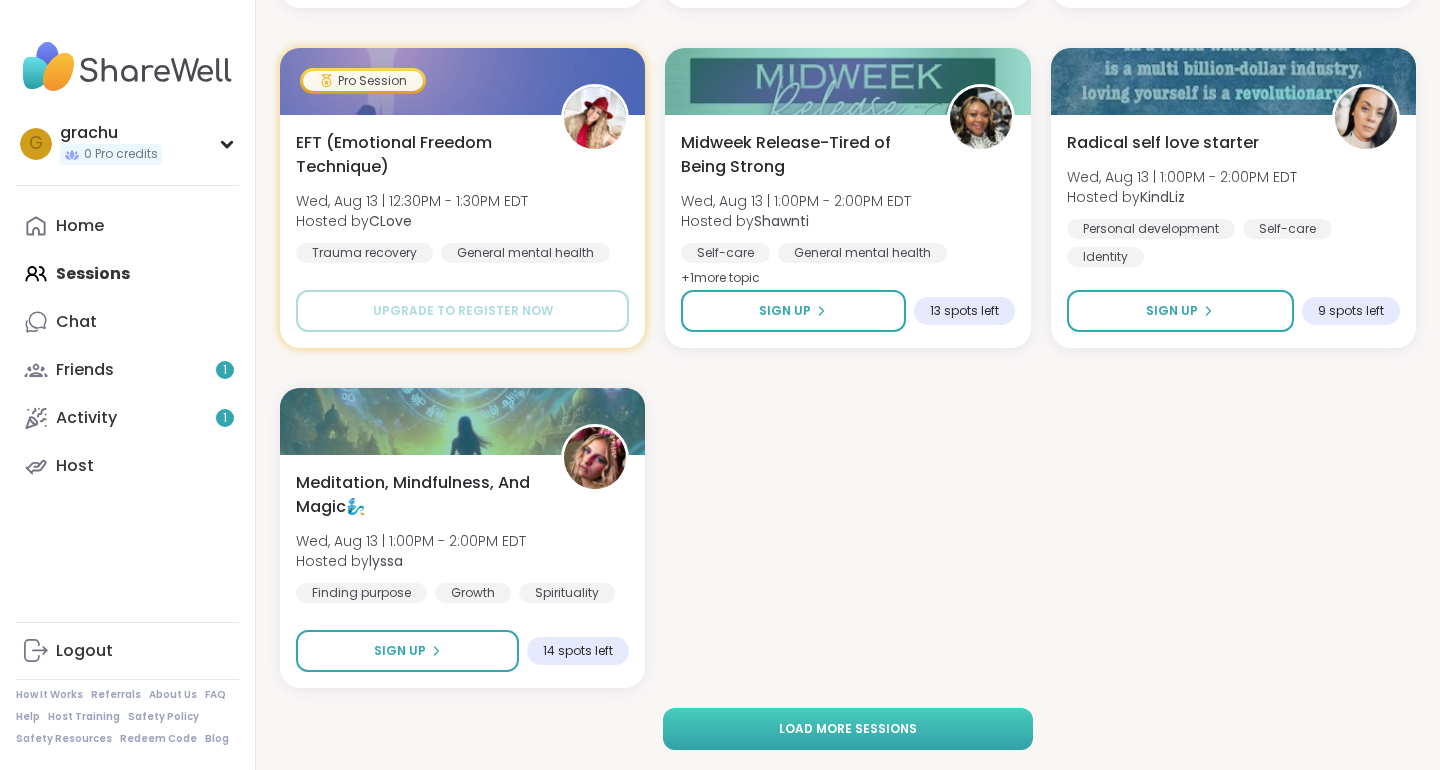 click on "Load more sessions" at bounding box center [848, 729] 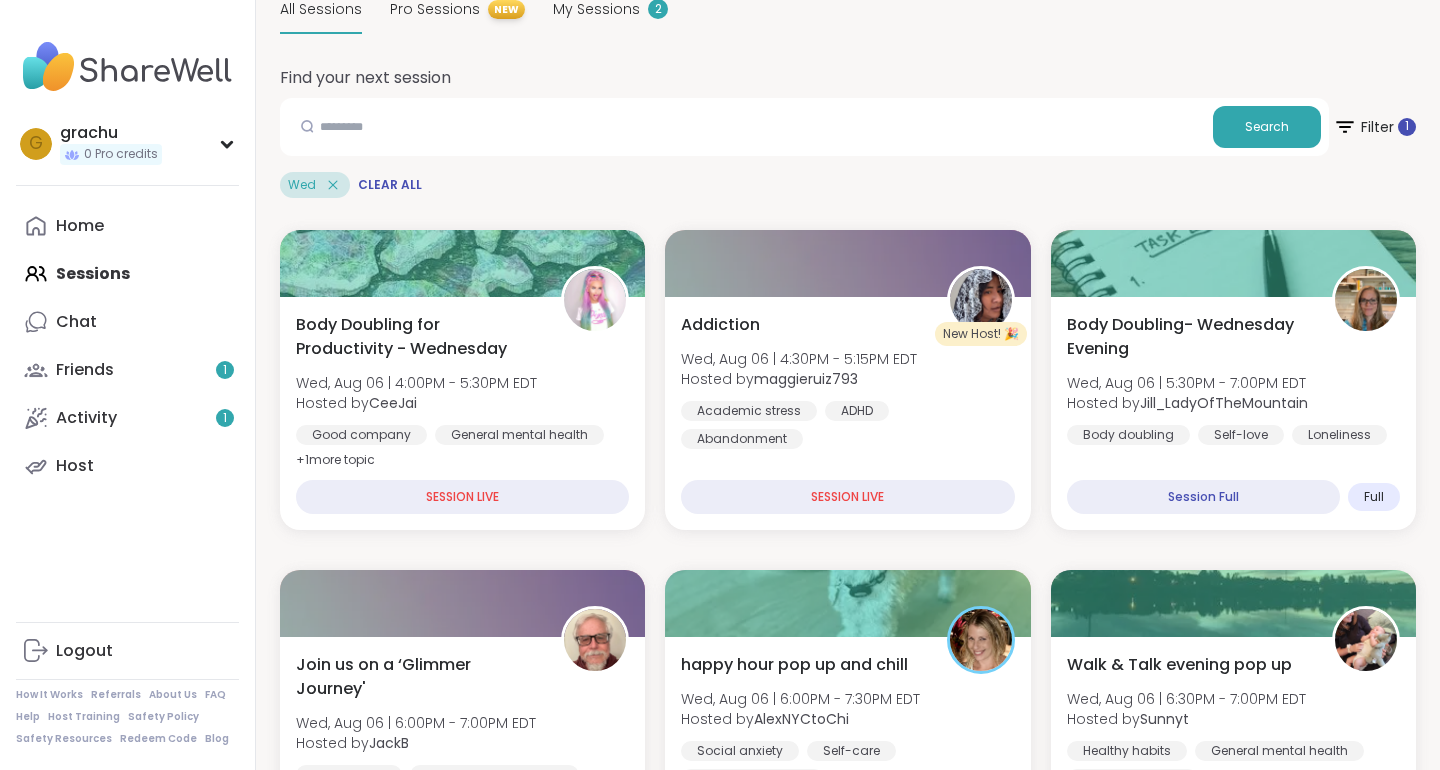 scroll, scrollTop: 0, scrollLeft: 0, axis: both 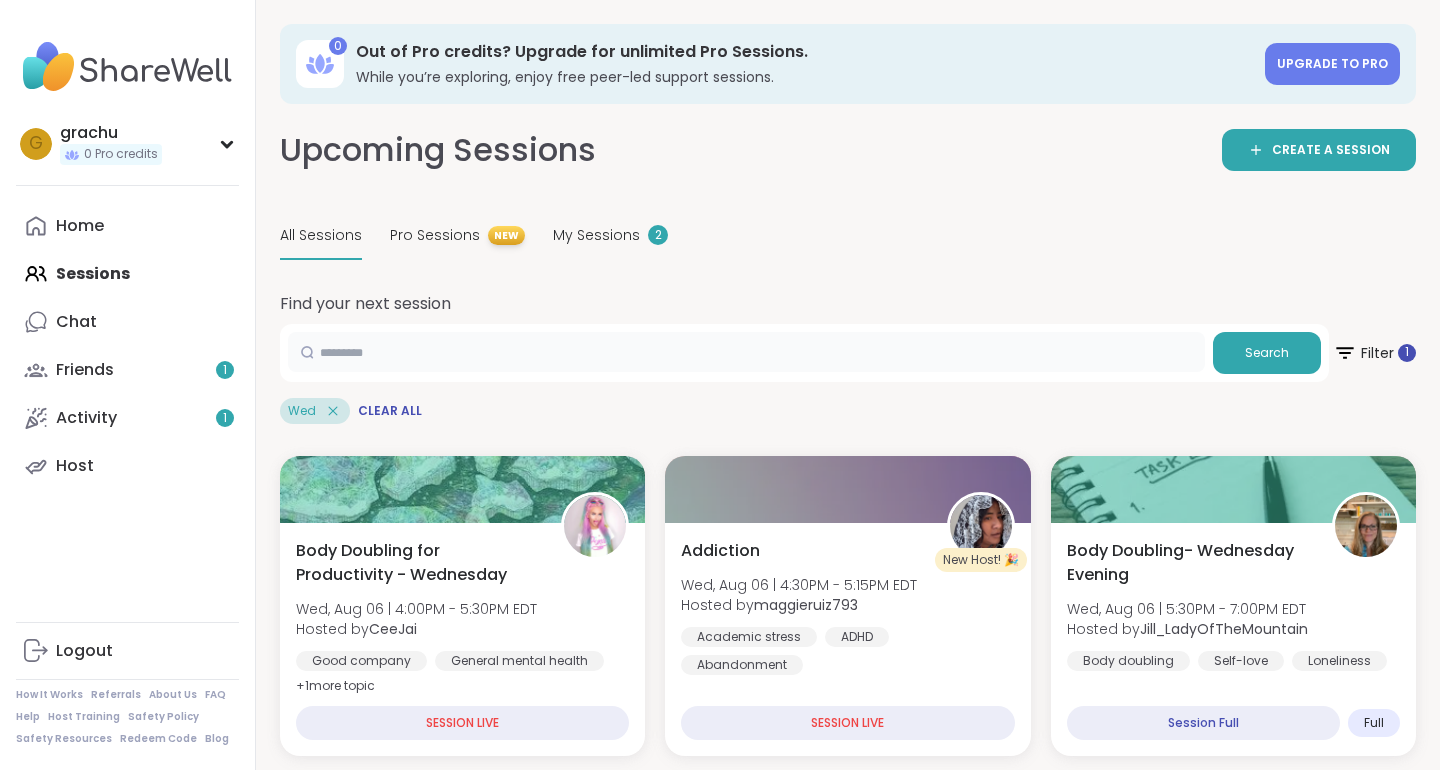 click at bounding box center (746, 352) 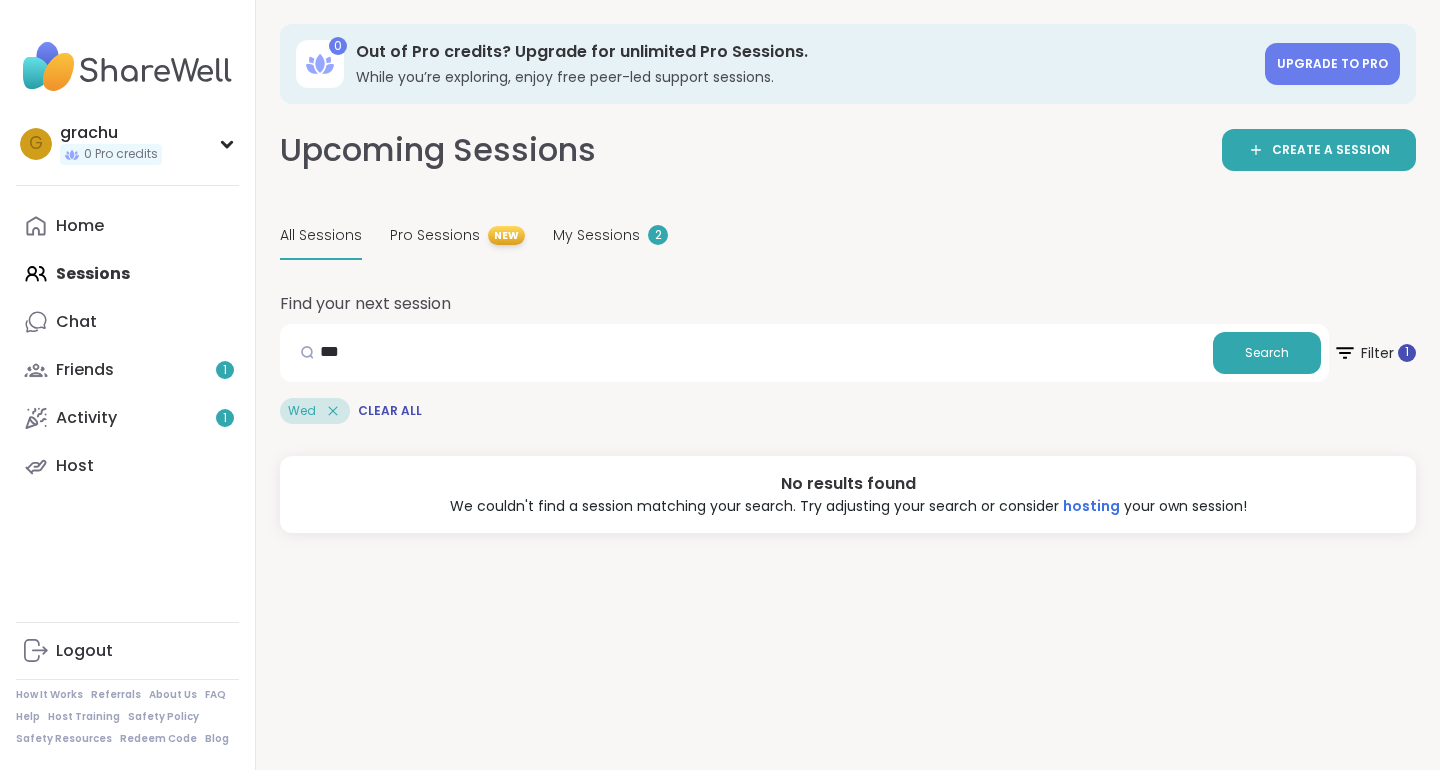click on "Home Sessions Chat Friends 1 Activity 1 Host" at bounding box center [127, 346] 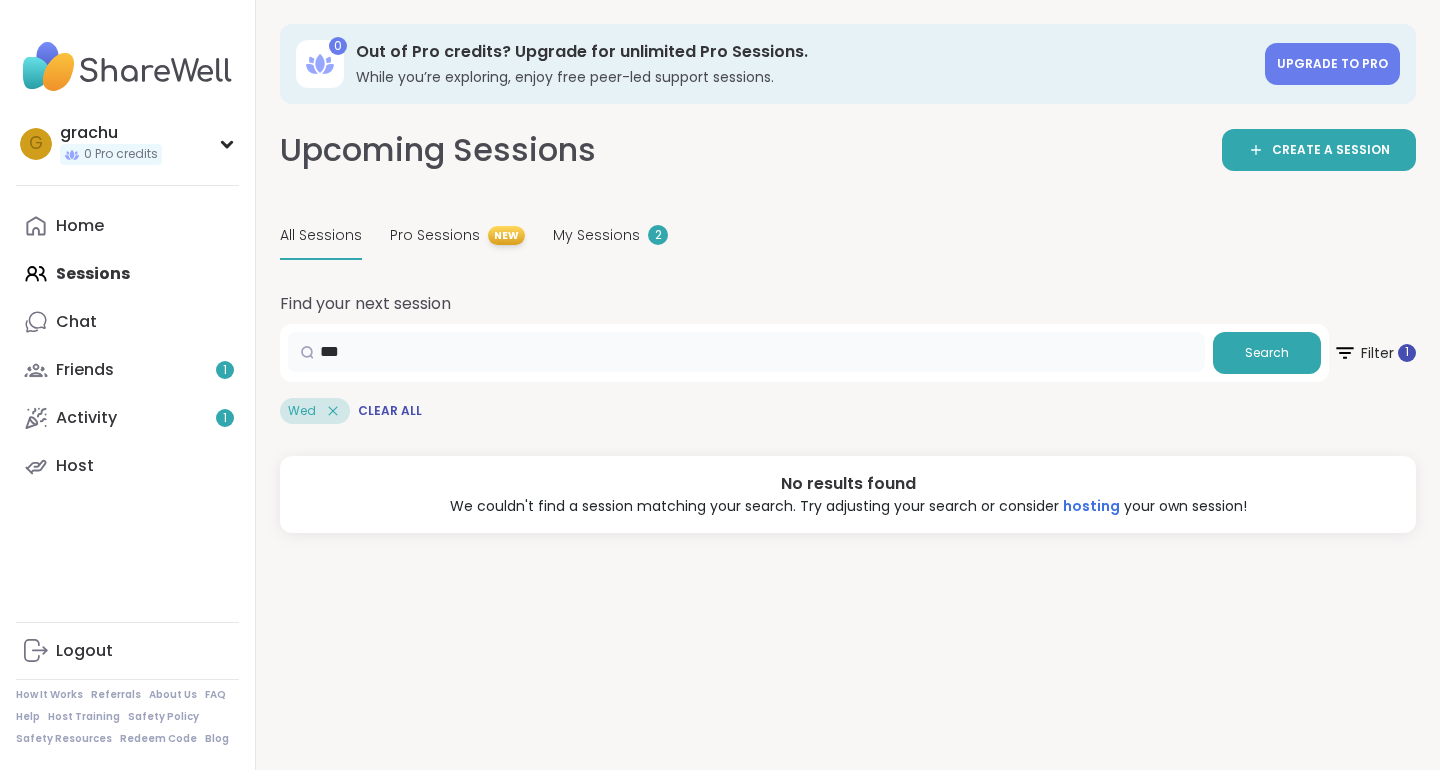 click on "***" at bounding box center [746, 352] 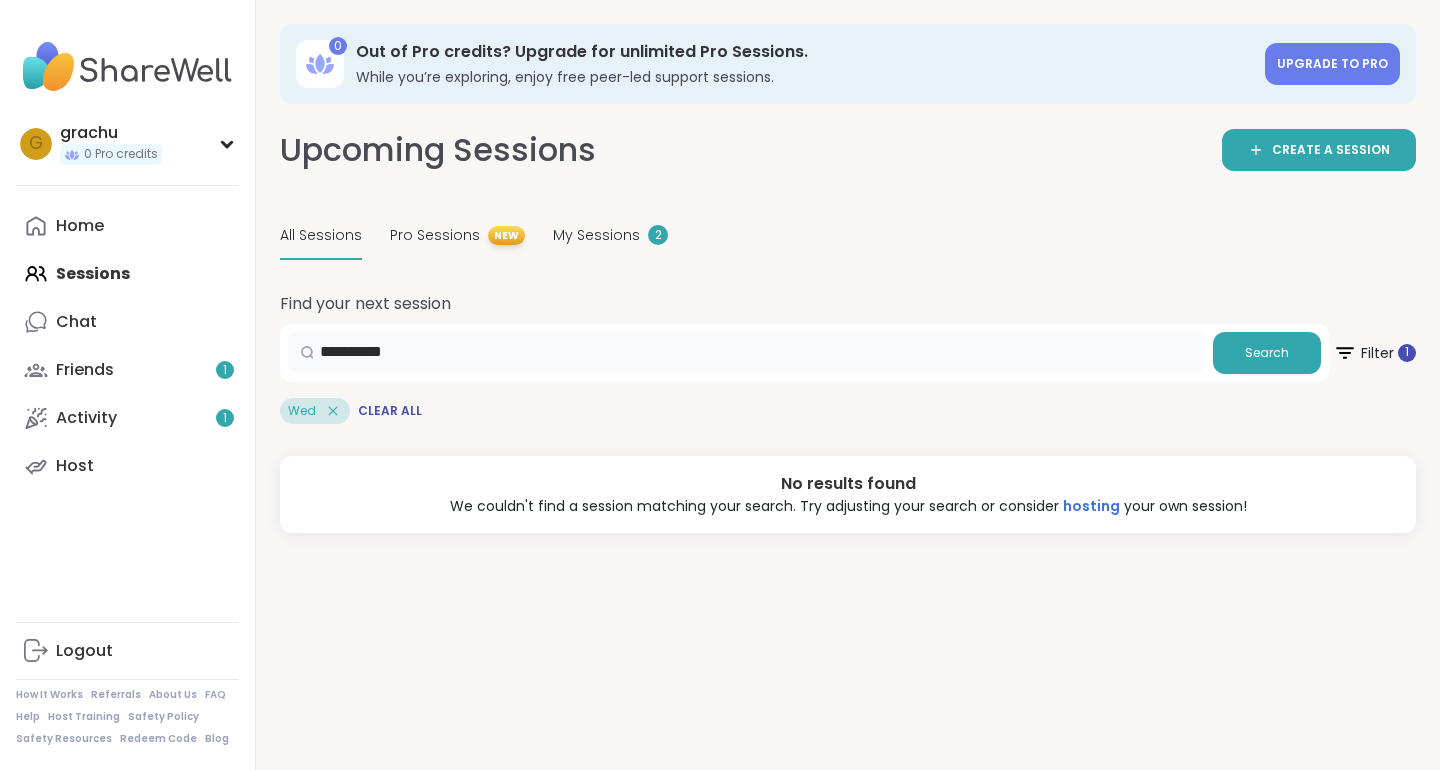 type on "**********" 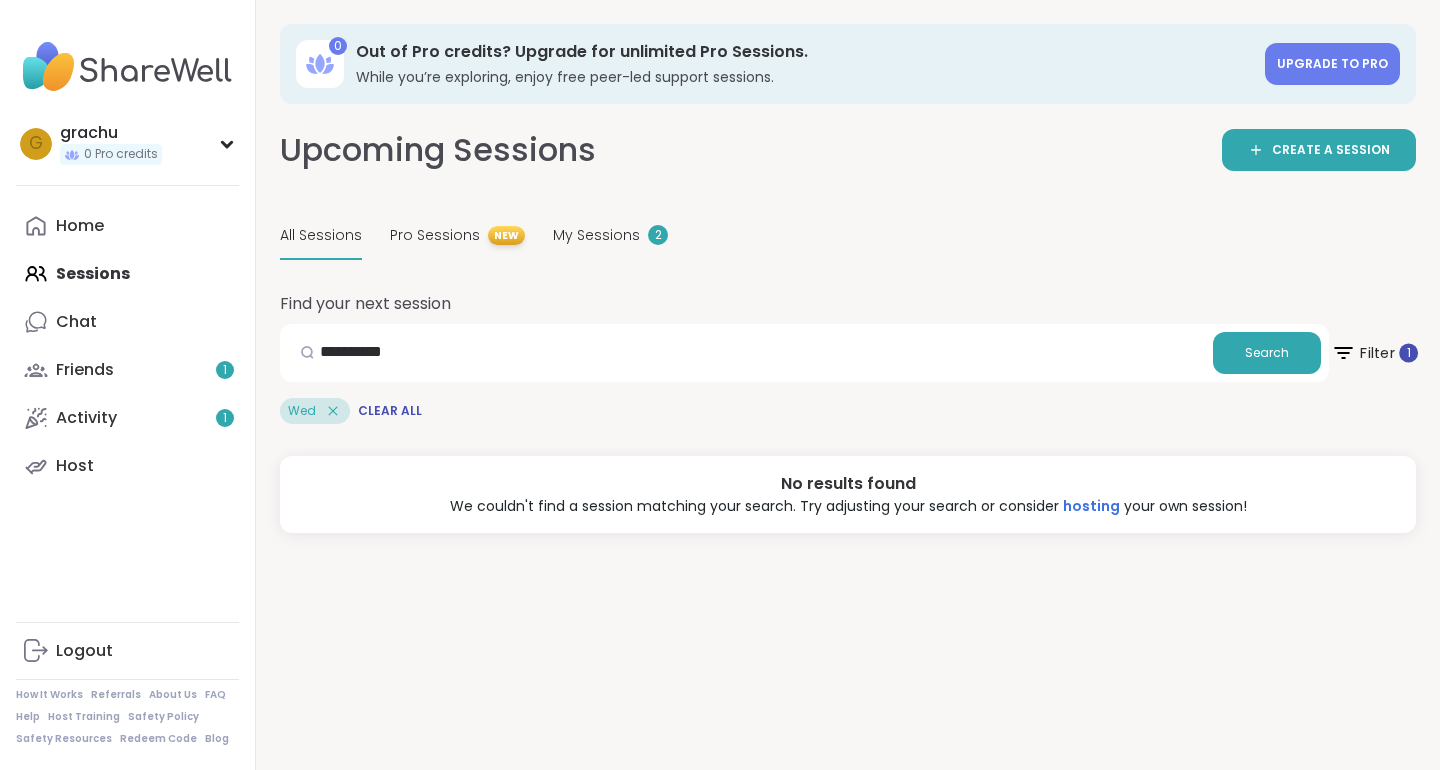 click 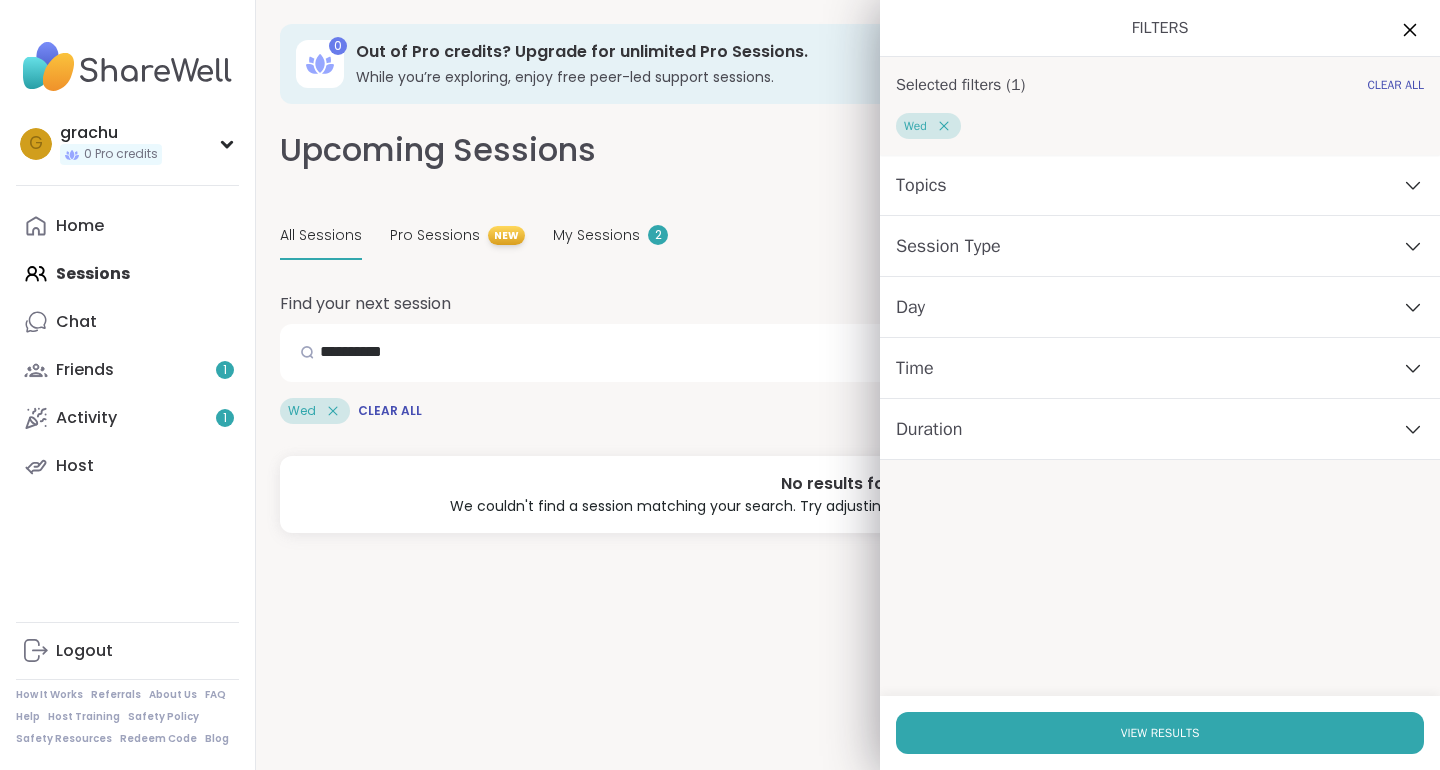 click 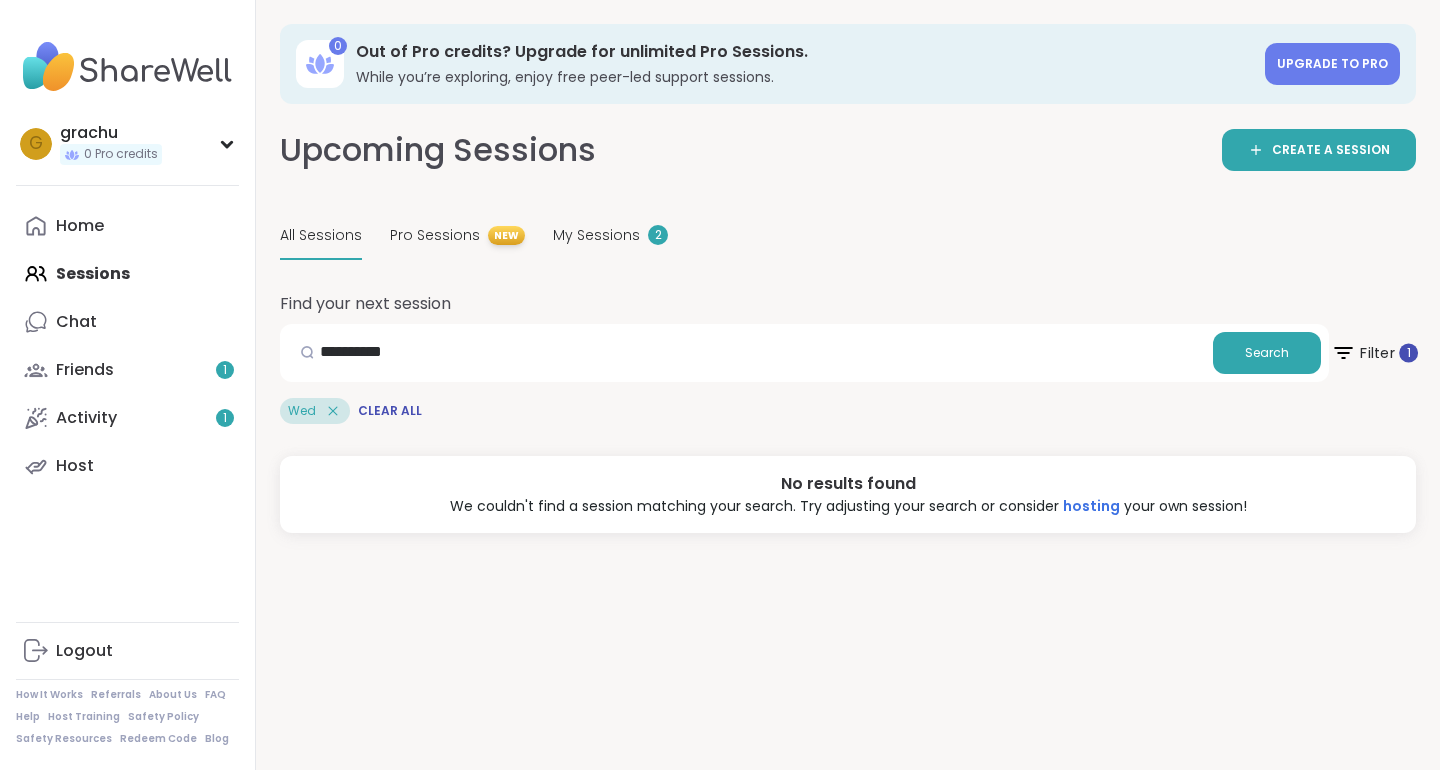 click on "Filter   1" at bounding box center [1374, 353] 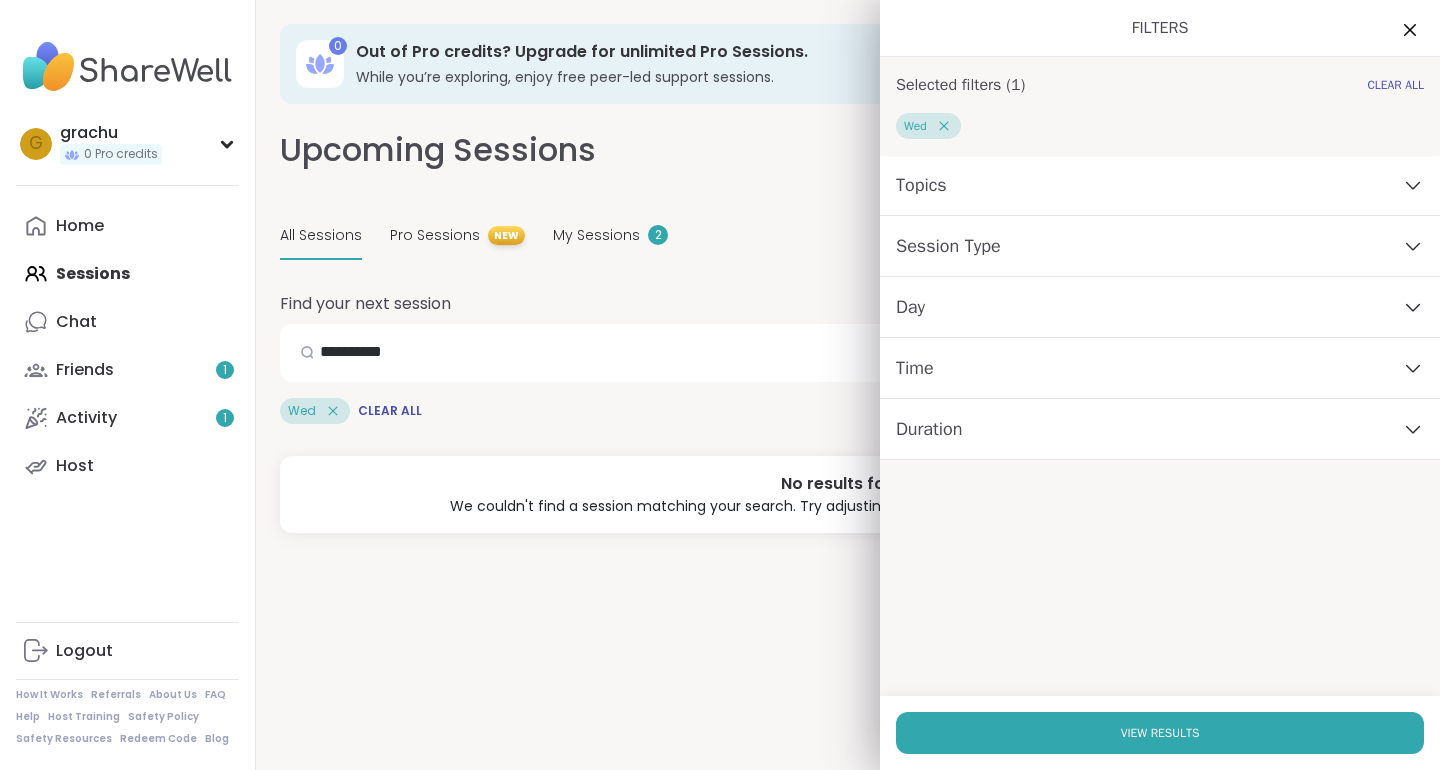 click 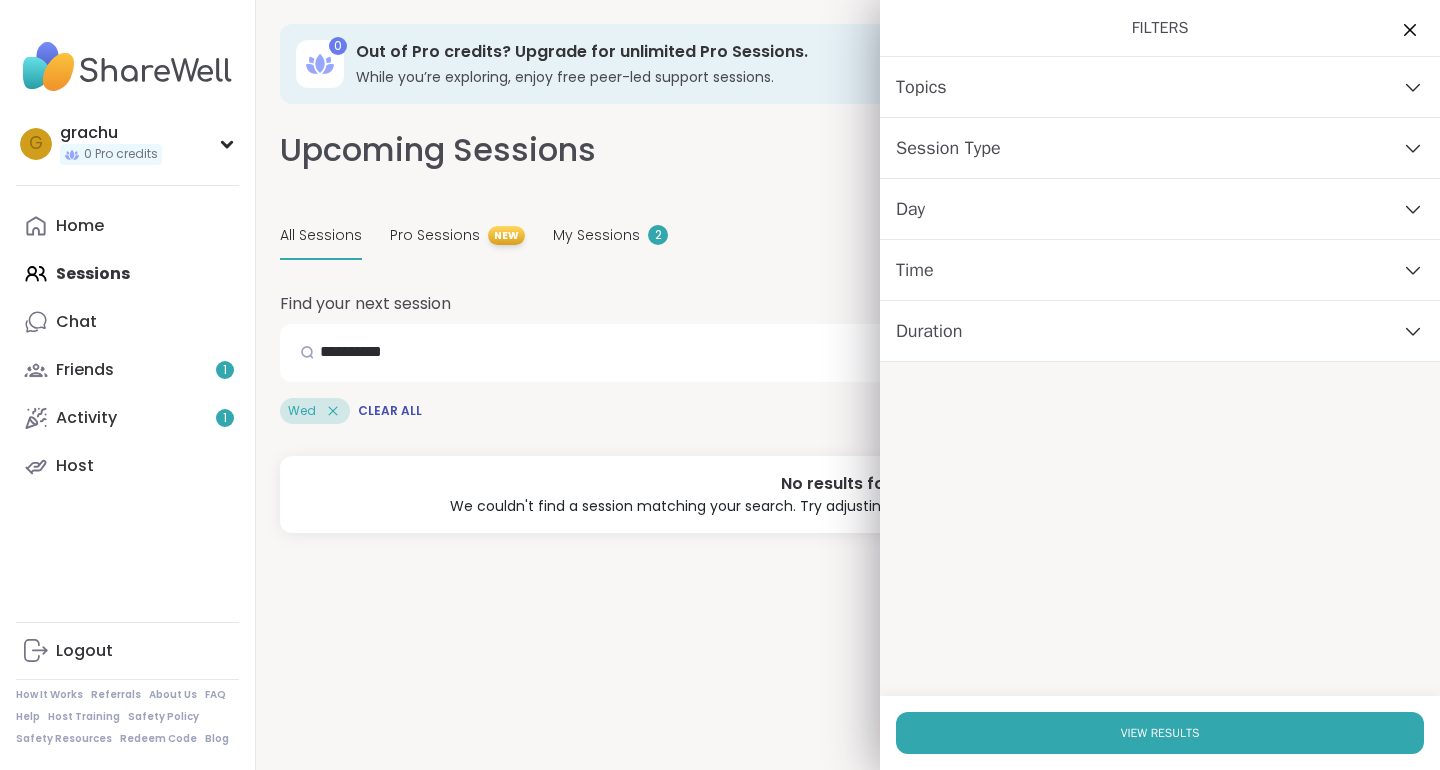 click on "**********" at bounding box center (848, 330) 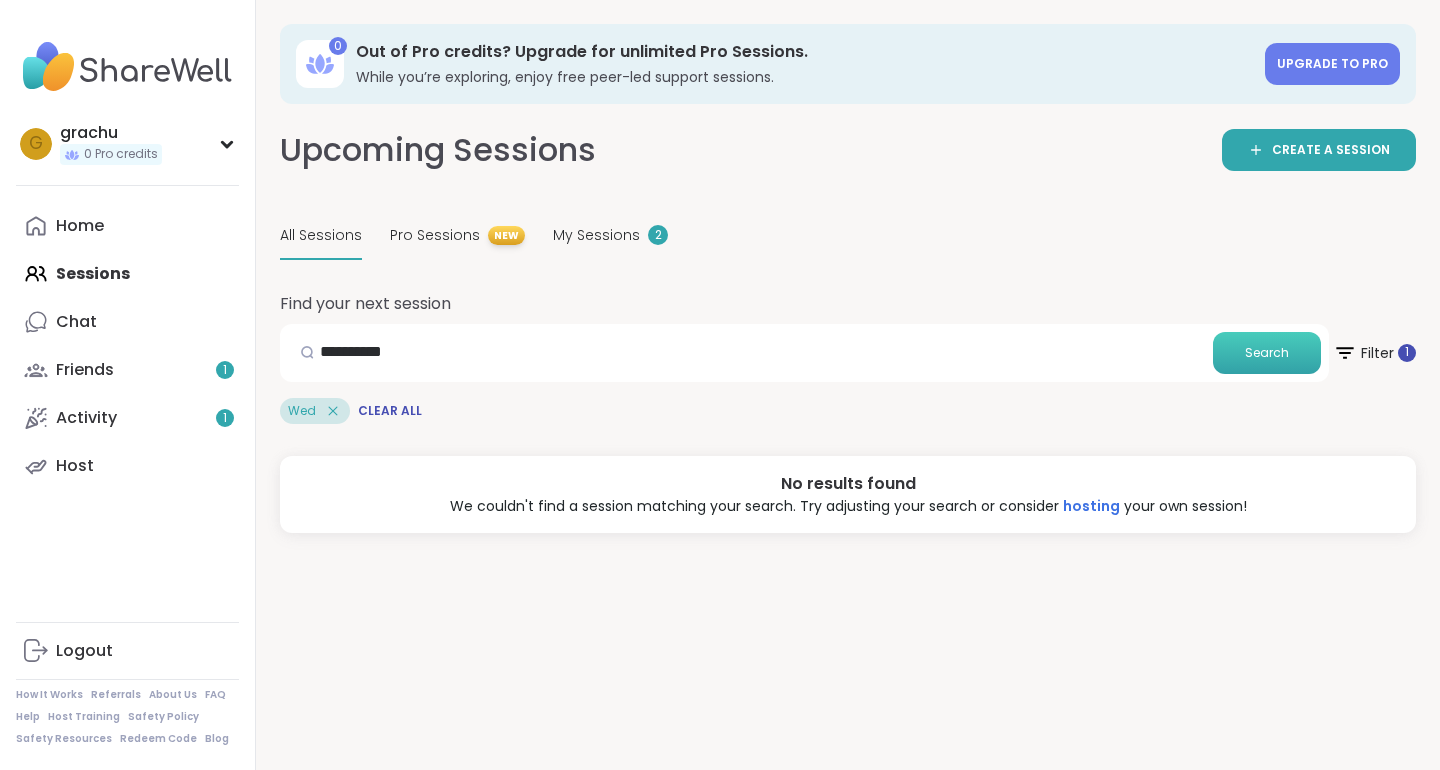click on "Search" at bounding box center [1267, 353] 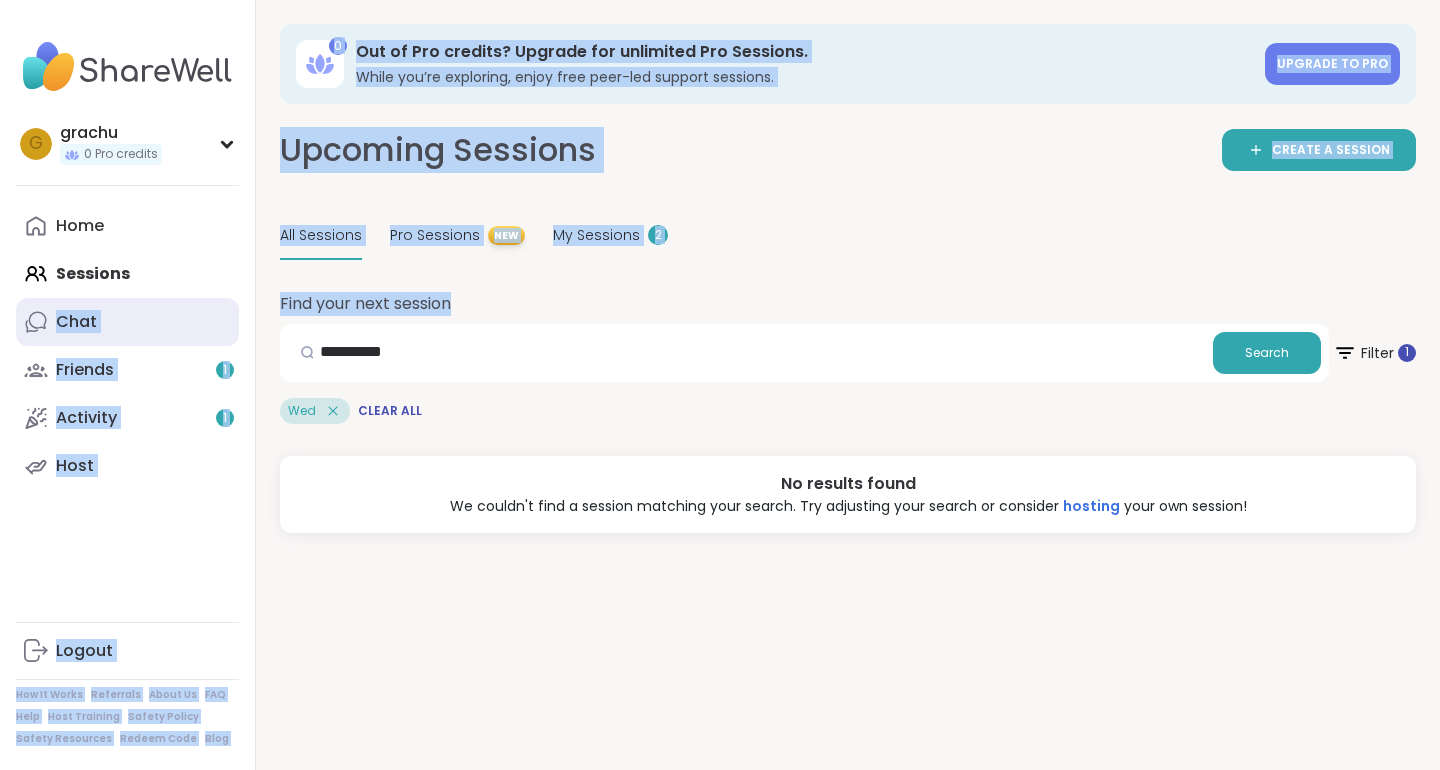 drag, startPoint x: 634, startPoint y: 385, endPoint x: 164, endPoint y: 302, distance: 477.27246 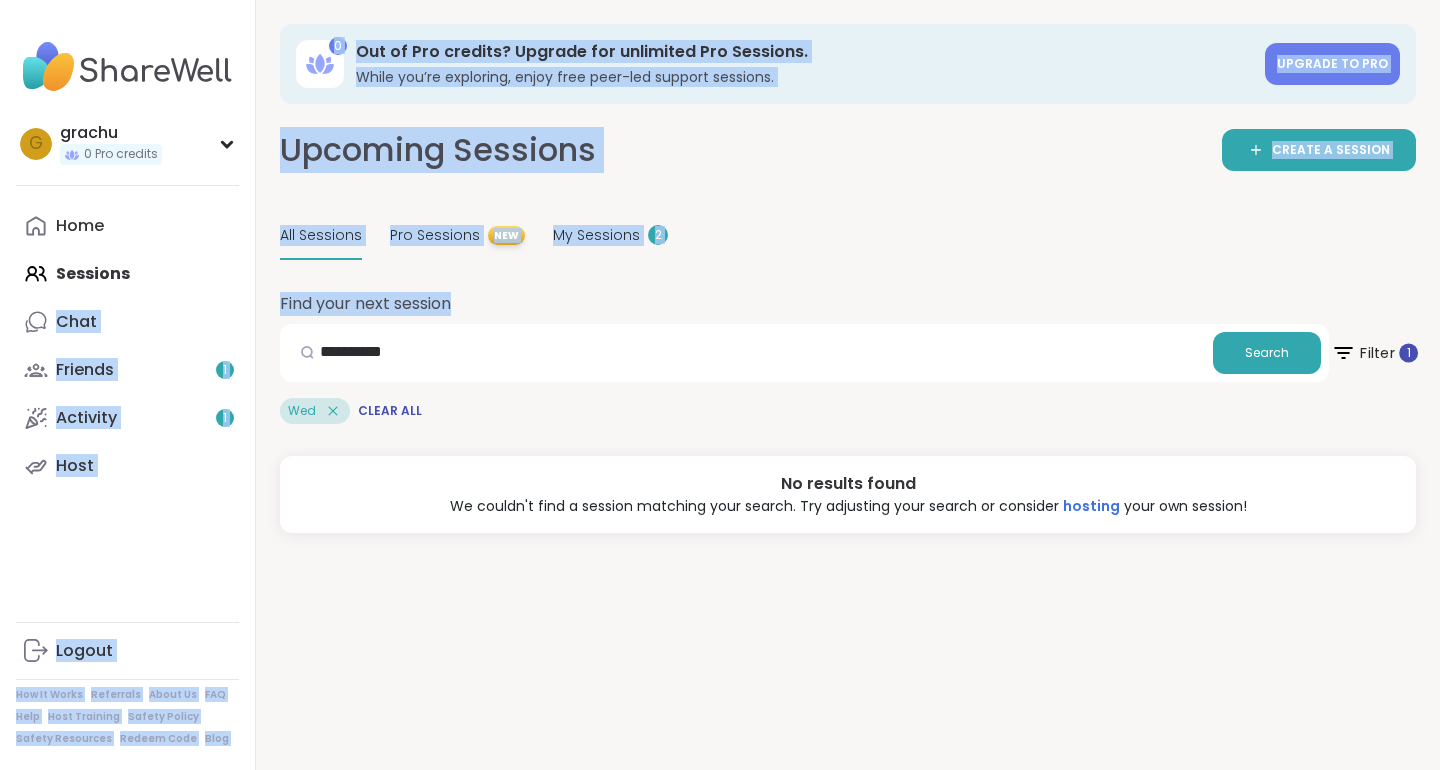 click on "Filter   1" at bounding box center [1374, 353] 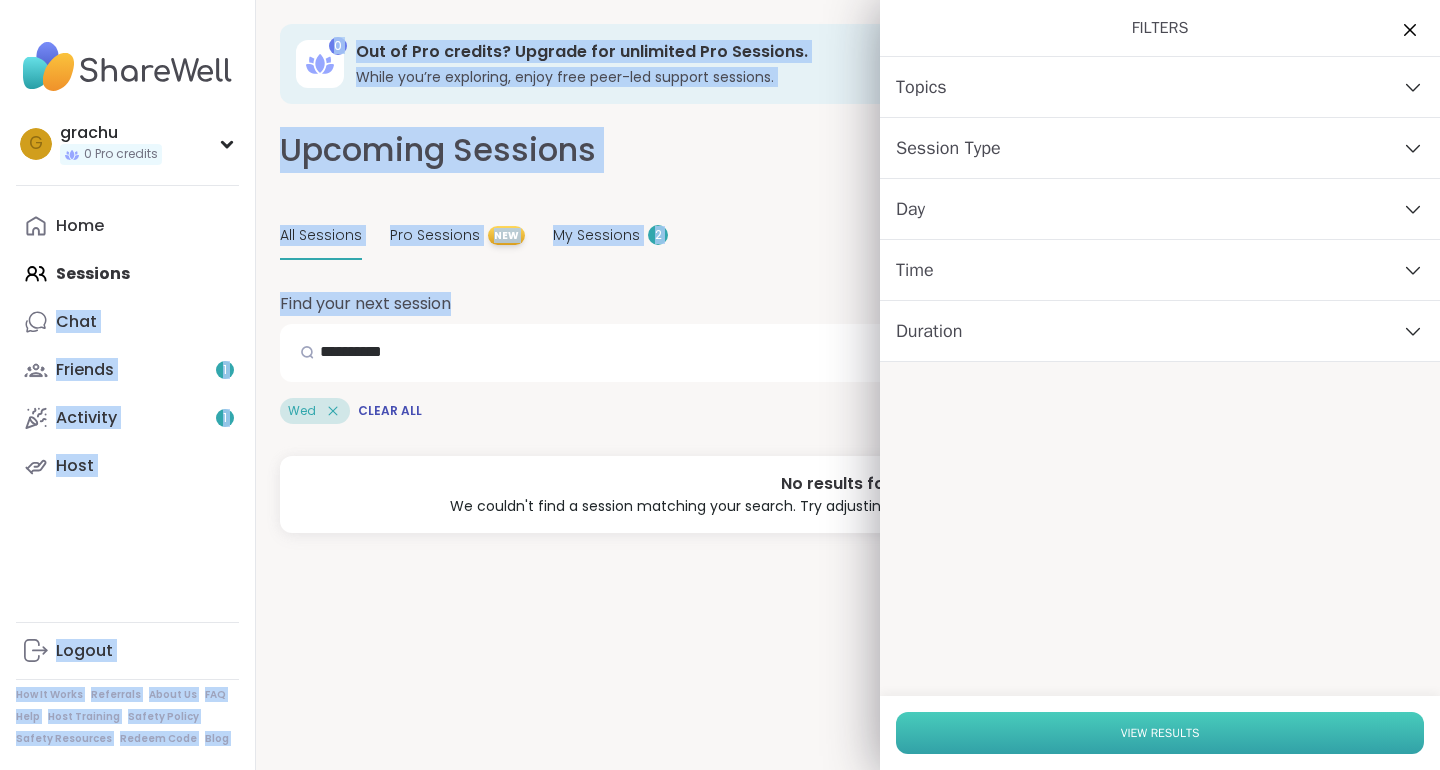 click on "View Results" at bounding box center (1160, 733) 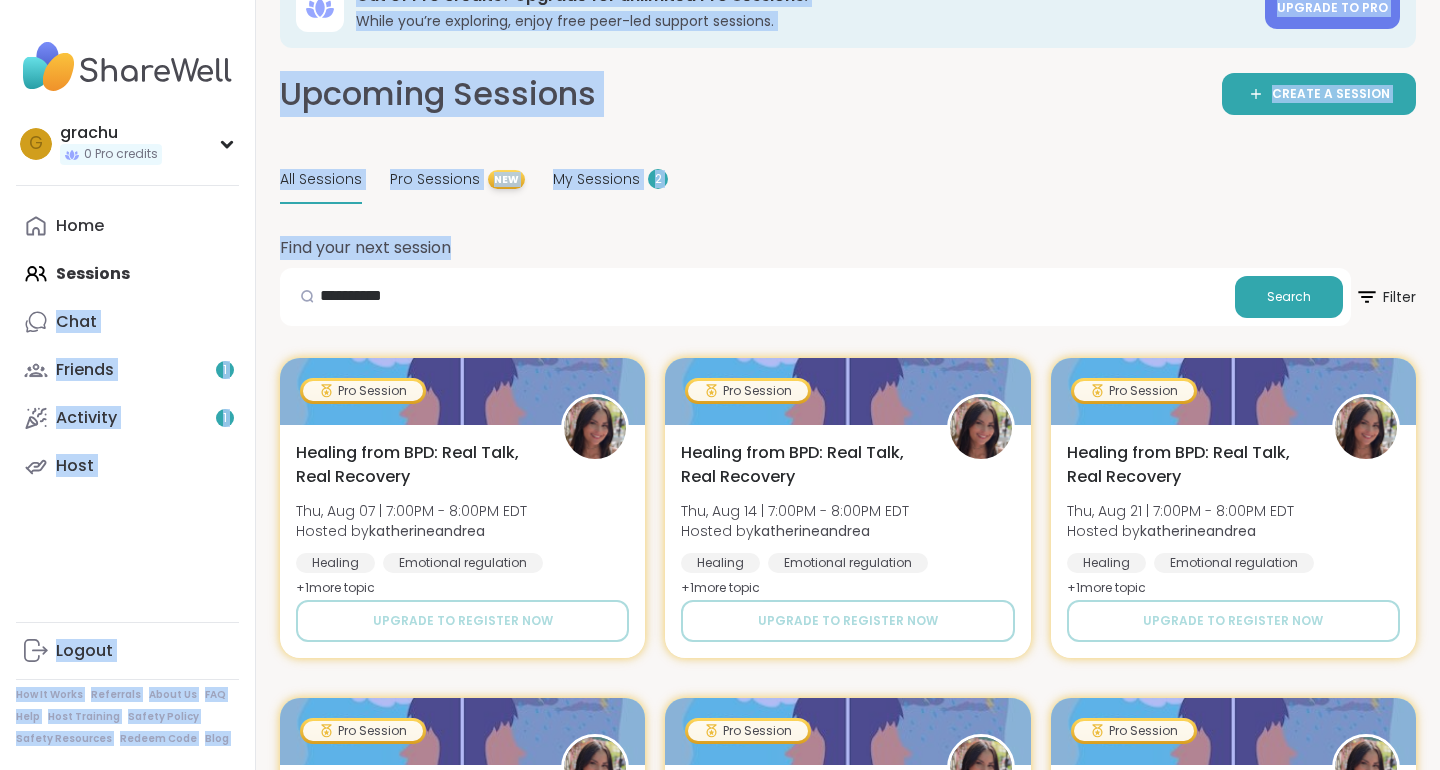 scroll, scrollTop: 0, scrollLeft: 0, axis: both 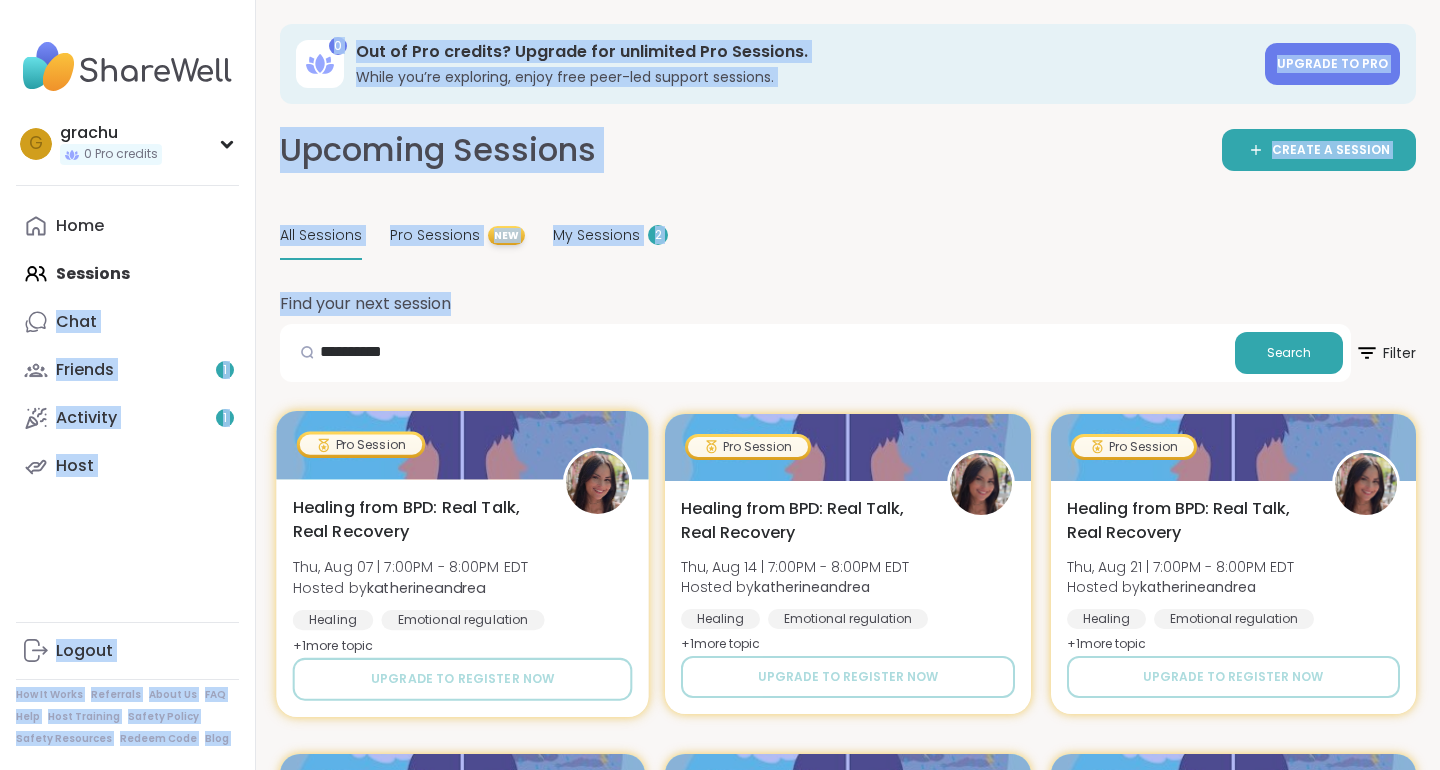 click at bounding box center [597, 482] 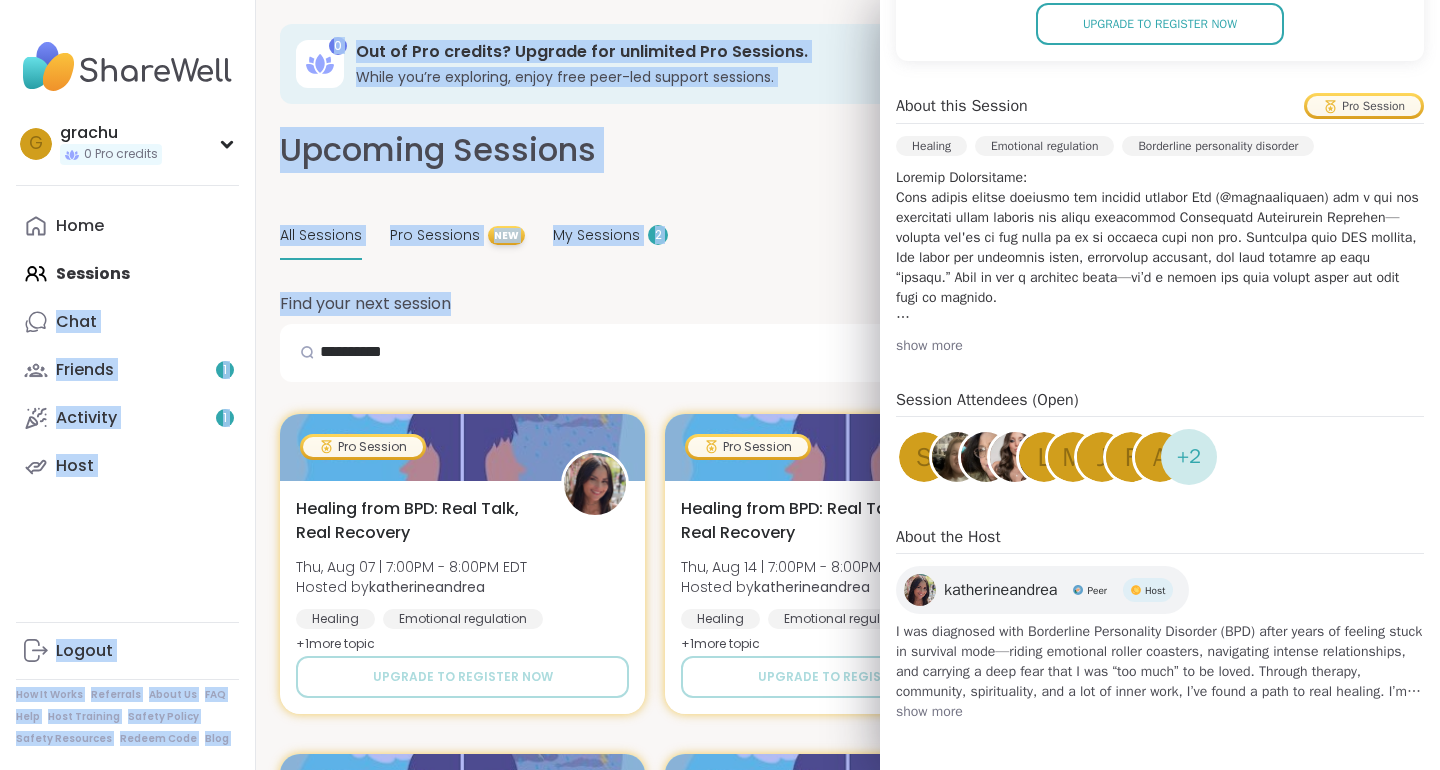 scroll, scrollTop: 0, scrollLeft: 0, axis: both 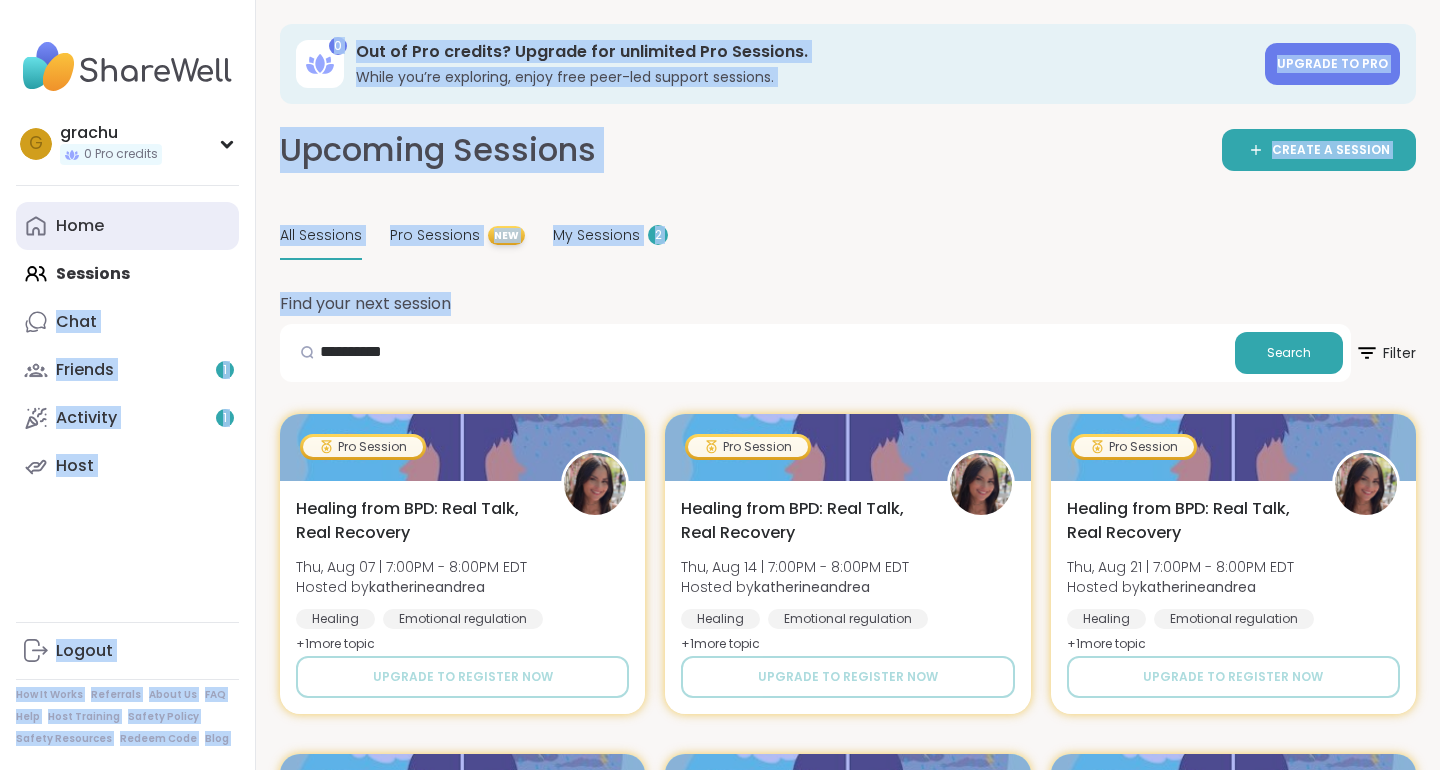 click on "Home" at bounding box center (127, 226) 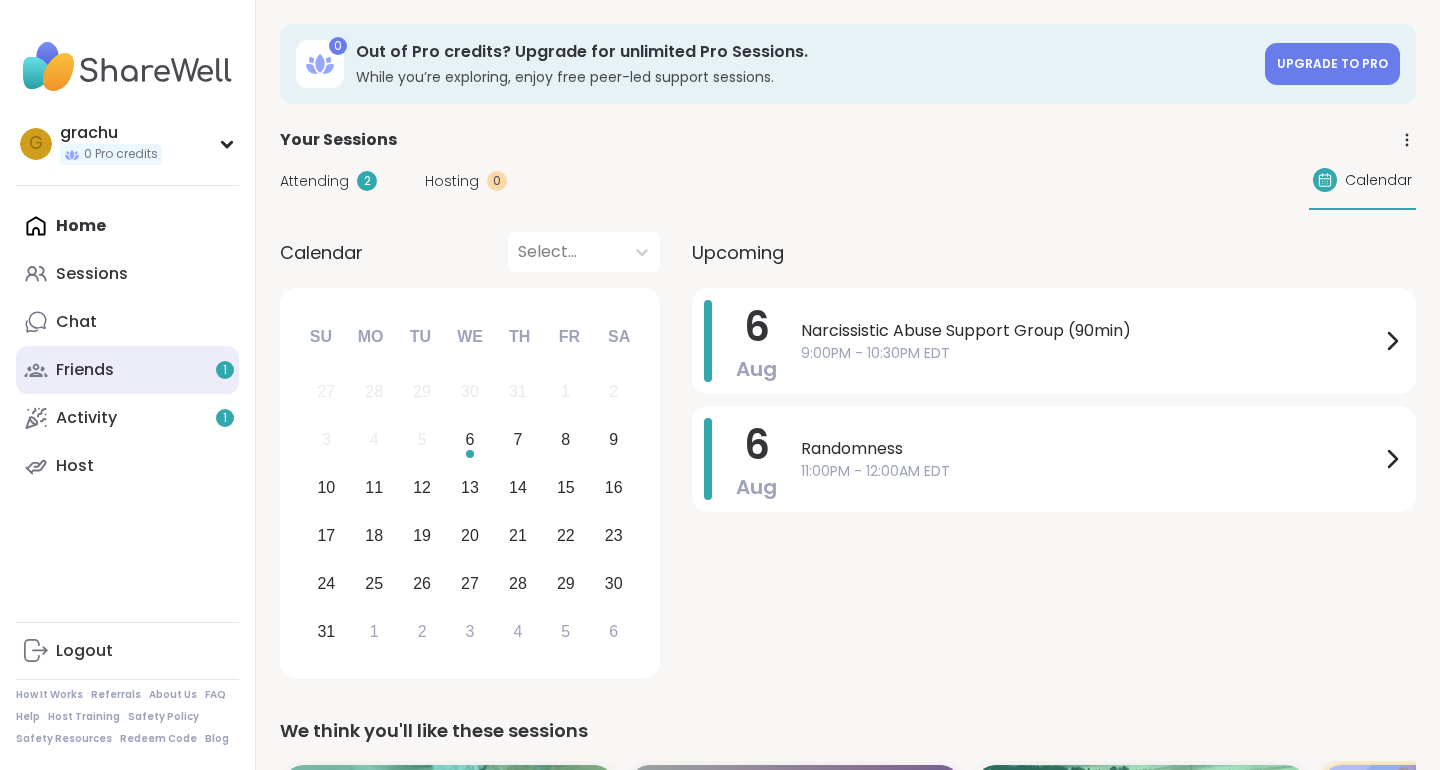 click on "Friends 1" at bounding box center [127, 370] 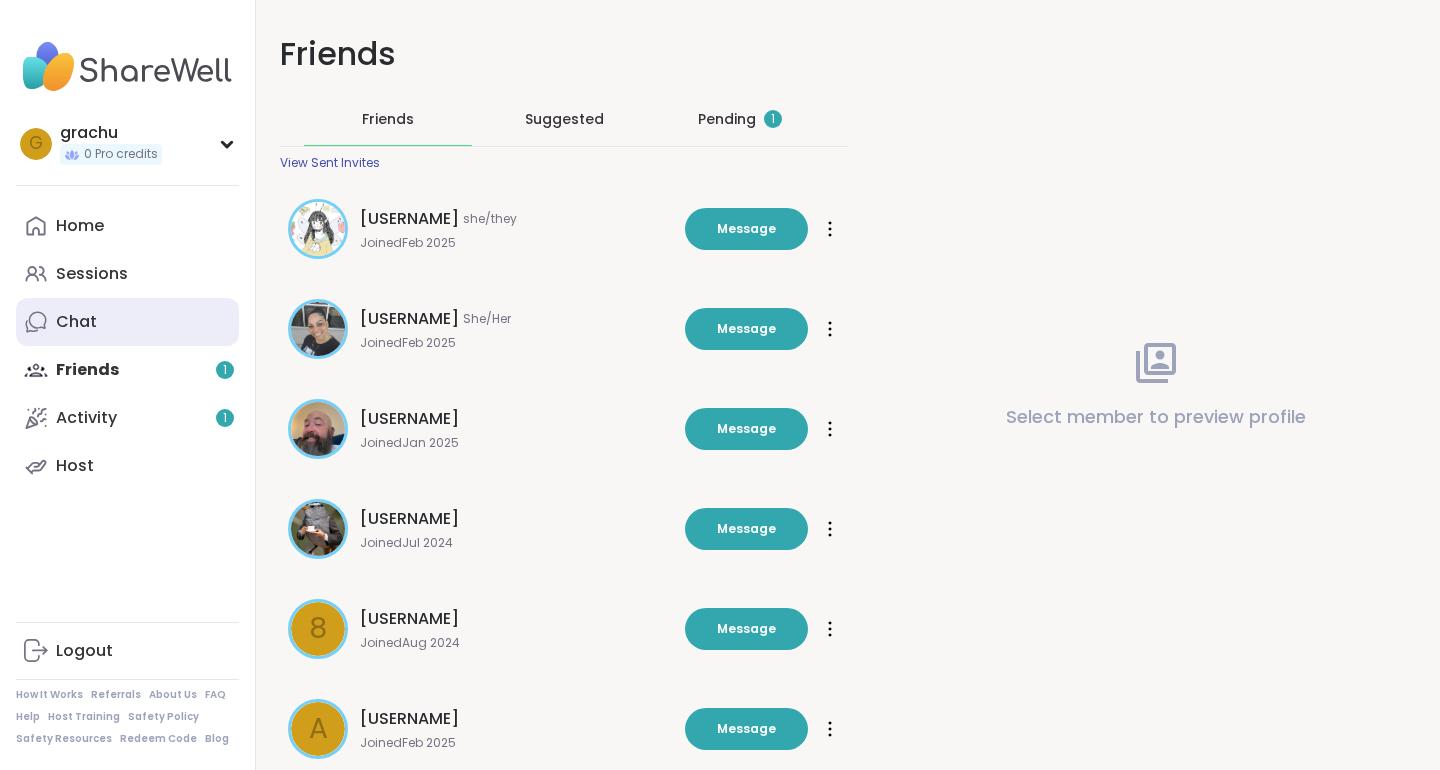 scroll, scrollTop: 0, scrollLeft: 0, axis: both 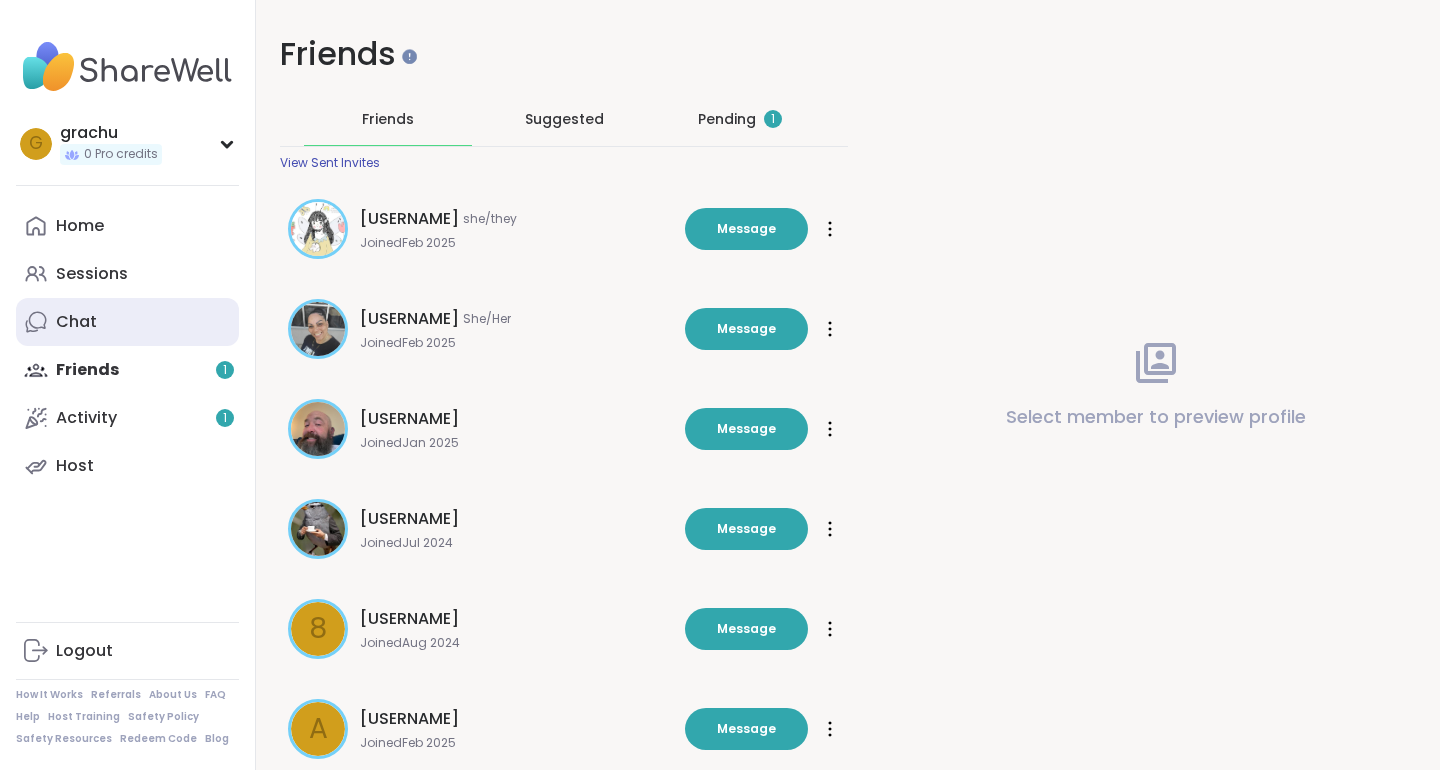 click on "Chat" at bounding box center [127, 322] 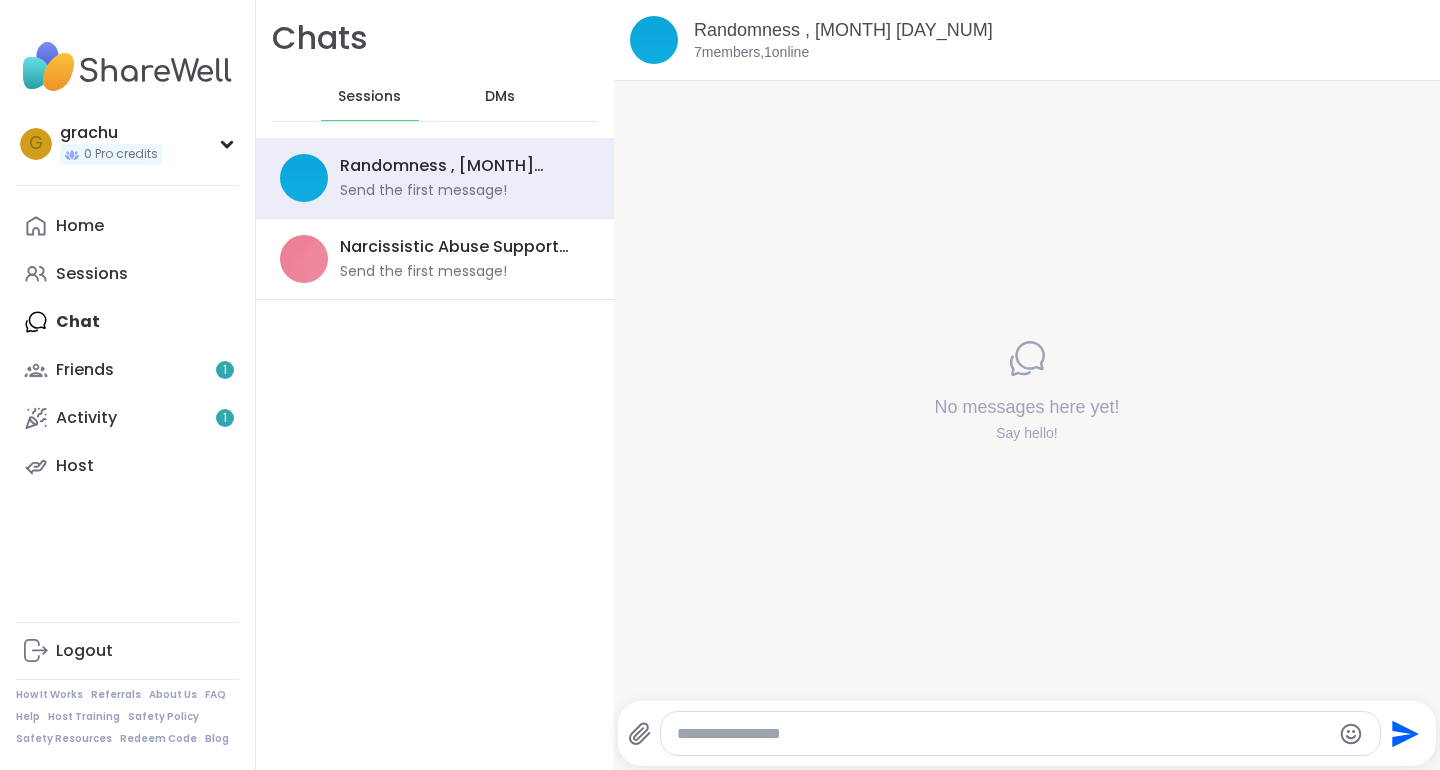 scroll, scrollTop: 0, scrollLeft: 0, axis: both 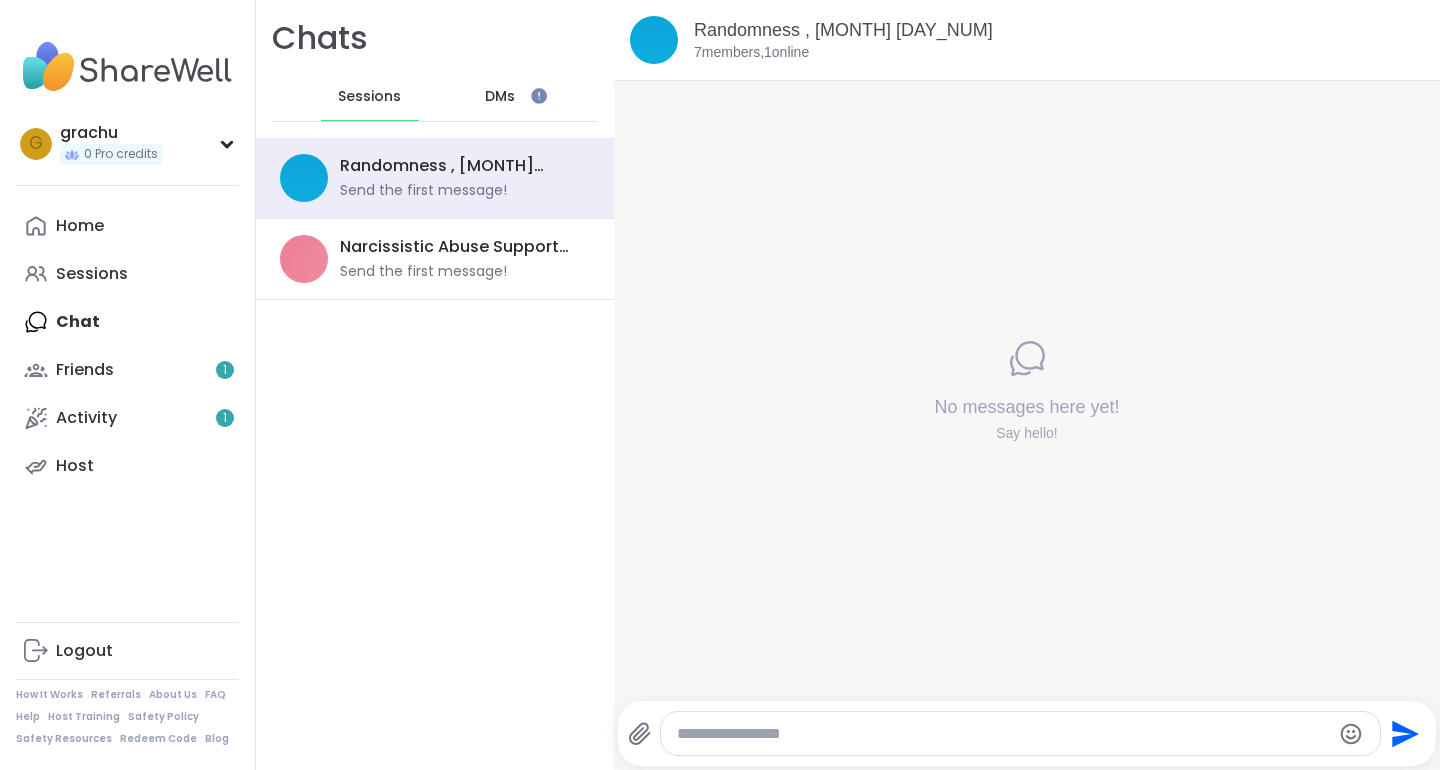 click on "DMs" at bounding box center [500, 97] 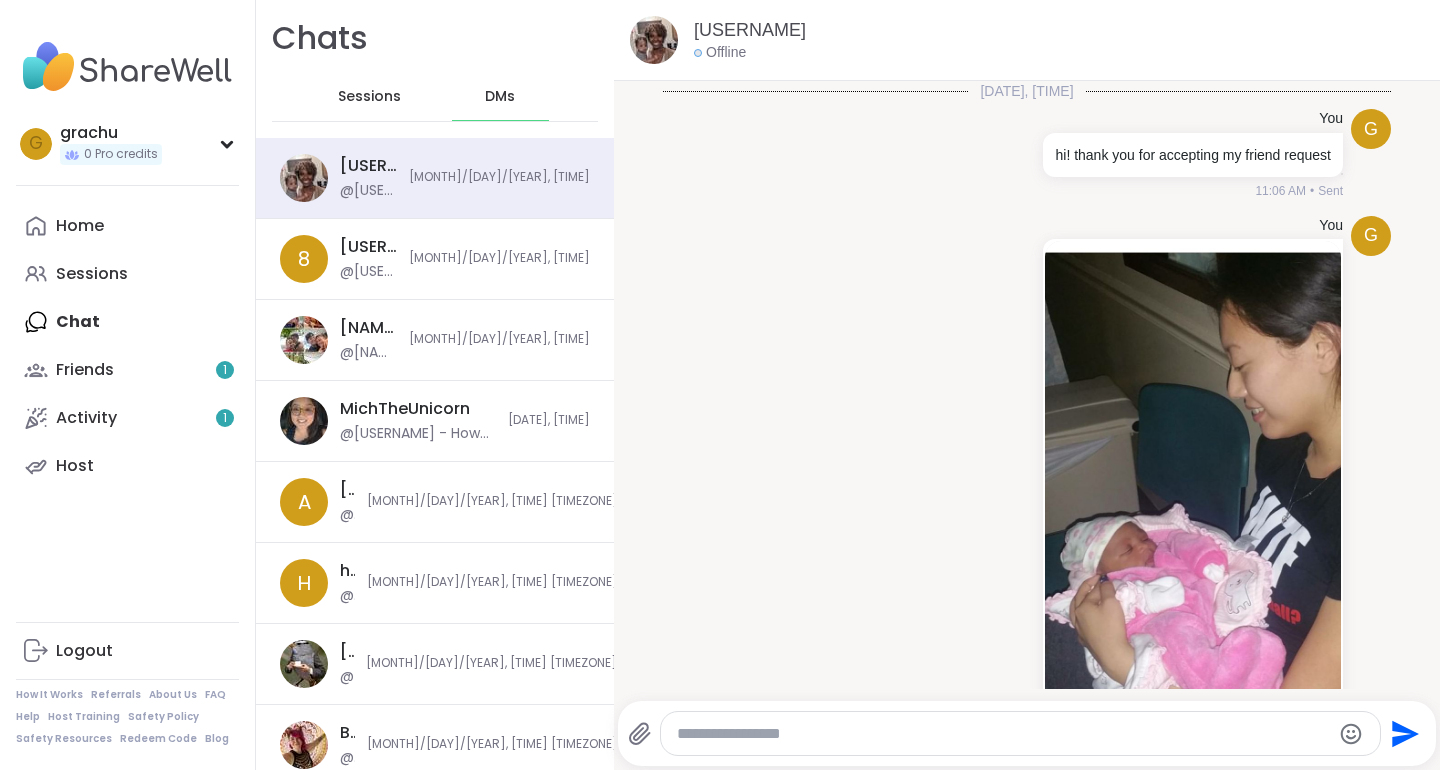 scroll, scrollTop: 1677, scrollLeft: 0, axis: vertical 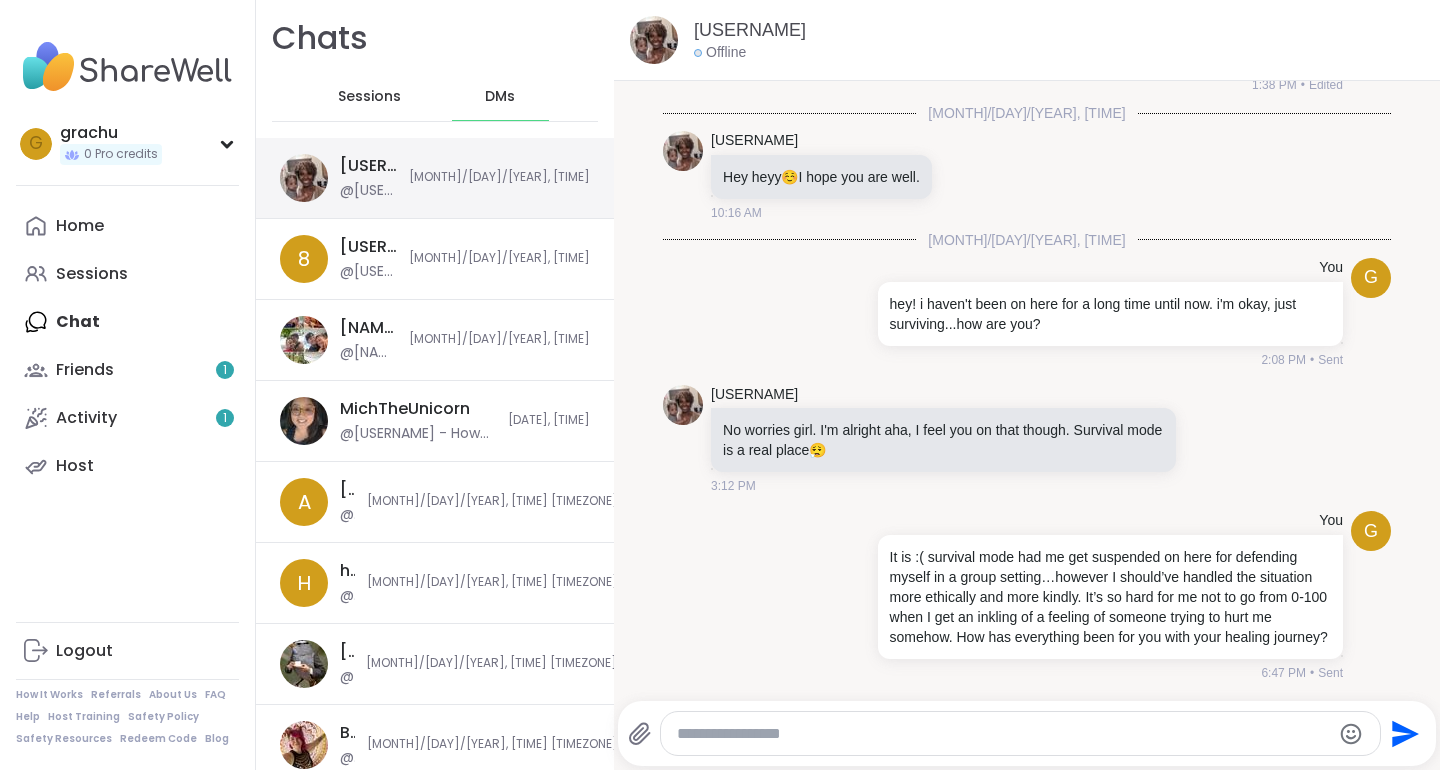 click on "makenabarnes8 @grachu - It is :( survival mode had me get suspended on here for defending myself in a group setting…however I should’ve handled the situation more ethically and more kindly. It’s so hard for me not to go from 0-100 when I get an inkling of a feeling of someone trying to hurt me somehow. How has everything been for you with your healing journey?  7/22/2025, 6:47 PM" at bounding box center (435, 178) 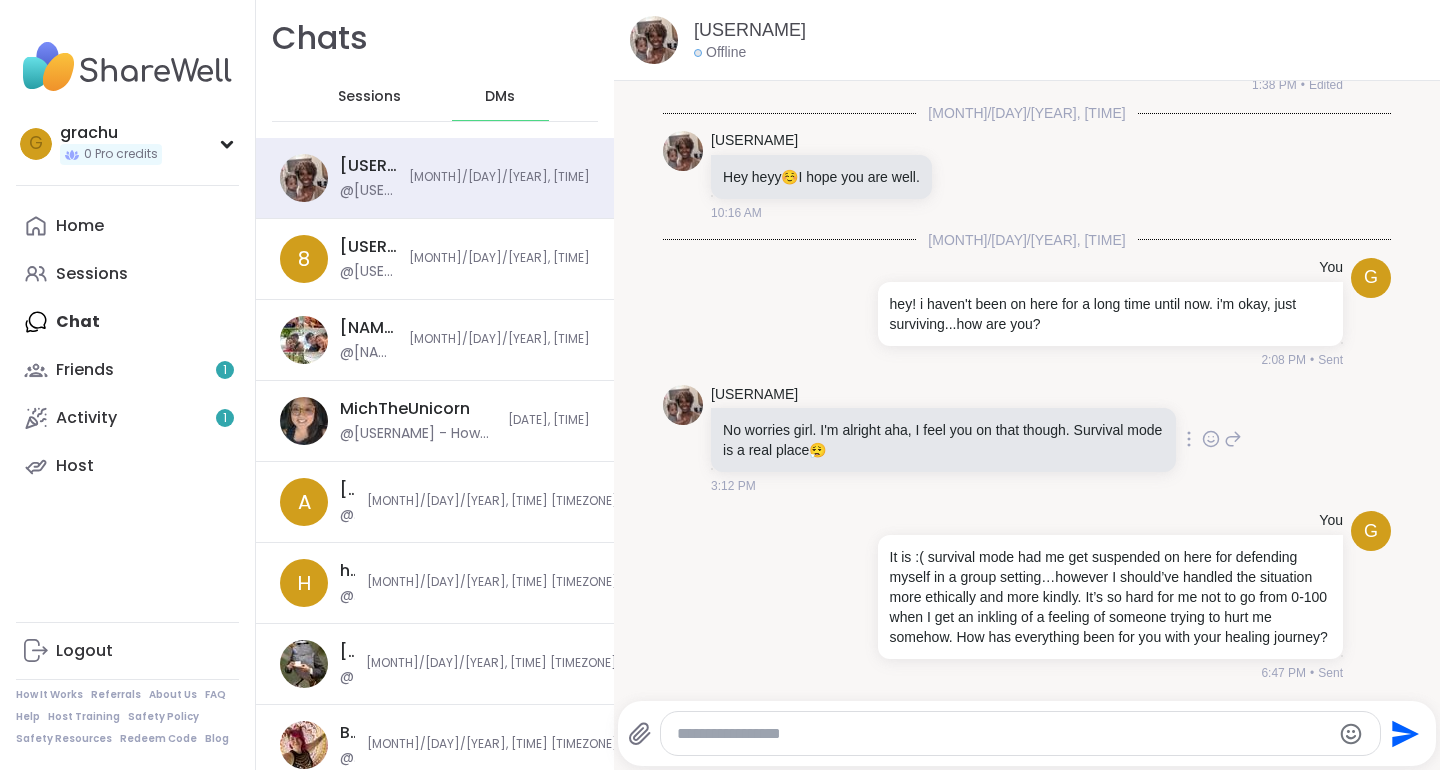click at bounding box center [683, 405] 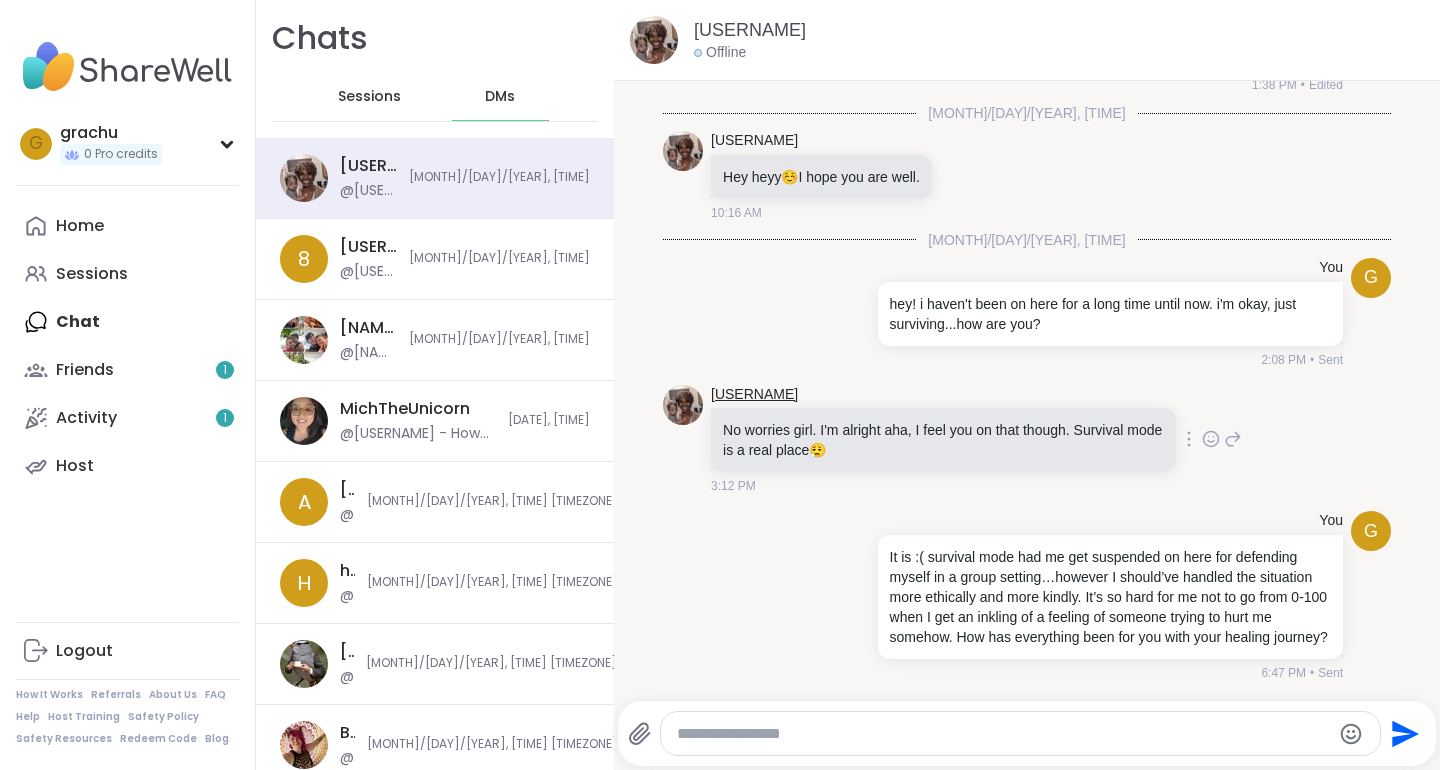 click on "makenabarnes8" at bounding box center (754, 395) 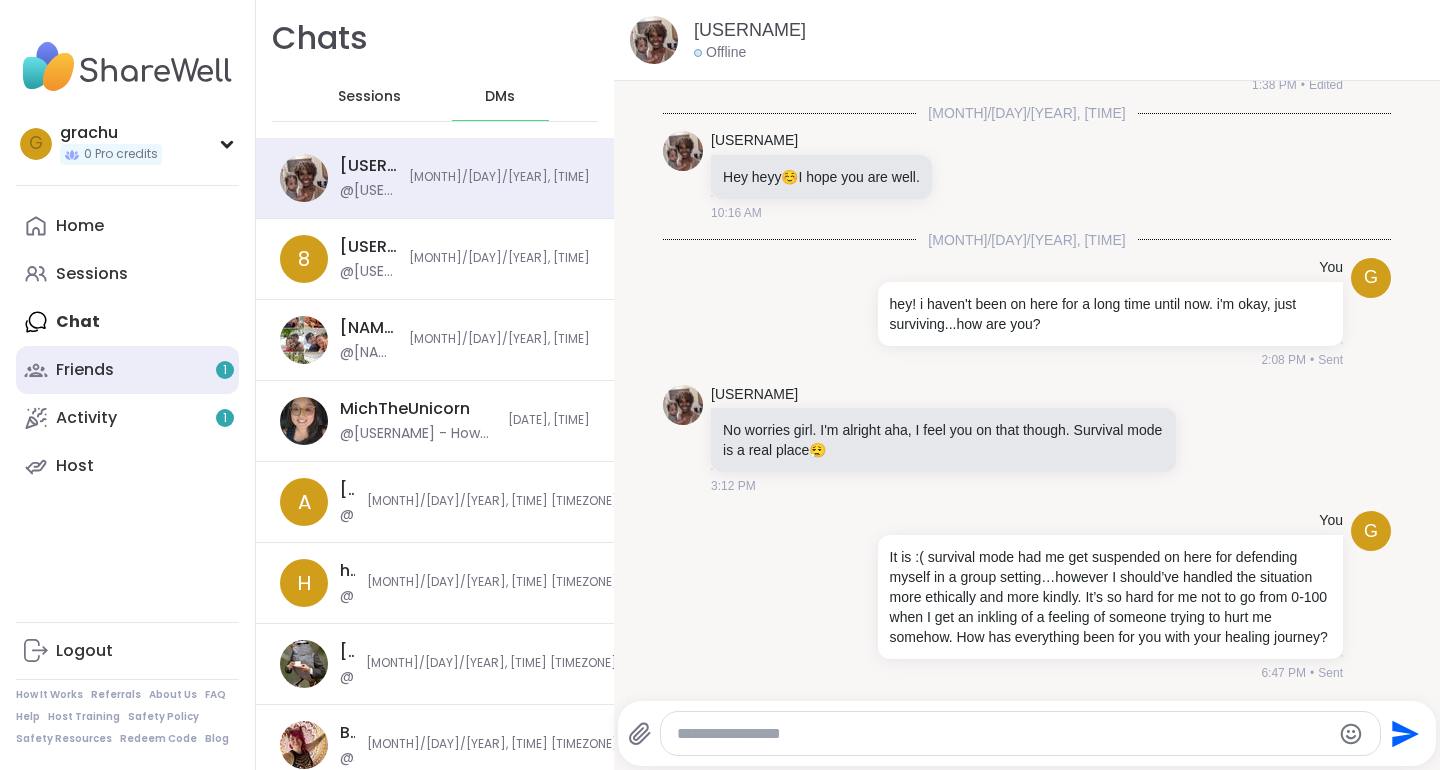 click on "Friends 1" at bounding box center (127, 370) 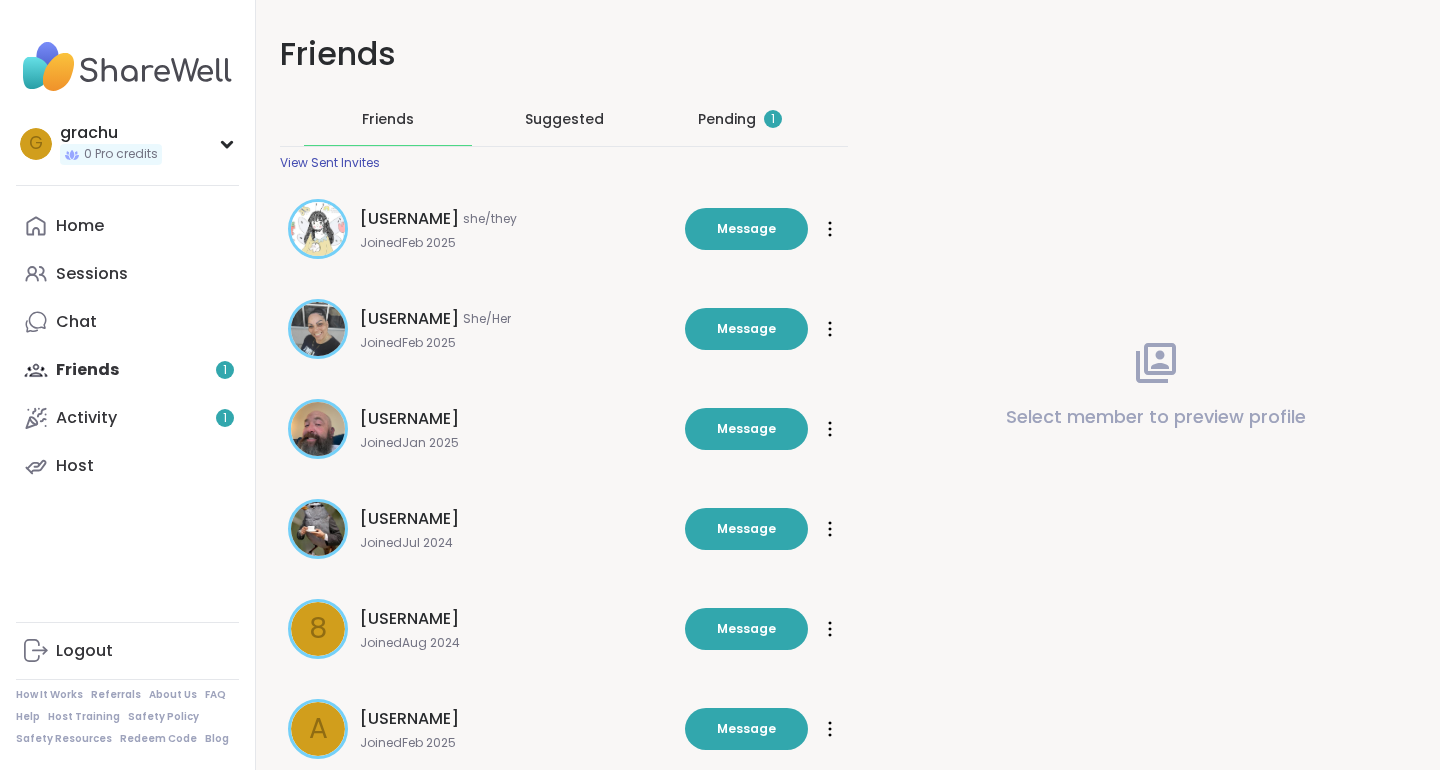 scroll, scrollTop: 0, scrollLeft: 0, axis: both 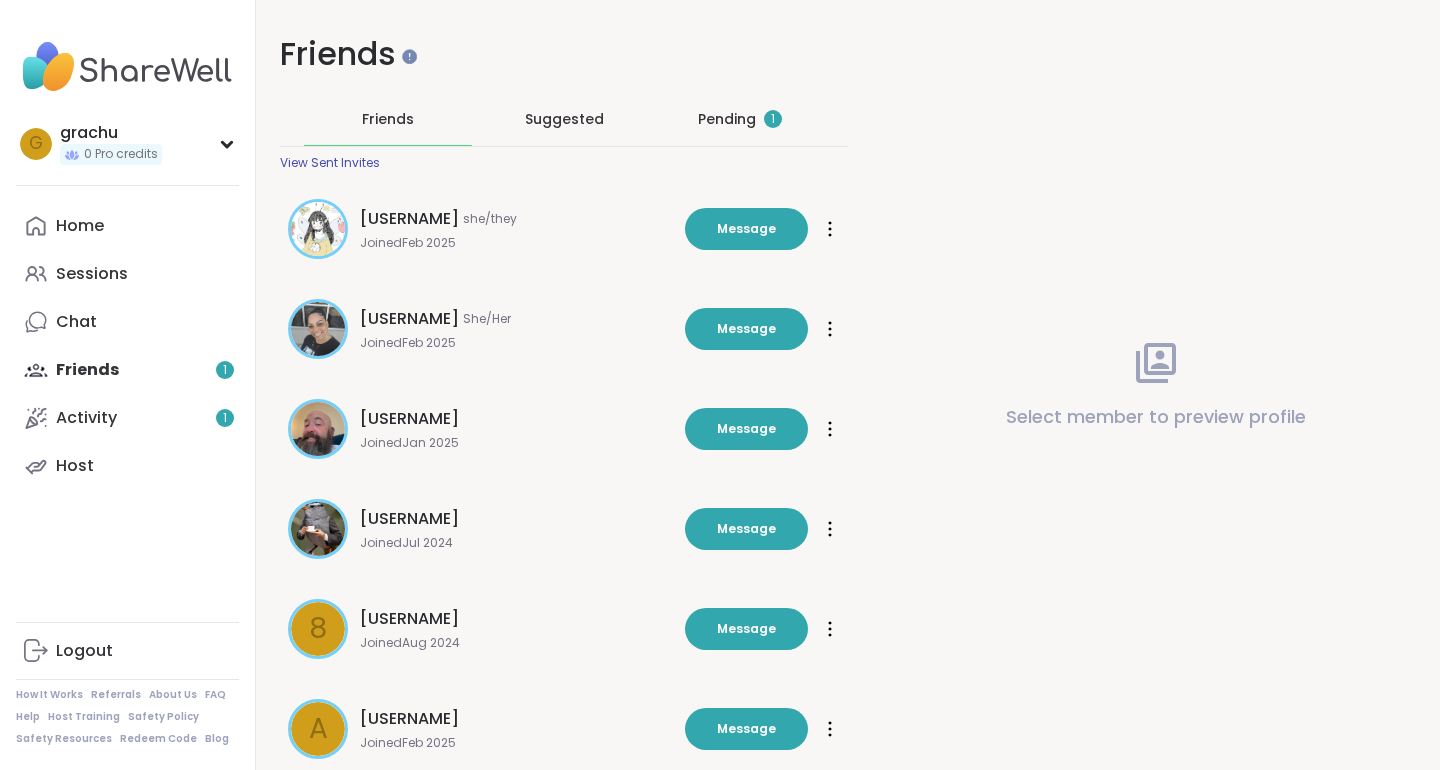 click on "Suggested" at bounding box center (564, 119) 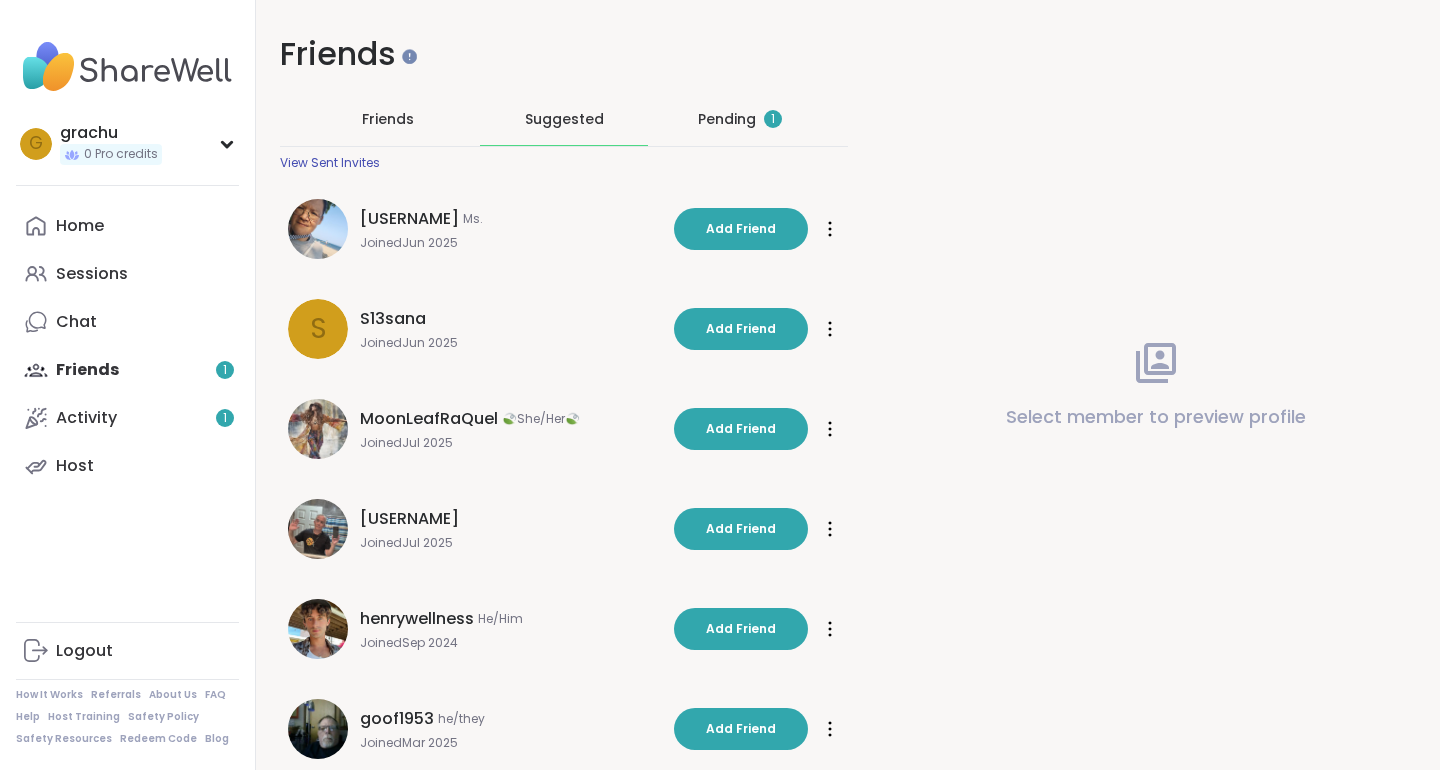 click on "Pending   1" at bounding box center [740, 119] 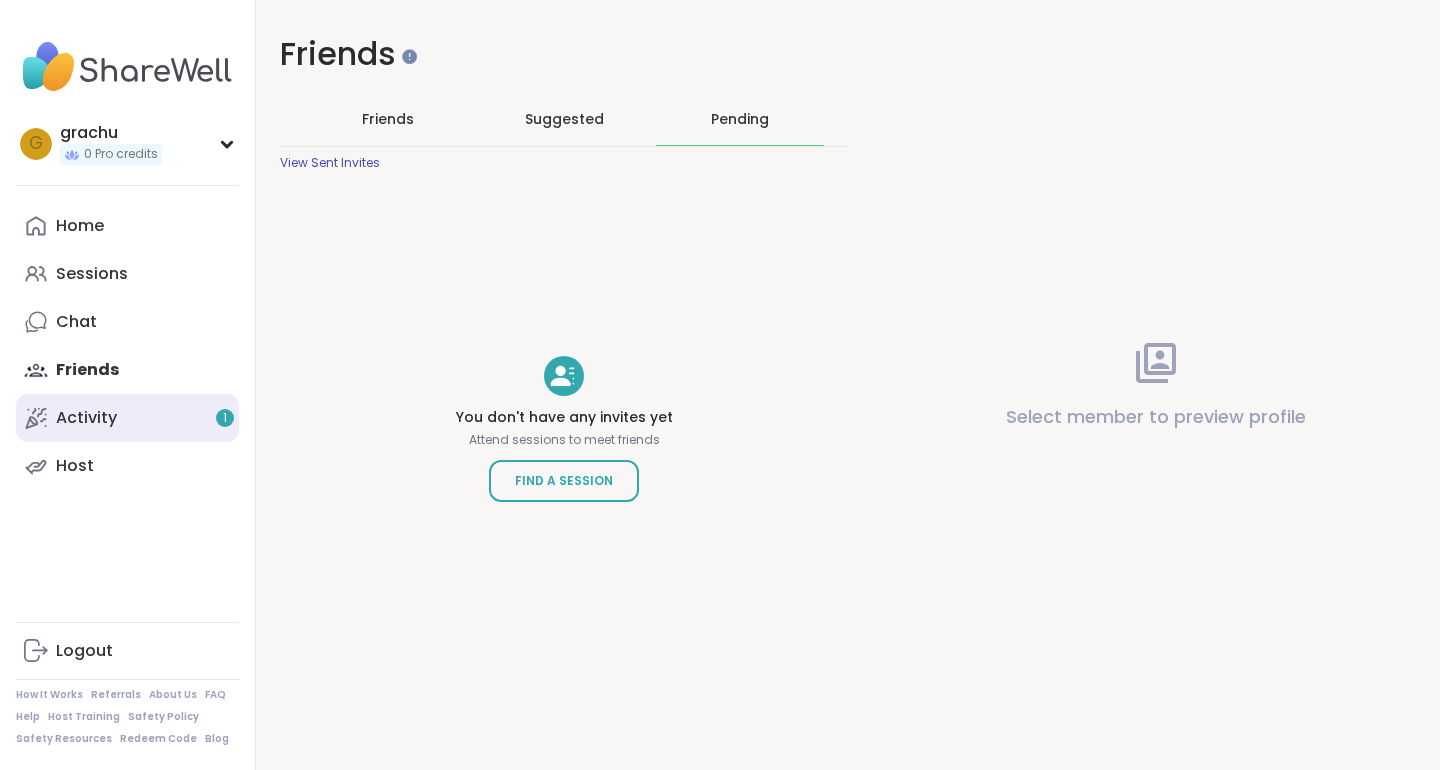 click on "Activity 1" at bounding box center [86, 418] 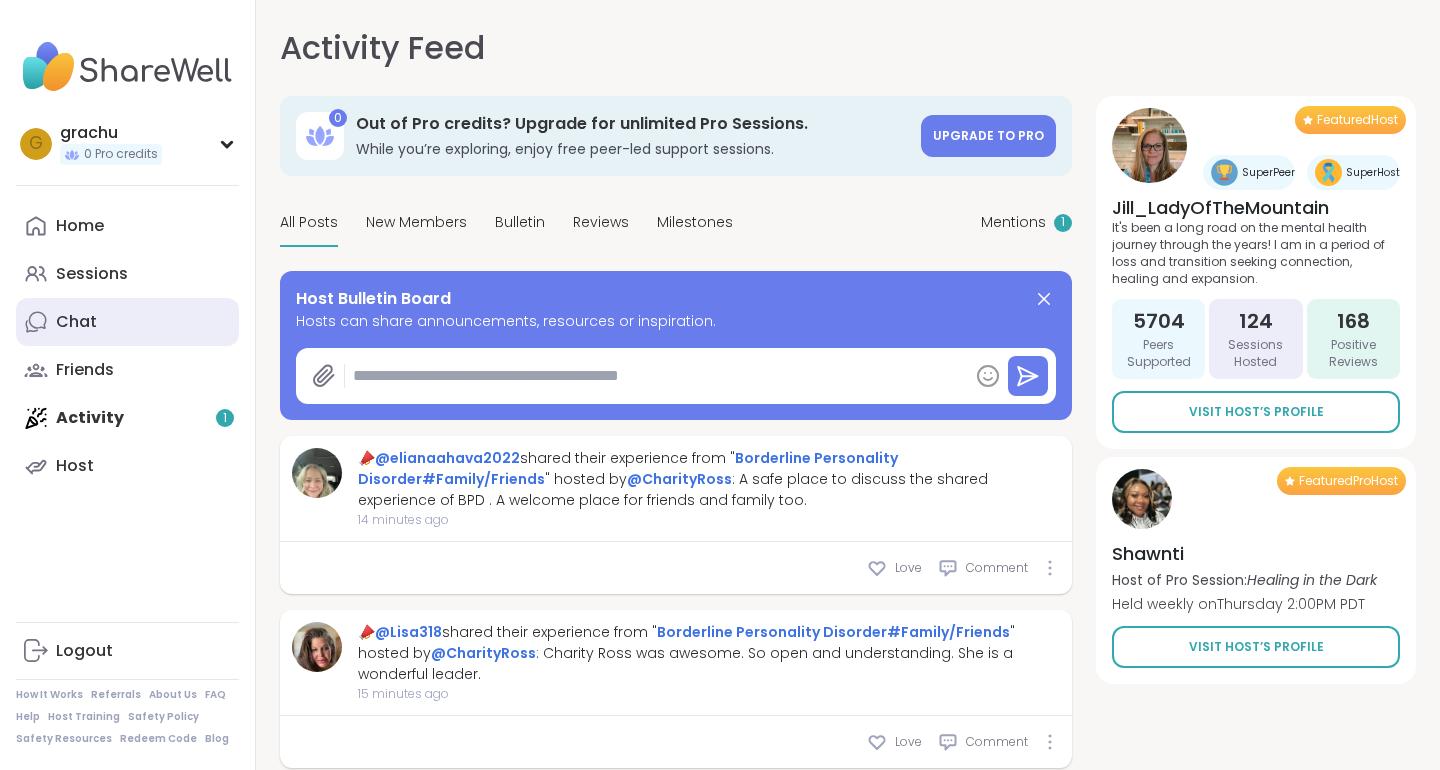 type on "*" 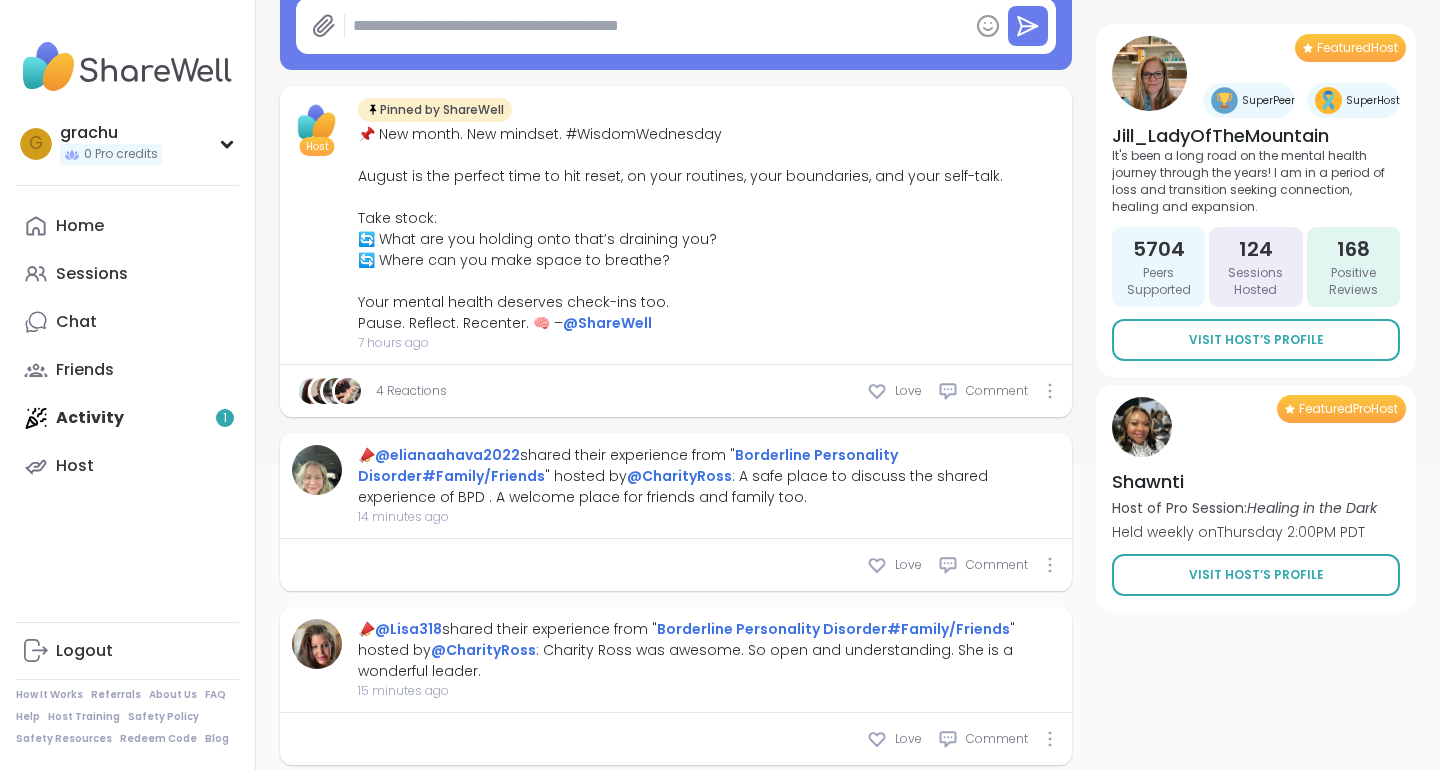 scroll, scrollTop: 360, scrollLeft: 0, axis: vertical 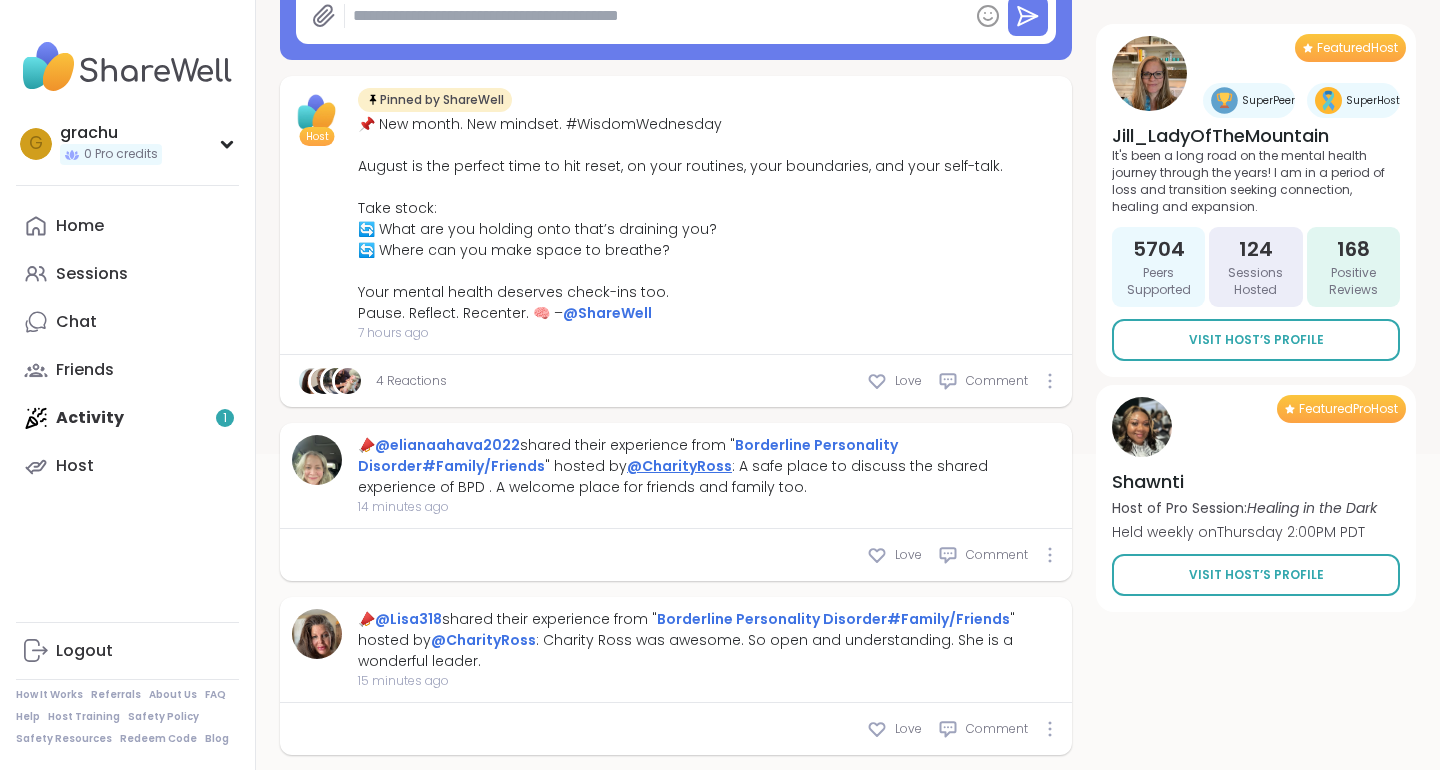 click on "@CharityRoss" at bounding box center [679, 466] 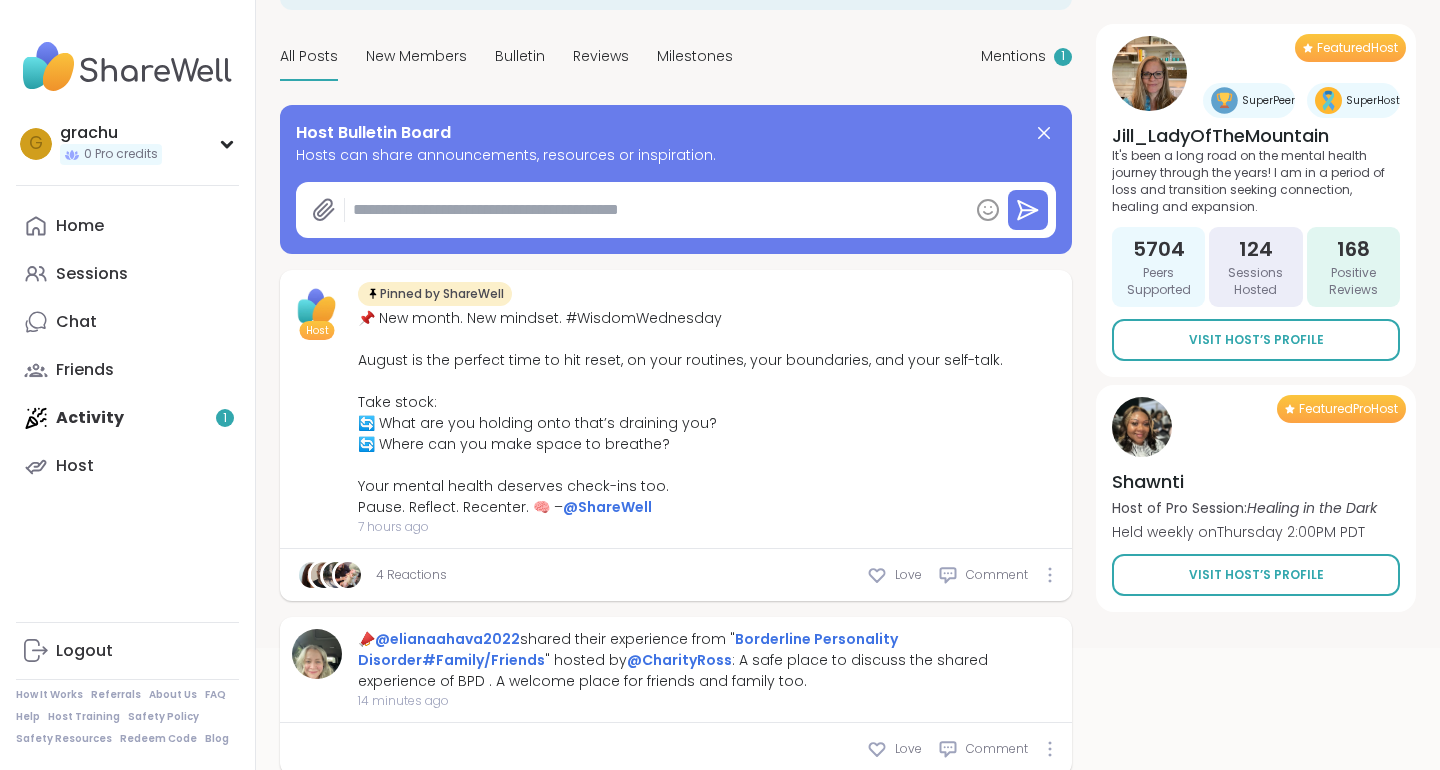 scroll, scrollTop: 110, scrollLeft: 0, axis: vertical 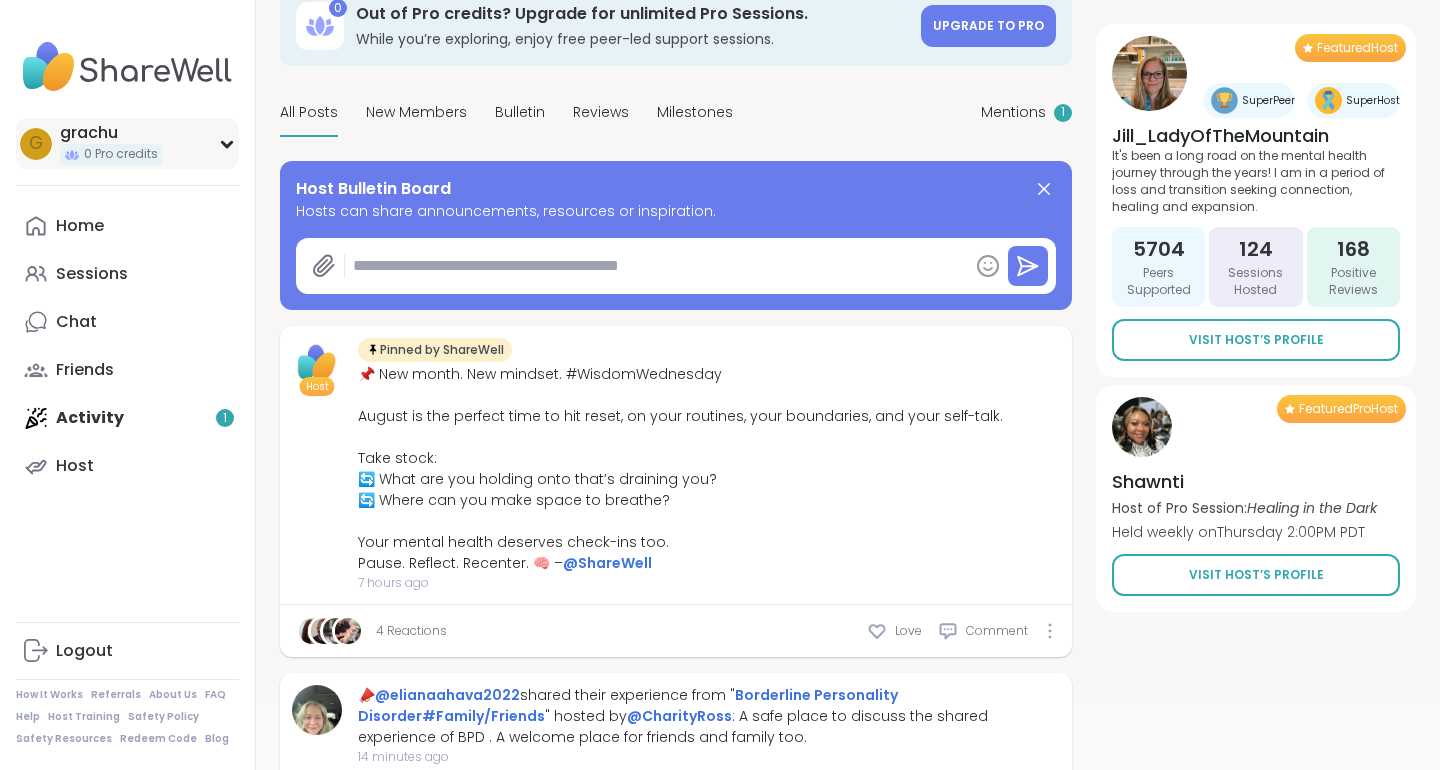click on "g grachu 0 Pro credits" at bounding box center [127, 143] 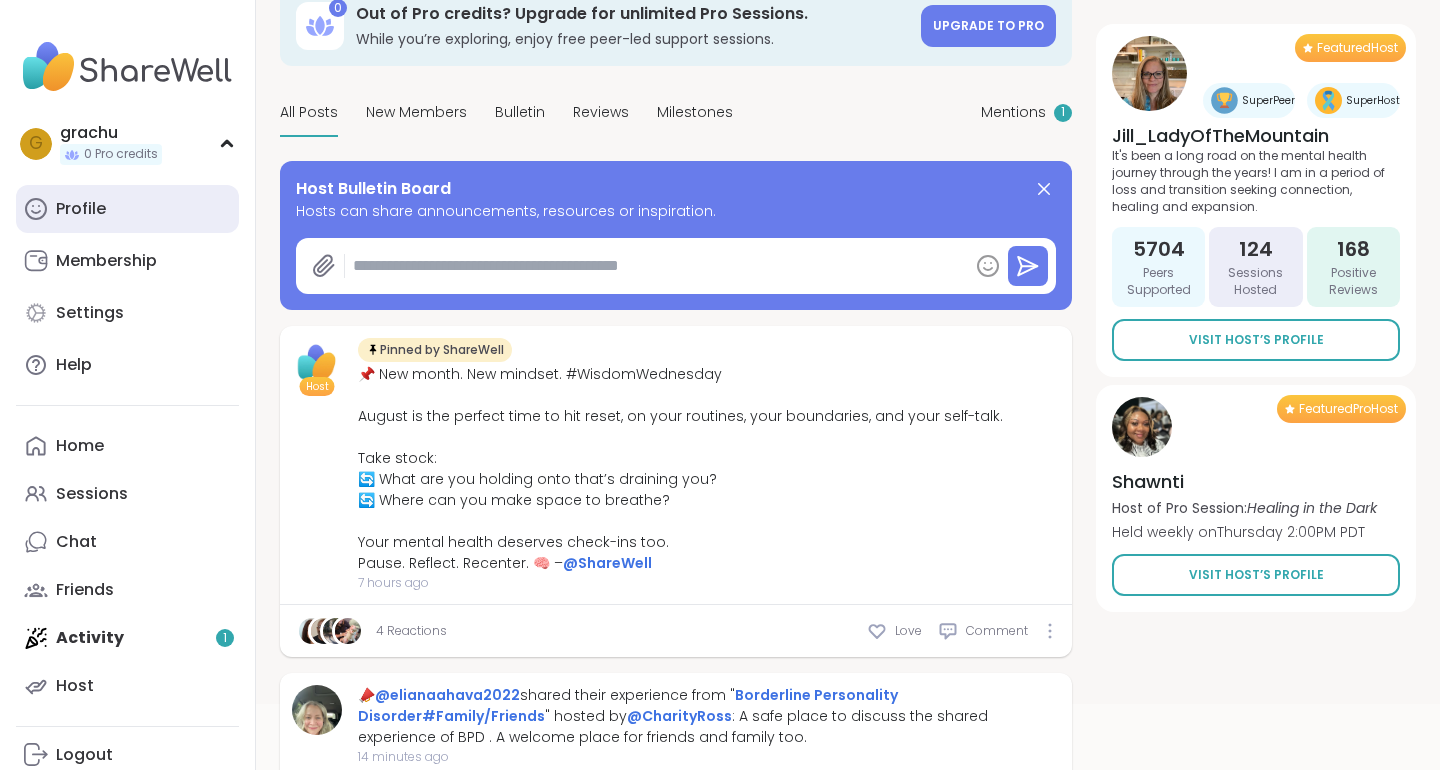 click on "Profile" at bounding box center (127, 209) 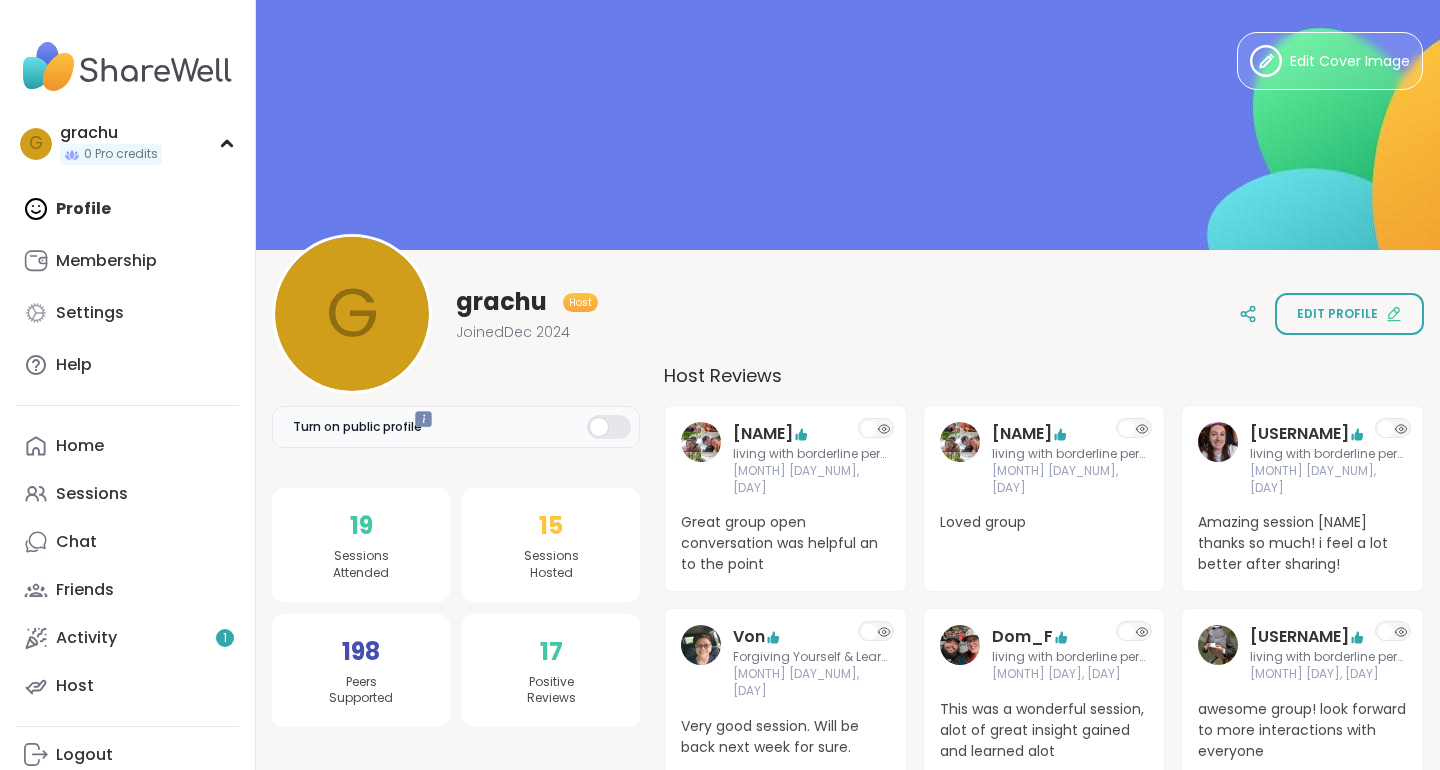 scroll, scrollTop: 0, scrollLeft: 0, axis: both 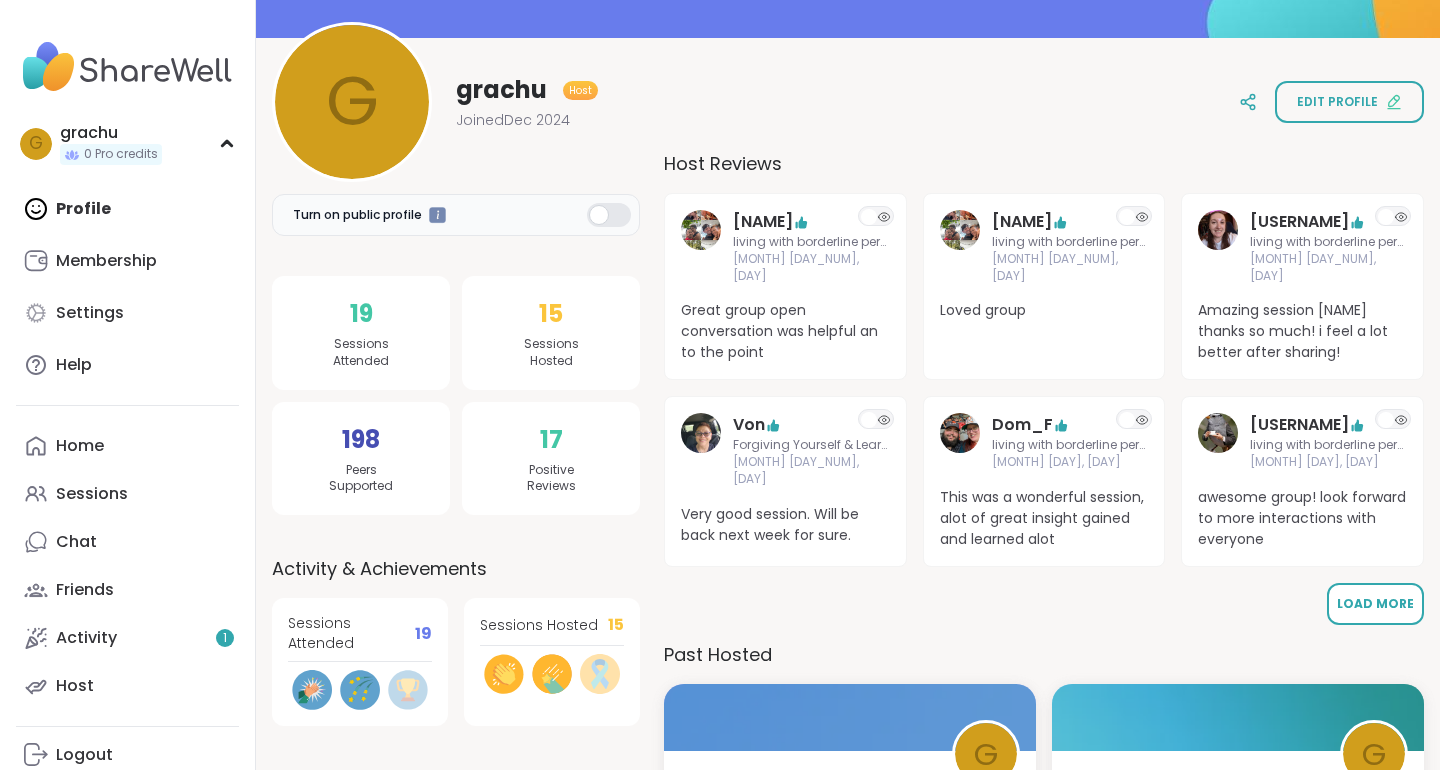 click on "Load More" at bounding box center [1375, 603] 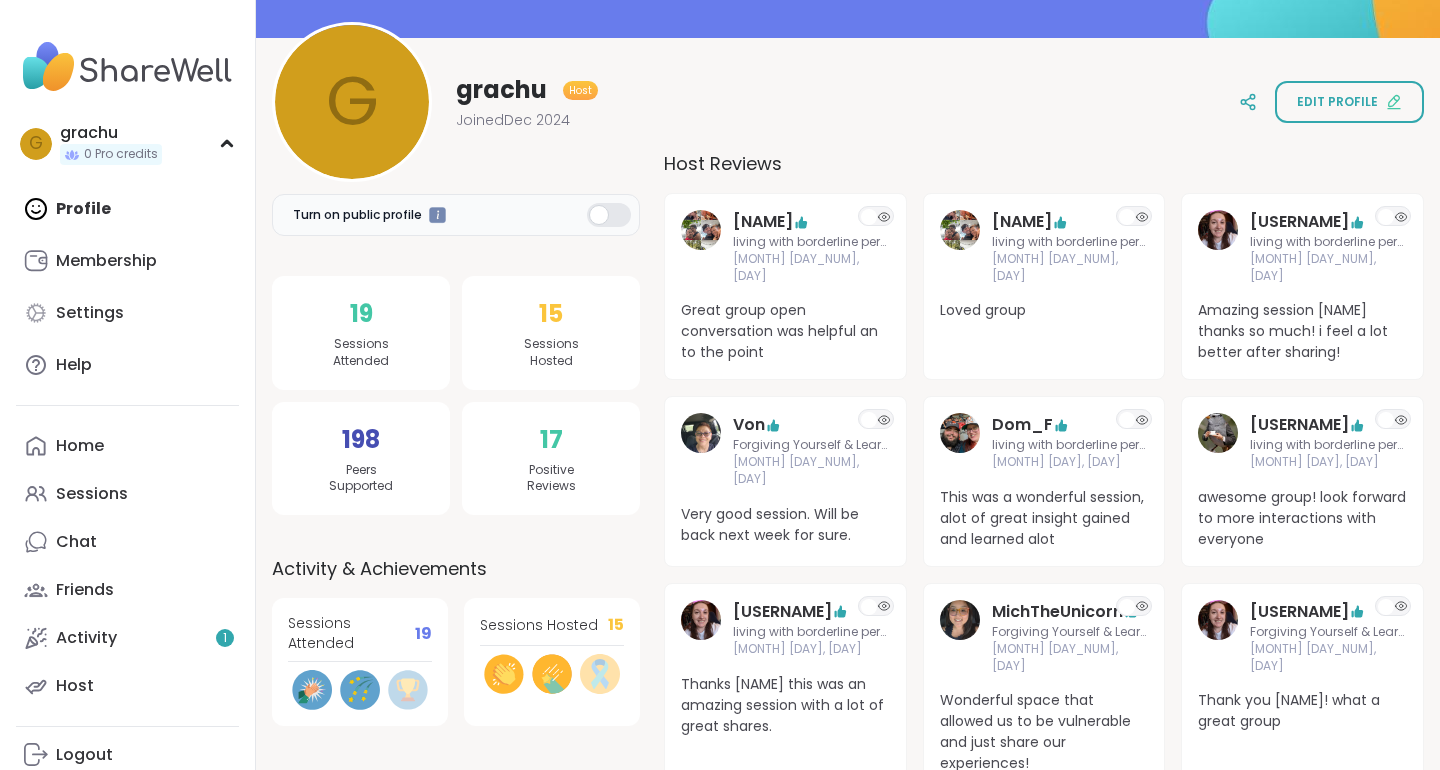 click 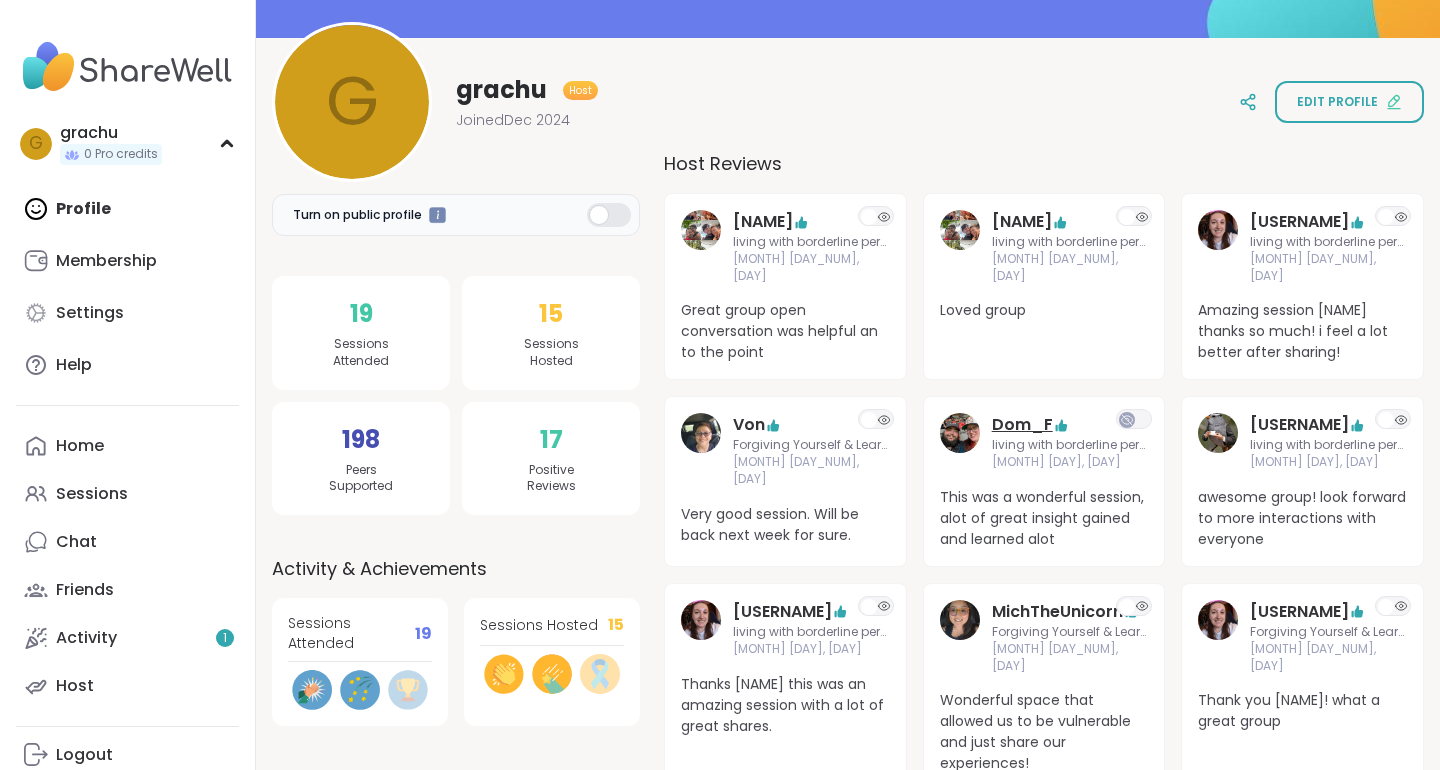 click on "Dom_F" at bounding box center (1022, 425) 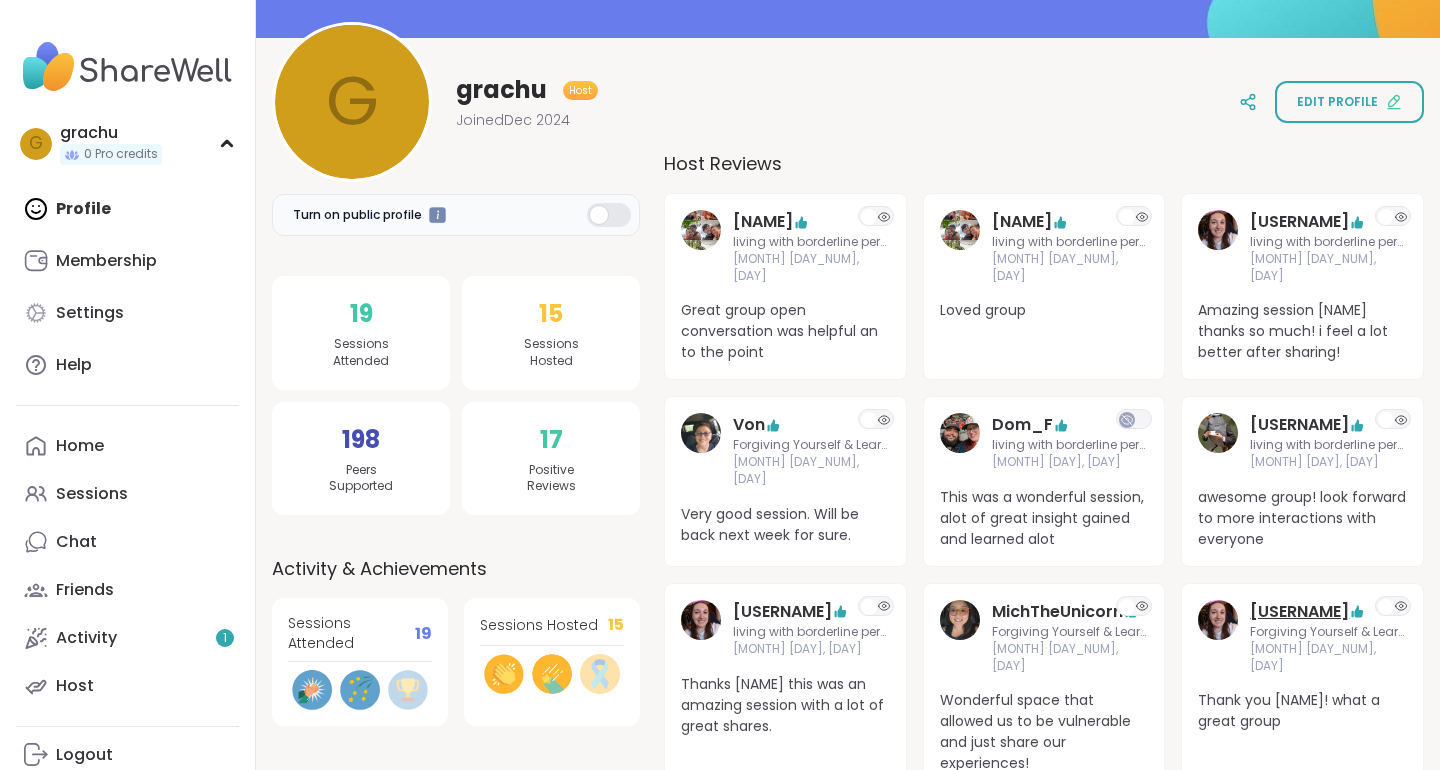 click on "arianna0698" at bounding box center (1299, 612) 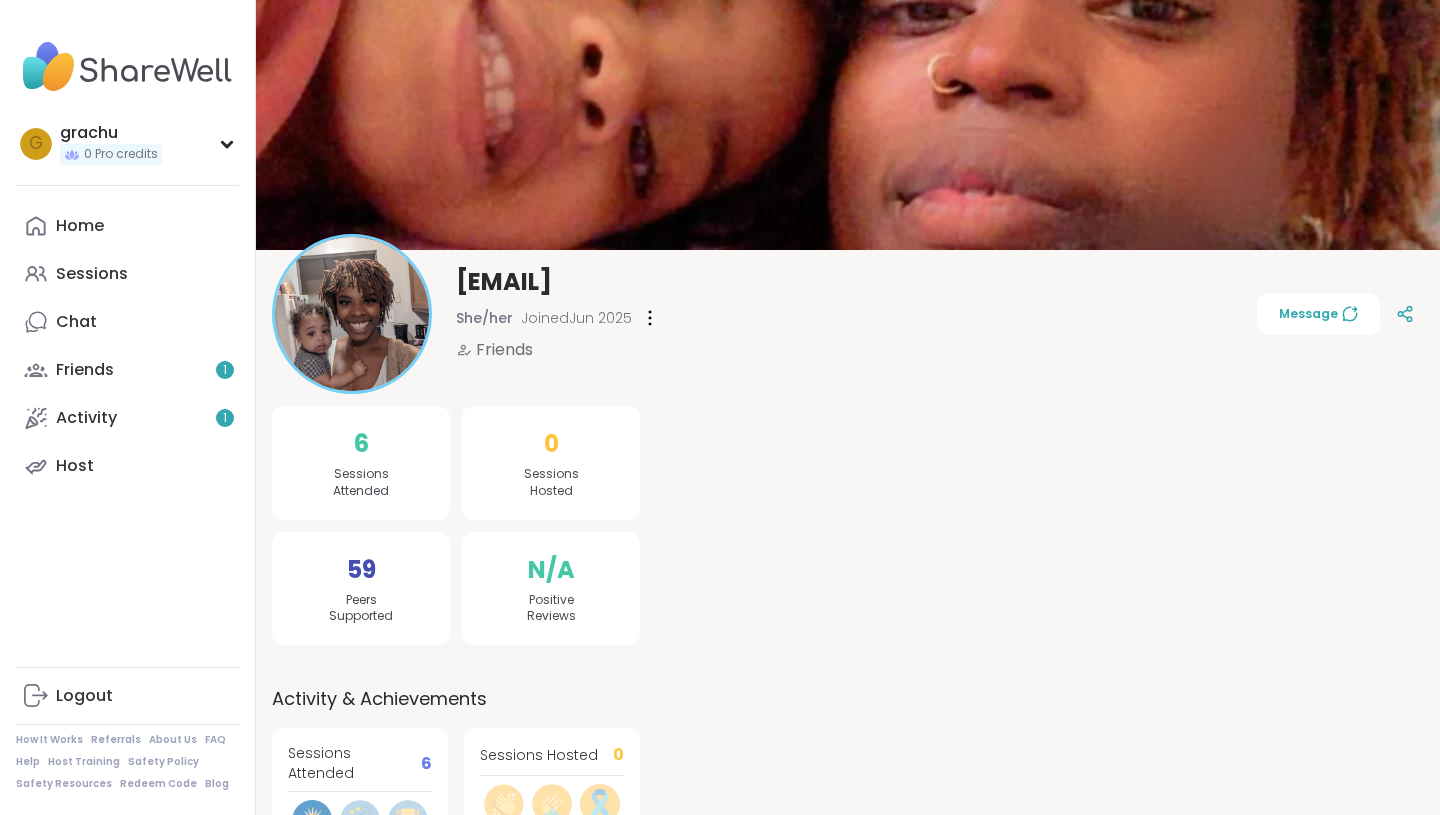 scroll, scrollTop: 0, scrollLeft: 0, axis: both 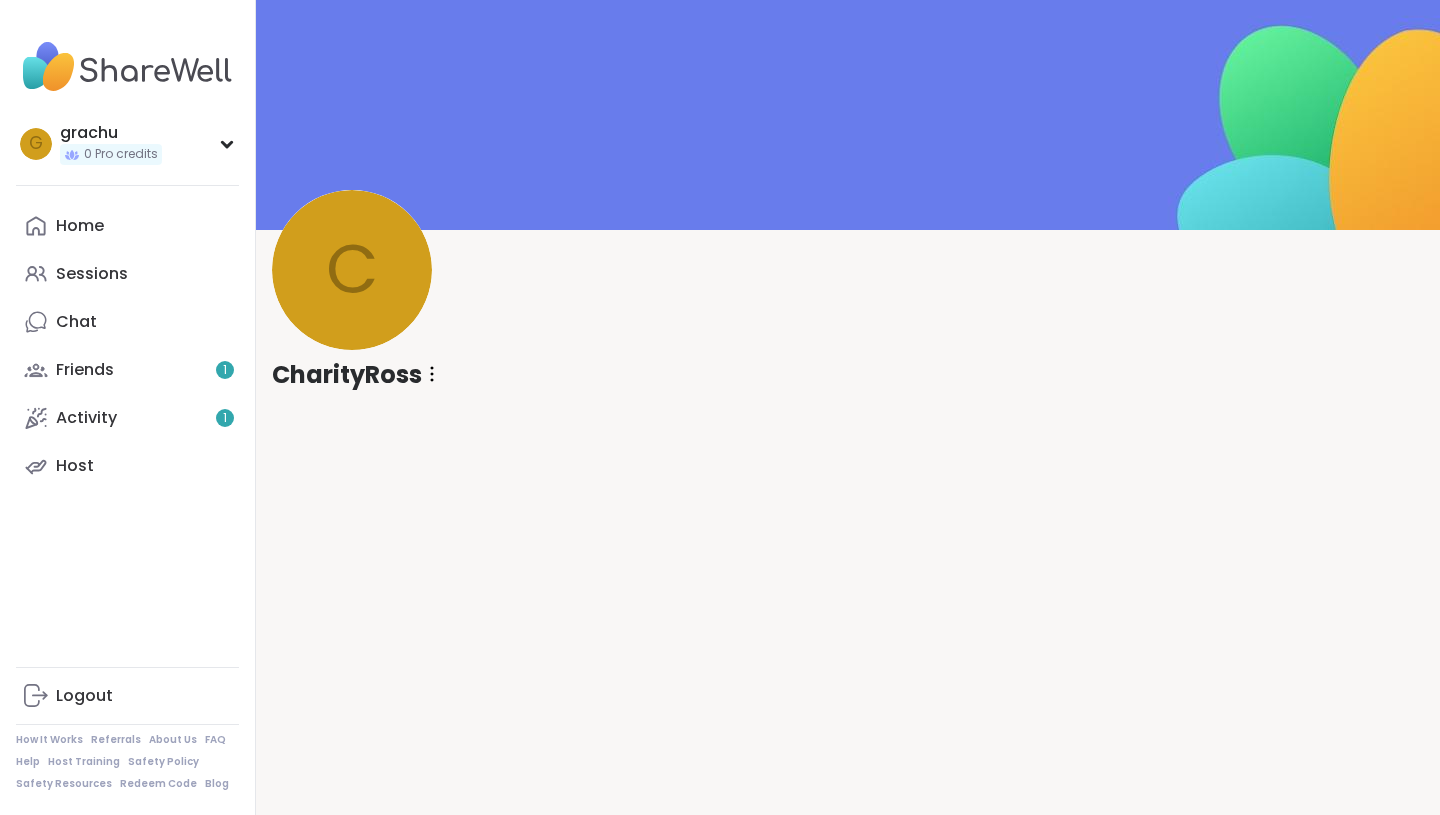 click at bounding box center [432, 375] 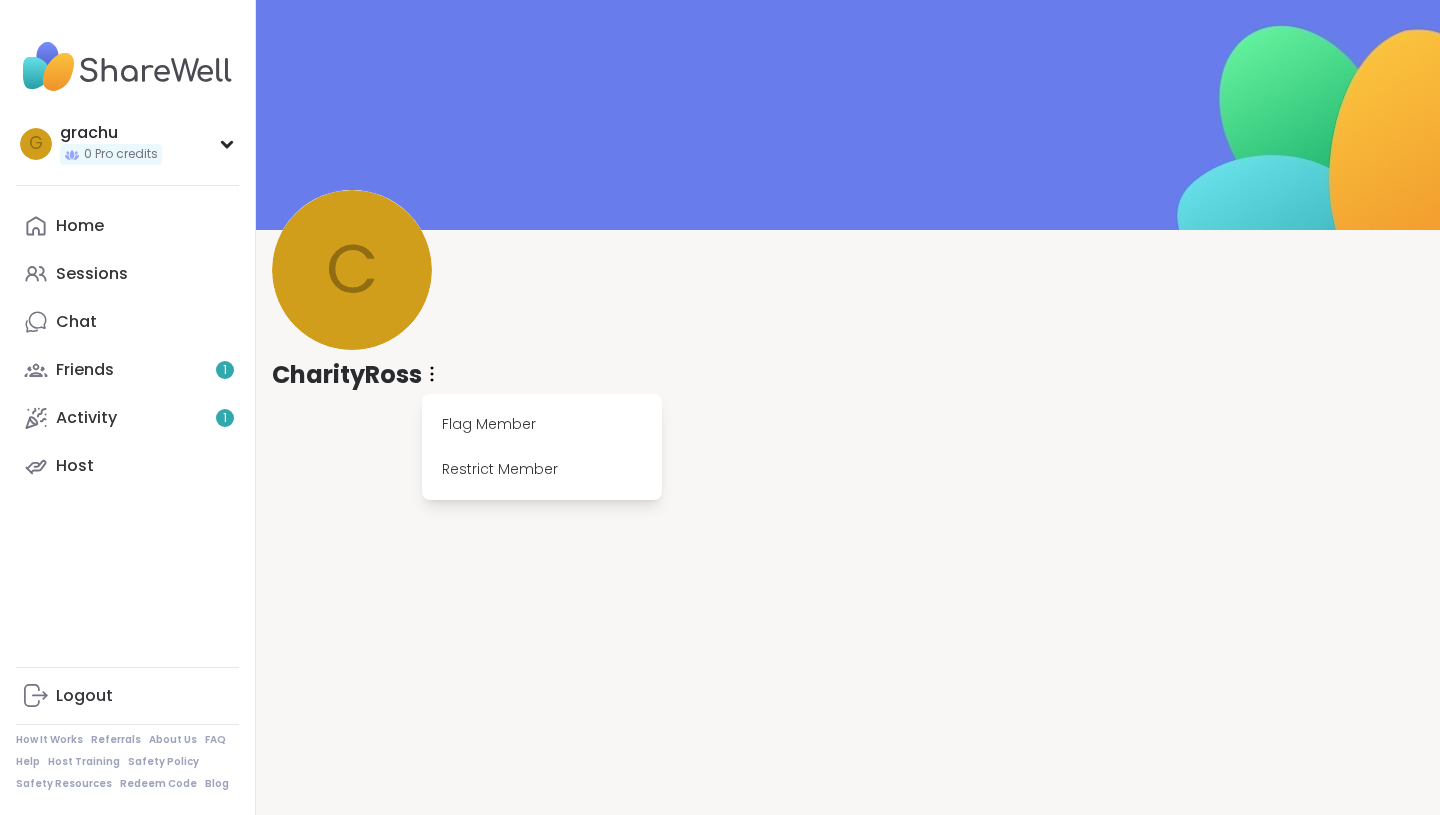 click on "CharityRoss Flag Member Restrict Member" at bounding box center (848, 321) 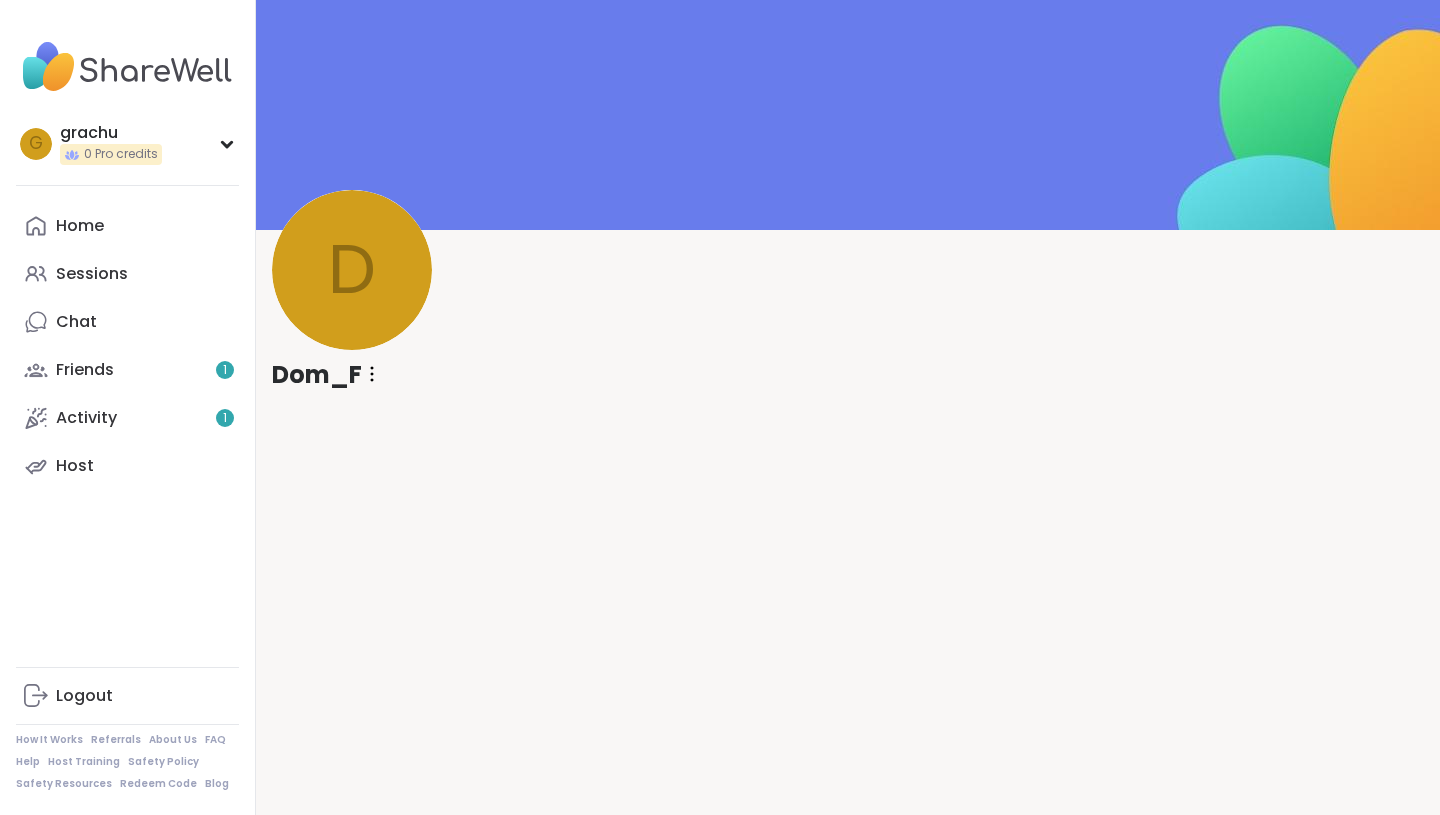scroll, scrollTop: 0, scrollLeft: 0, axis: both 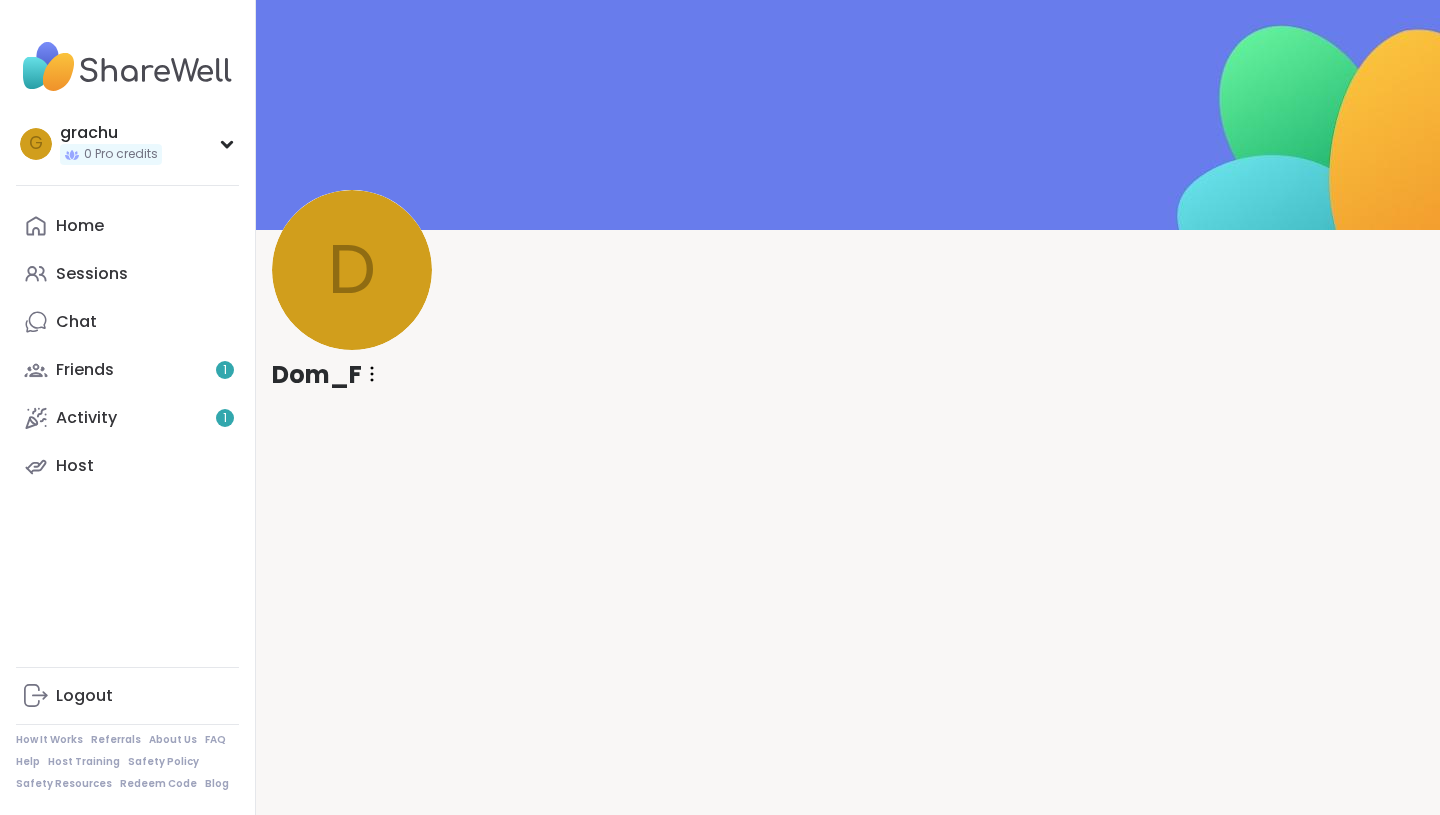 click at bounding box center [372, 375] 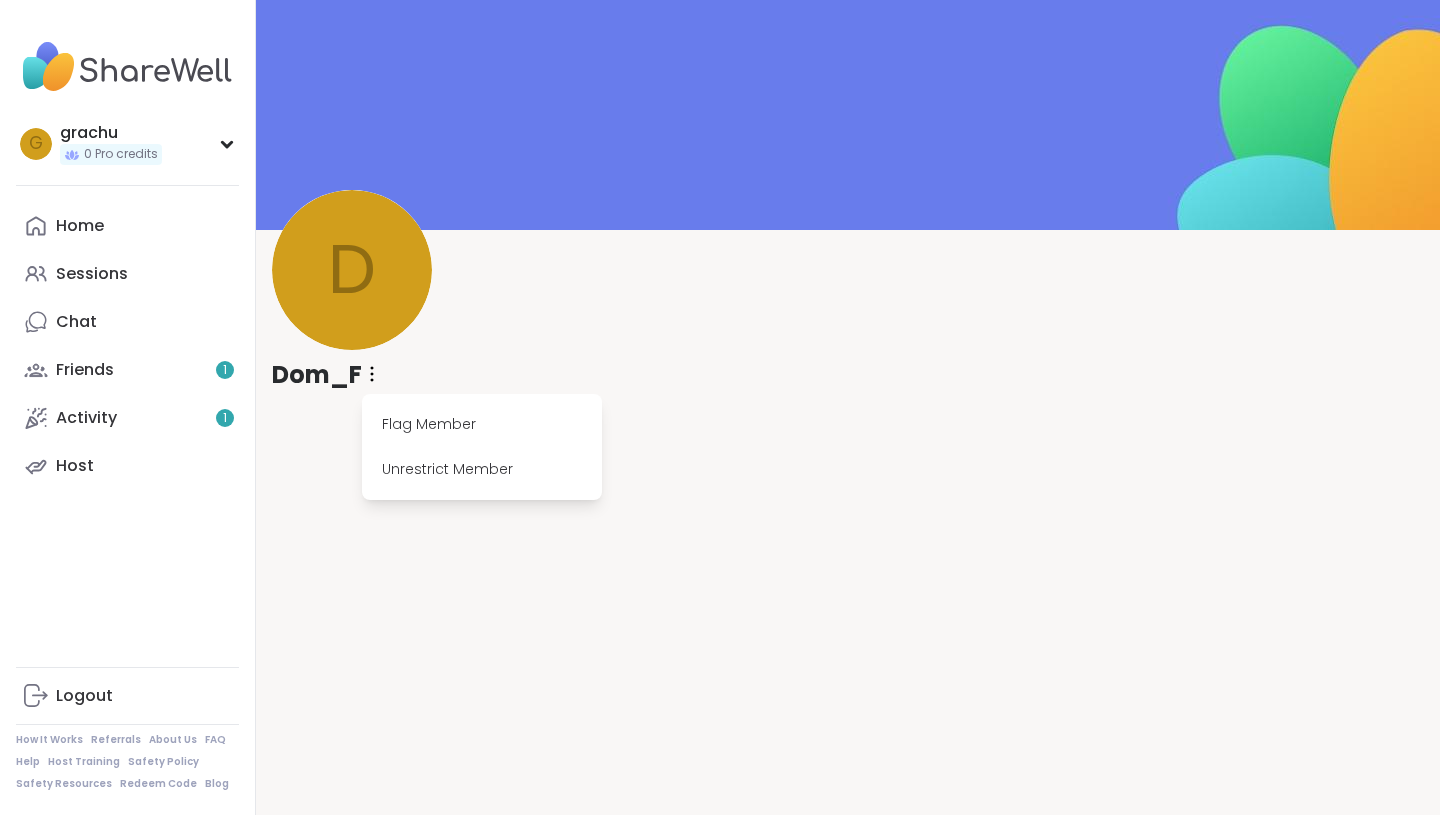click on "[USERNAME] Flag Member Unrestrict Member" at bounding box center [848, 321] 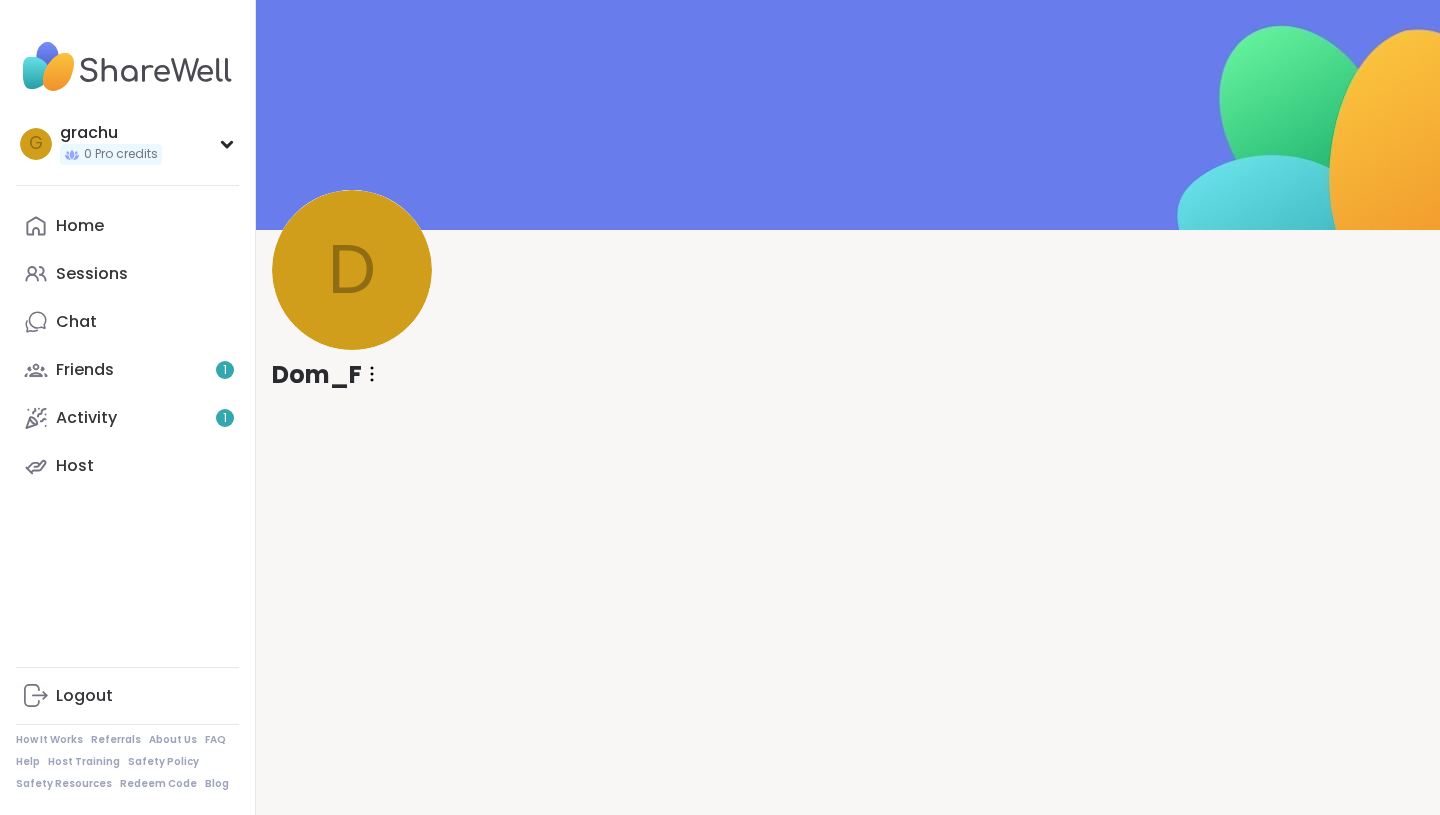 click 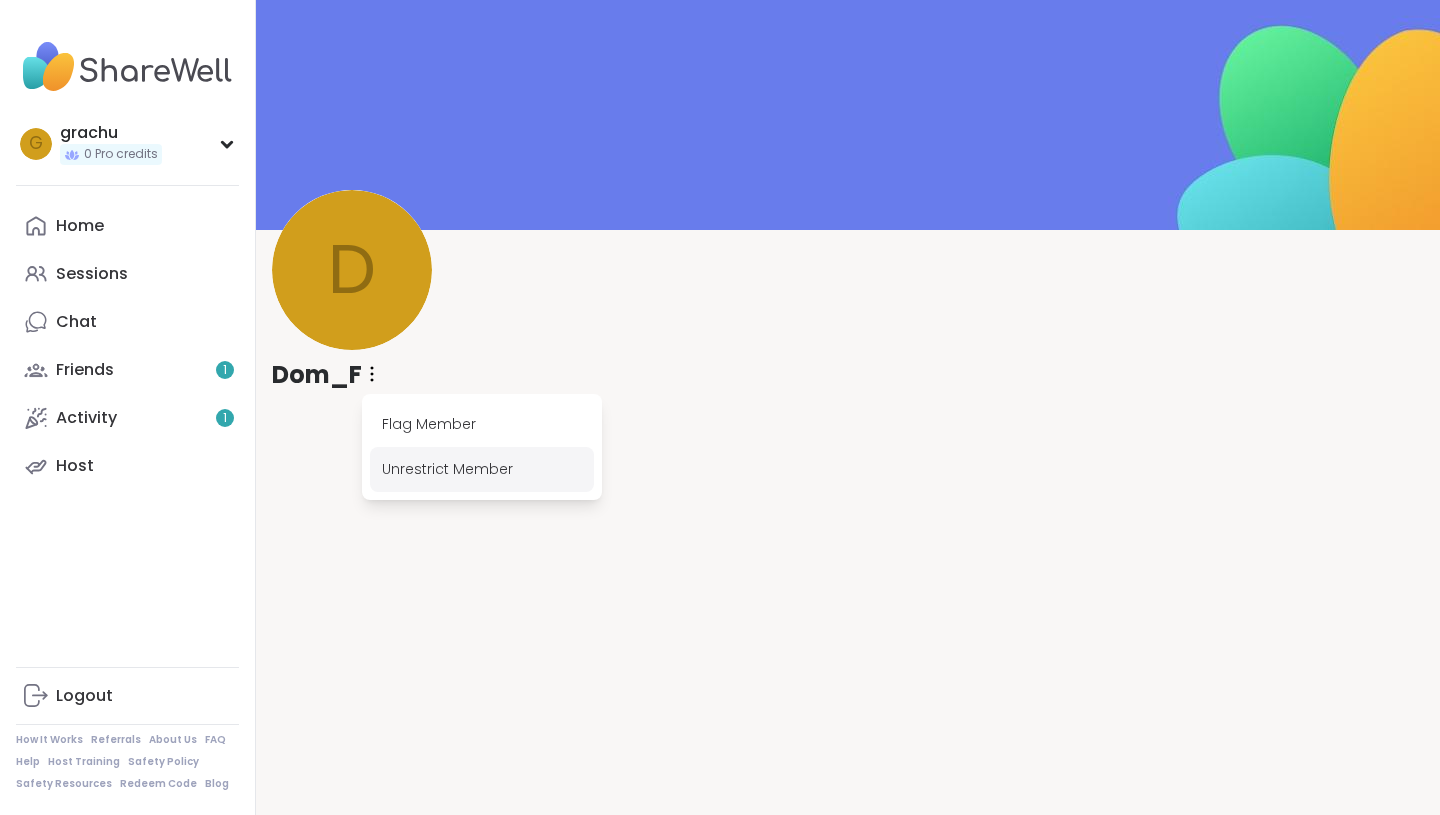 click on "Unrestrict Member" at bounding box center (482, 469) 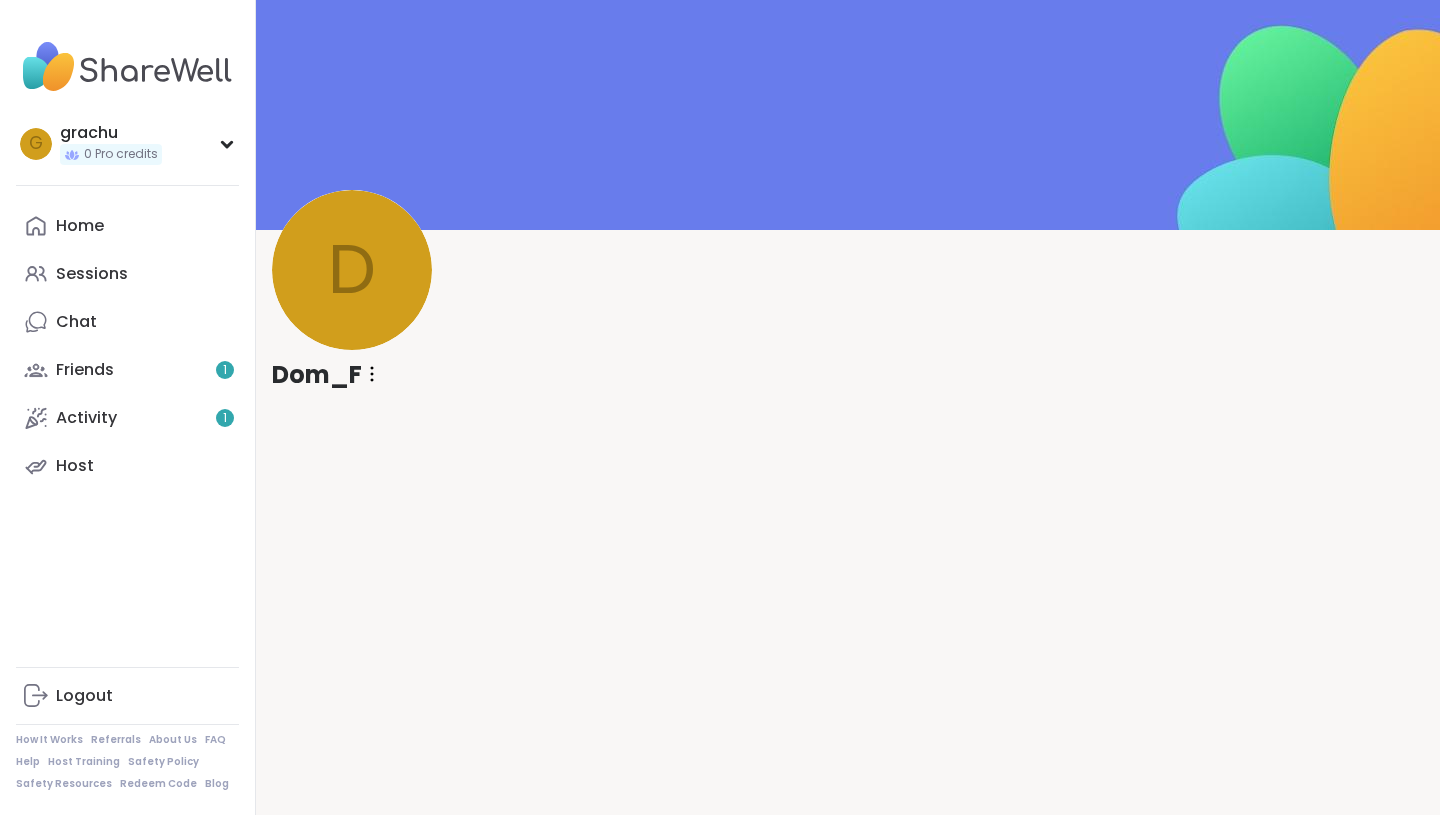 click at bounding box center [372, 375] 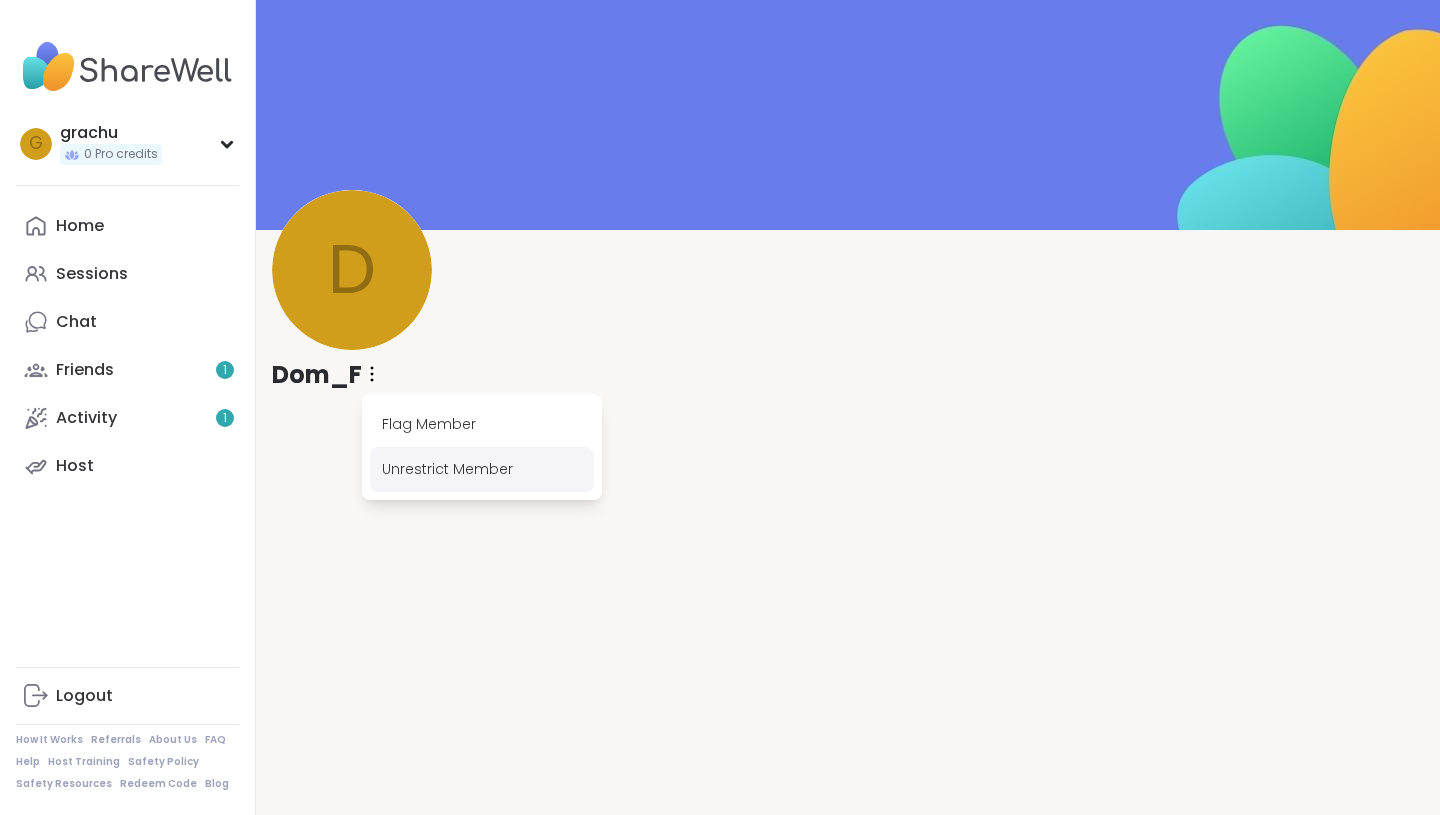 click on "Unrestrict Member" at bounding box center [482, 469] 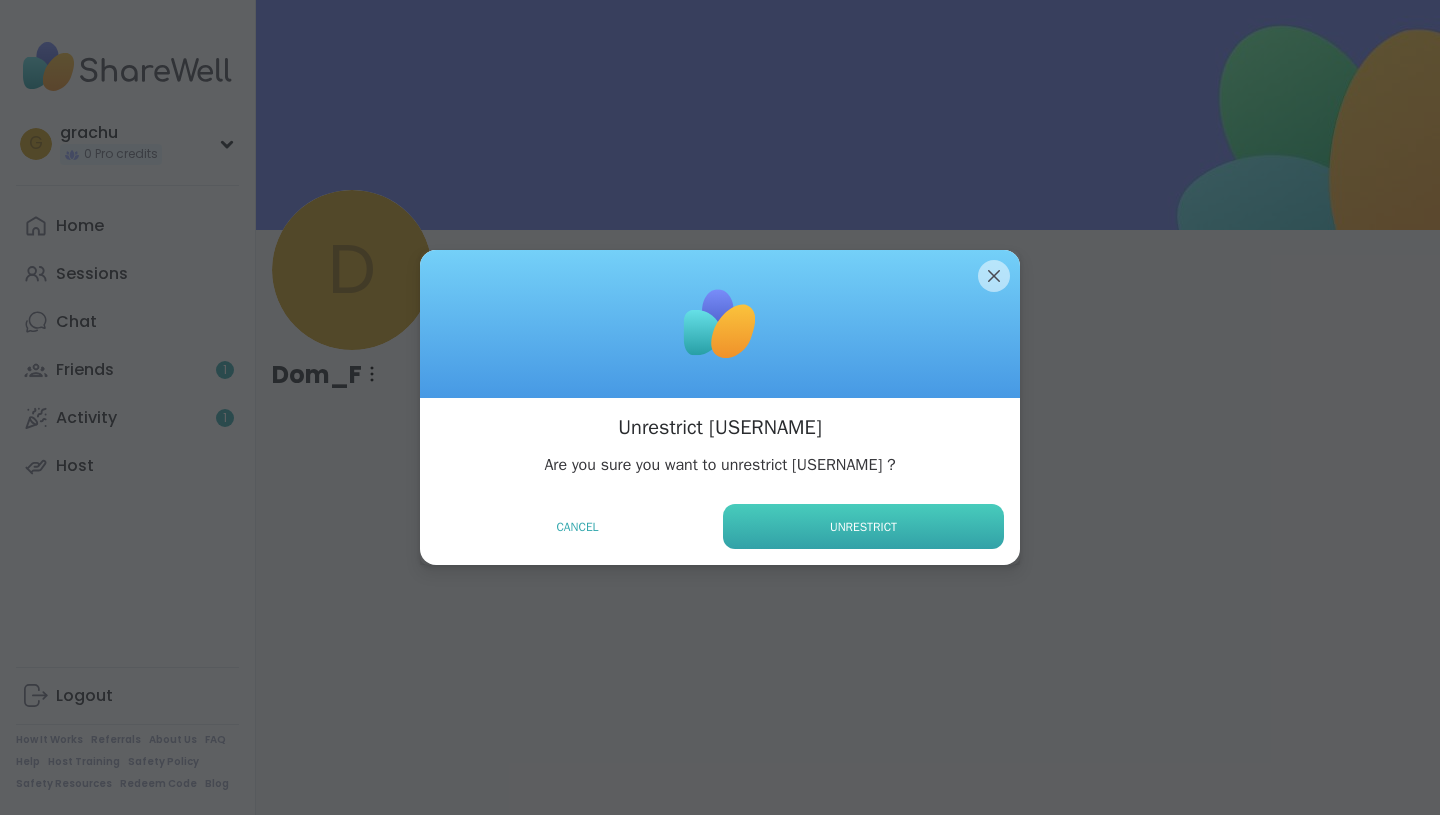 click on "Unrestrict" at bounding box center [863, 527] 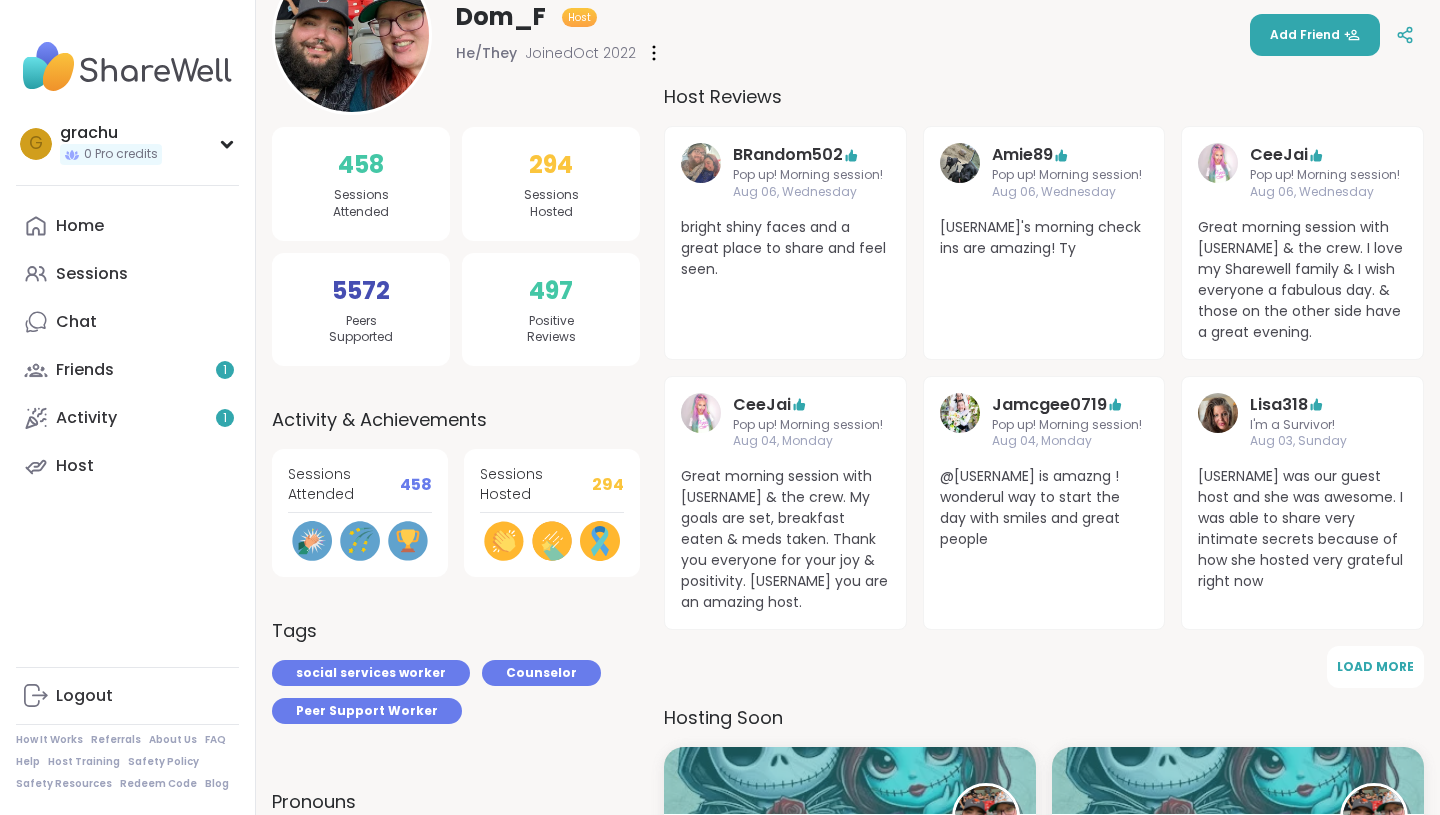 scroll, scrollTop: 0, scrollLeft: 0, axis: both 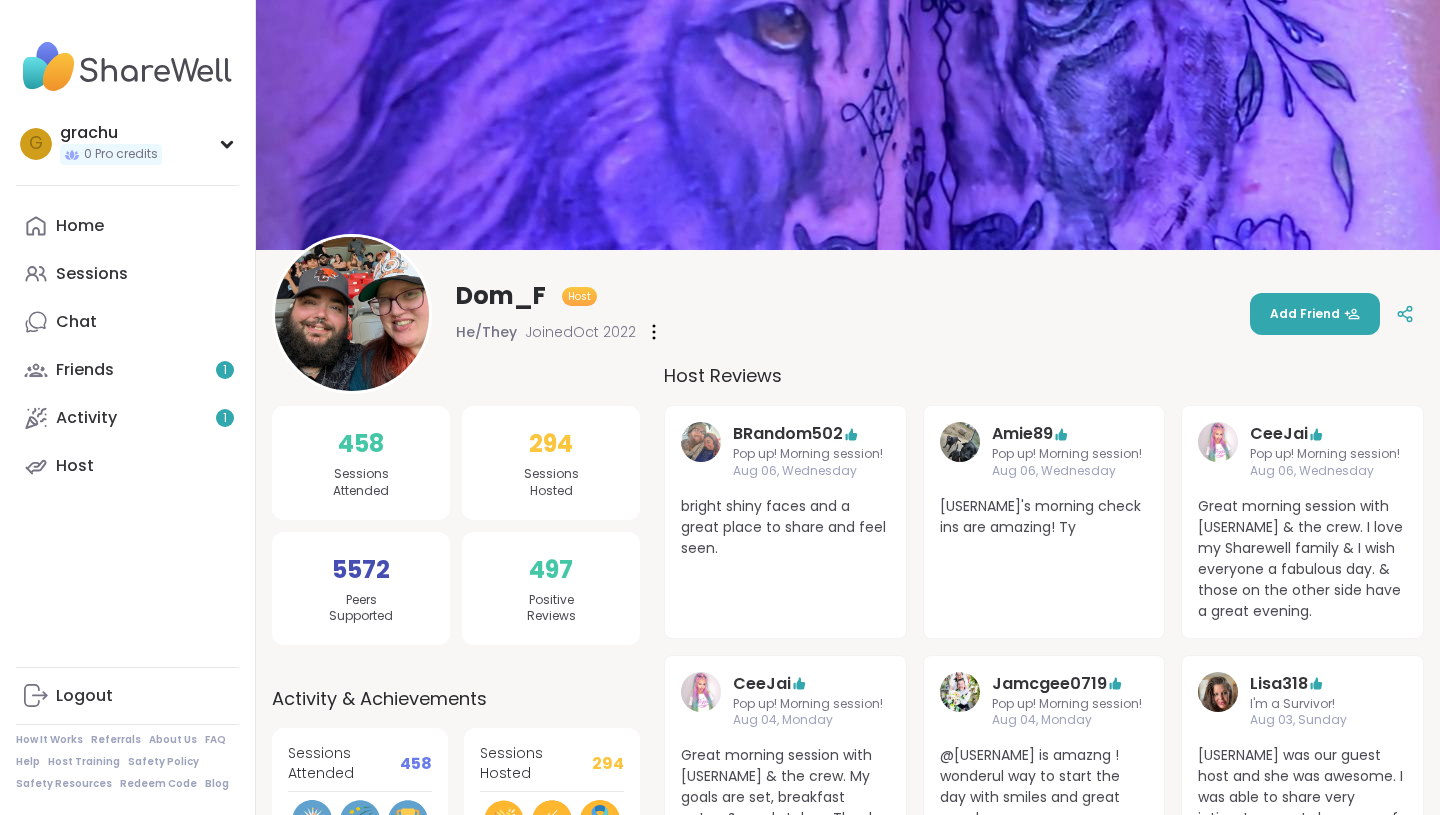 click at bounding box center [352, 314] 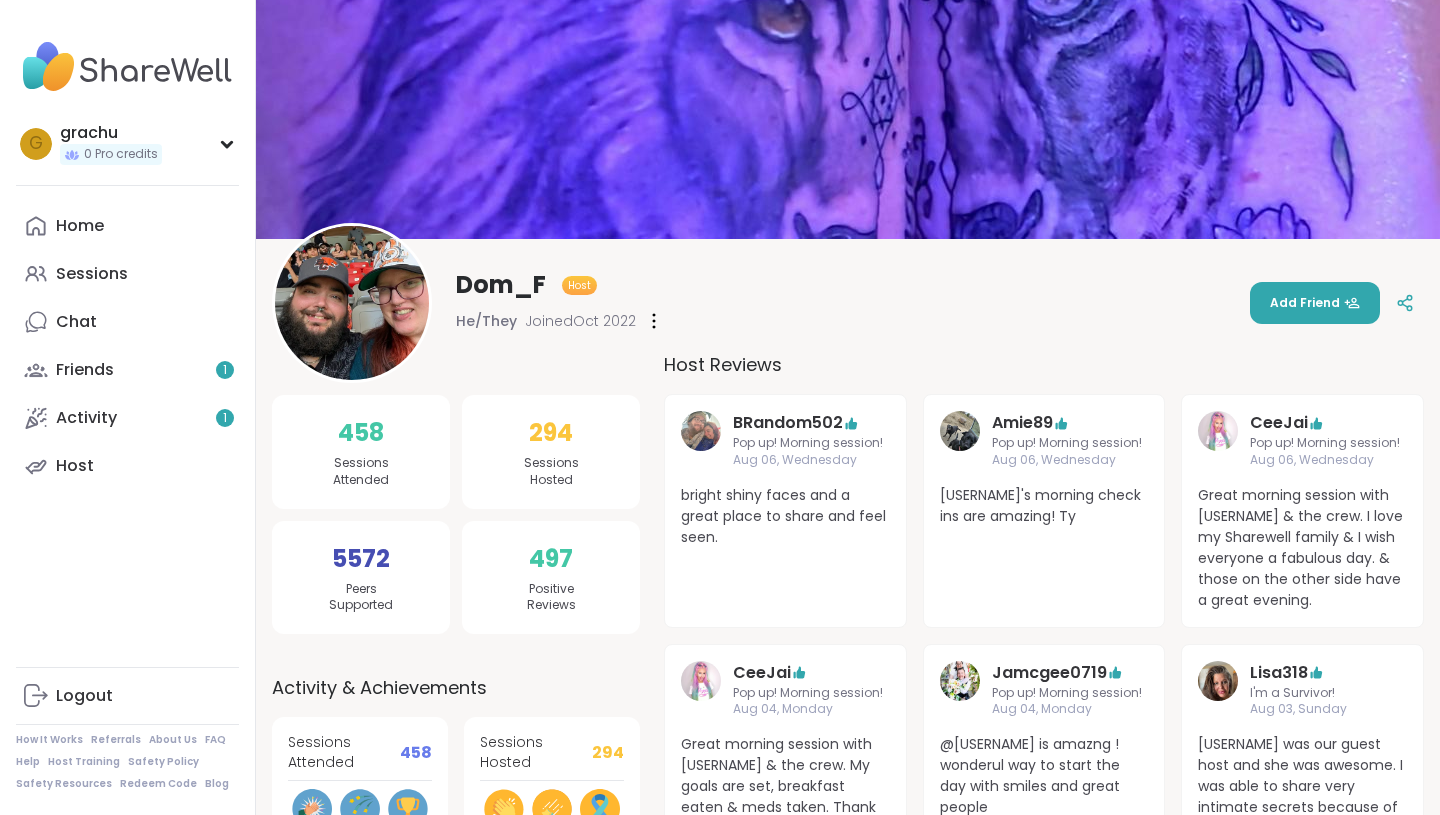scroll, scrollTop: 13, scrollLeft: 0, axis: vertical 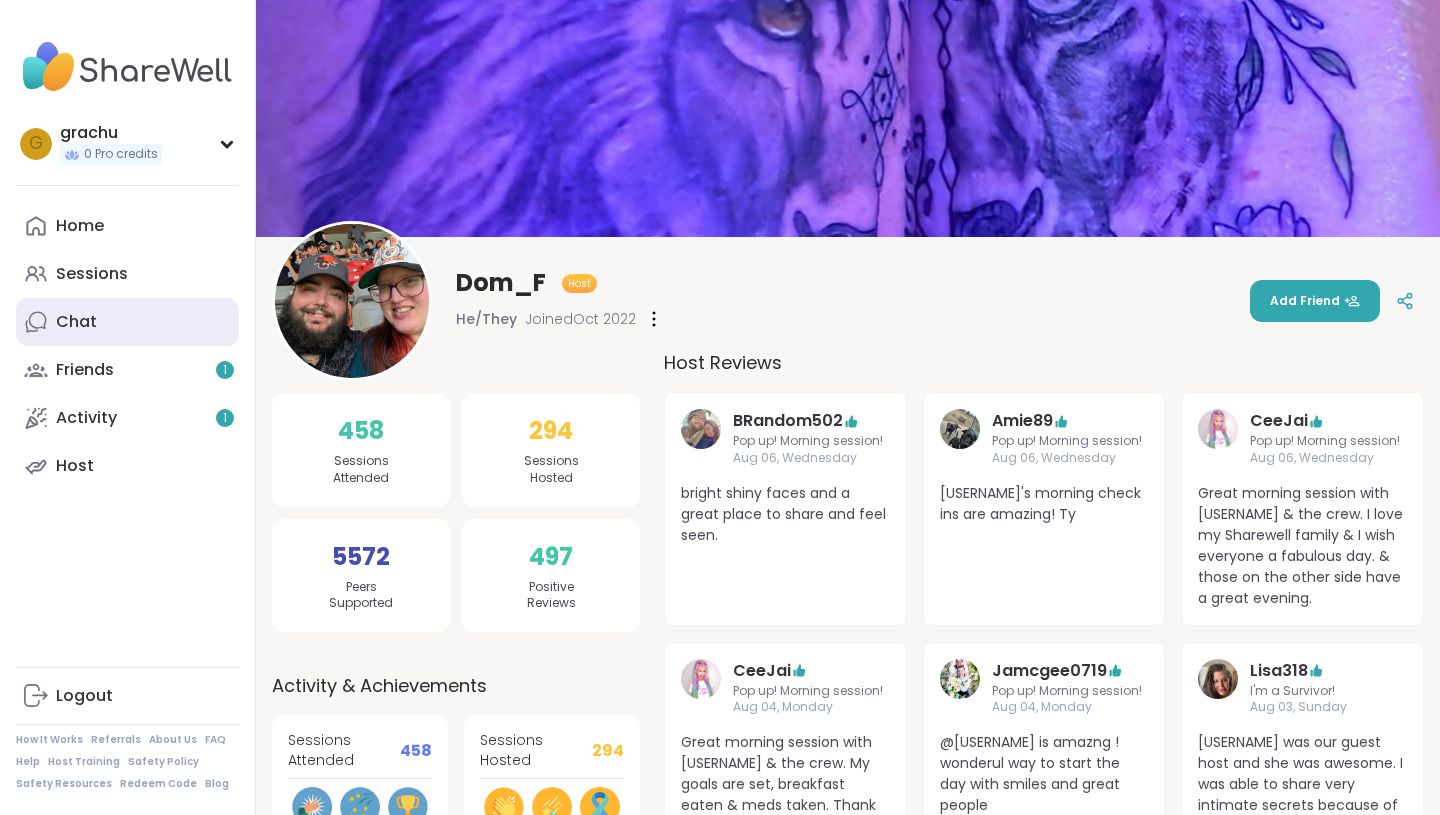 click on "Chat" at bounding box center [127, 322] 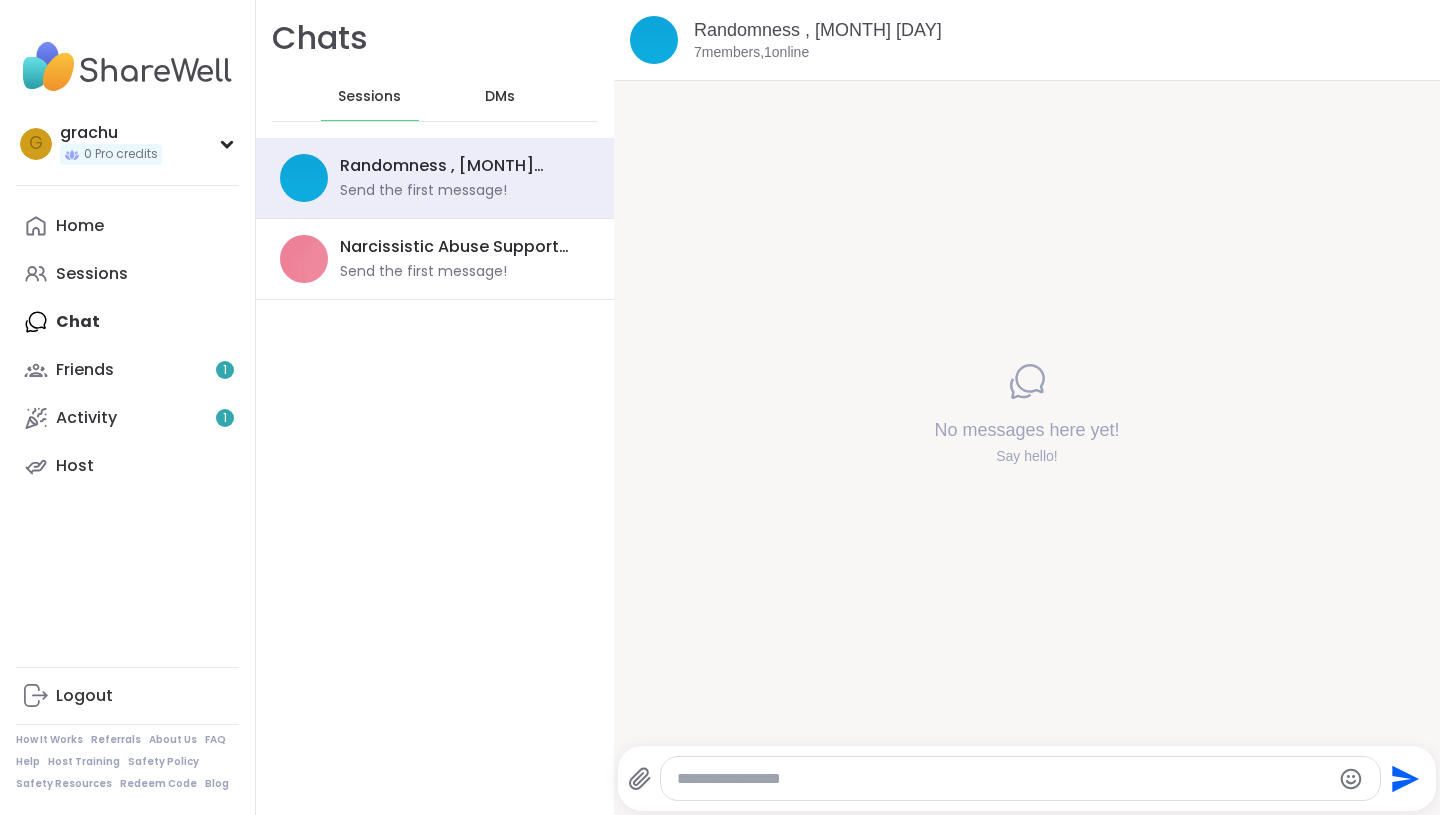 scroll, scrollTop: 0, scrollLeft: 0, axis: both 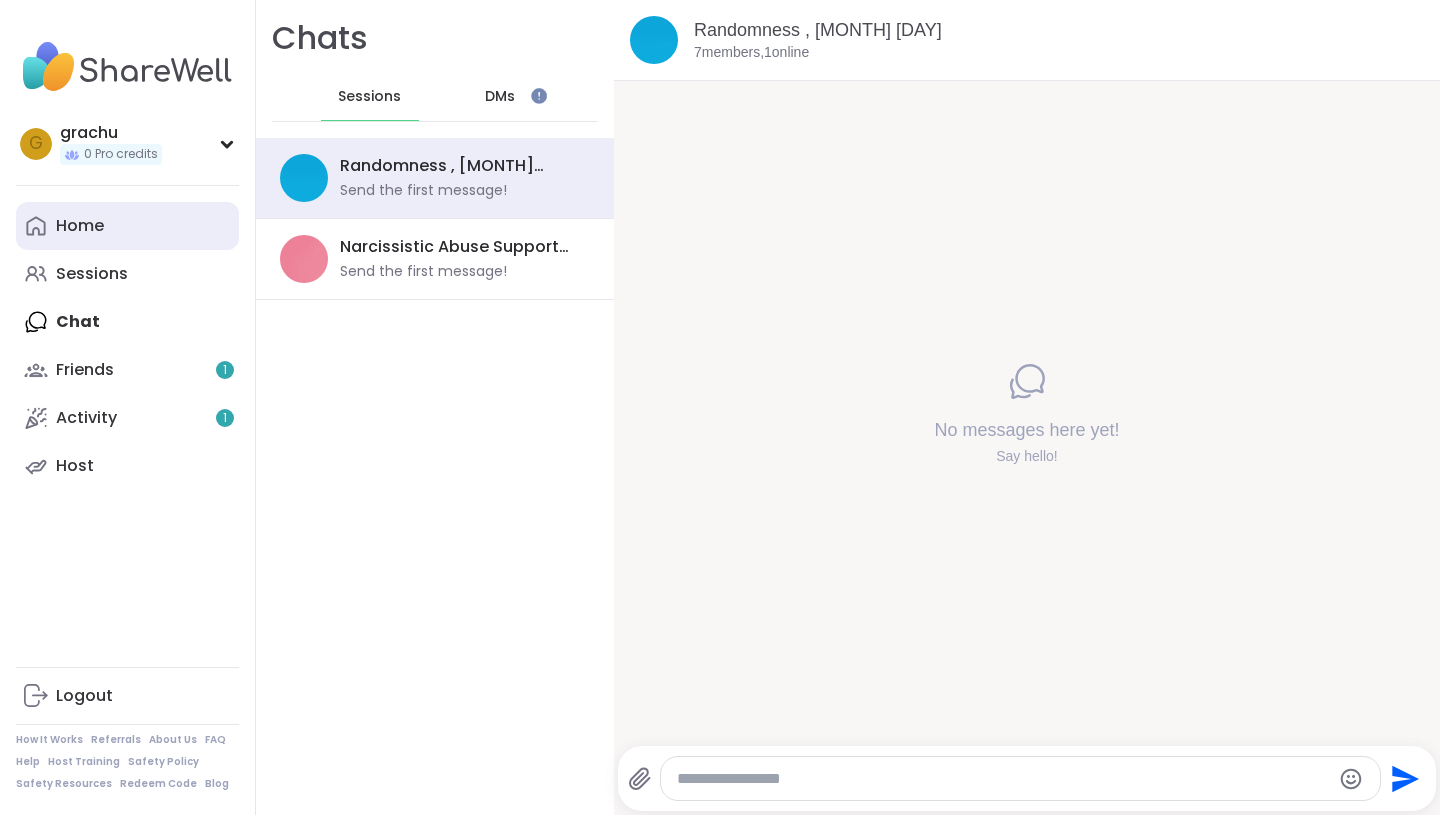 click on "Home" at bounding box center [127, 226] 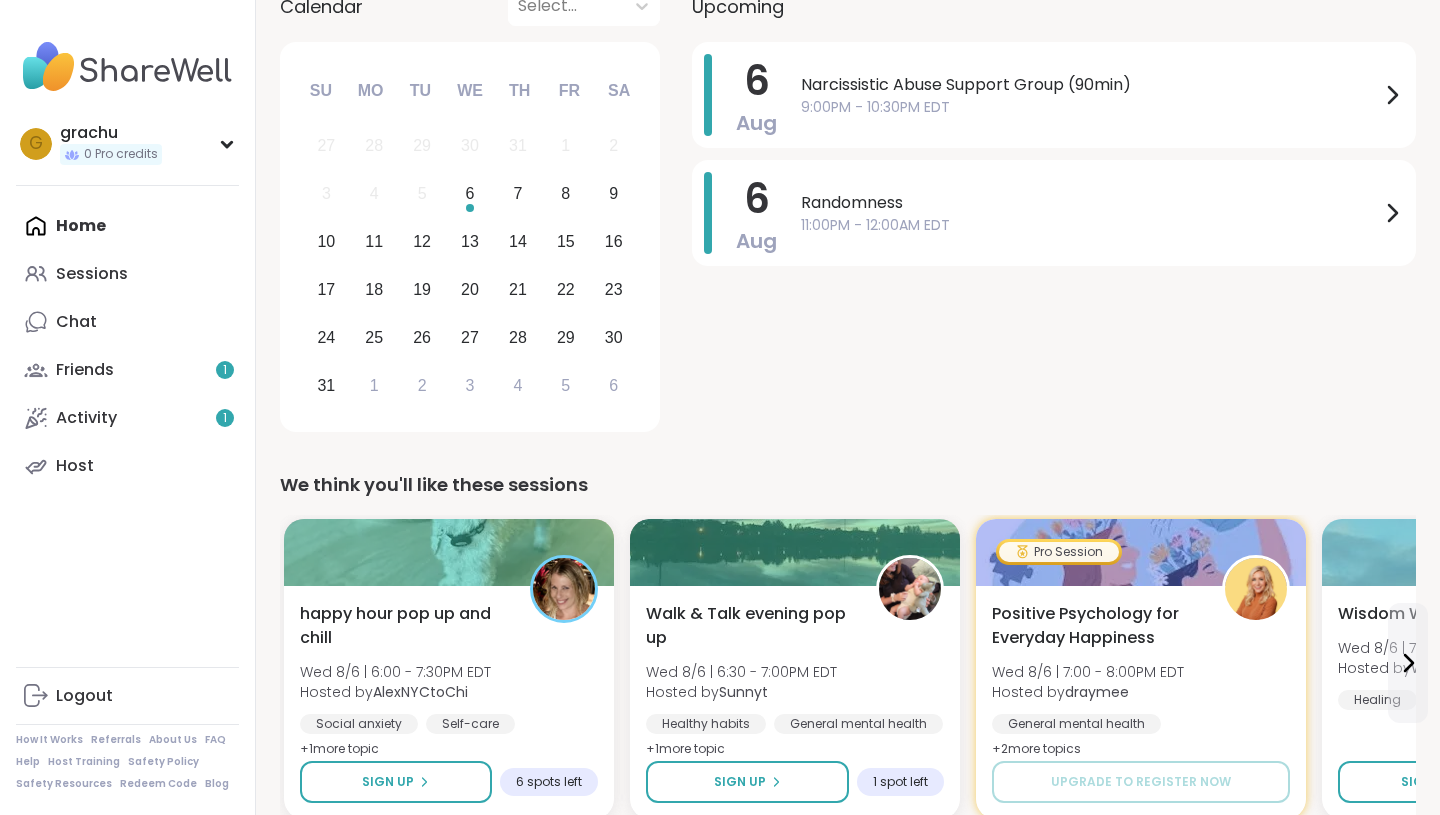 scroll, scrollTop: 0, scrollLeft: 0, axis: both 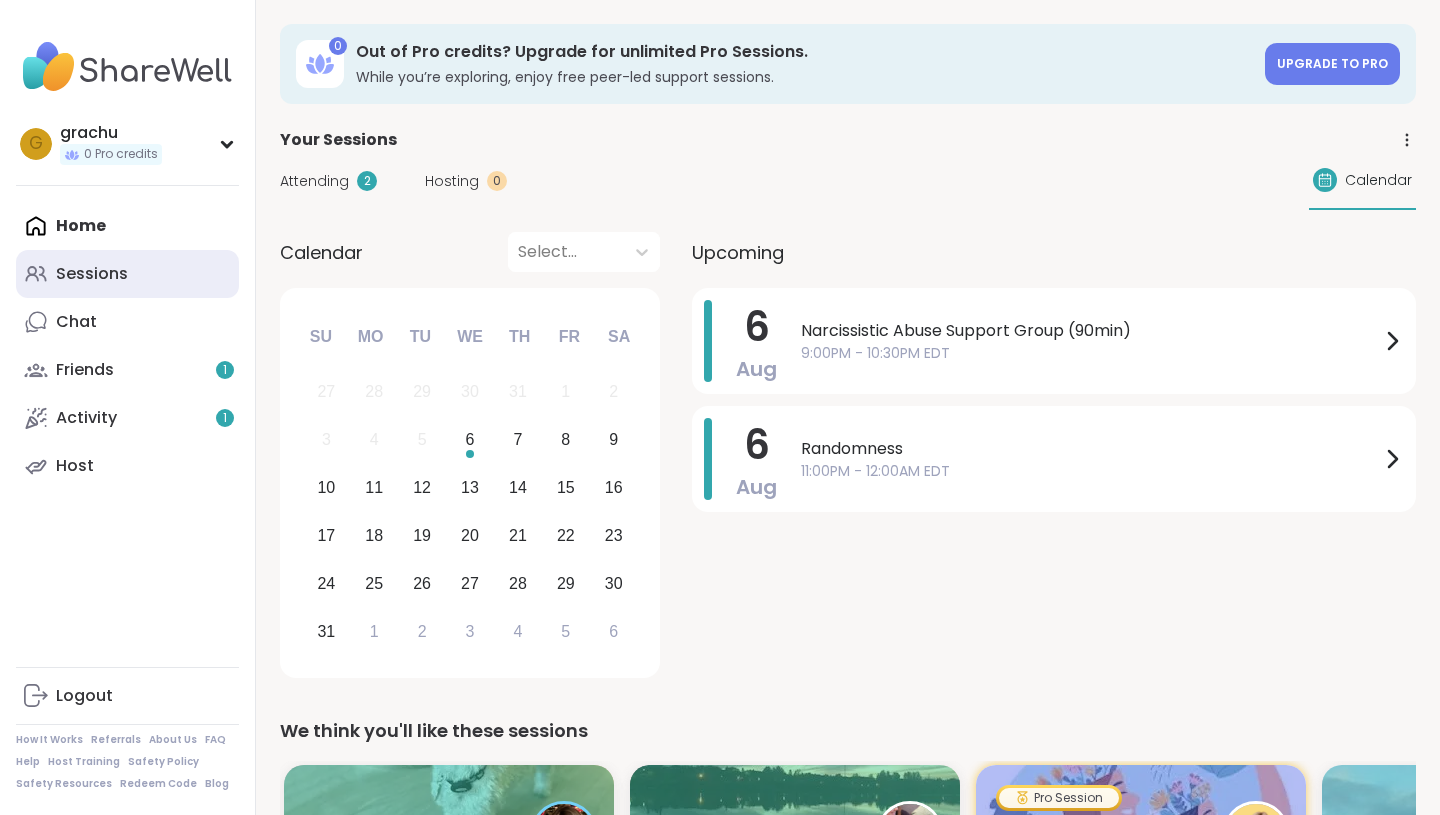 click on "Sessions" at bounding box center (127, 274) 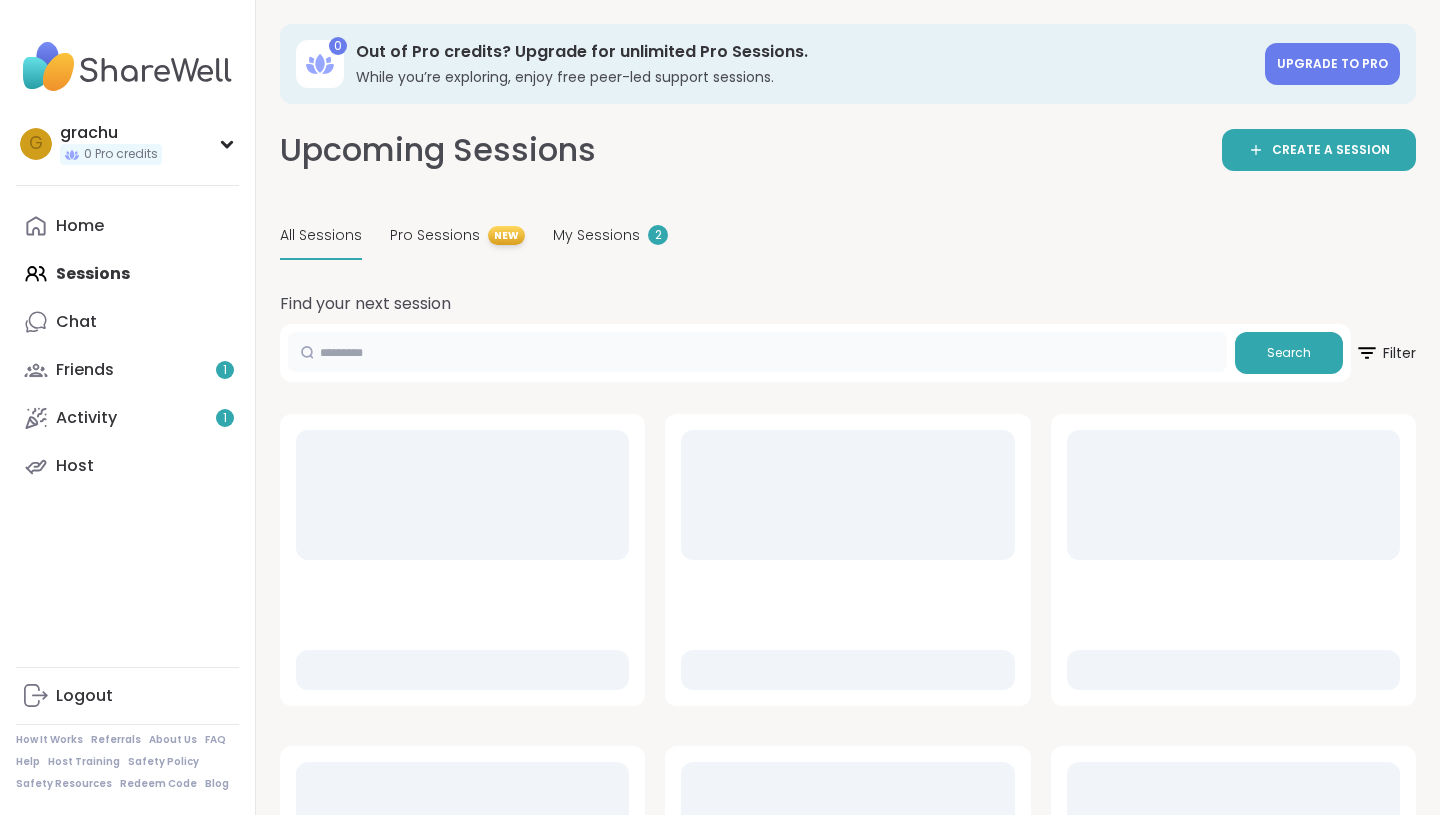 click at bounding box center (757, 352) 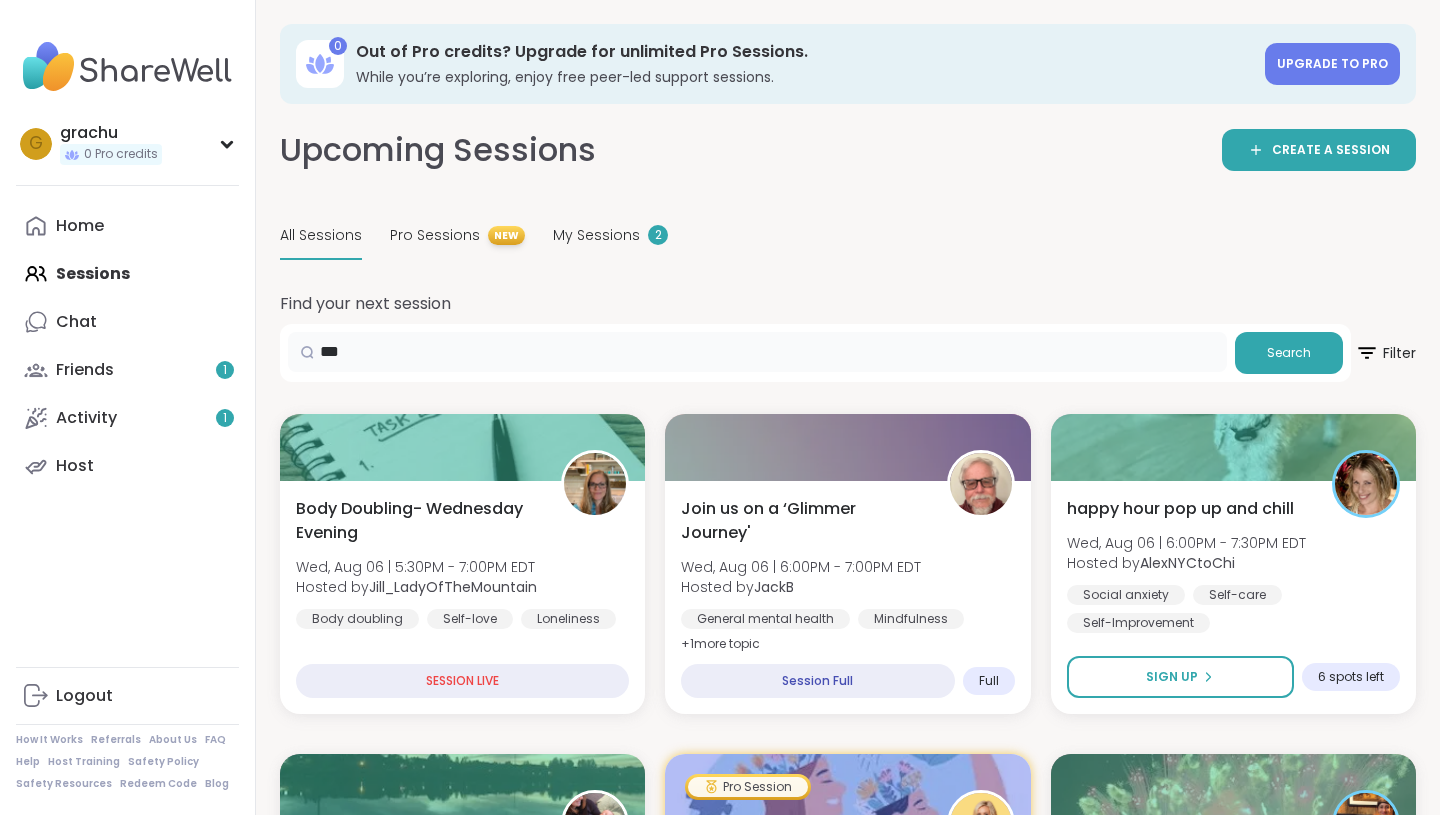 type on "***" 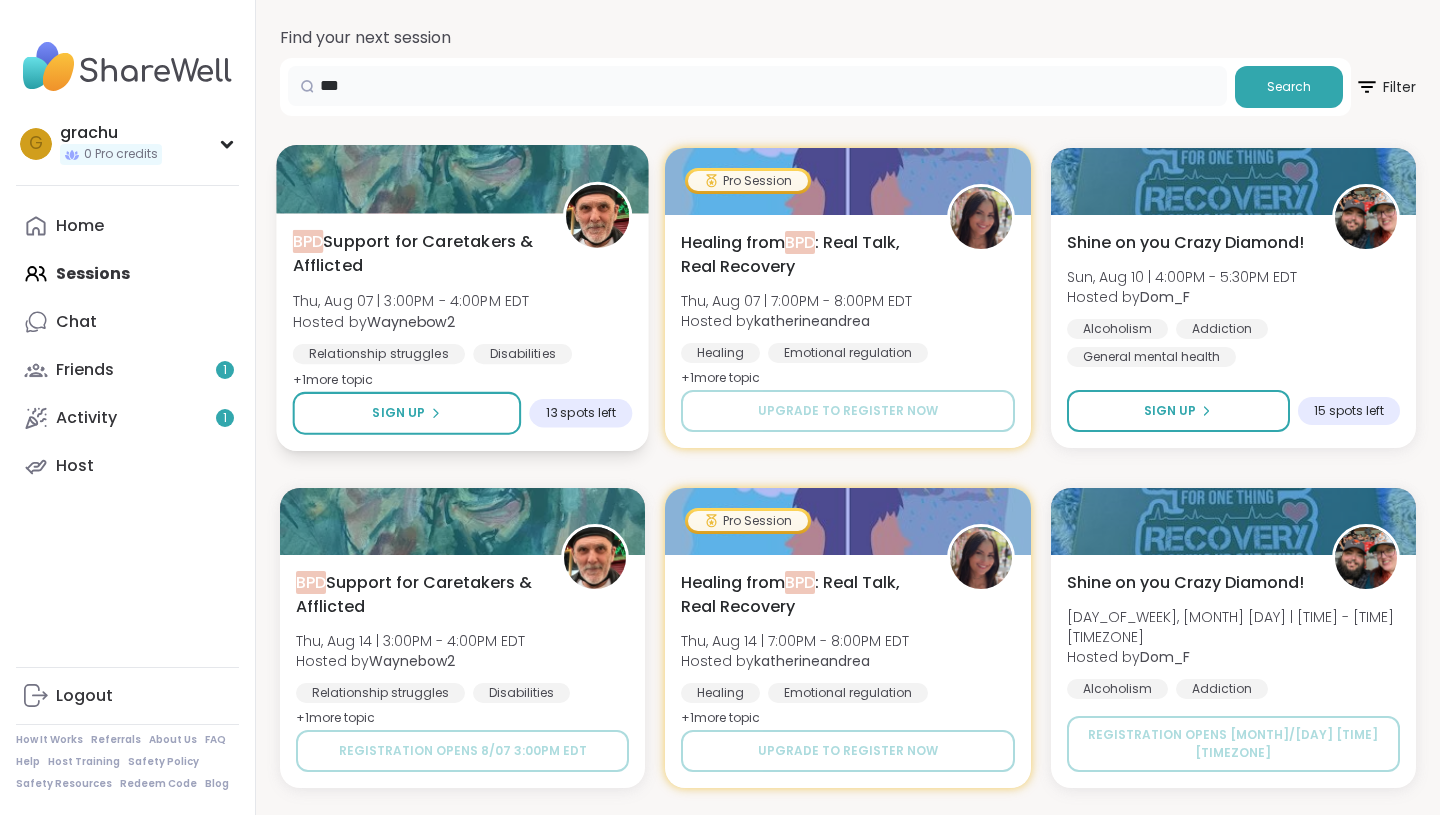scroll, scrollTop: 0, scrollLeft: 0, axis: both 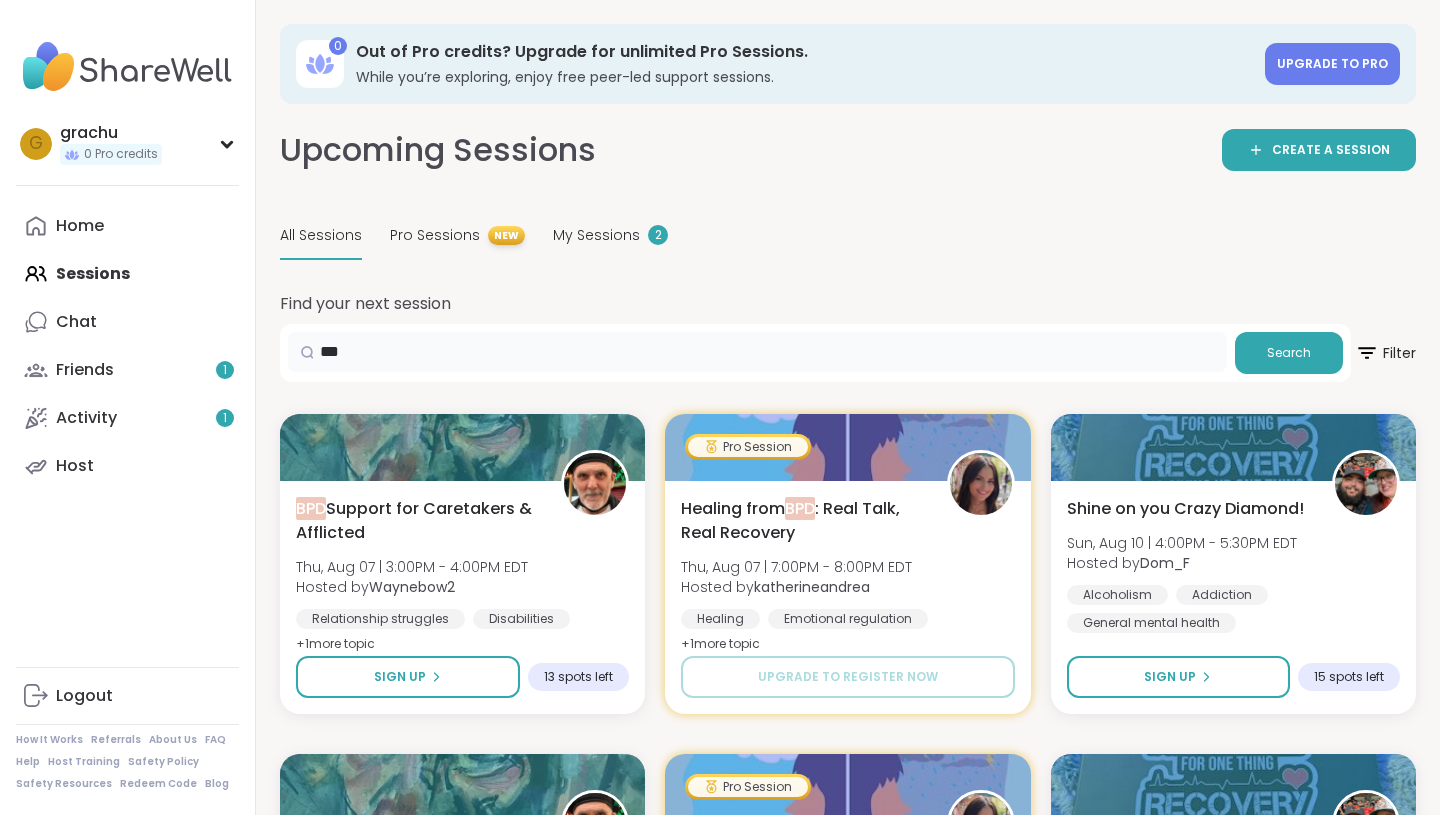 drag, startPoint x: 390, startPoint y: 354, endPoint x: 265, endPoint y: 342, distance: 125.57468 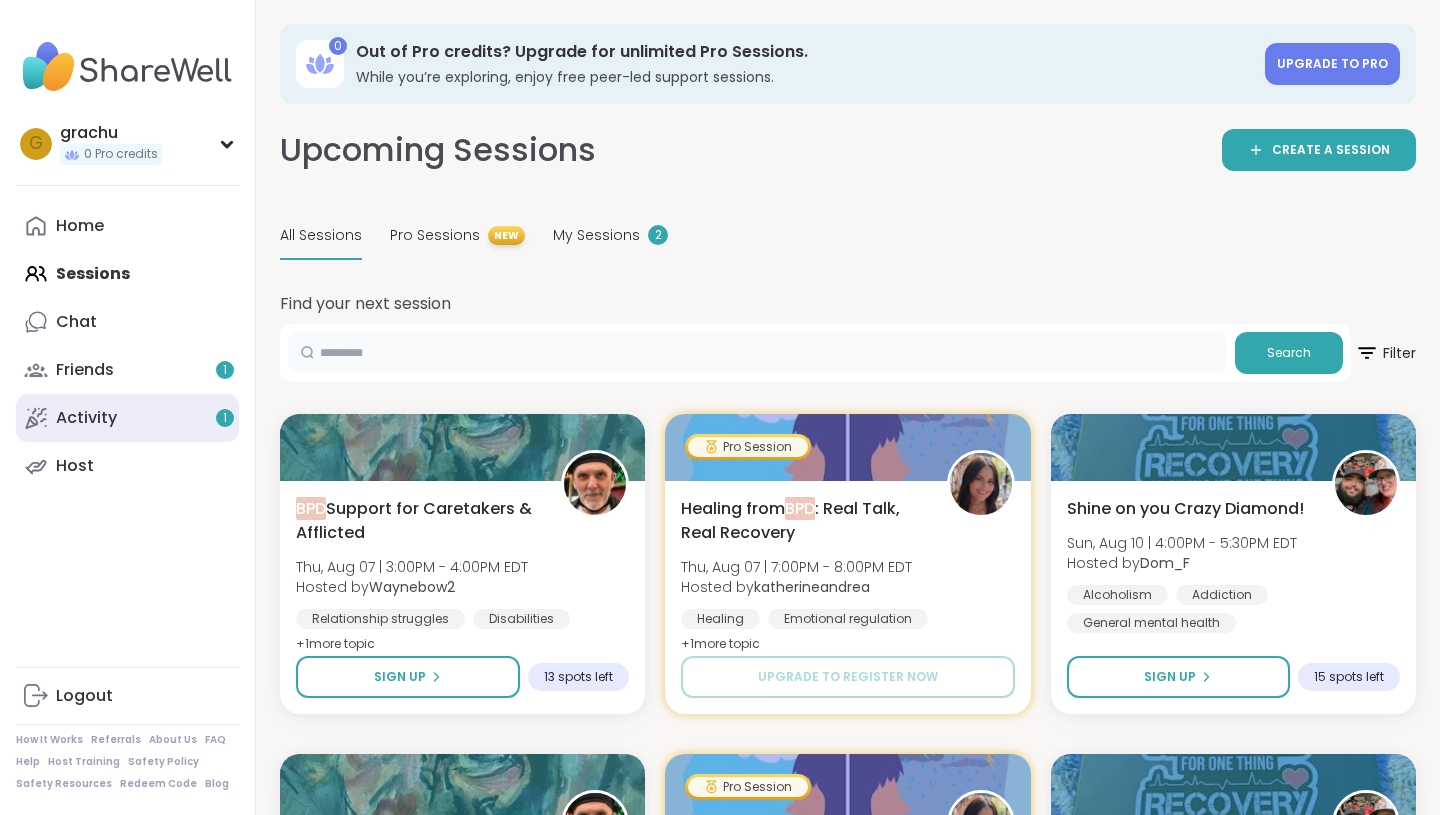 type 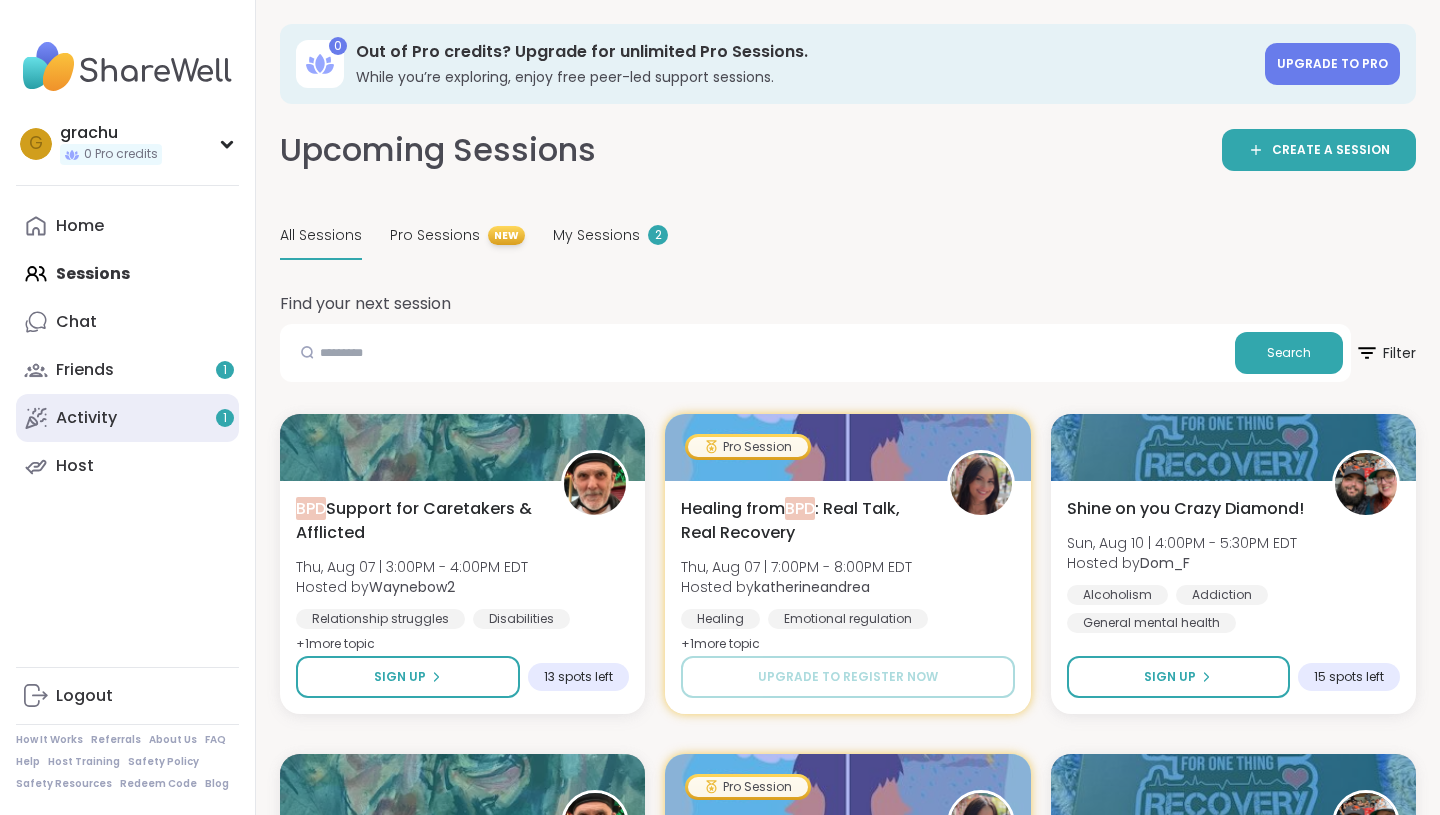click on "Activity 1" at bounding box center (127, 418) 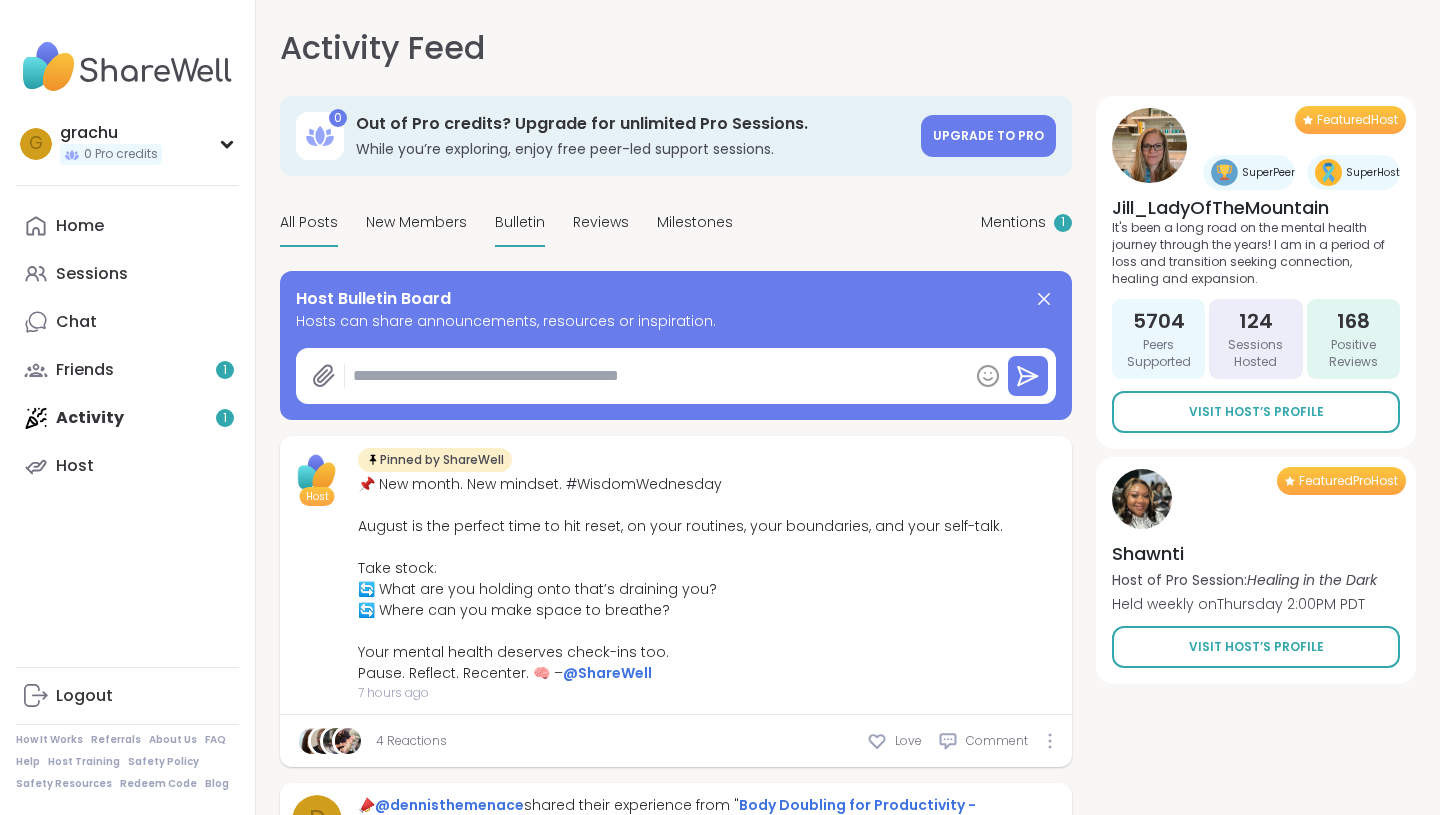 type on "*" 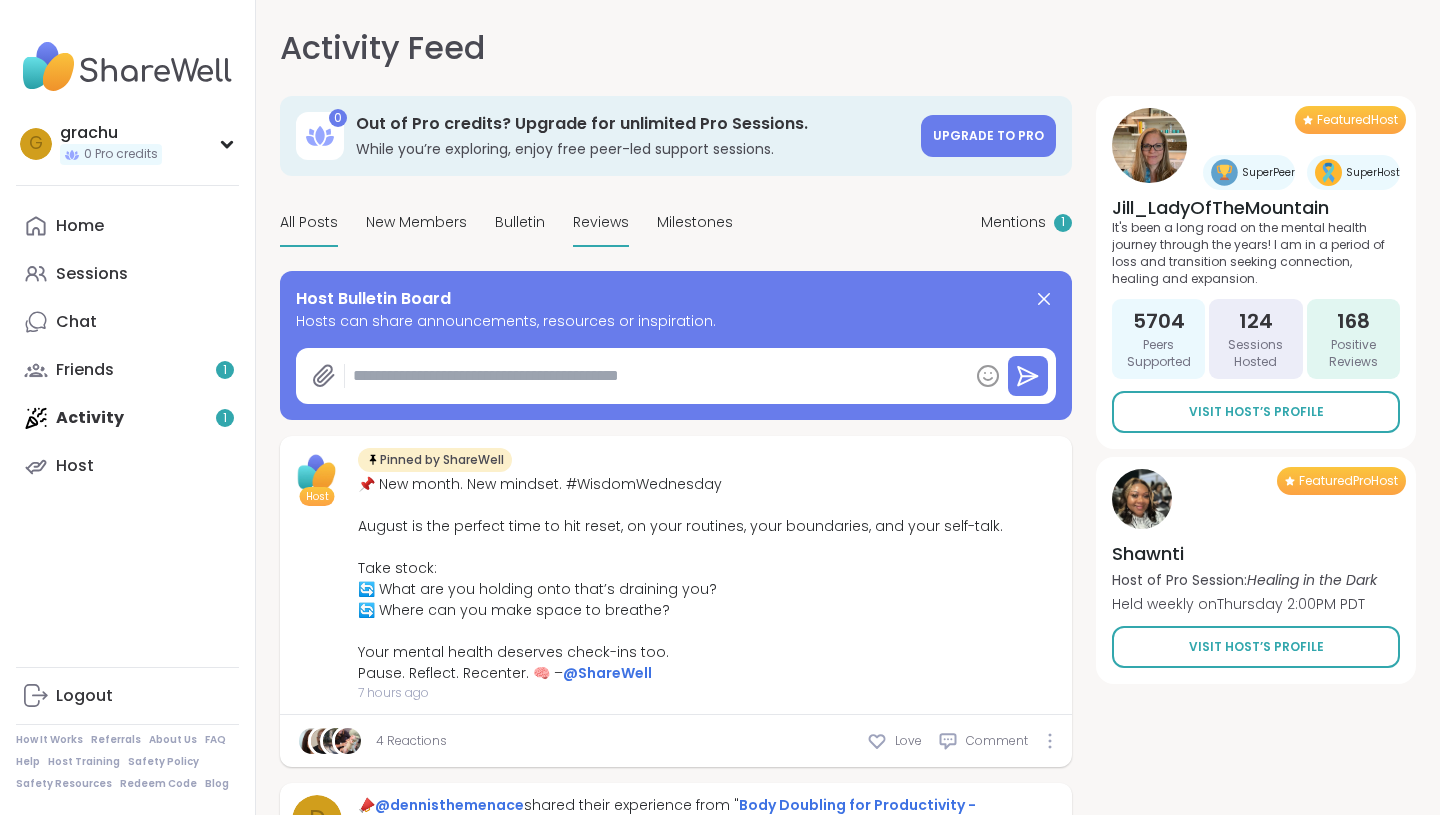 click on "Reviews" at bounding box center [601, 222] 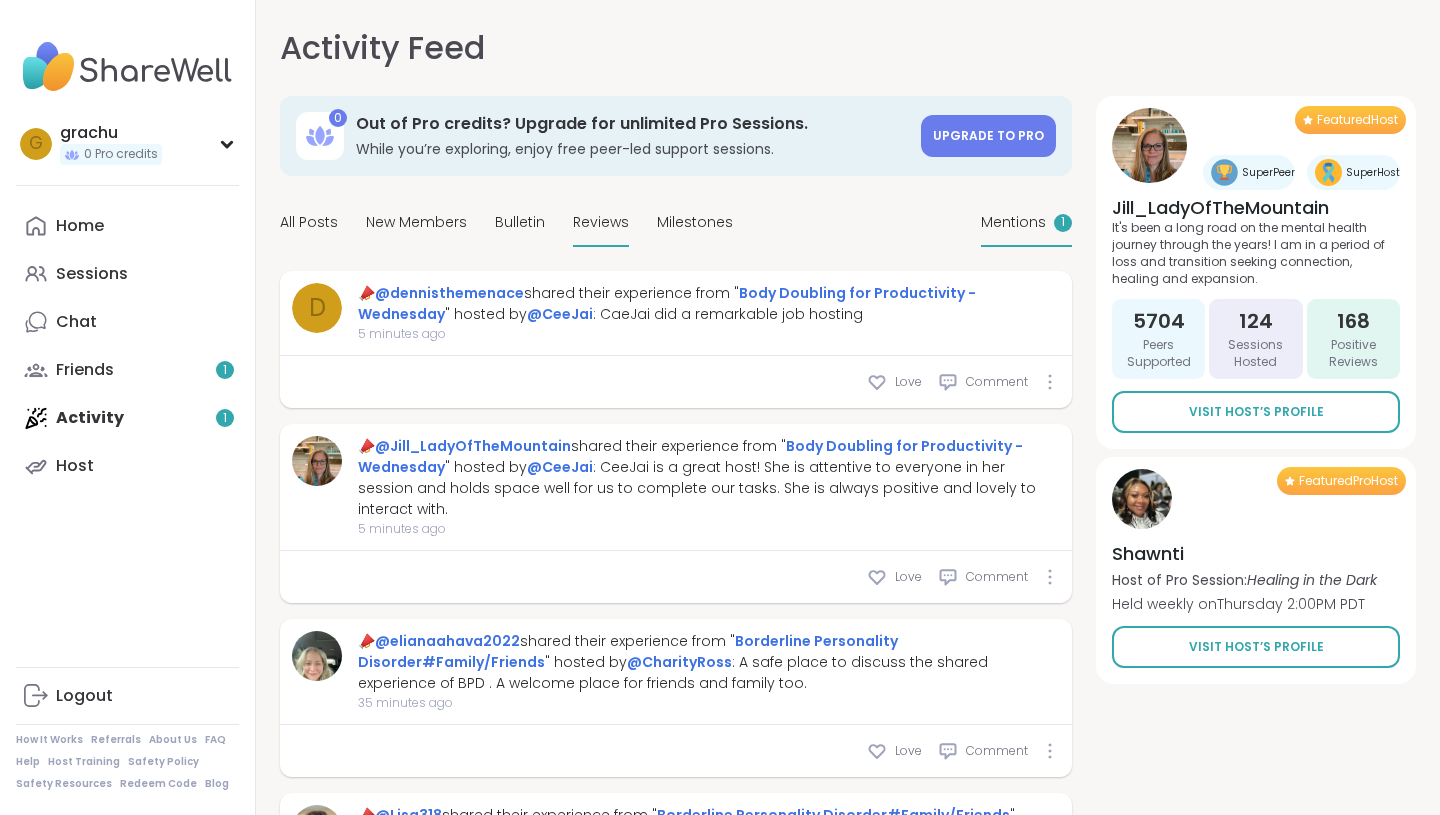 click on "Mentions" at bounding box center [1013, 222] 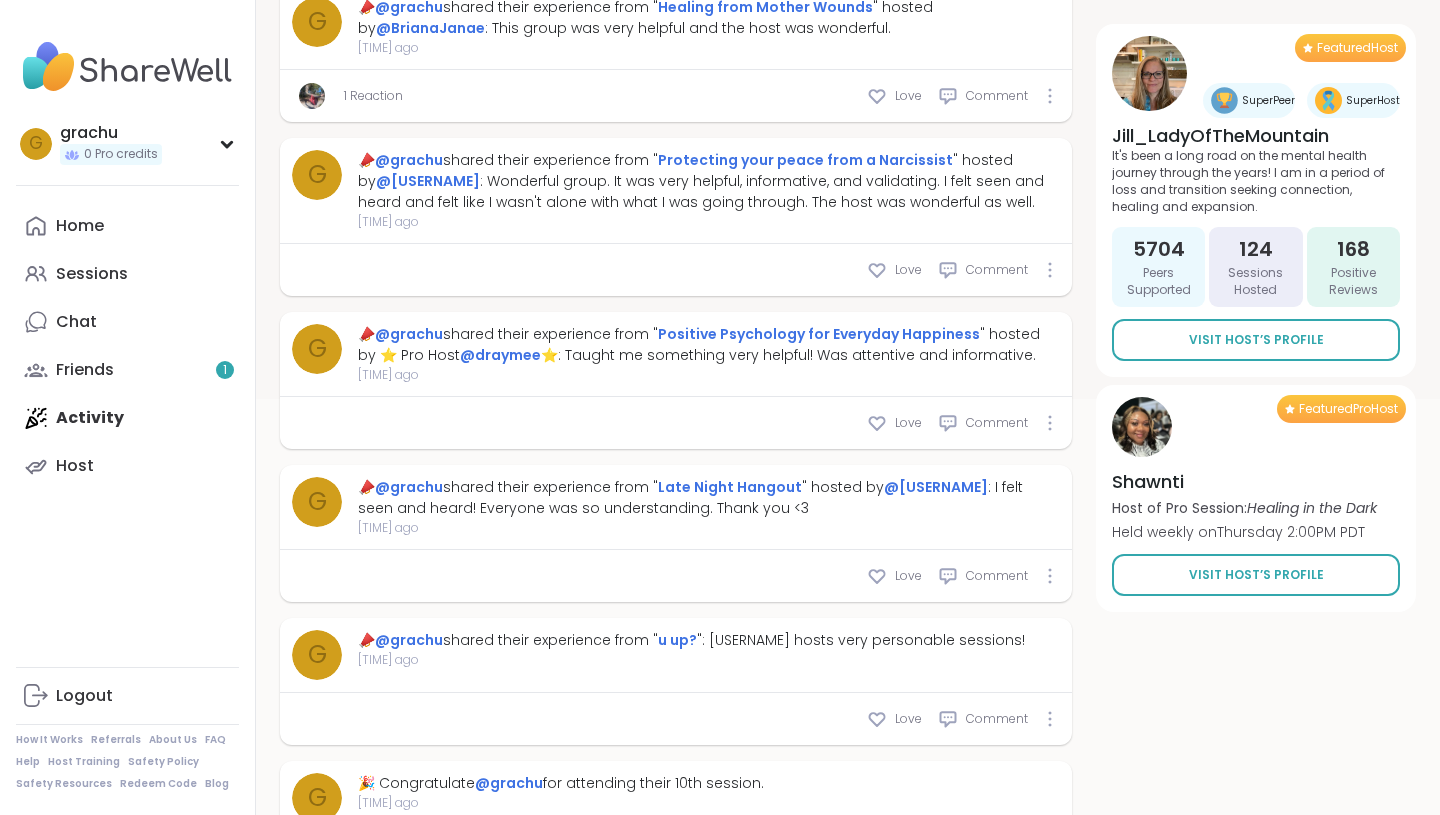 scroll, scrollTop: 457, scrollLeft: 0, axis: vertical 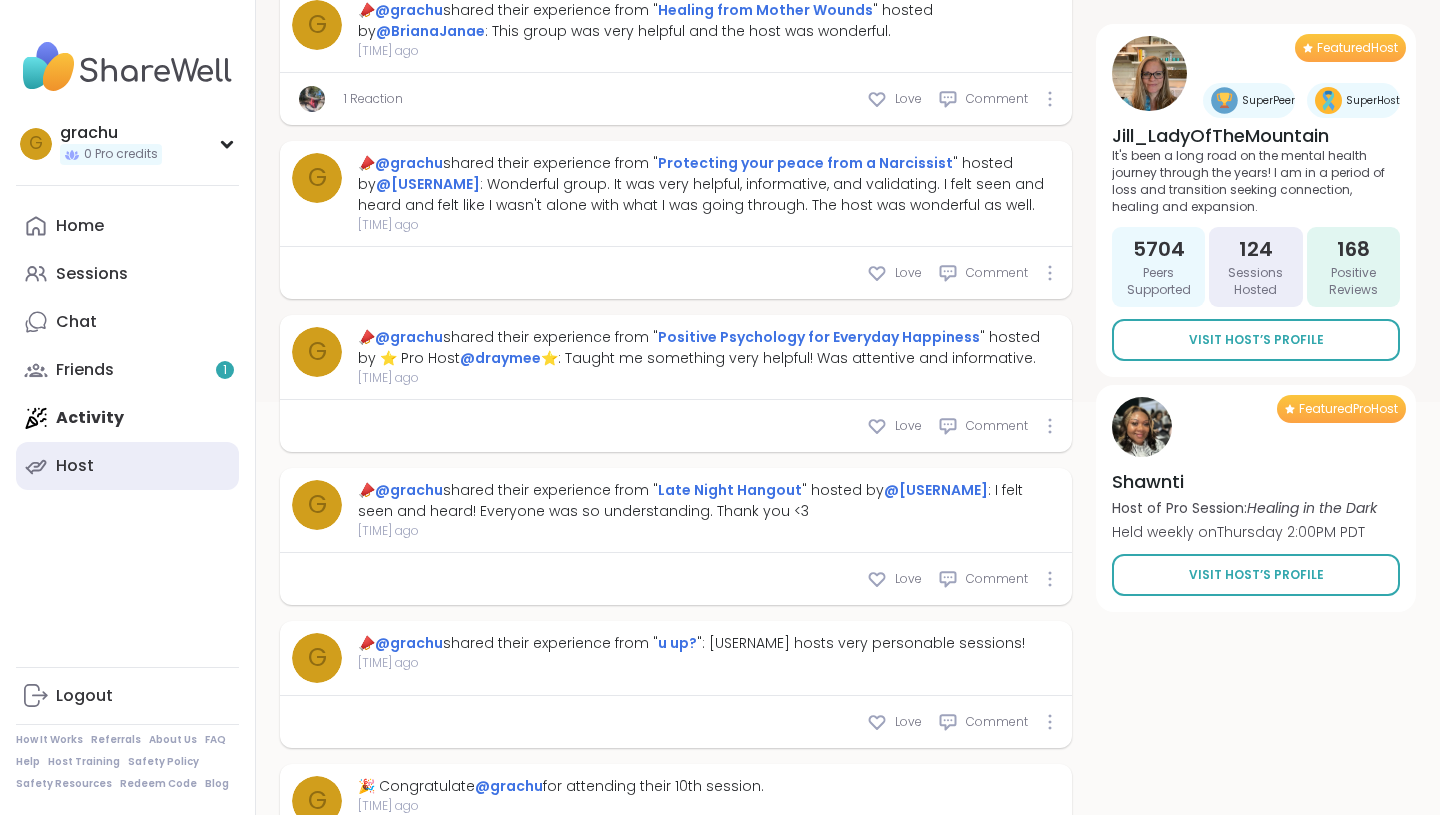 click on "Host" at bounding box center (75, 466) 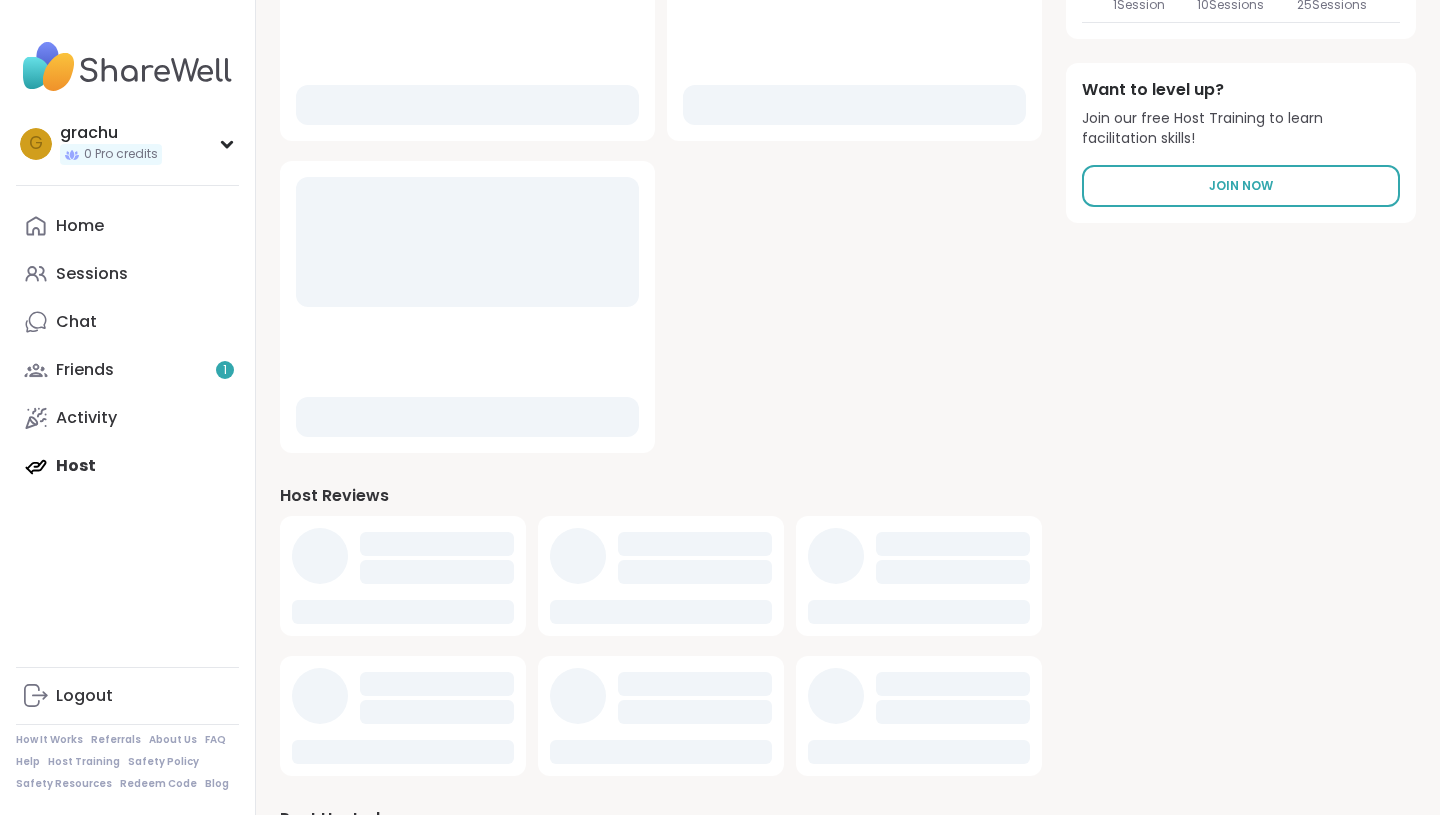 scroll, scrollTop: 0, scrollLeft: 0, axis: both 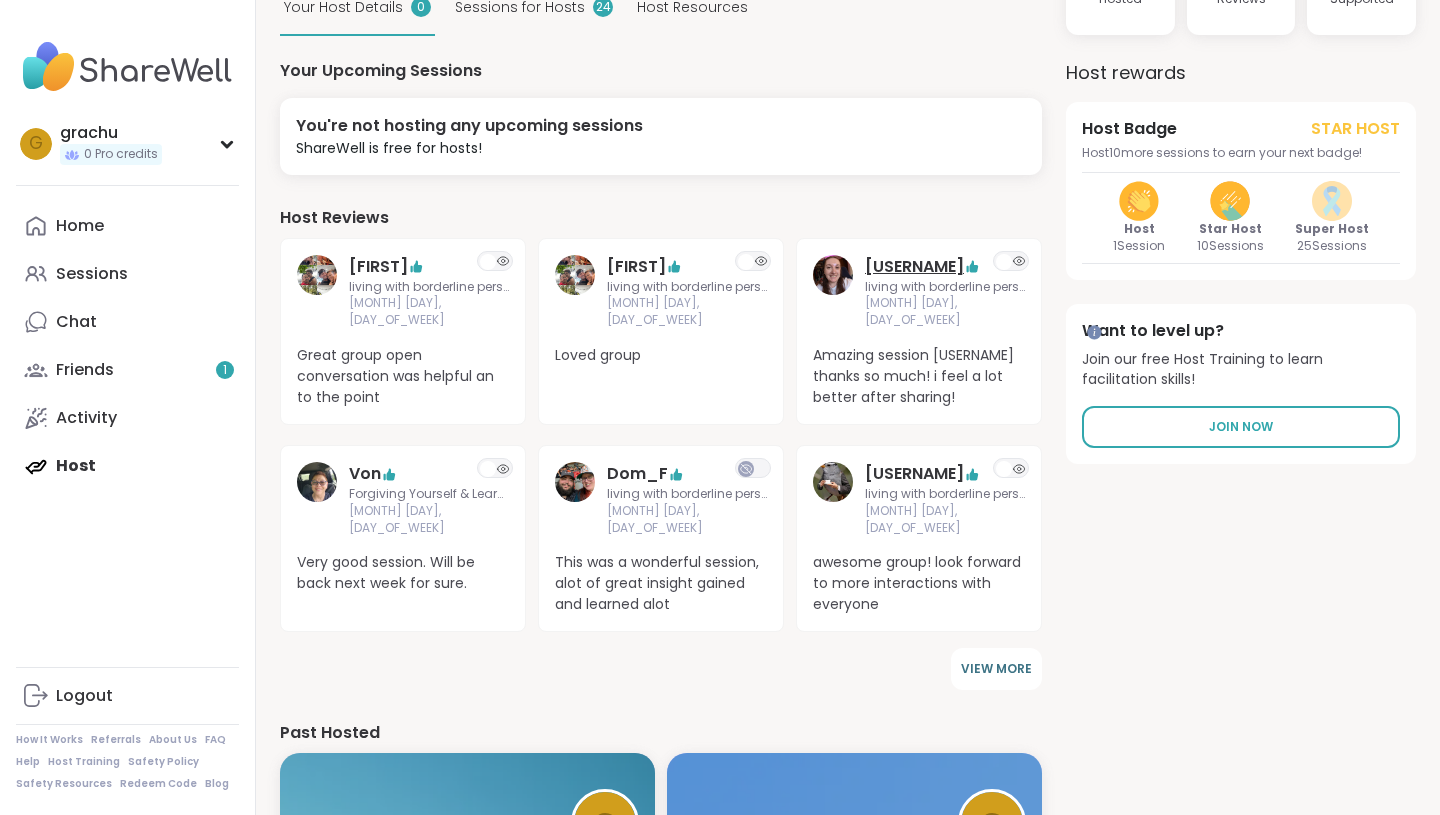 click on "[USERNAME]" at bounding box center [914, 267] 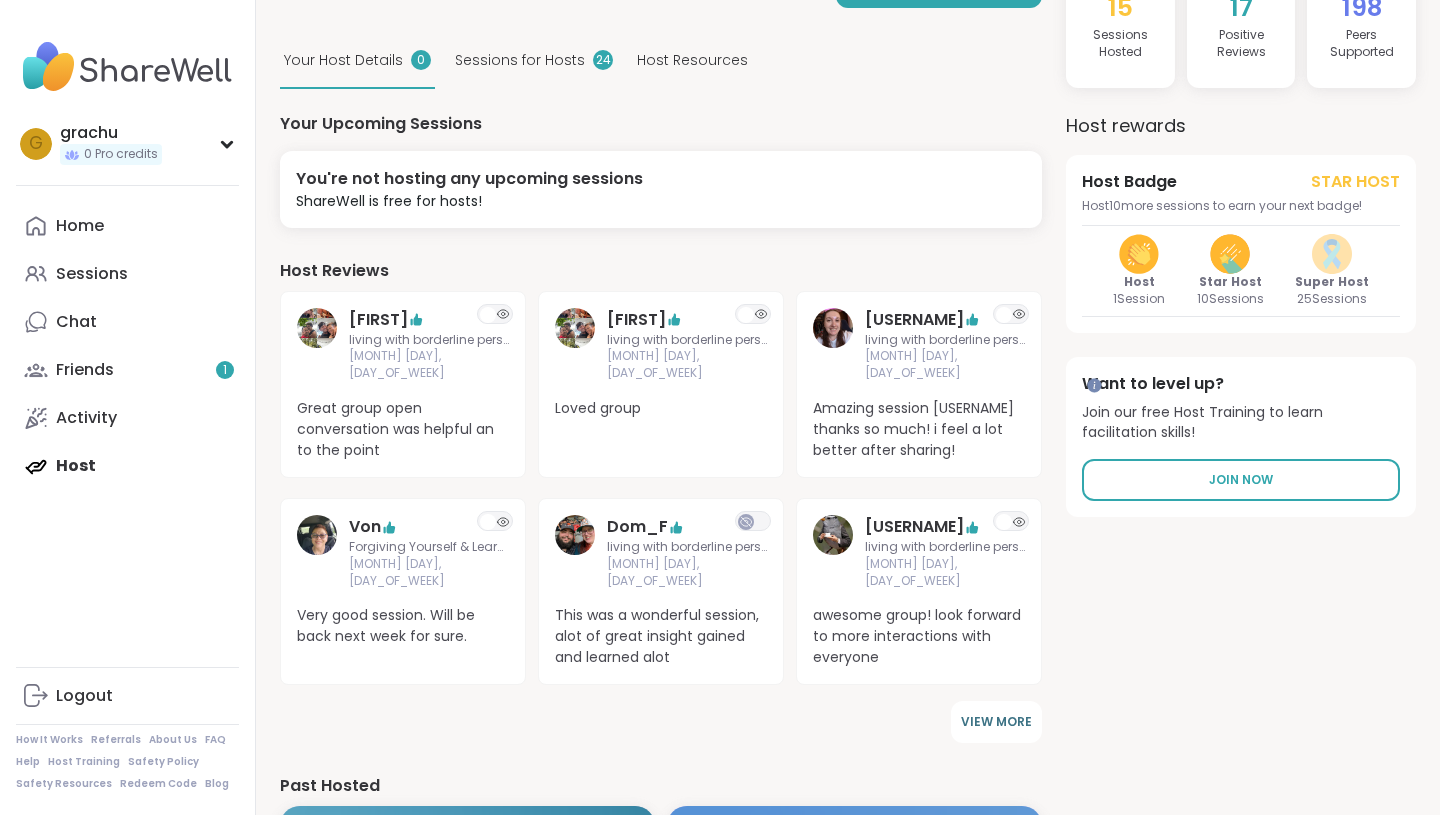scroll, scrollTop: 147, scrollLeft: 0, axis: vertical 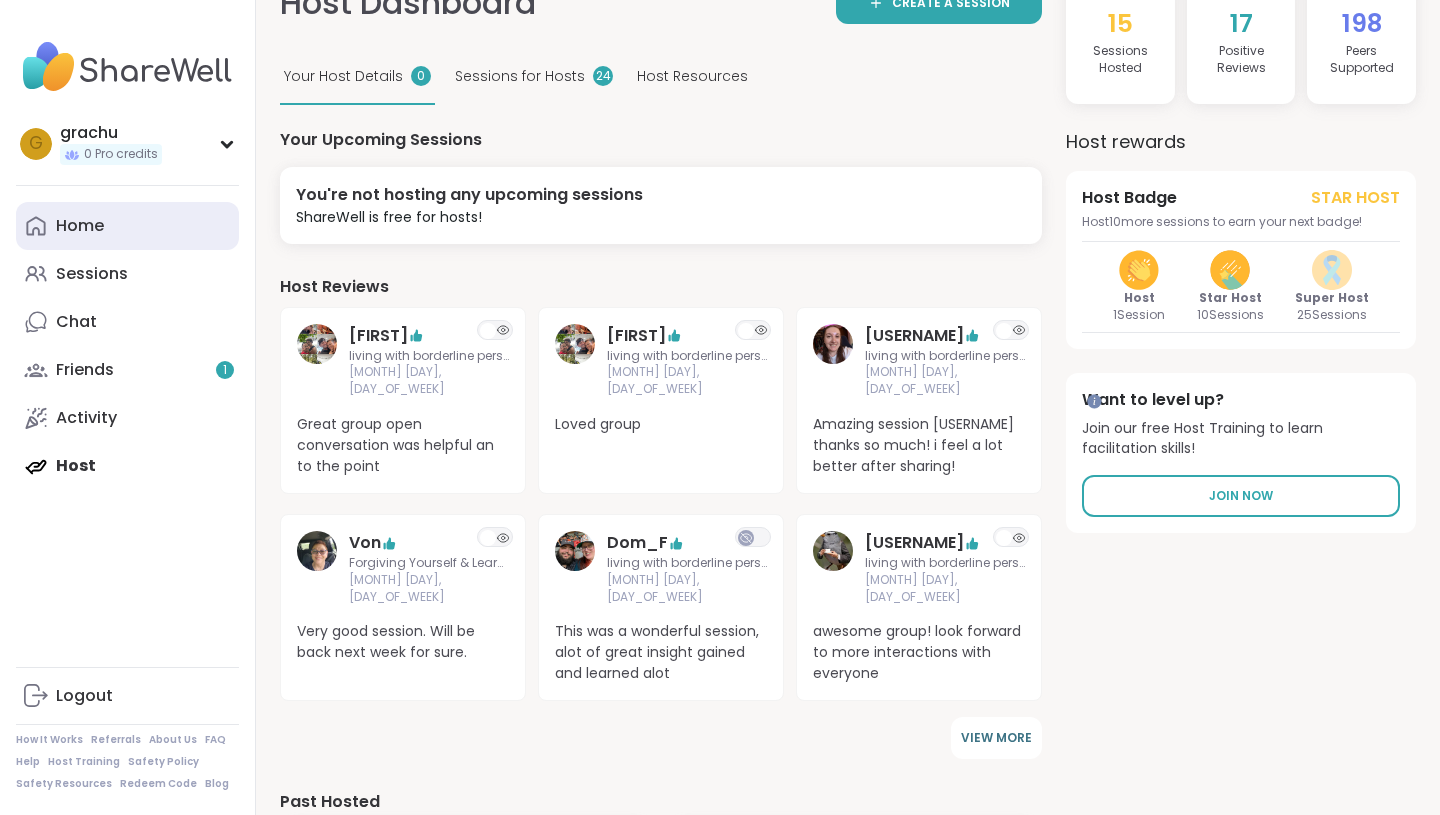 click on "Home" at bounding box center (127, 226) 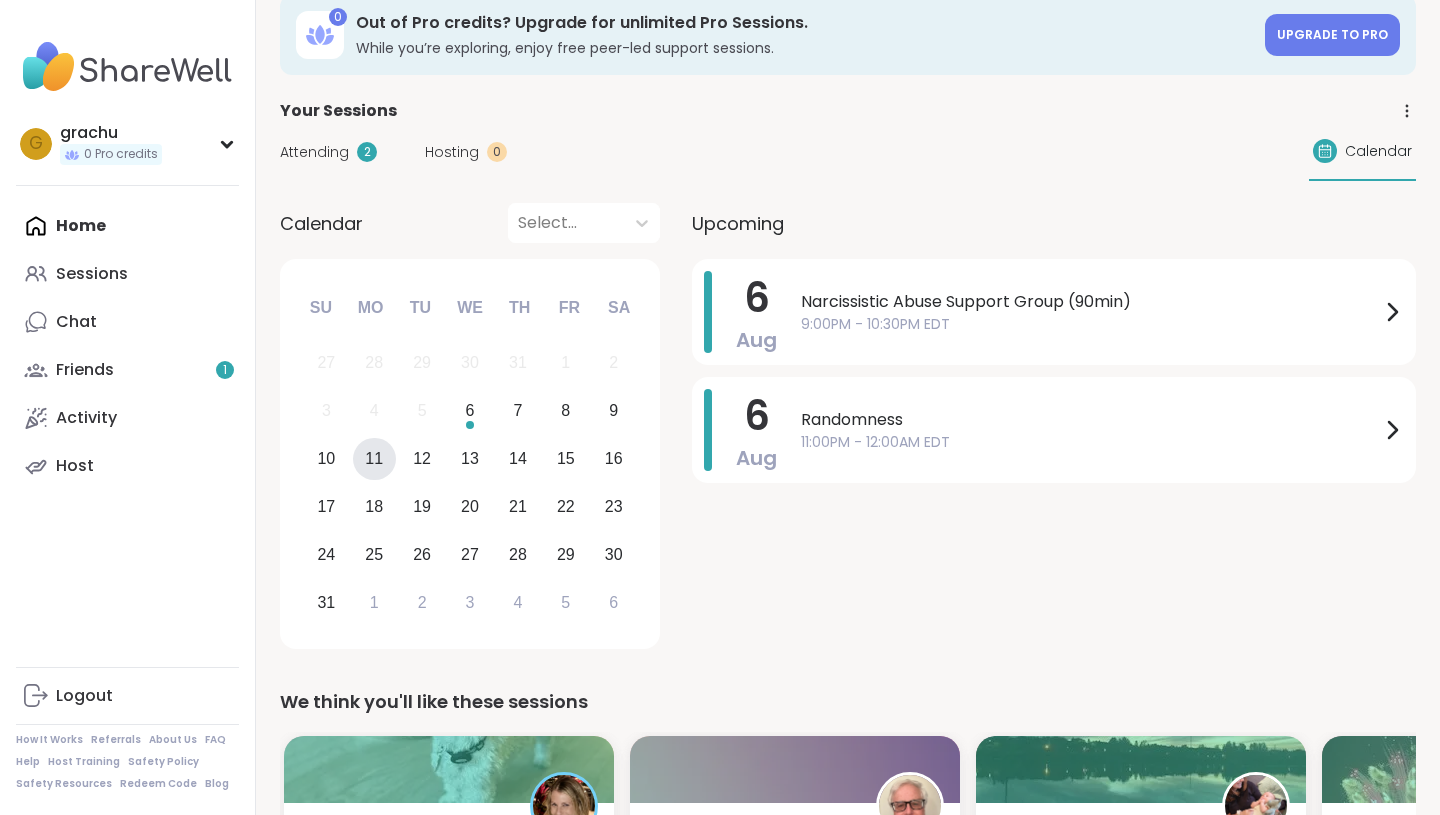 scroll, scrollTop: 31, scrollLeft: 0, axis: vertical 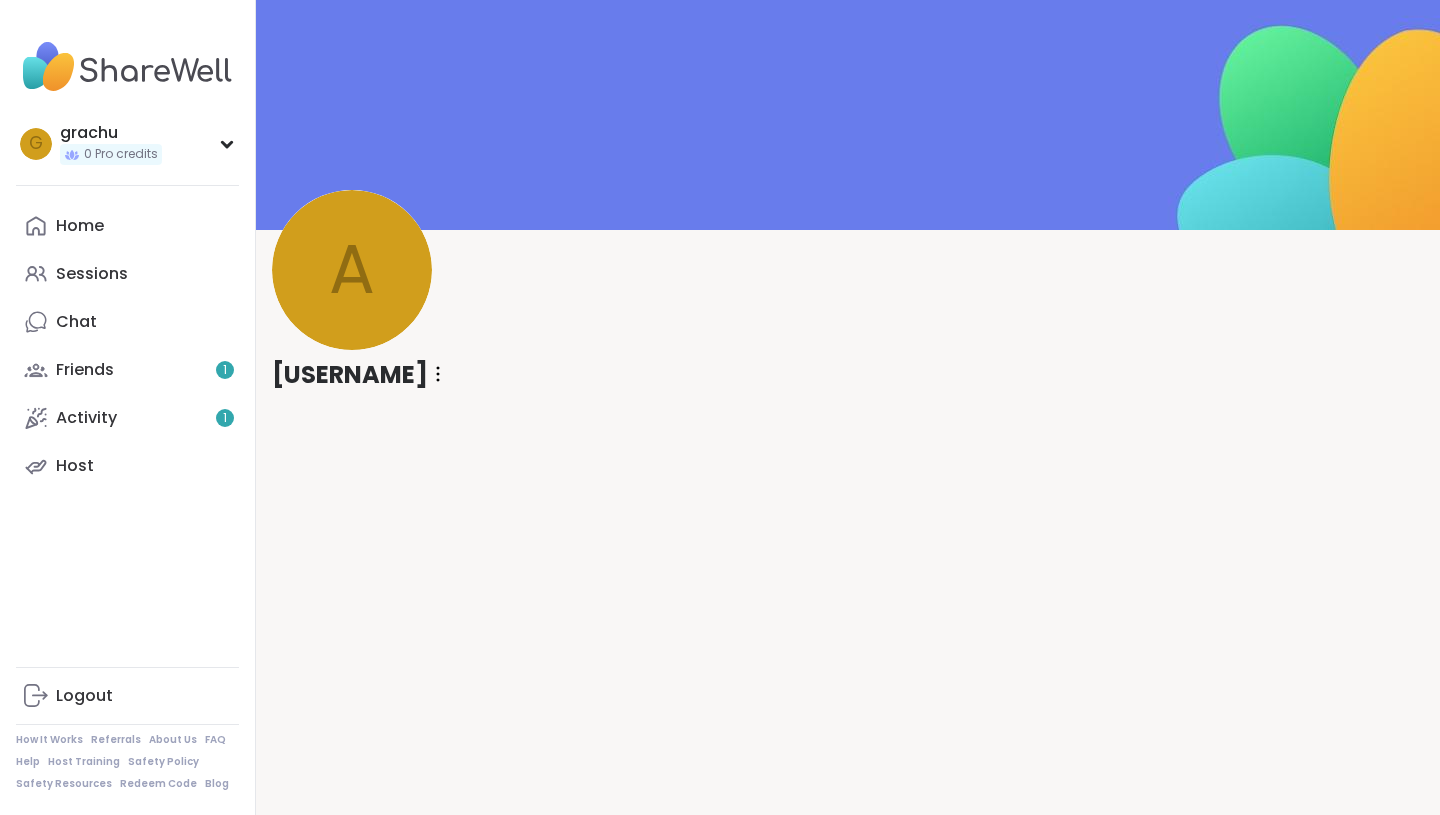 click at bounding box center (438, 375) 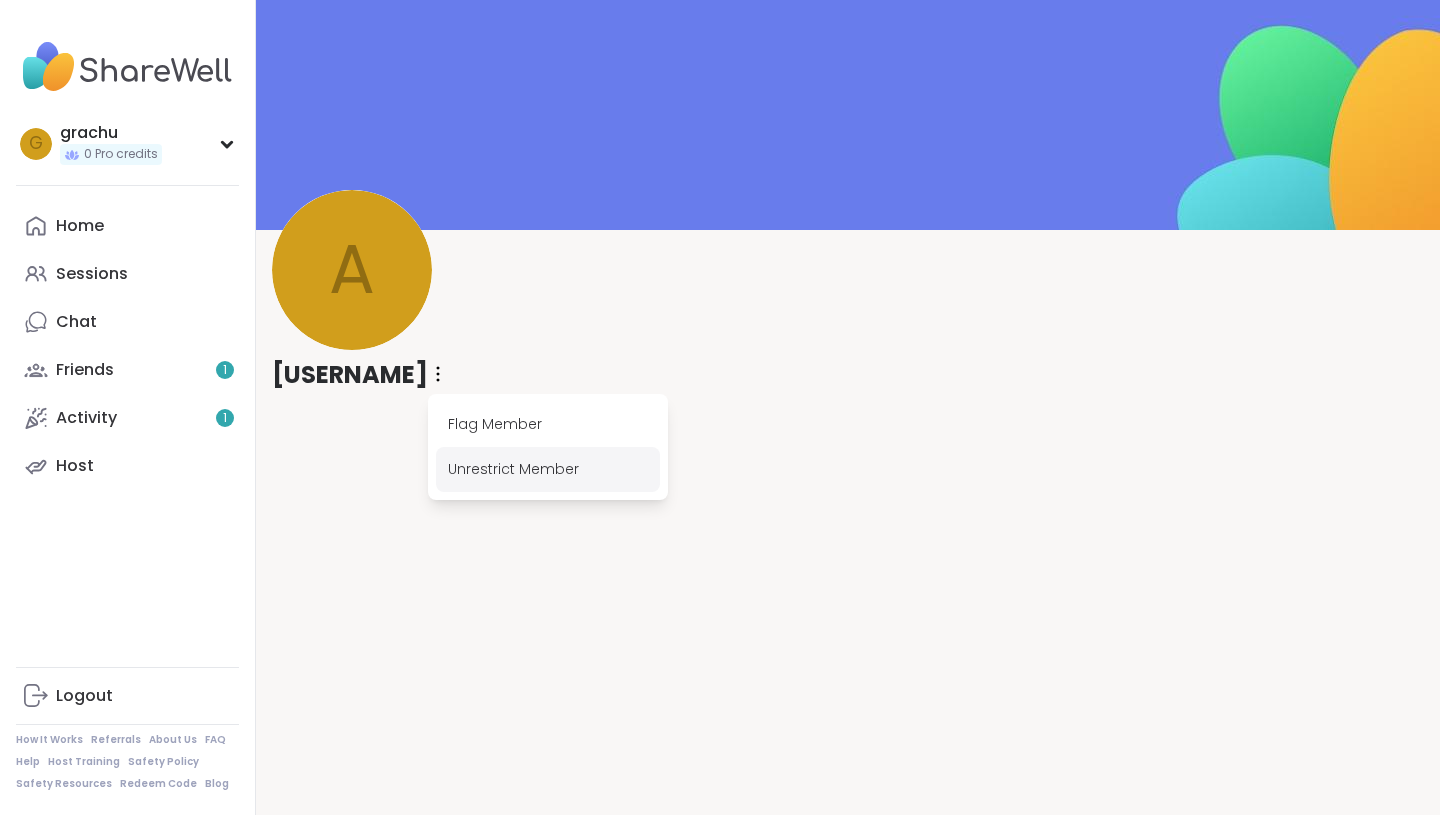 click on "Unrestrict Member" at bounding box center [548, 469] 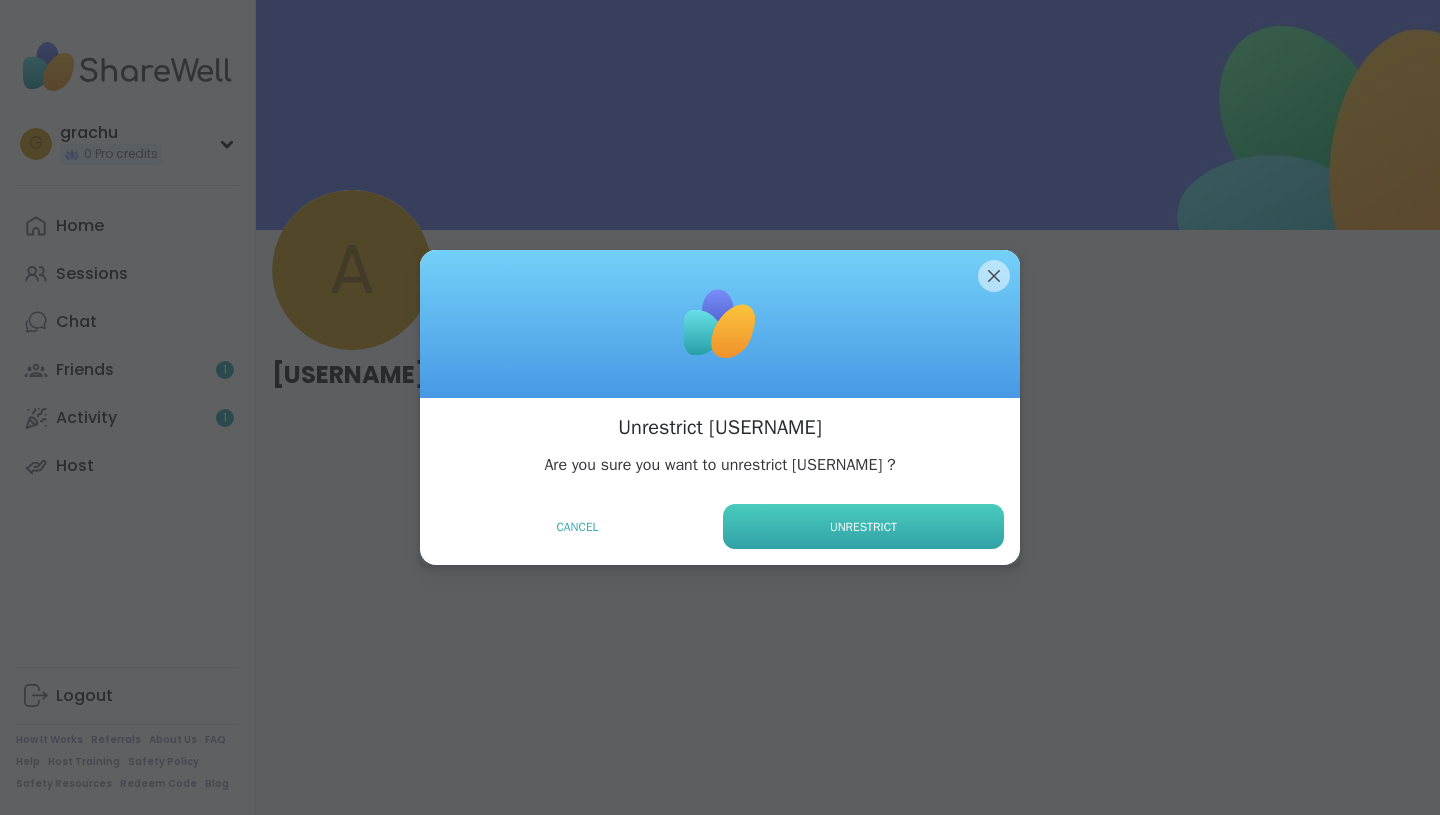 click on "Unrestrict" at bounding box center (863, 527) 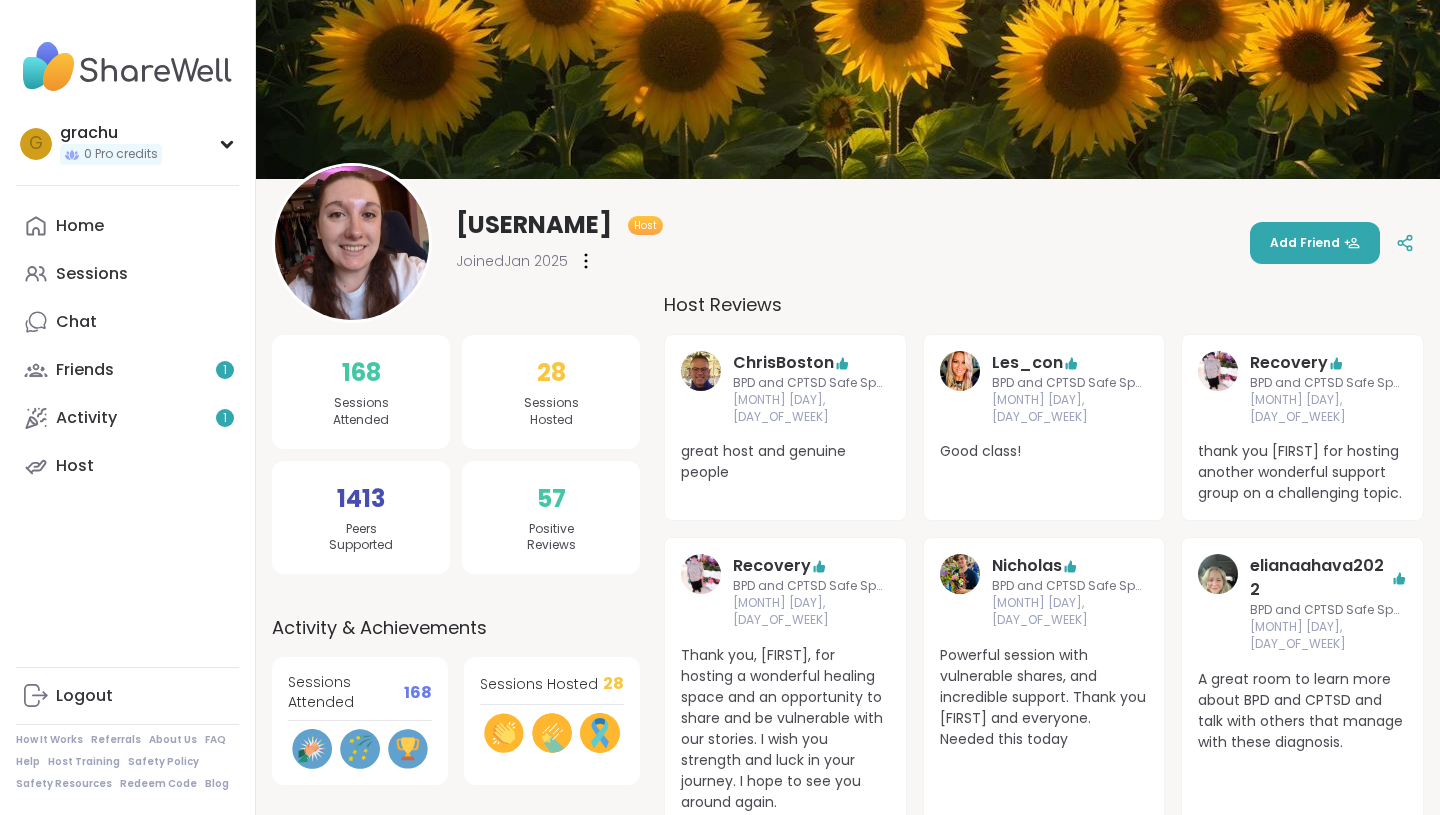 scroll, scrollTop: 0, scrollLeft: 0, axis: both 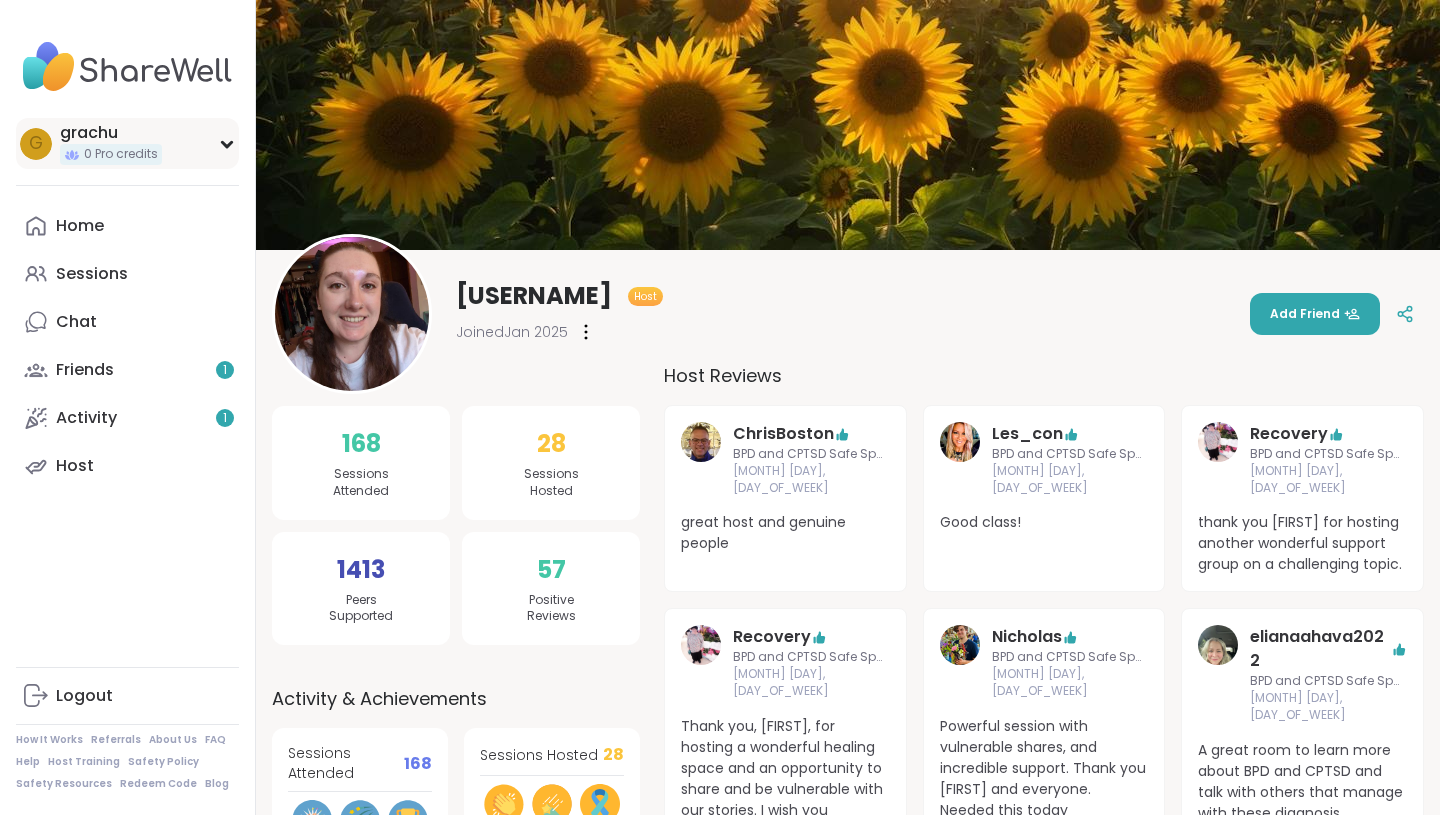 click on "g grachu 0 Pro credits" at bounding box center (127, 143) 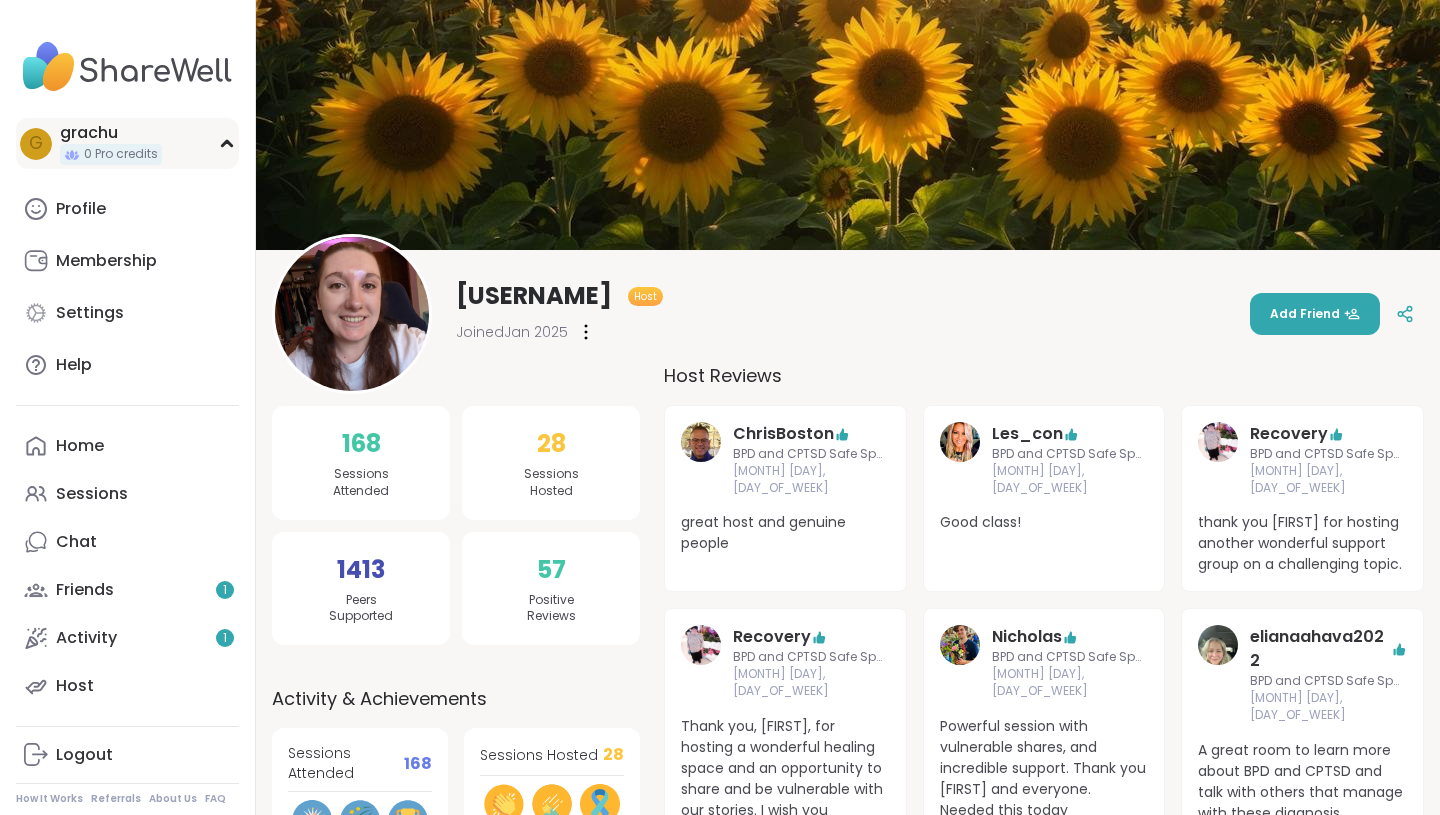 click on "grachu" at bounding box center [111, 133] 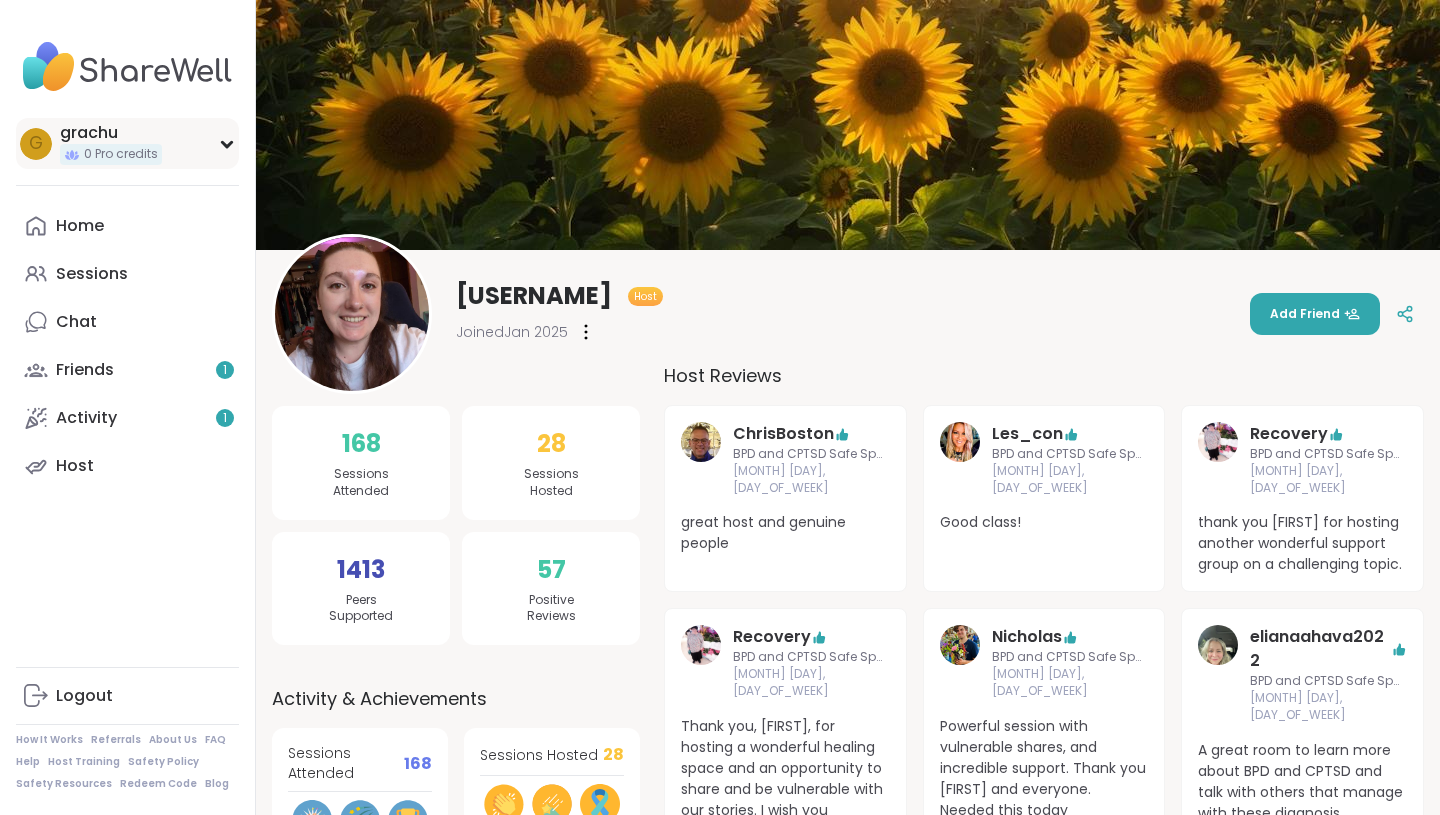 click on "g" at bounding box center (36, 144) 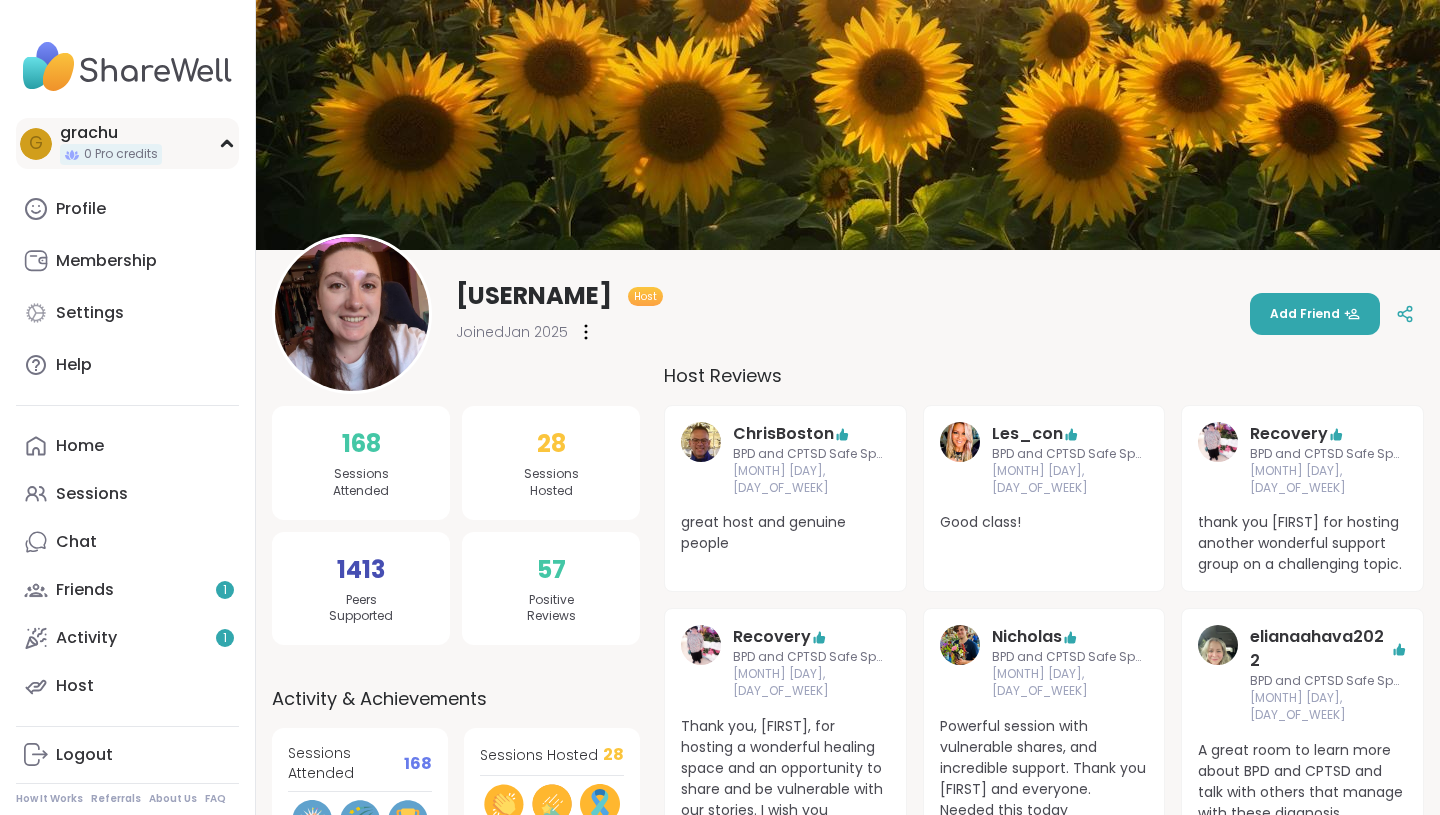 click on "g grachu 0 Pro credits" at bounding box center [127, 143] 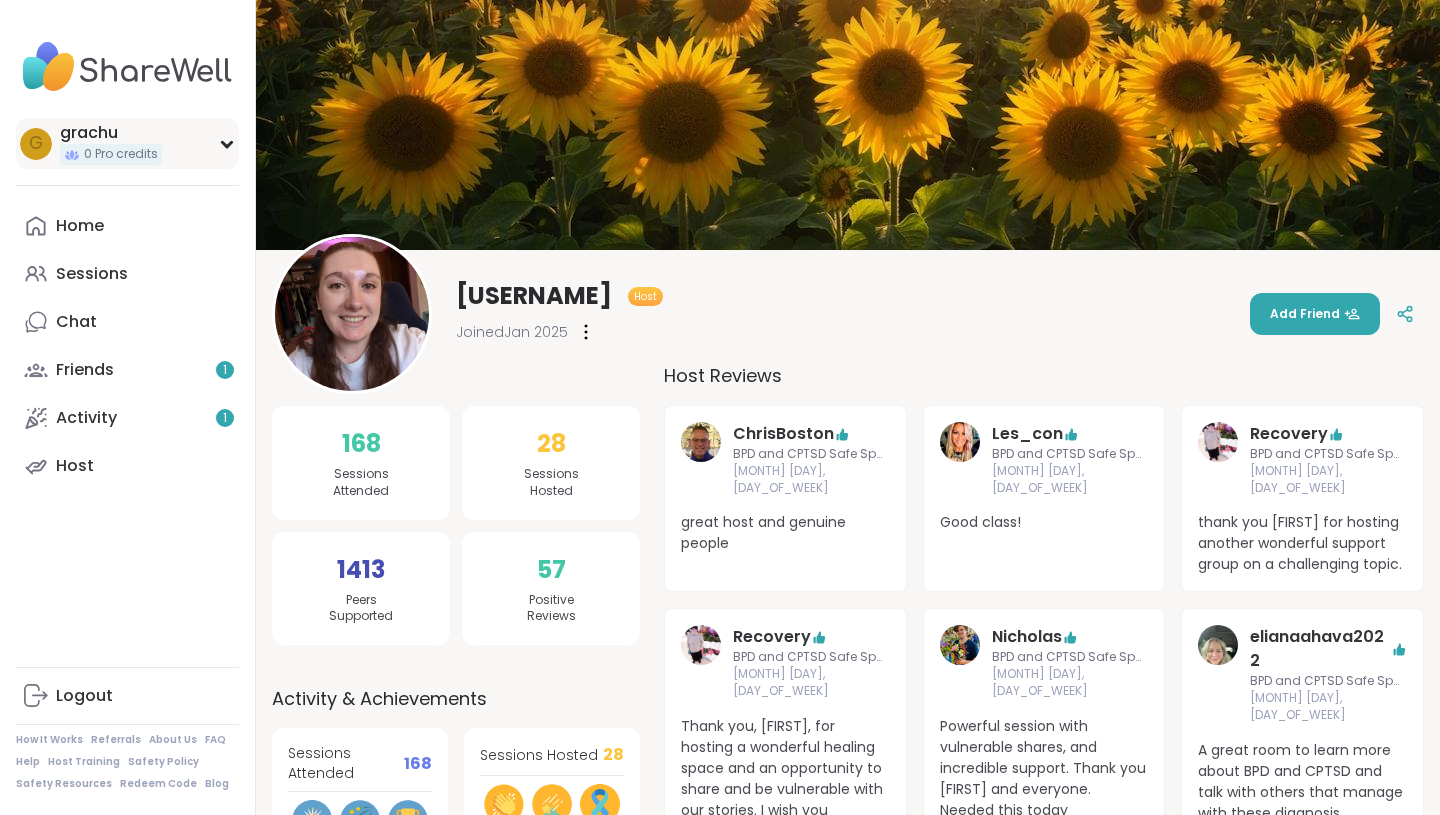 click on "g grachu 0 Pro credits" at bounding box center (127, 143) 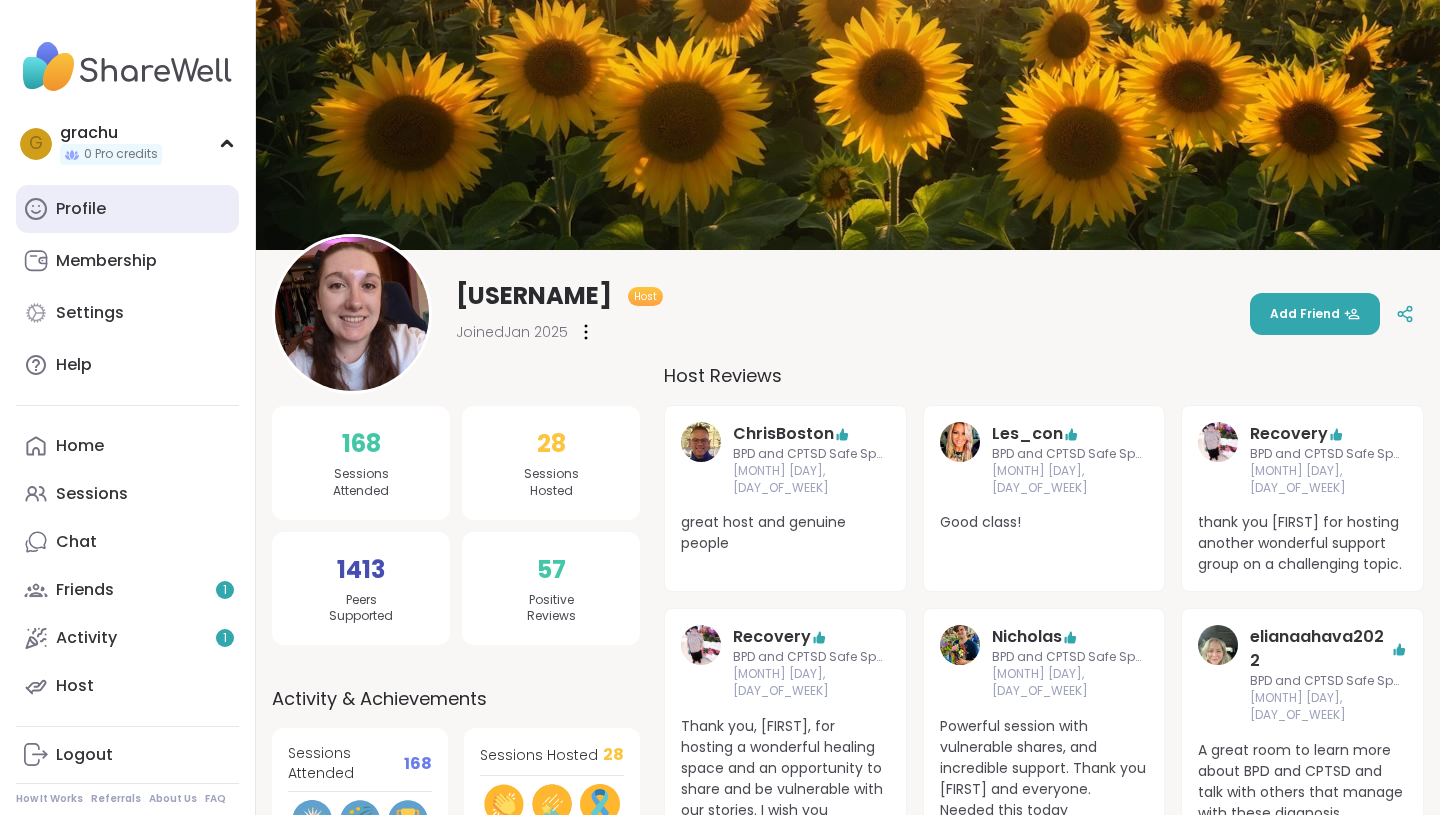 click on "Profile" at bounding box center [127, 209] 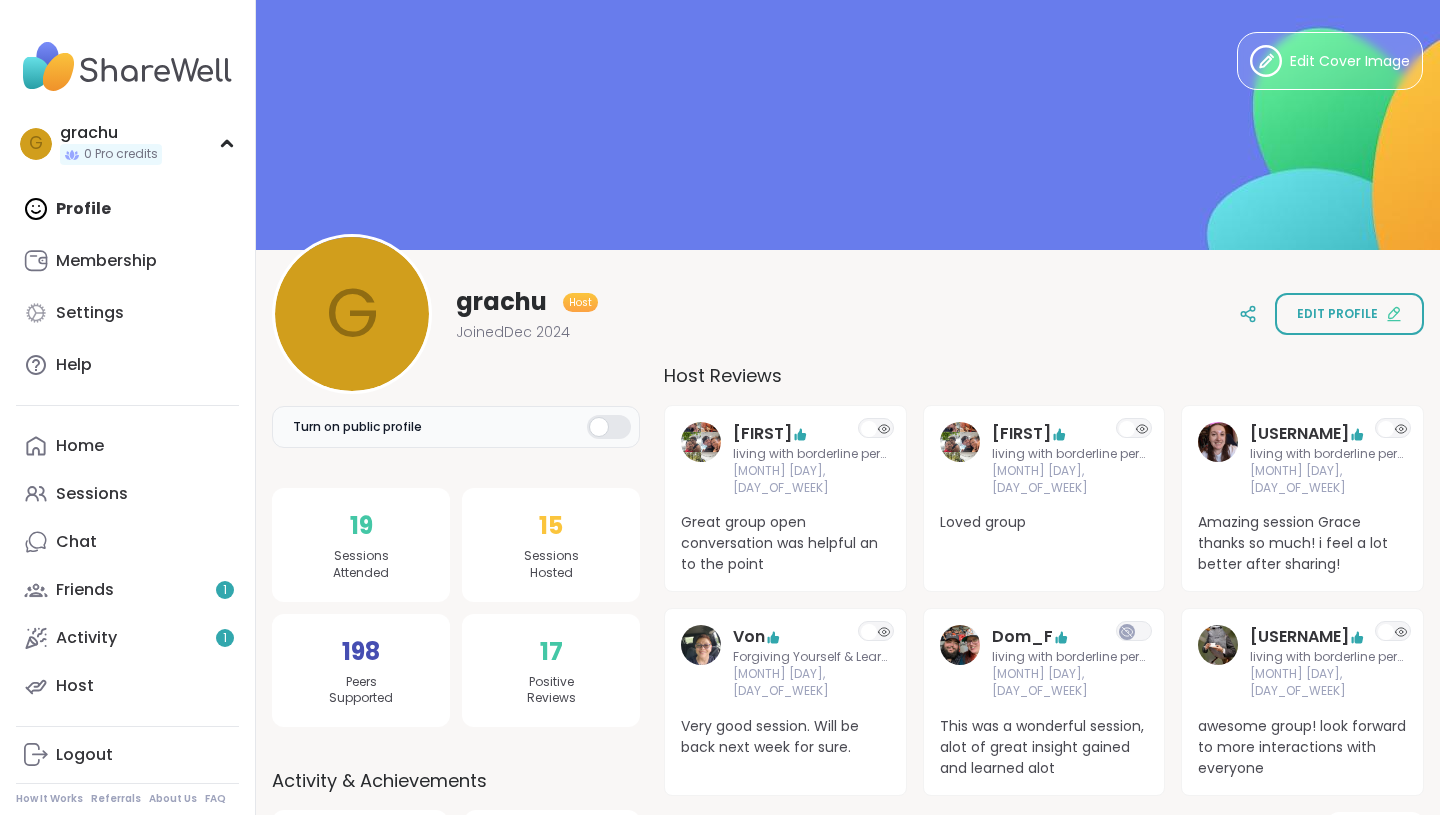 scroll, scrollTop: 0, scrollLeft: 0, axis: both 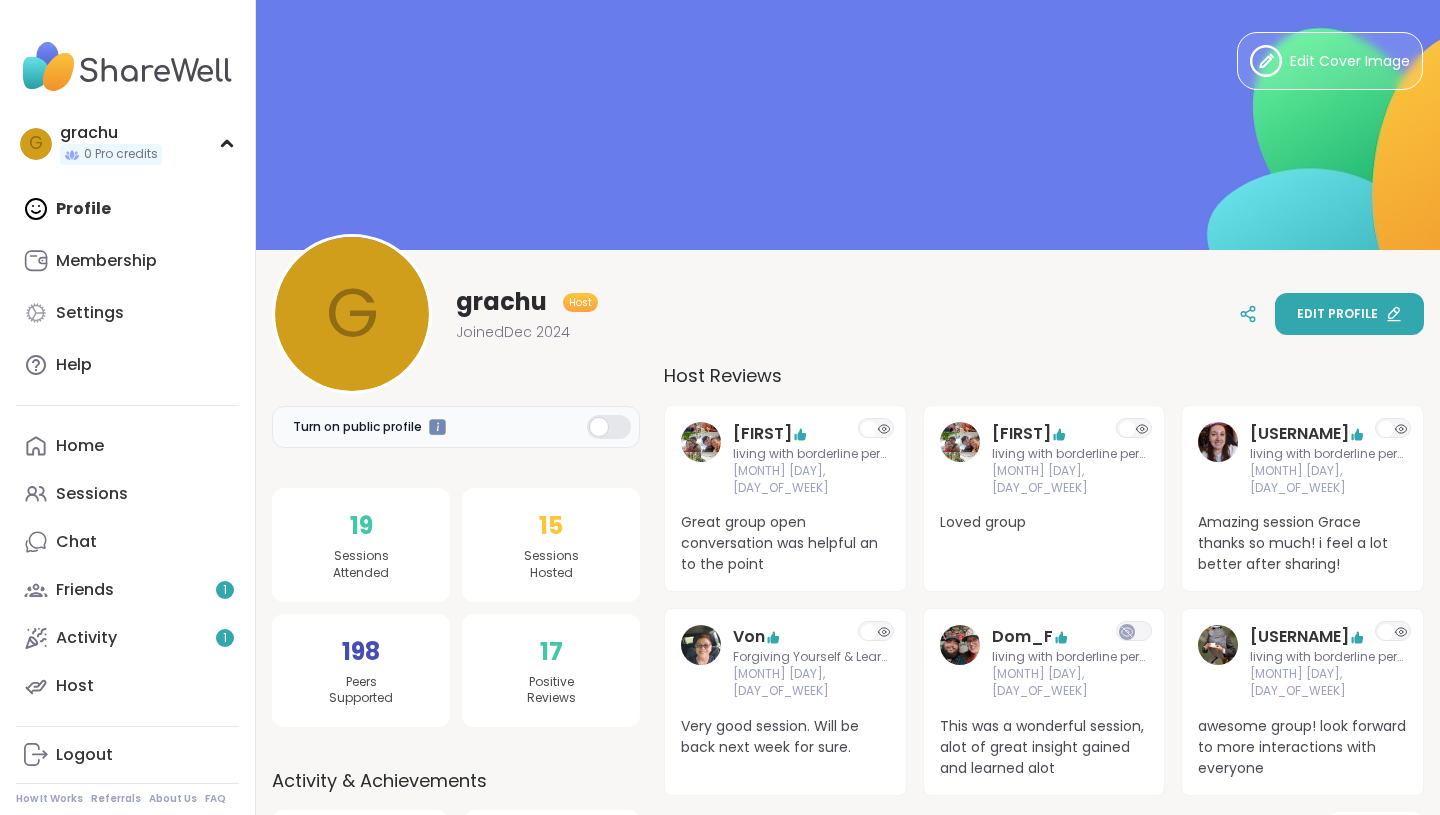 click on "Edit profile" at bounding box center (1337, 314) 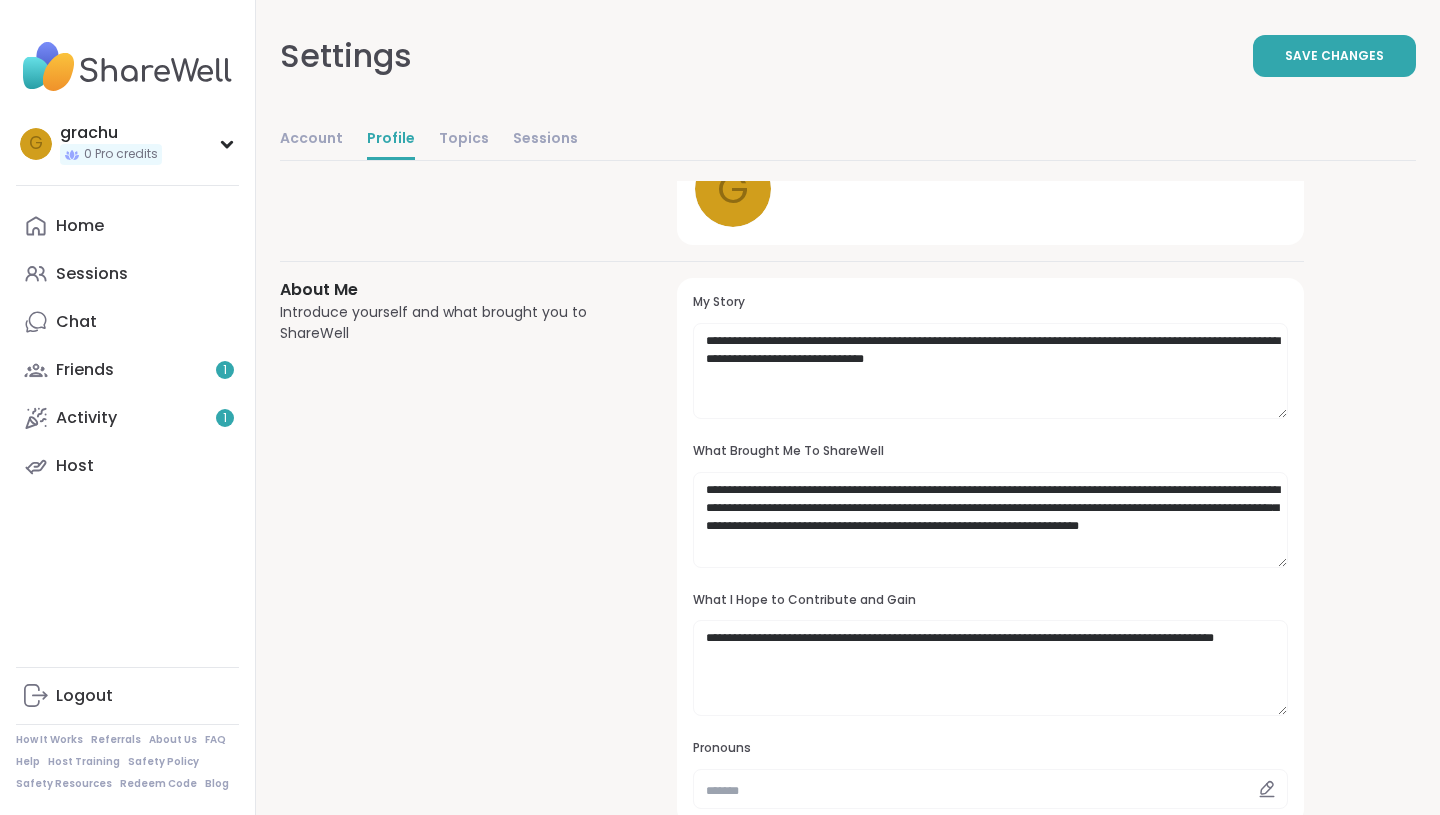 scroll, scrollTop: 145, scrollLeft: 0, axis: vertical 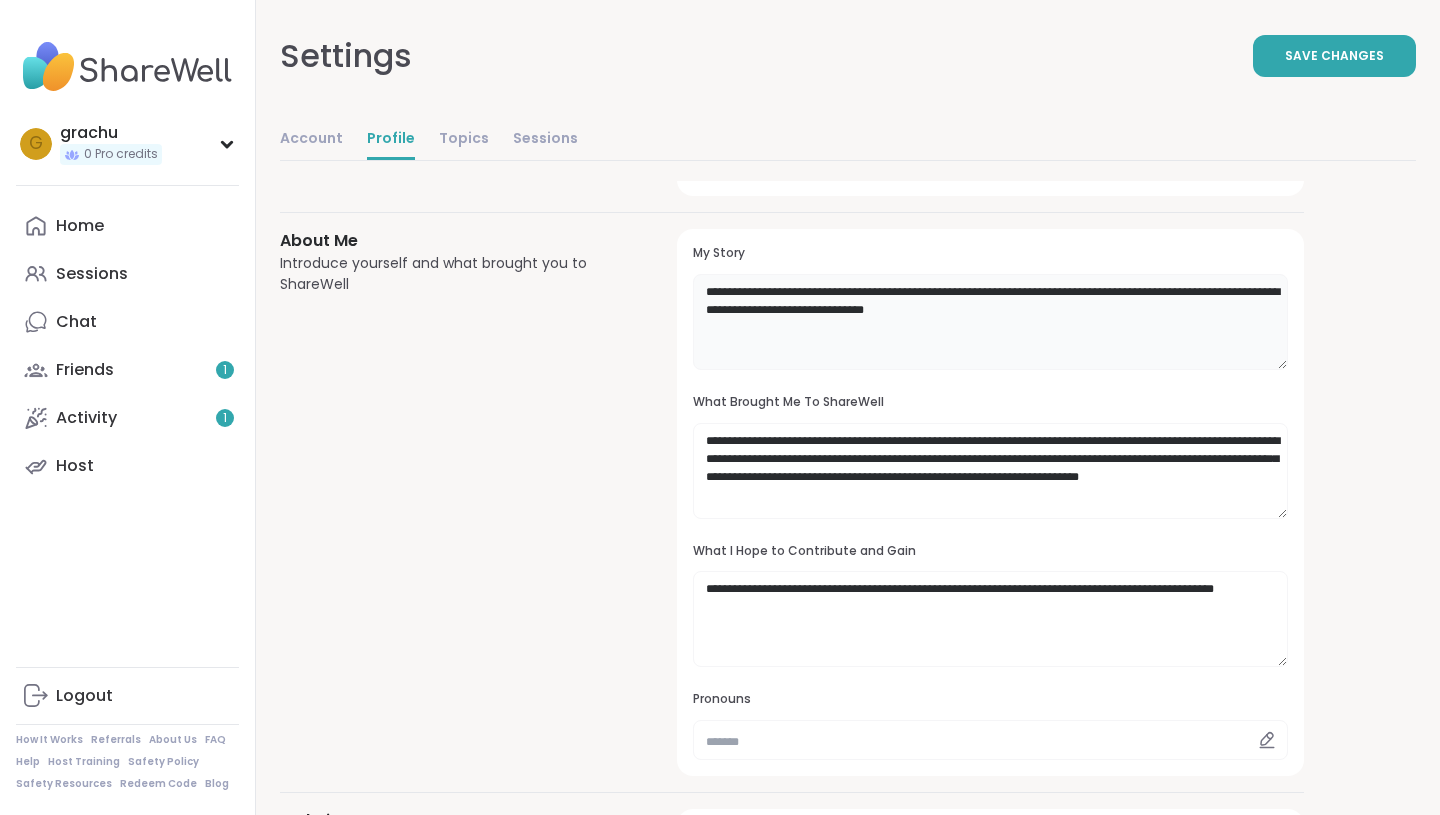 click on "**********" at bounding box center [990, 322] 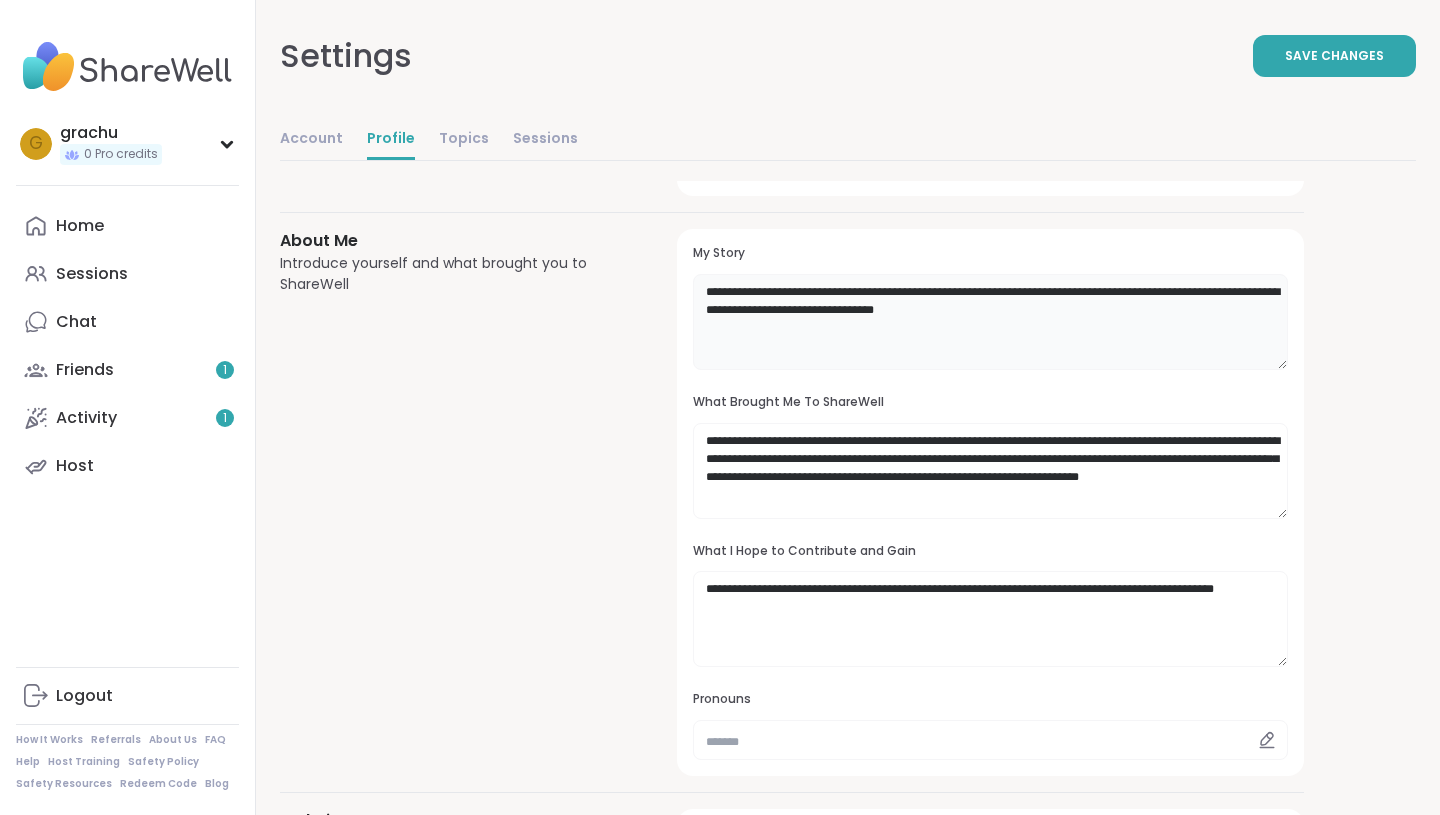 type on "**********" 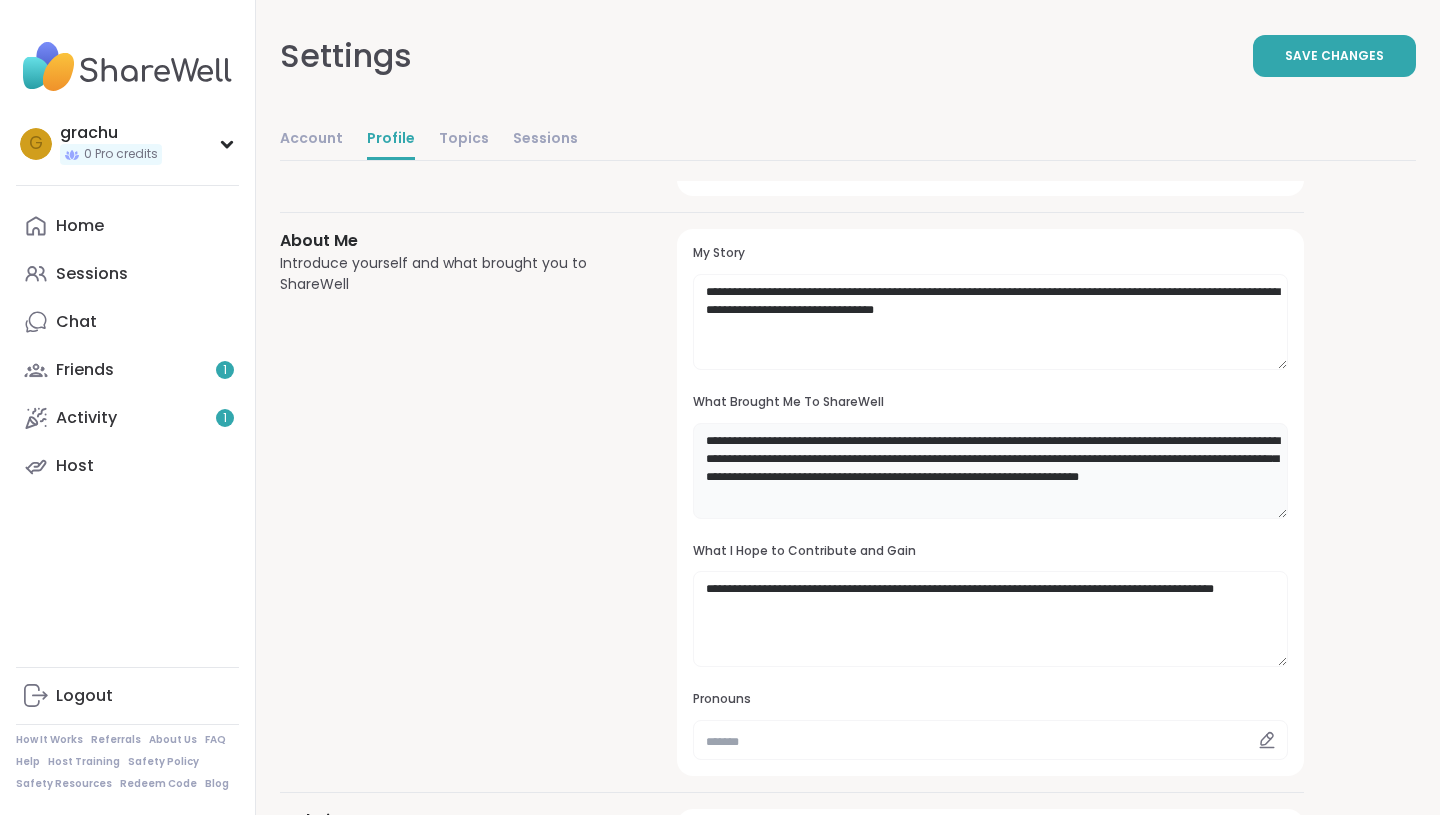 click on "**********" at bounding box center (990, 471) 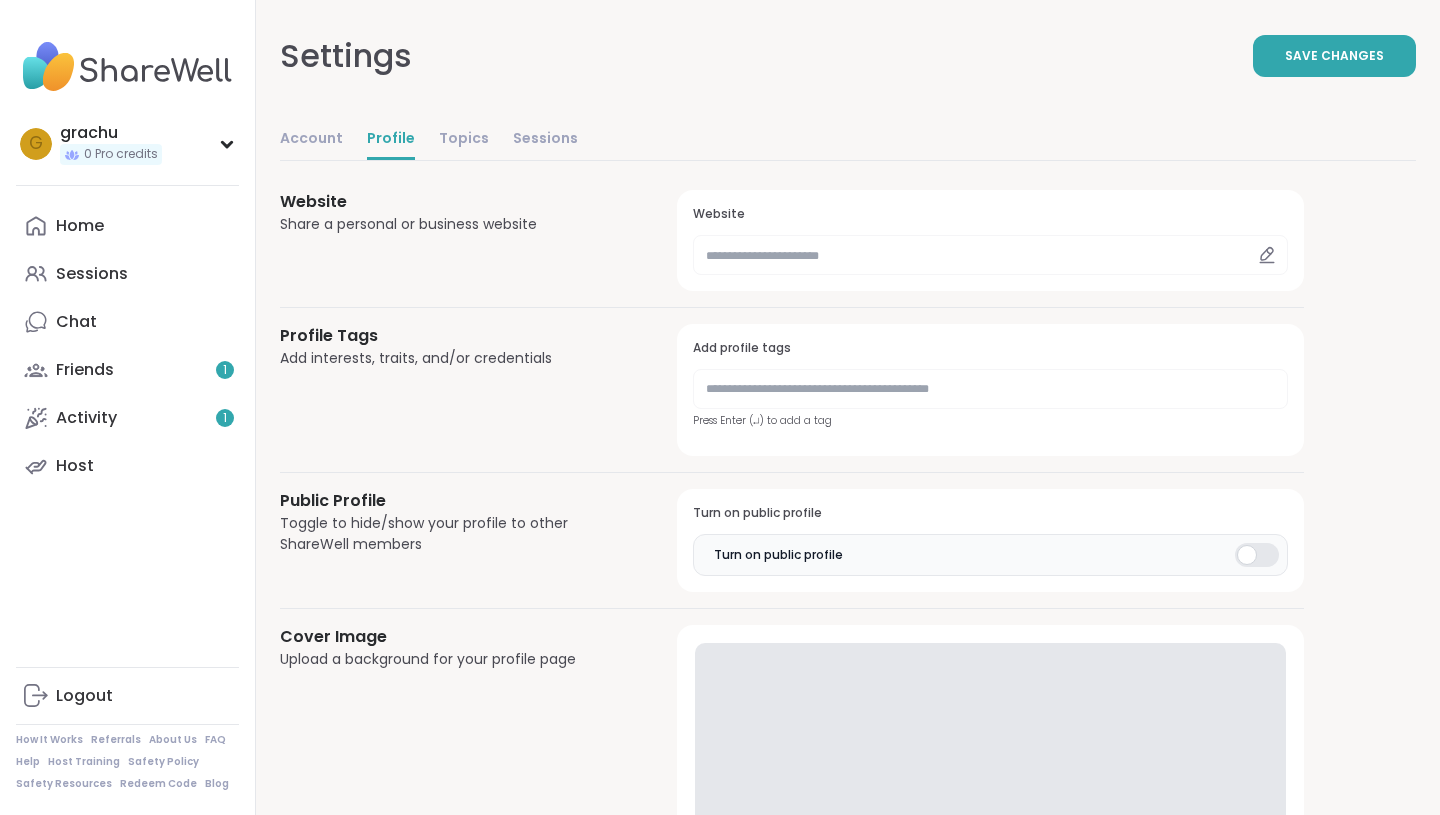 scroll, scrollTop: 903, scrollLeft: 0, axis: vertical 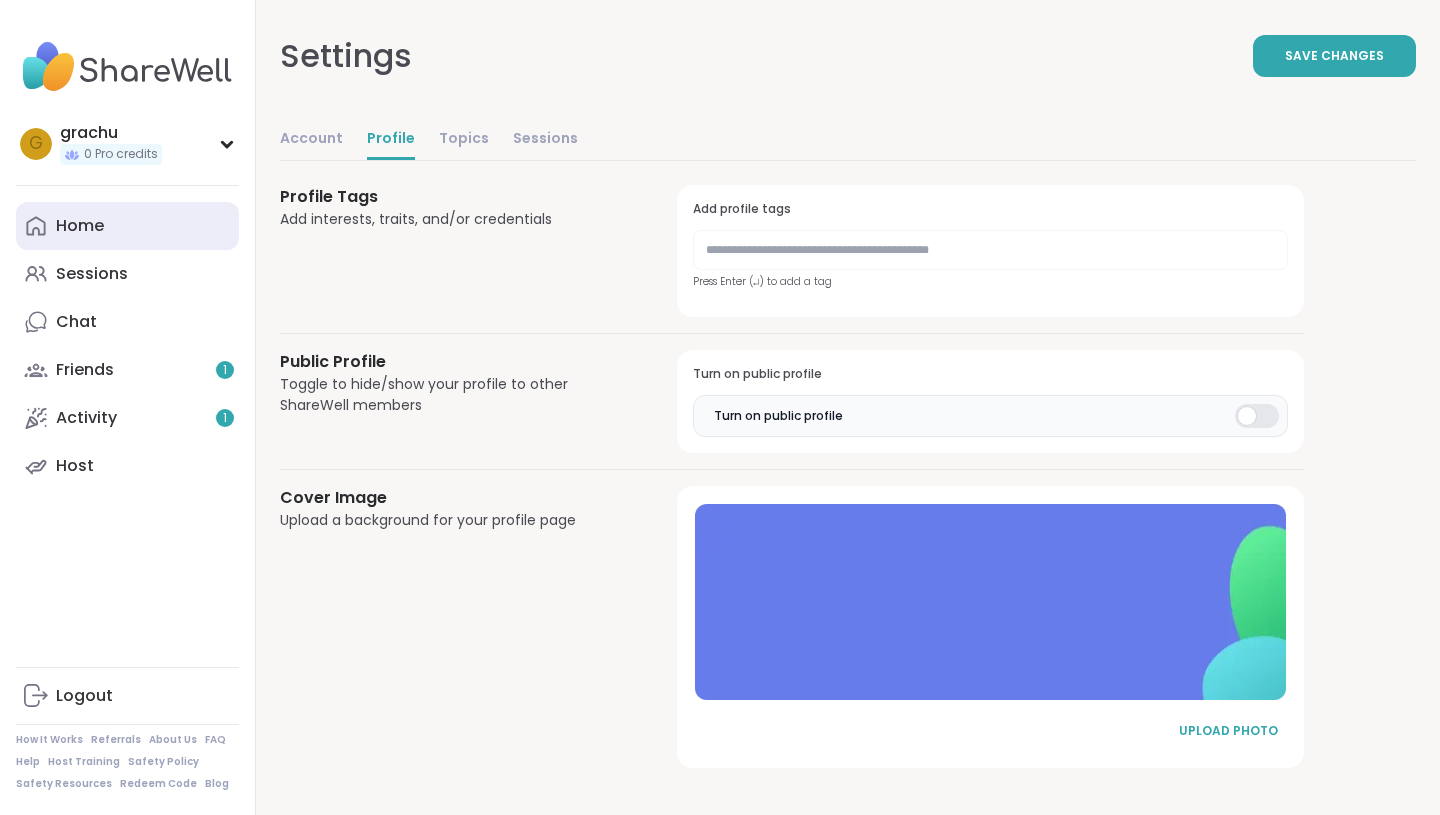 click on "Home" at bounding box center (127, 226) 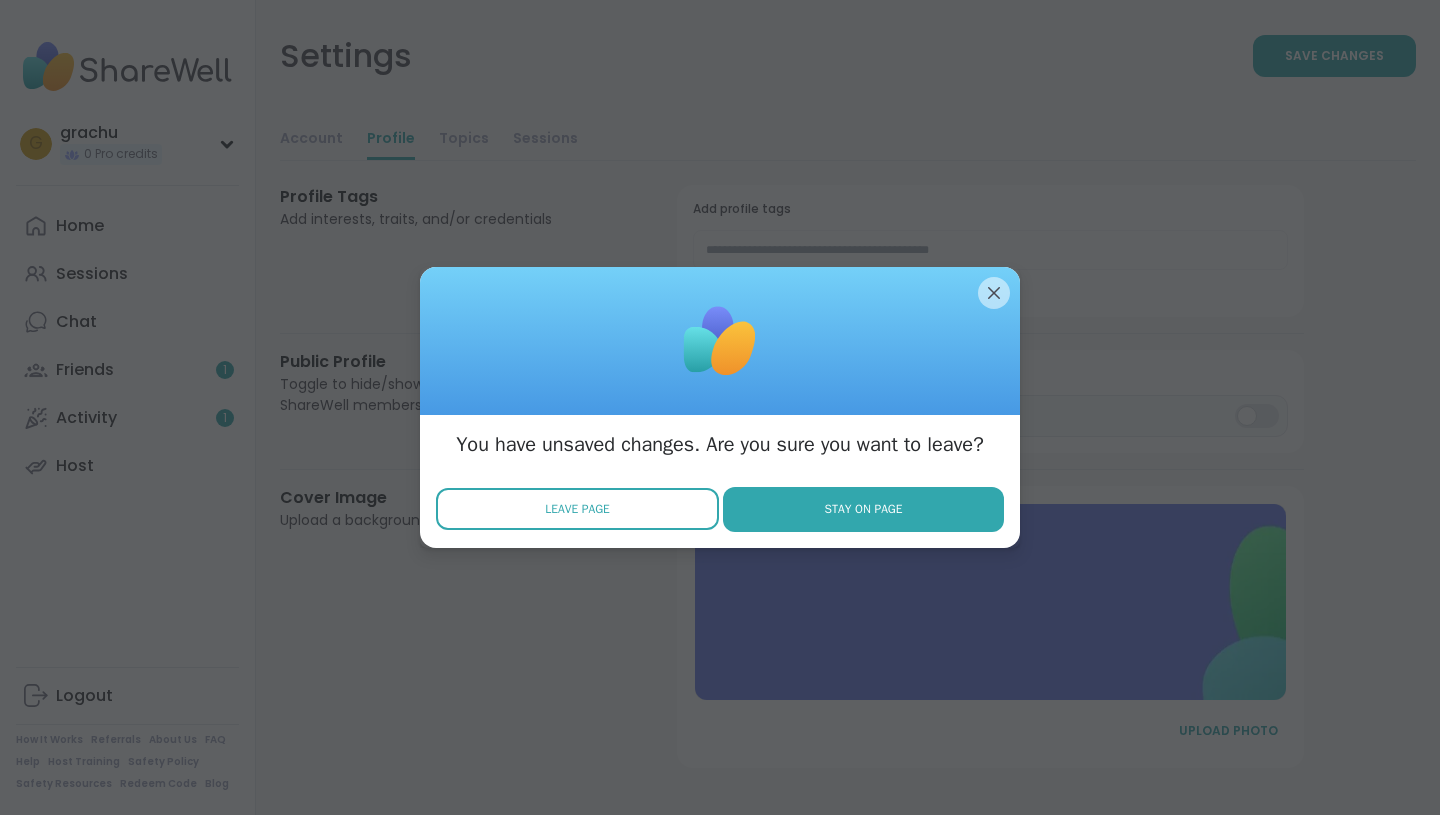 click on "Leave Page" at bounding box center (577, 509) 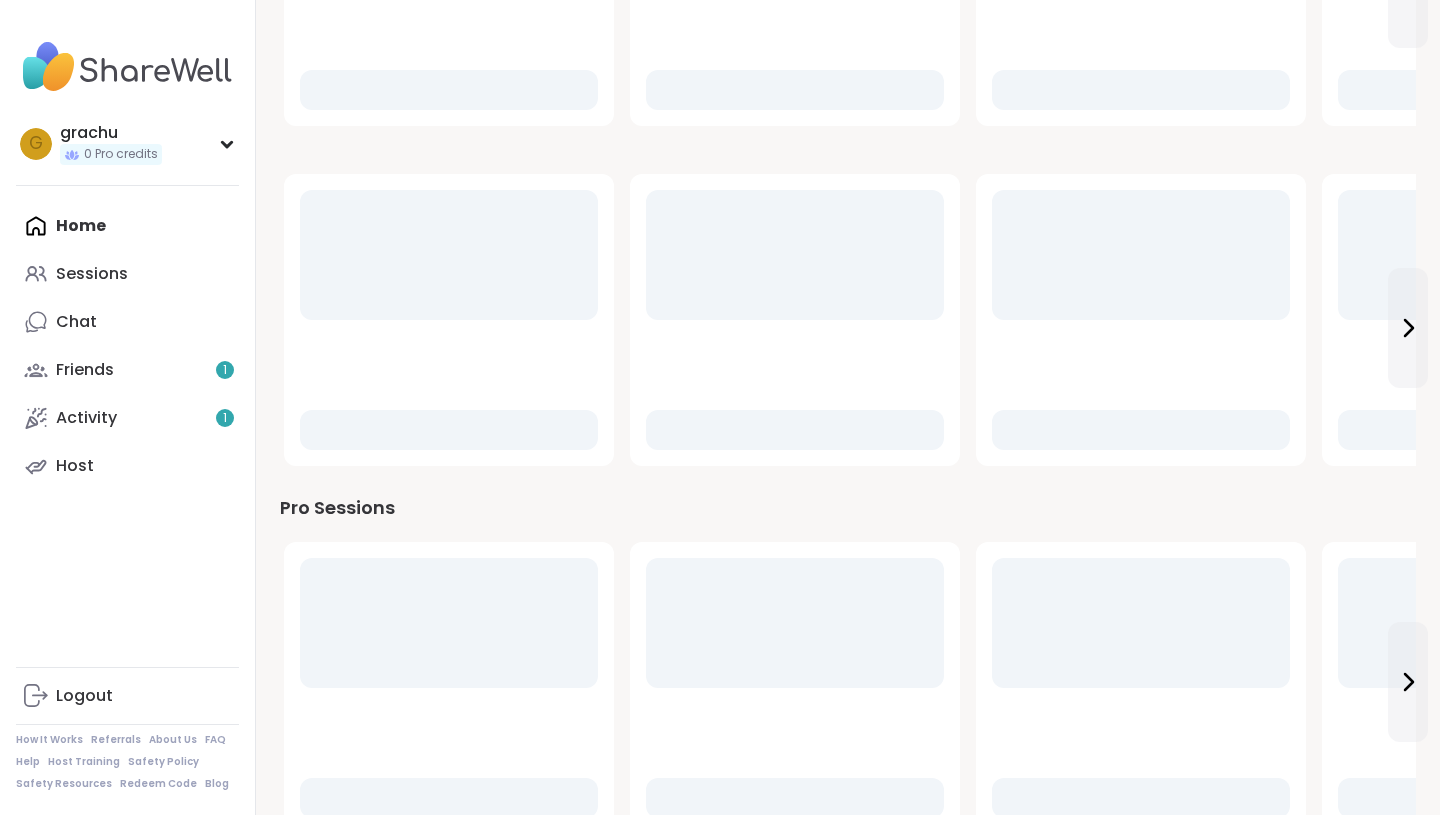scroll, scrollTop: 0, scrollLeft: 0, axis: both 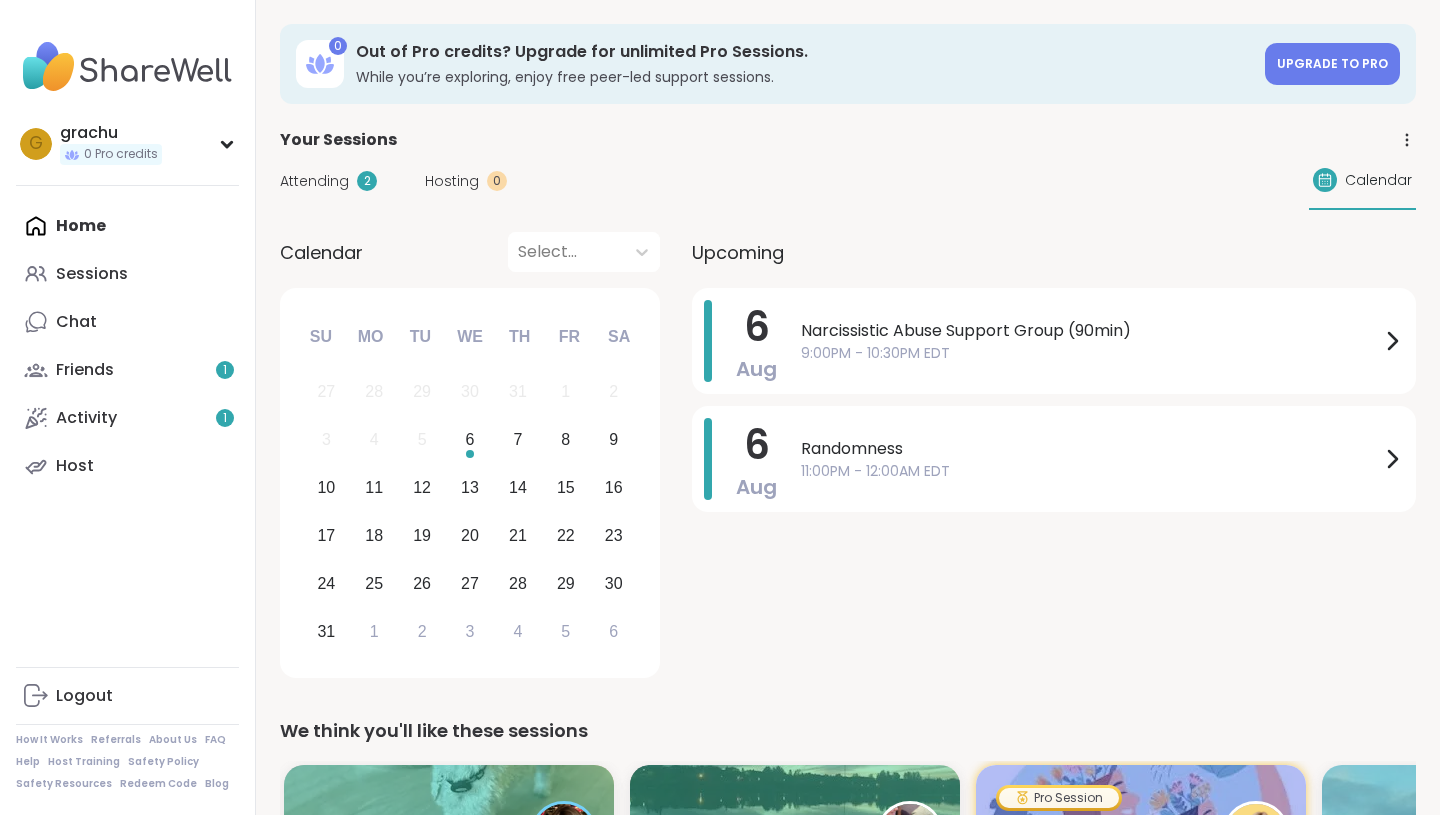 click on "Home Sessions Chat Friends 1 Activity 1 Host" at bounding box center (127, 346) 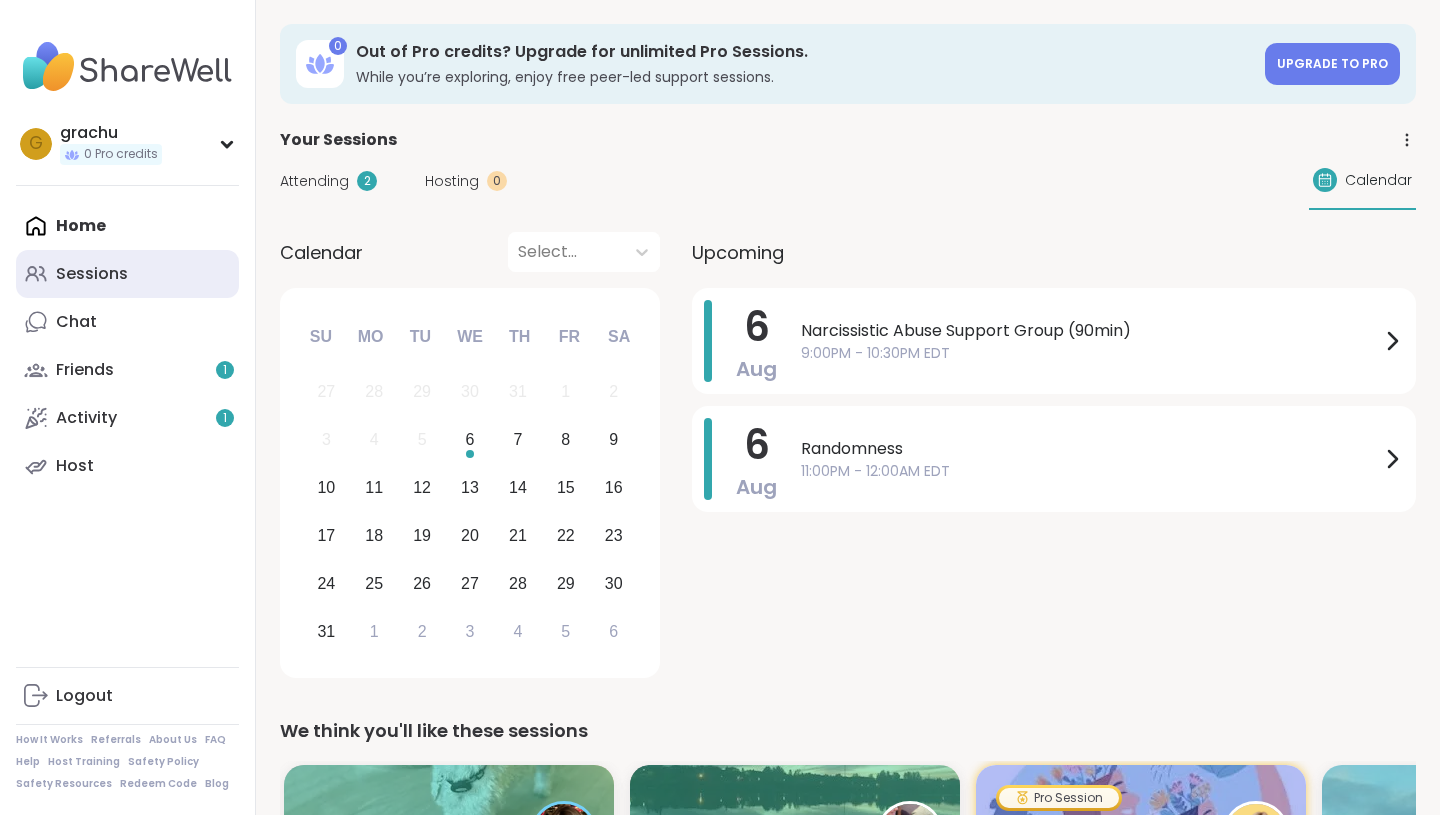 click on "Sessions" at bounding box center [92, 274] 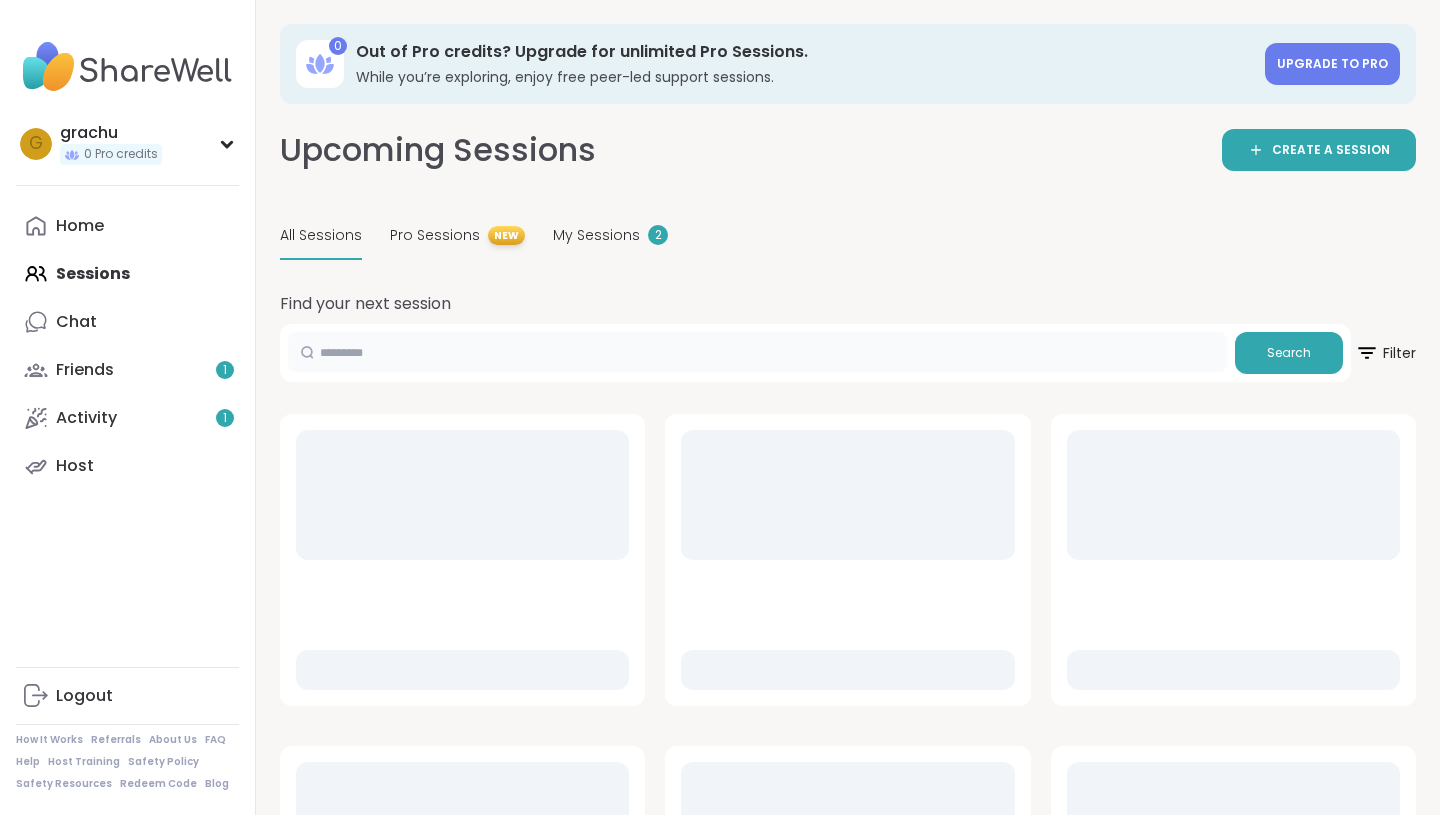 click at bounding box center (757, 352) 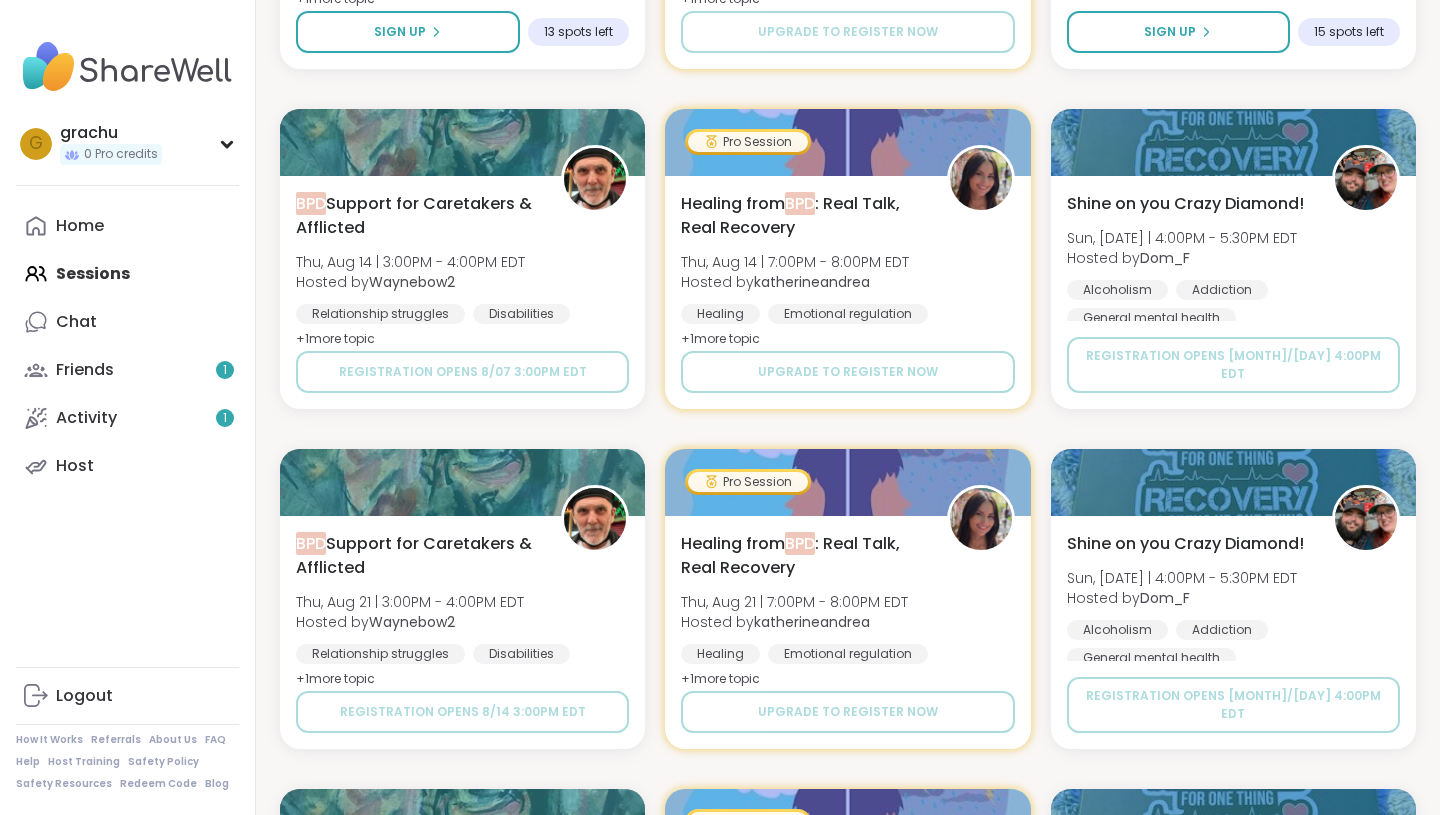 scroll, scrollTop: 0, scrollLeft: 0, axis: both 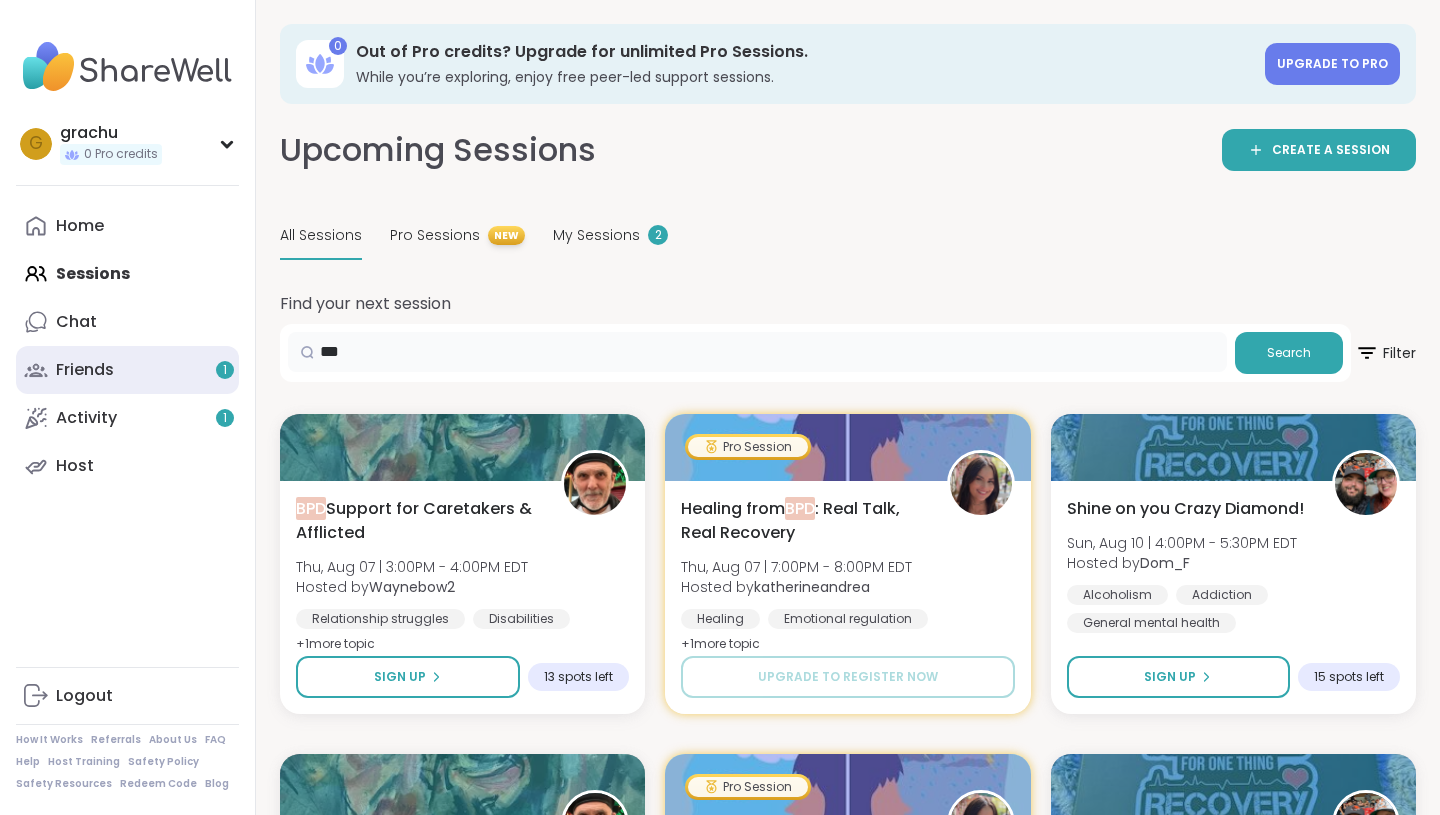 drag, startPoint x: 364, startPoint y: 355, endPoint x: 218, endPoint y: 354, distance: 146.00342 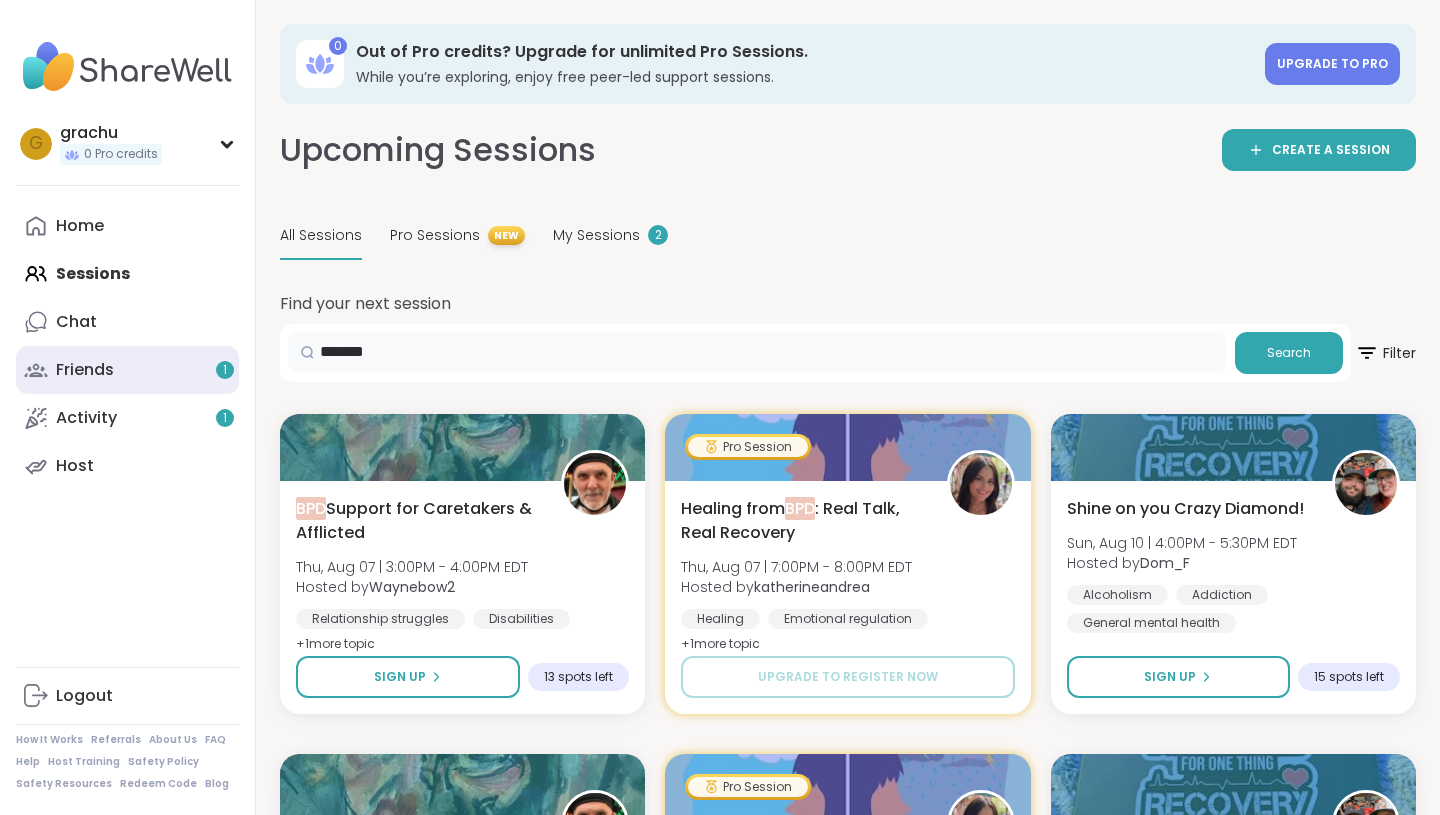 type on "*******" 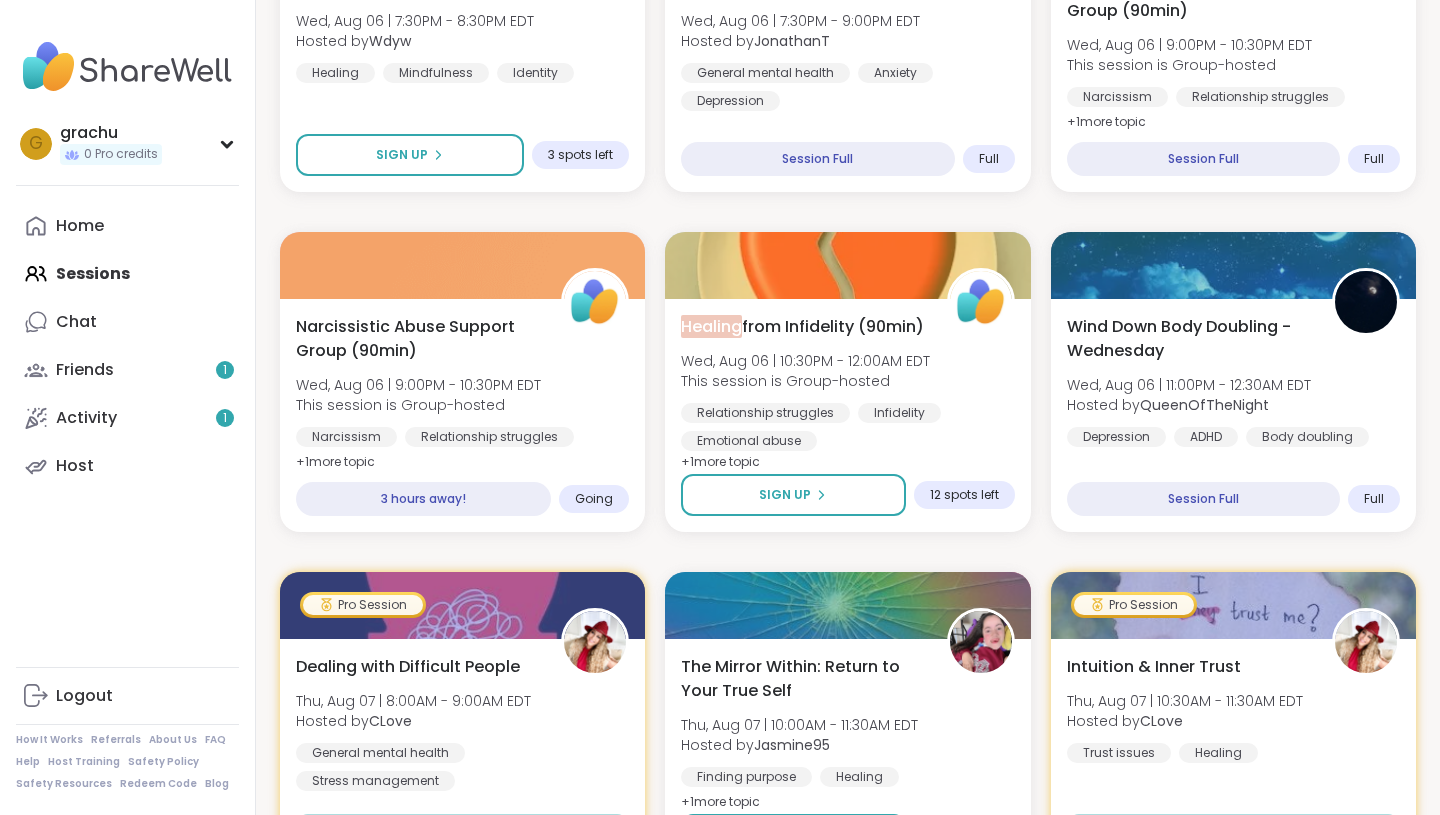 scroll, scrollTop: 573, scrollLeft: 0, axis: vertical 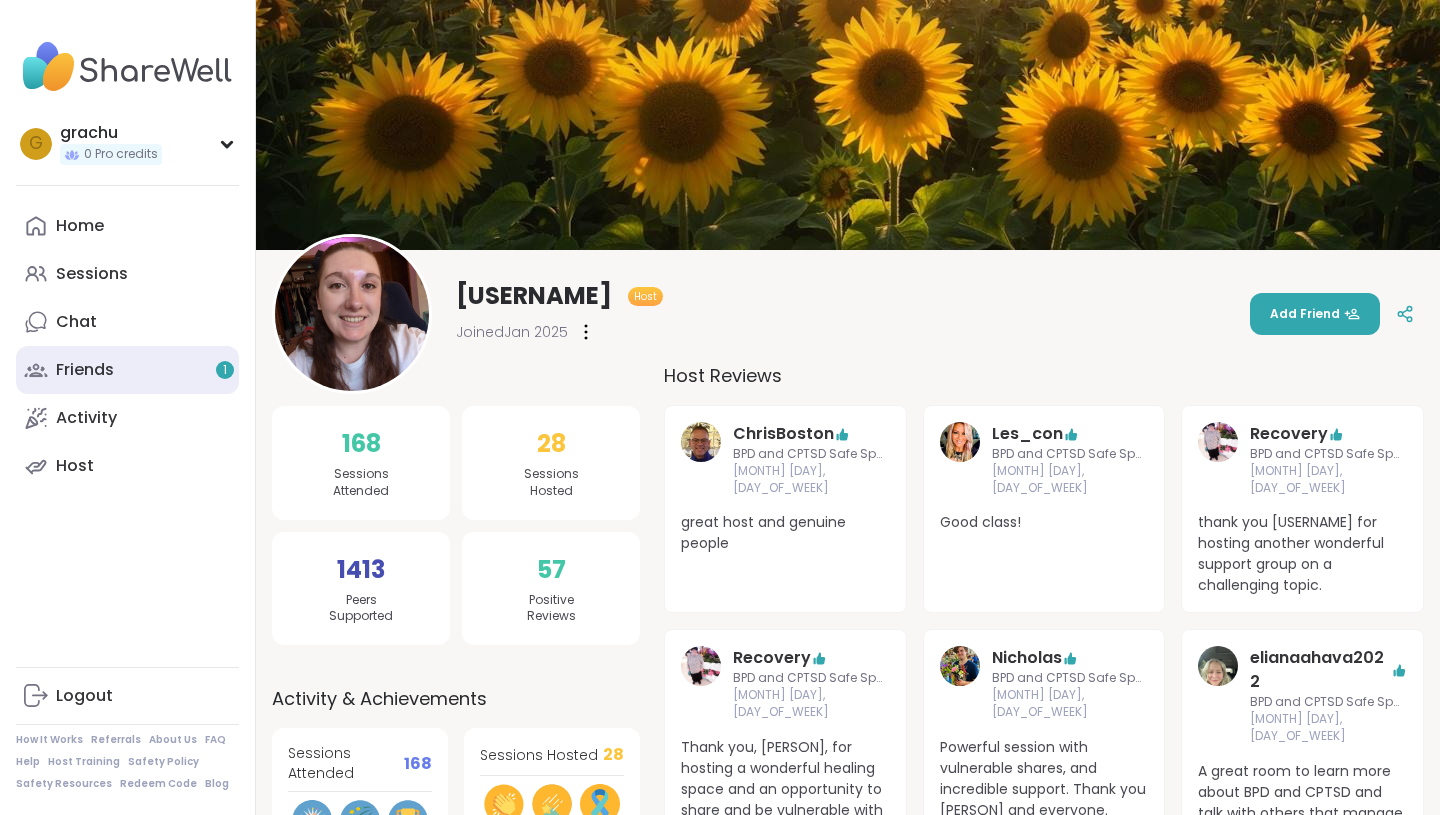 click on "Friends 1" at bounding box center (127, 370) 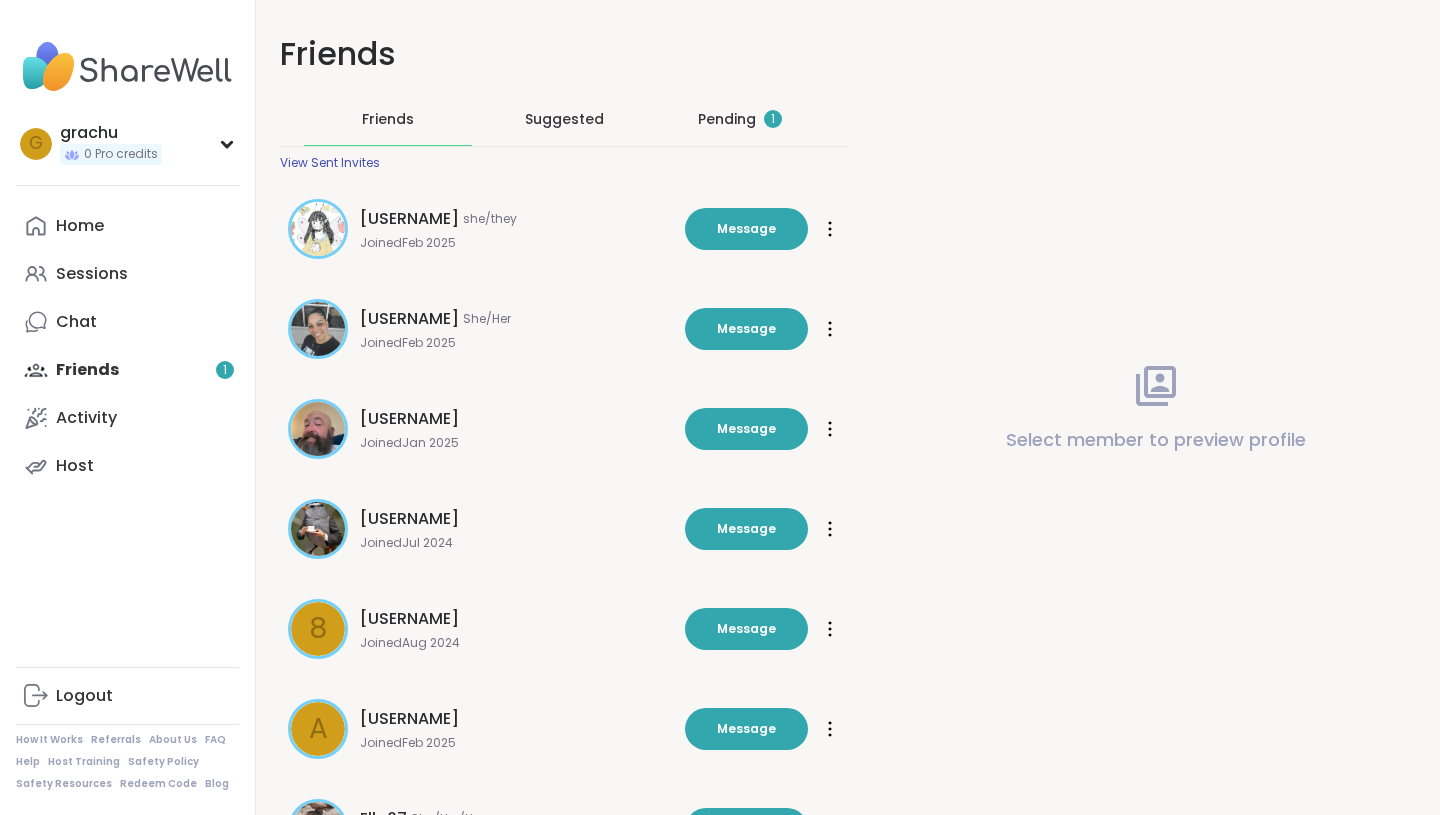 scroll, scrollTop: 0, scrollLeft: 0, axis: both 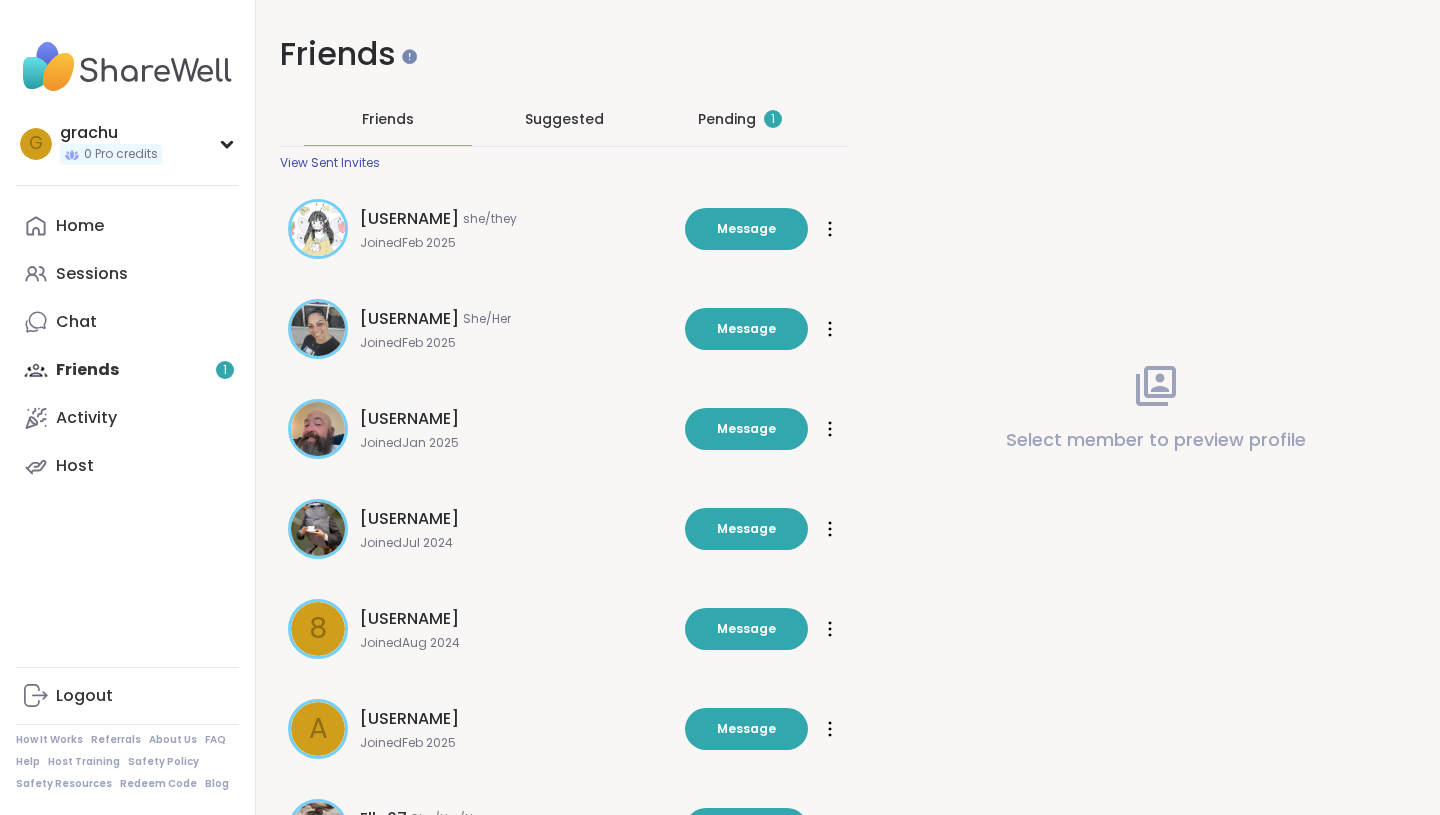 click on "Suggested" at bounding box center [564, 119] 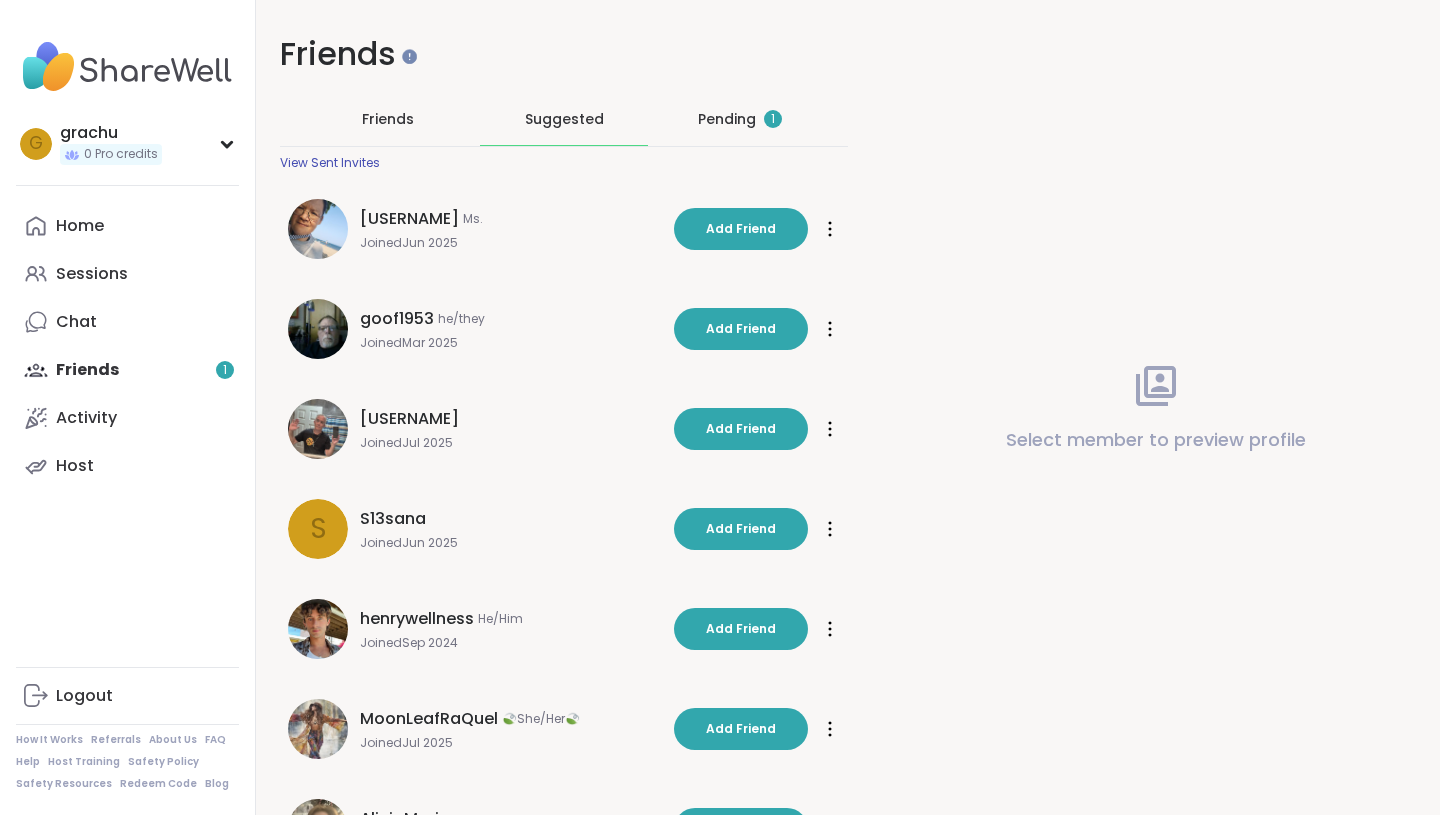 click on "1" at bounding box center [773, 119] 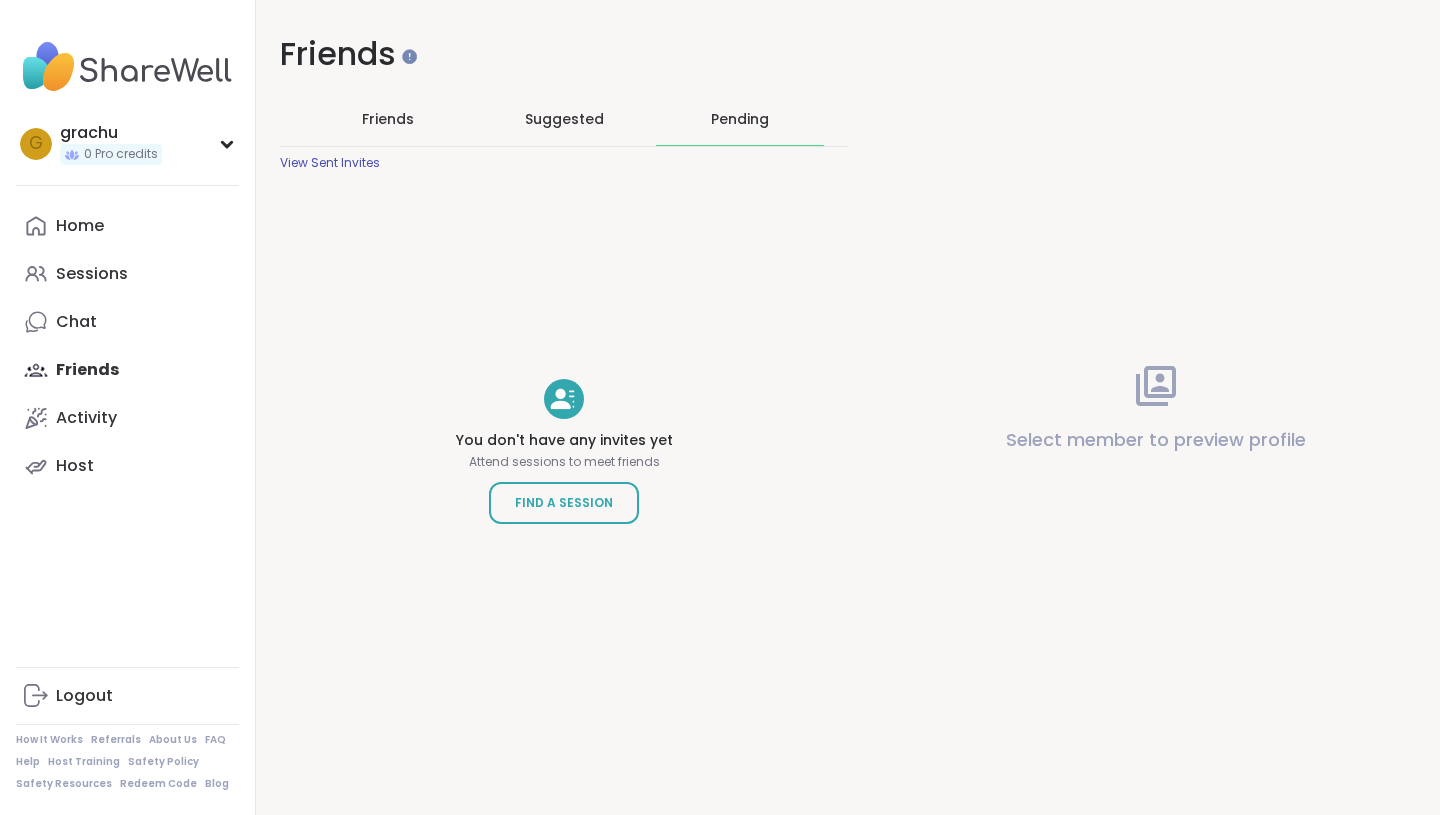 click on "Friends" at bounding box center [388, 119] 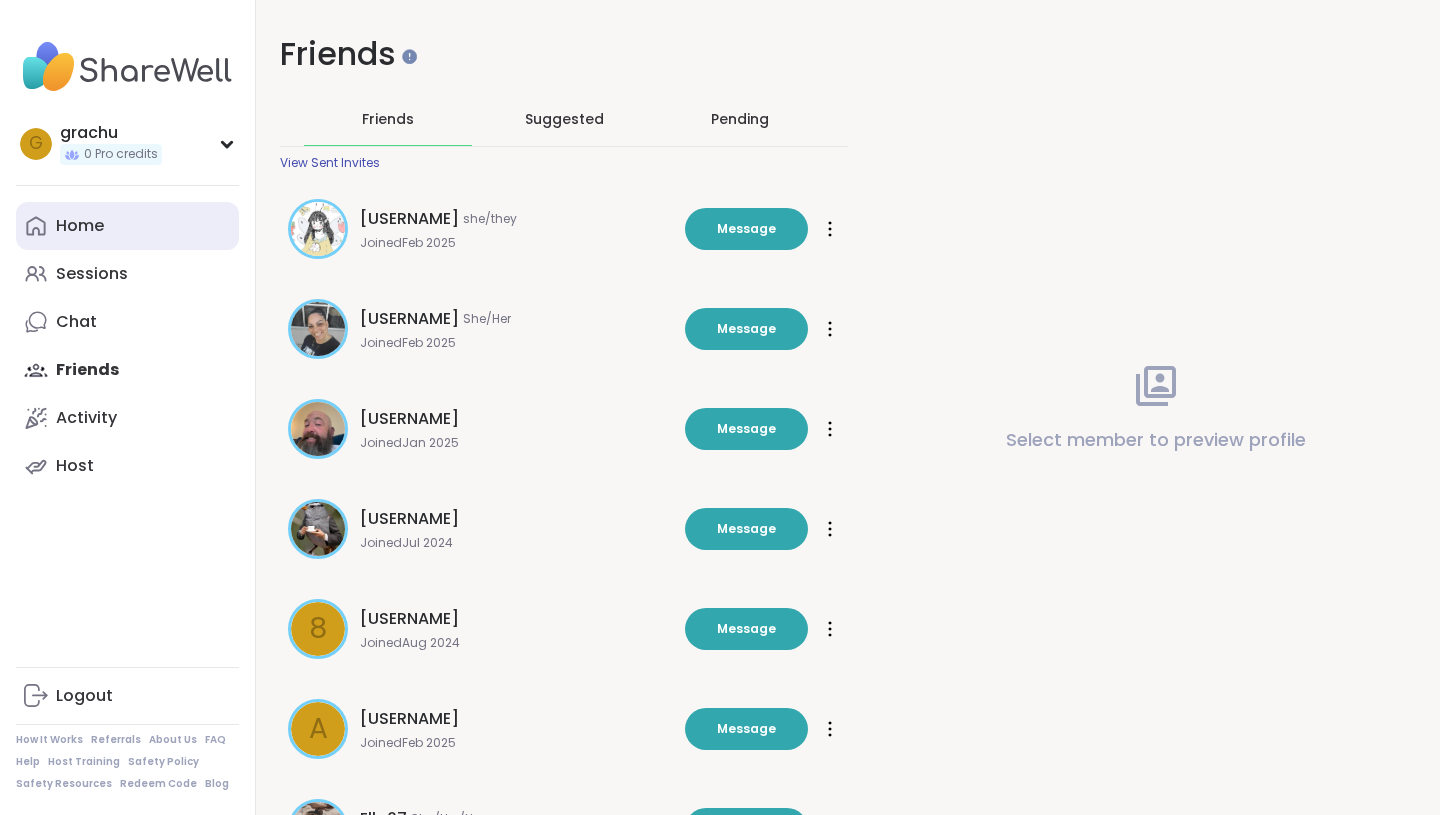 click on "Home" at bounding box center (127, 226) 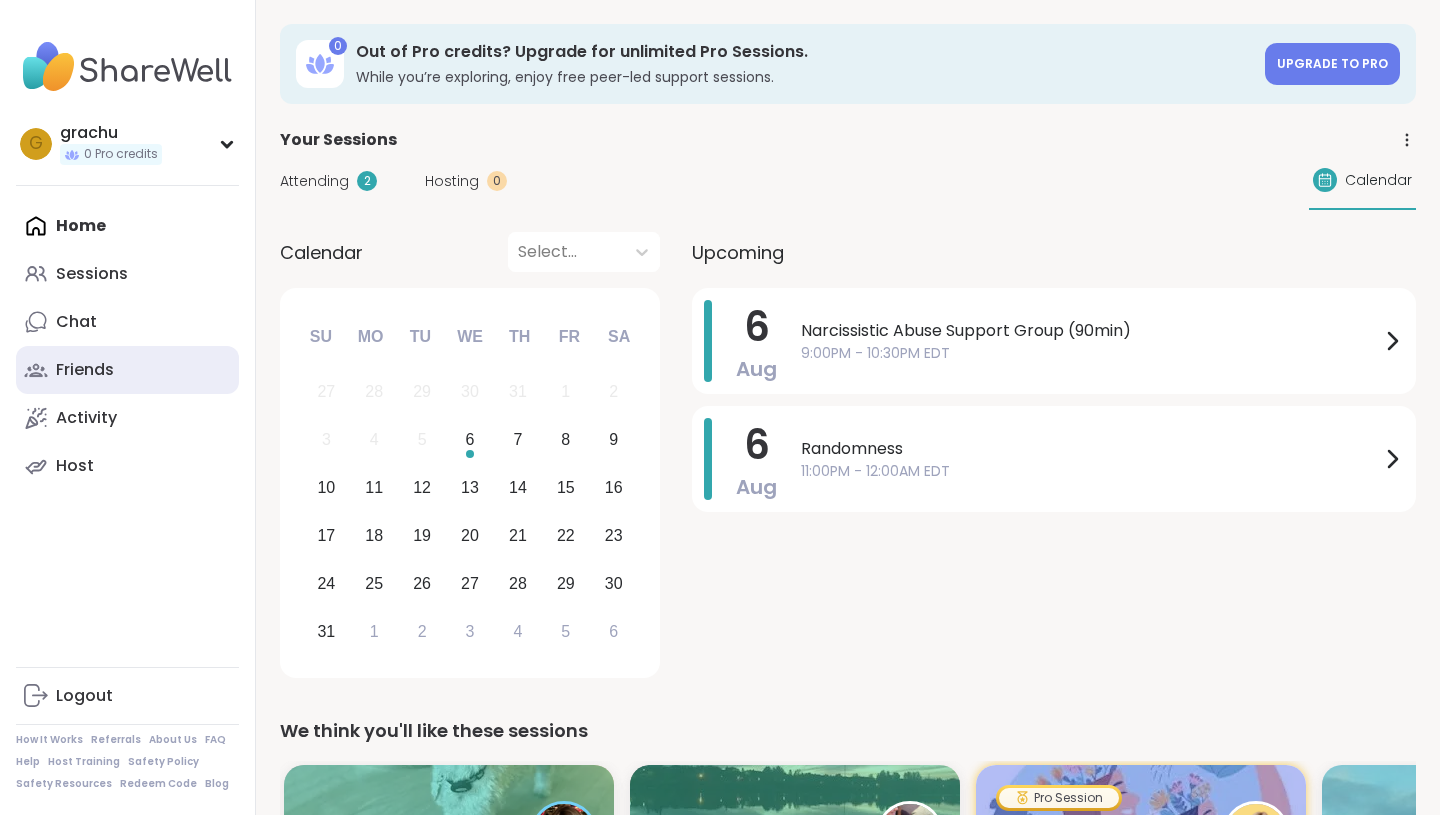 click on "Friends" at bounding box center [127, 370] 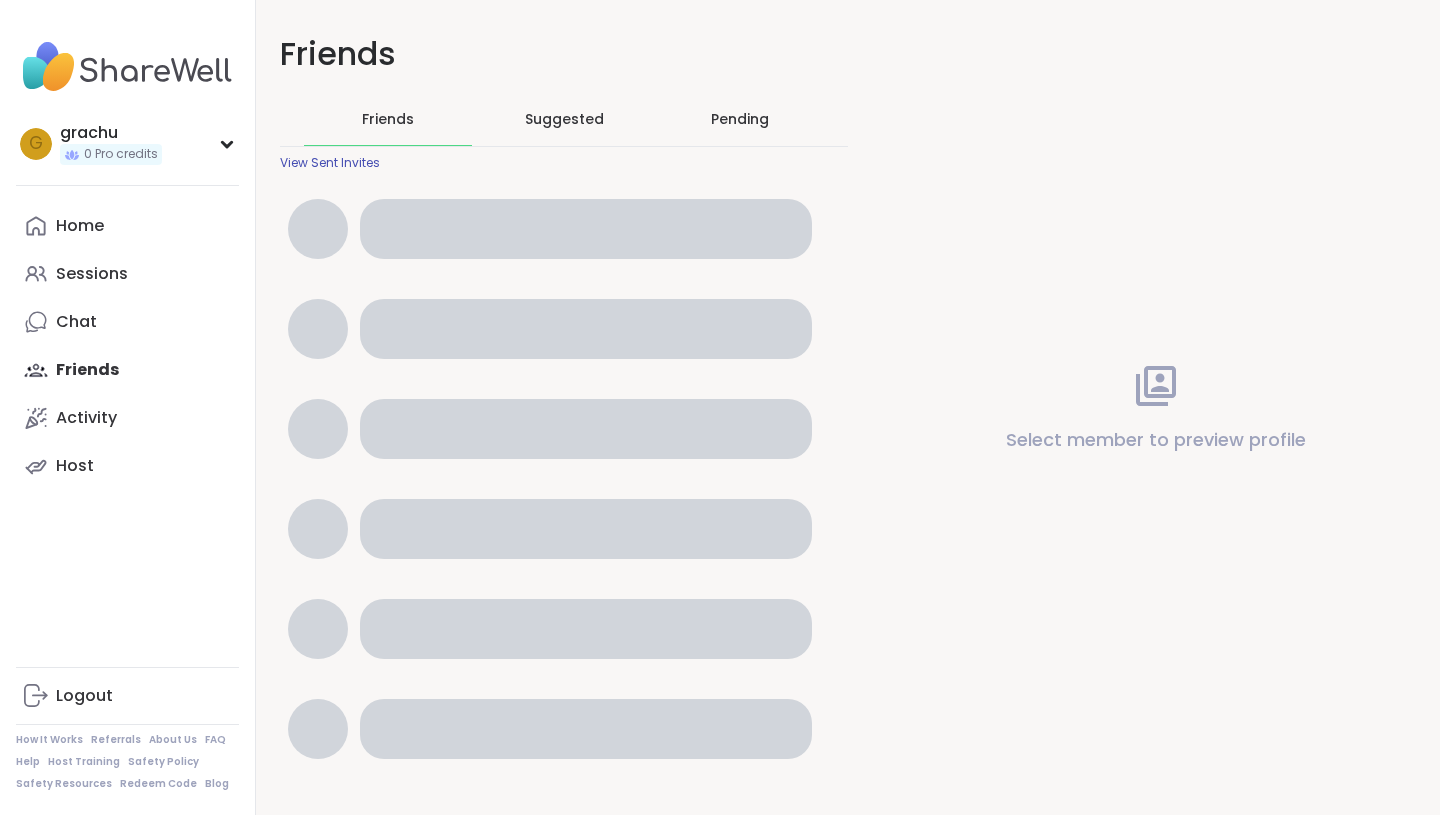 scroll, scrollTop: 0, scrollLeft: 0, axis: both 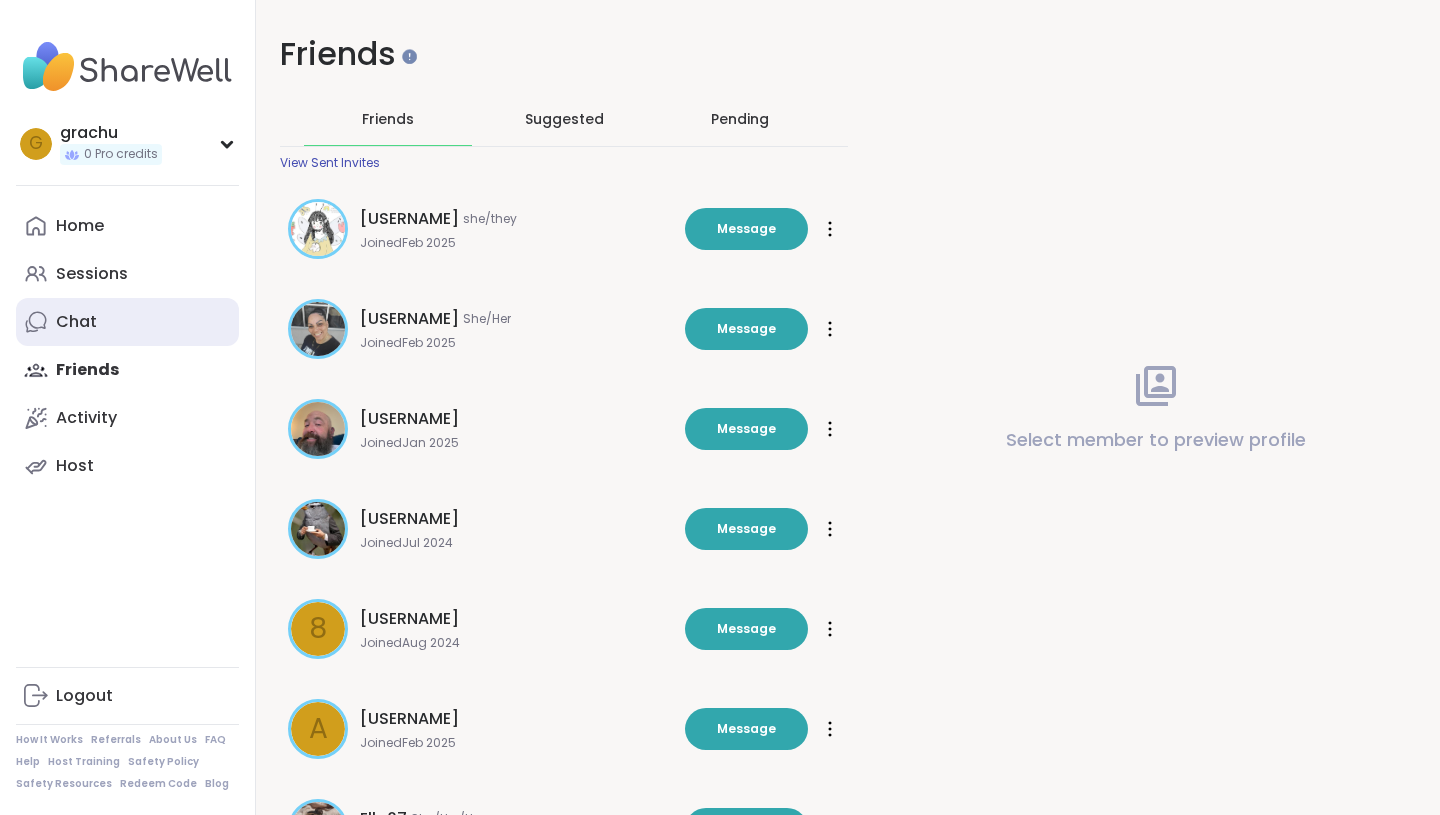 click on "Chat" at bounding box center [127, 322] 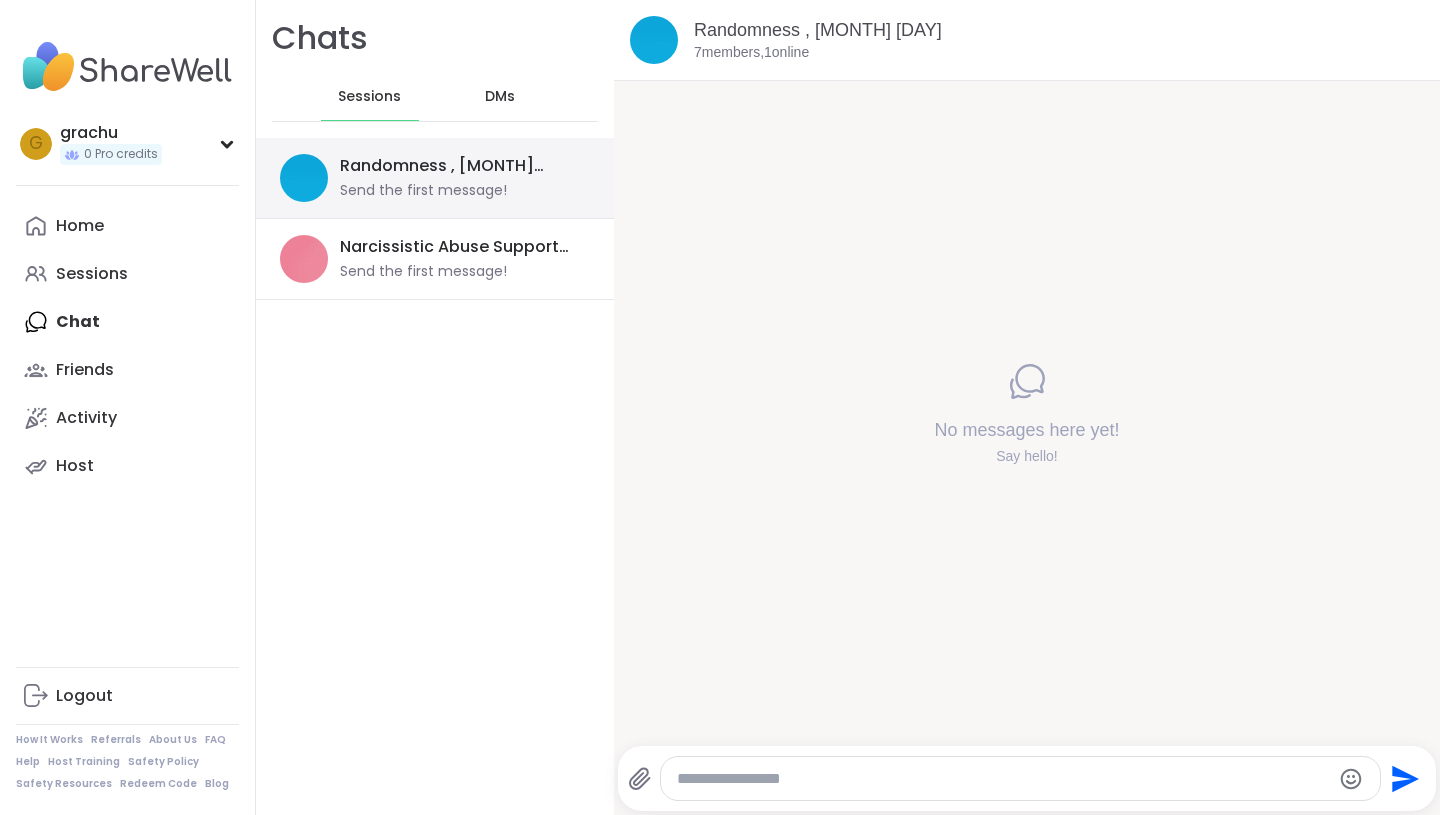 scroll, scrollTop: 0, scrollLeft: 0, axis: both 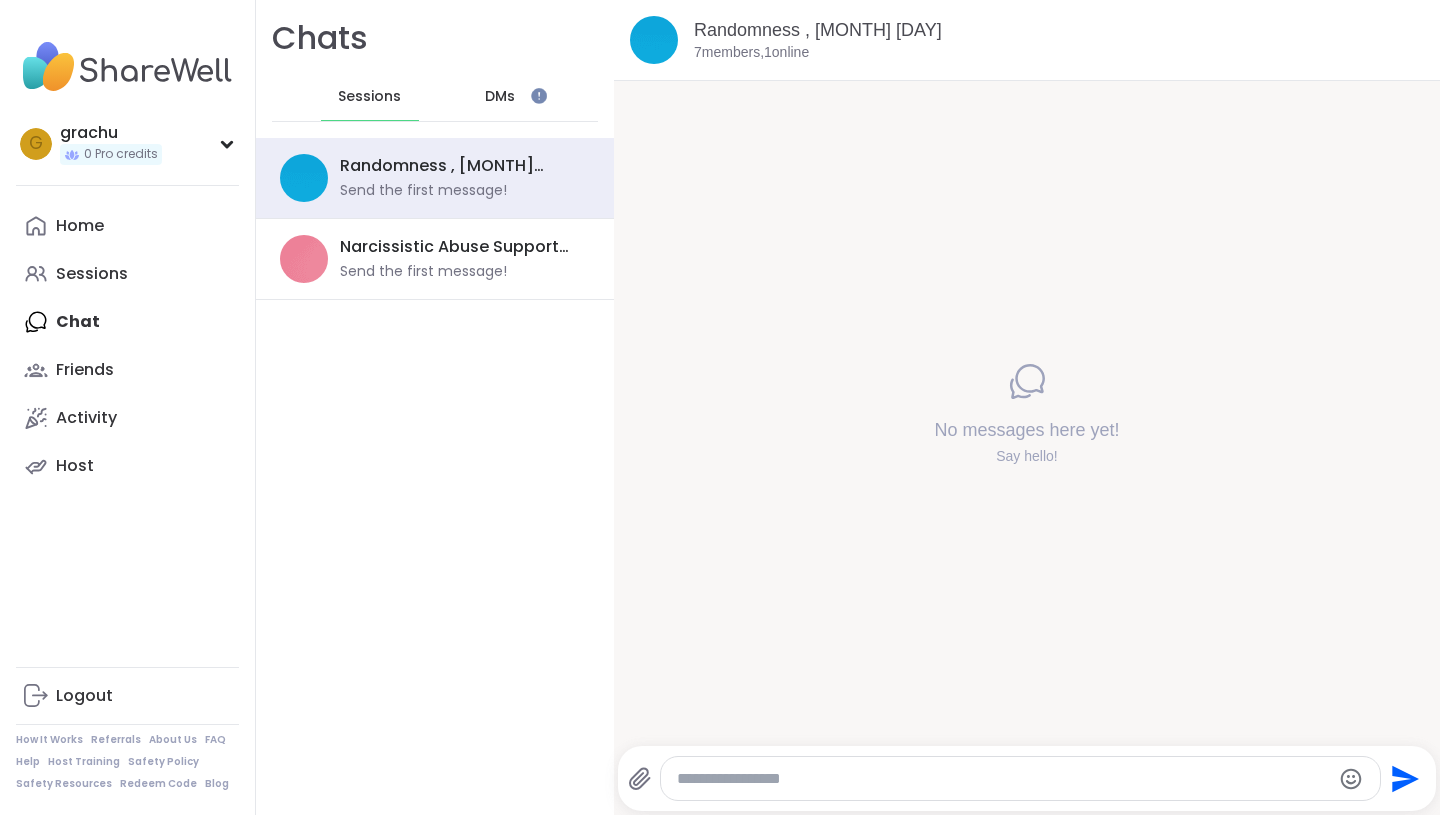 click on "DMs" at bounding box center (501, 97) 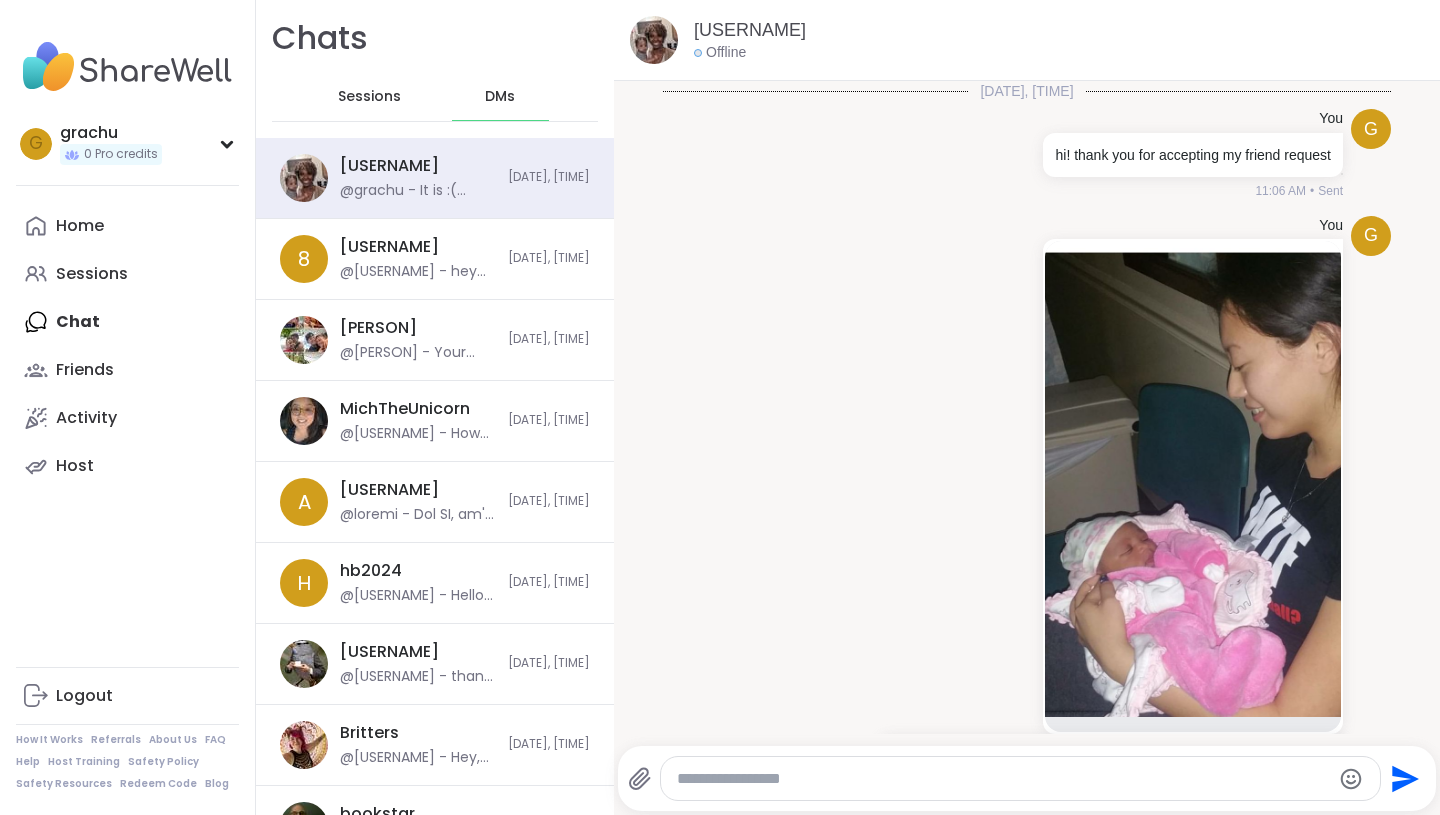 scroll, scrollTop: 1632, scrollLeft: 0, axis: vertical 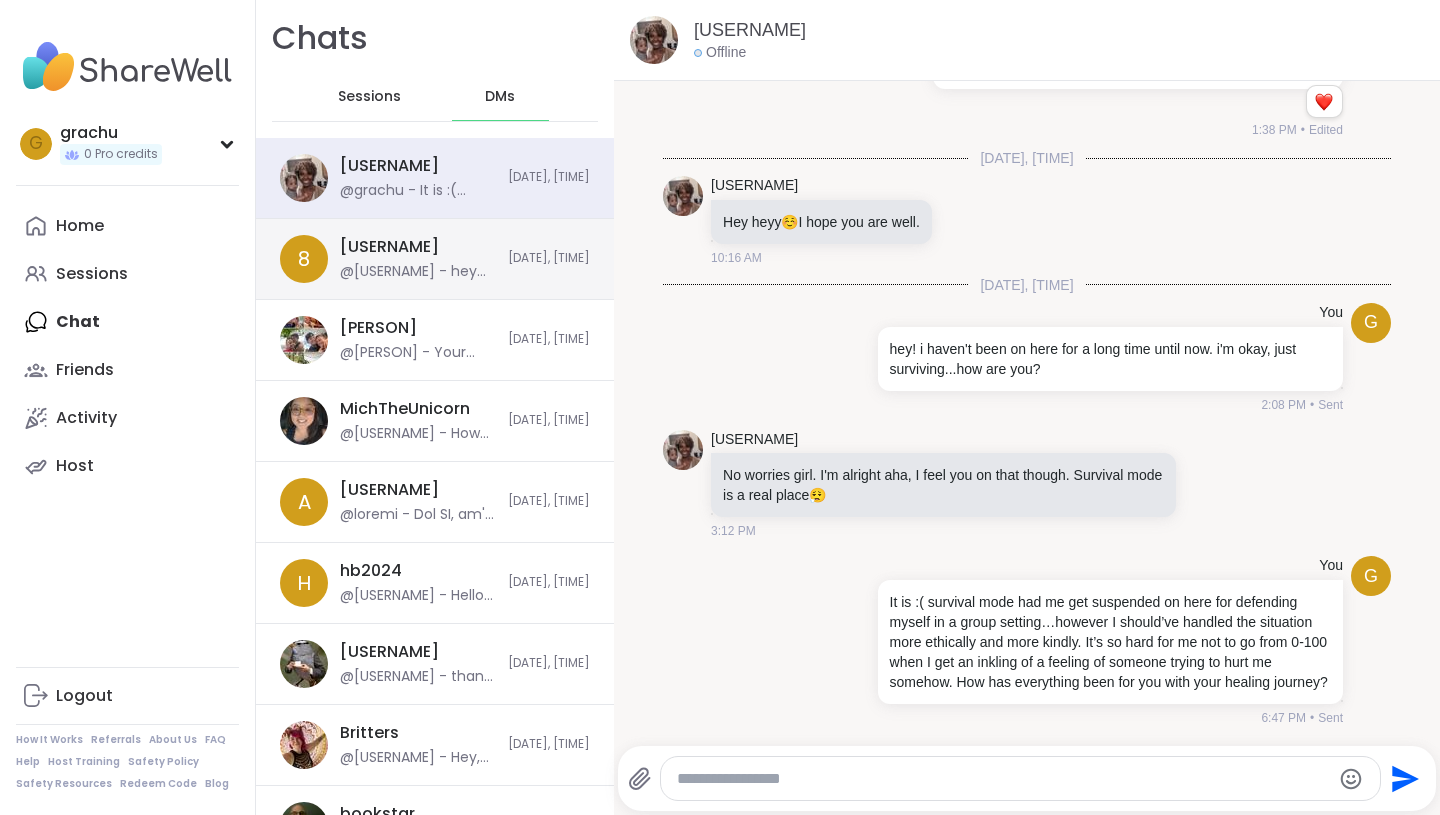 click on "8 8starsandinfinity @grachu - hey girl, long time no talk. everything okay? 7/22/2025, 2:10 PM" at bounding box center [435, 259] 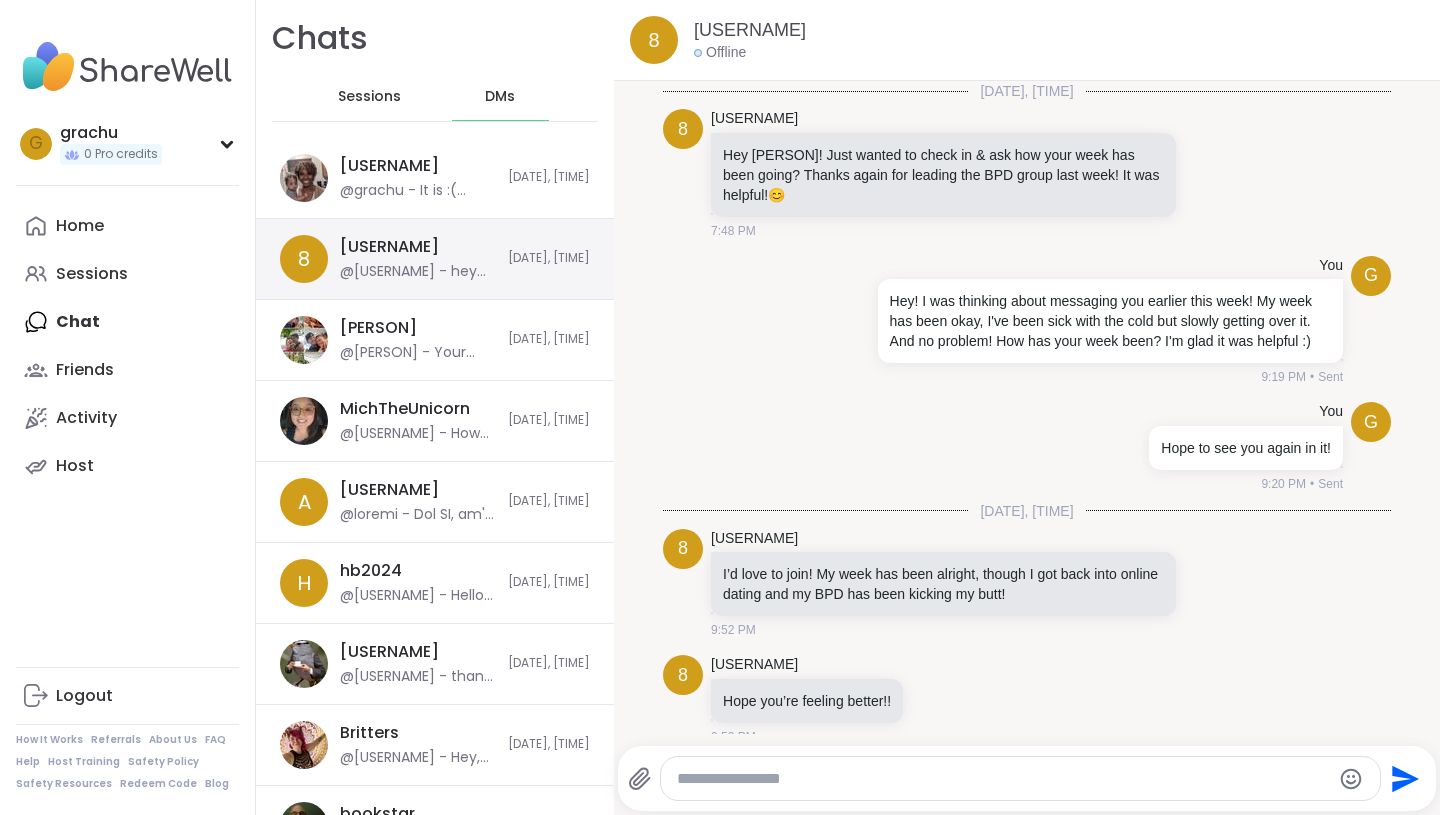 scroll, scrollTop: 2775, scrollLeft: 0, axis: vertical 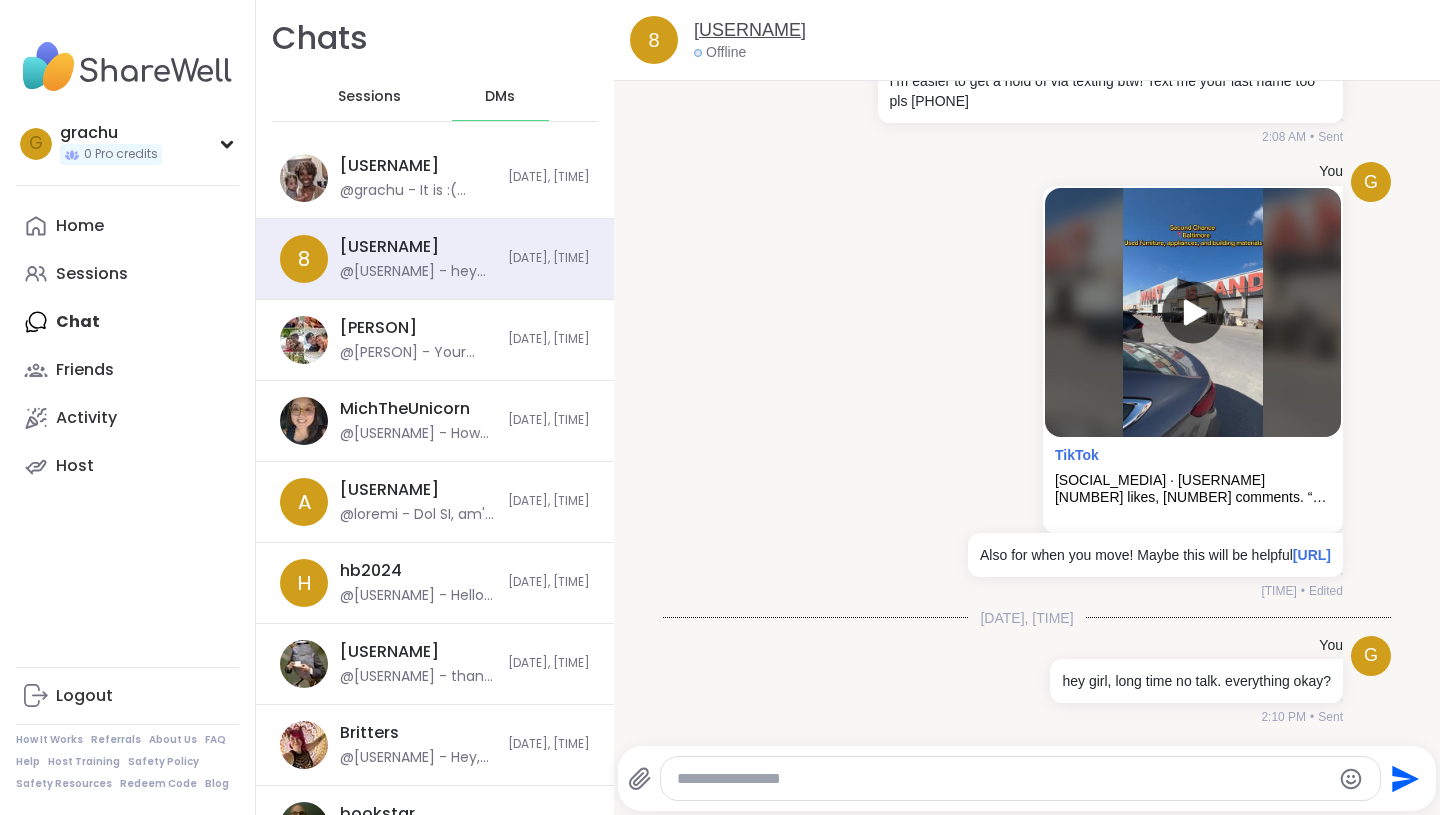 click on "8starsandinfinity" at bounding box center [750, 30] 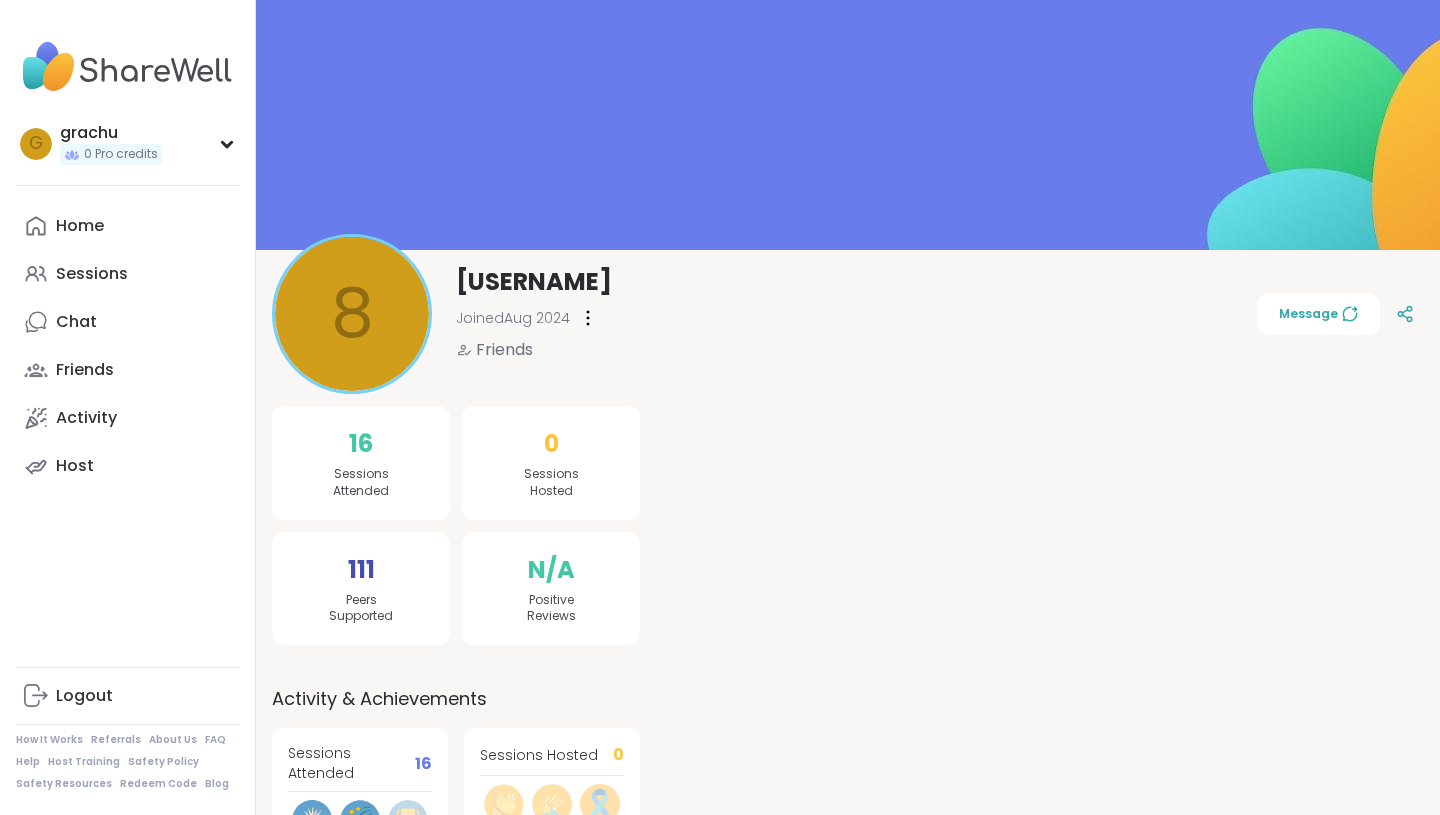 scroll, scrollTop: 61, scrollLeft: 0, axis: vertical 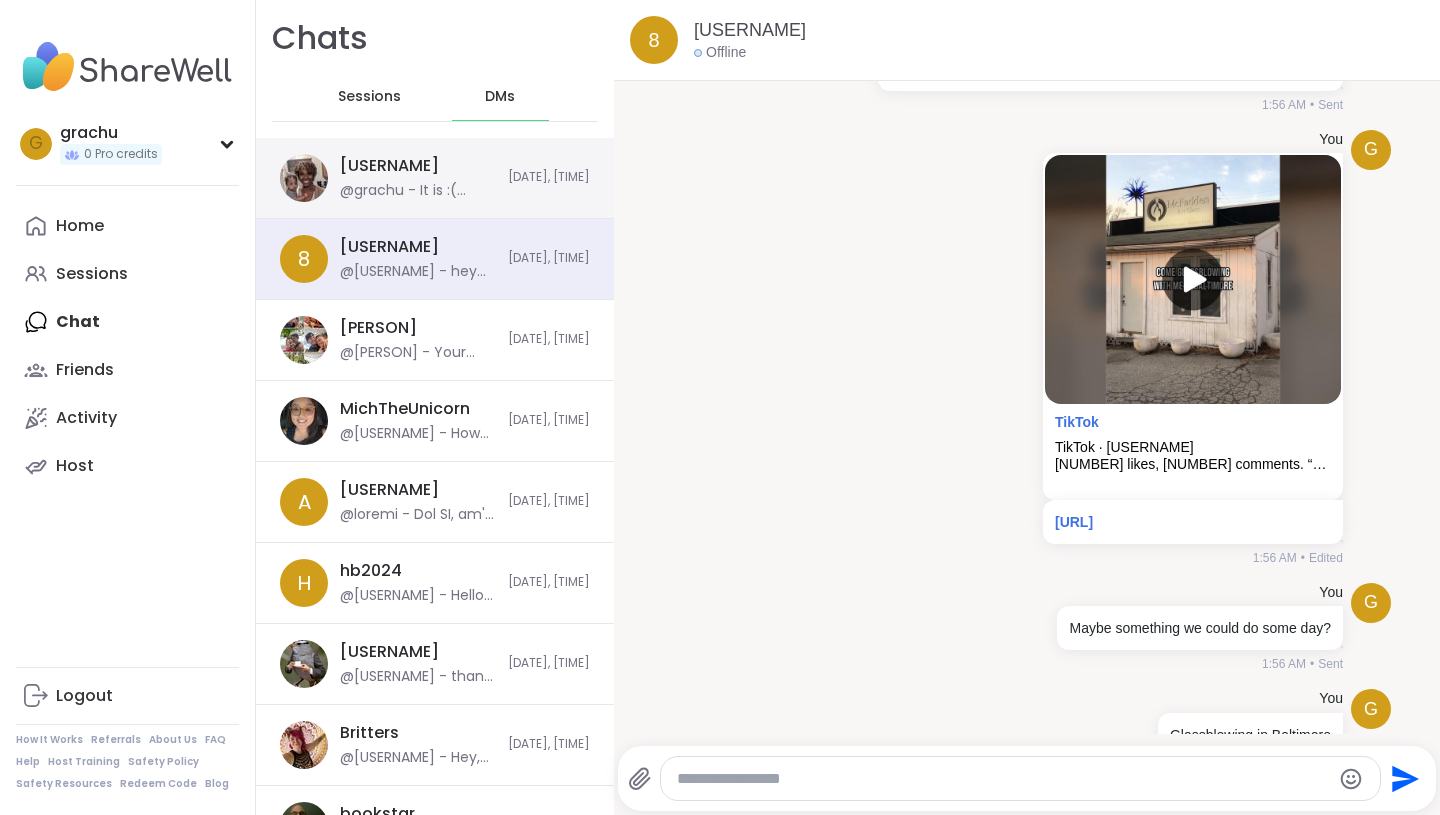 click on "@grachu - It is :( survival mode had me get suspended on here for defending myself in a group setting…however I should’ve handled the situation more ethically and more kindly. It’s so hard for me not to go from 0-100 when I get an inkling of a feeling of someone trying to hurt me somehow. How has everything been for you with your healing journey?" at bounding box center [418, 191] 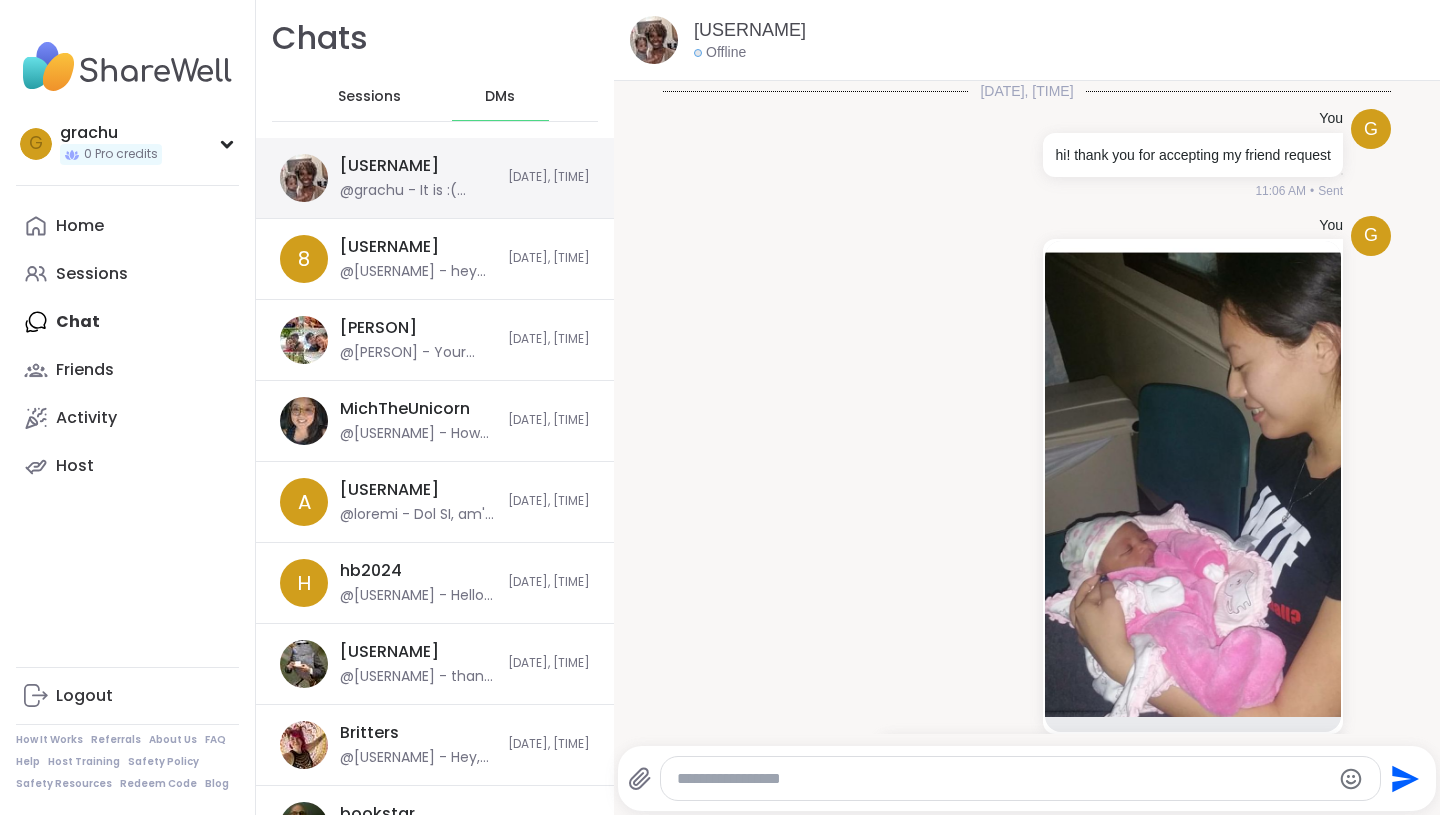 scroll, scrollTop: 1632, scrollLeft: 0, axis: vertical 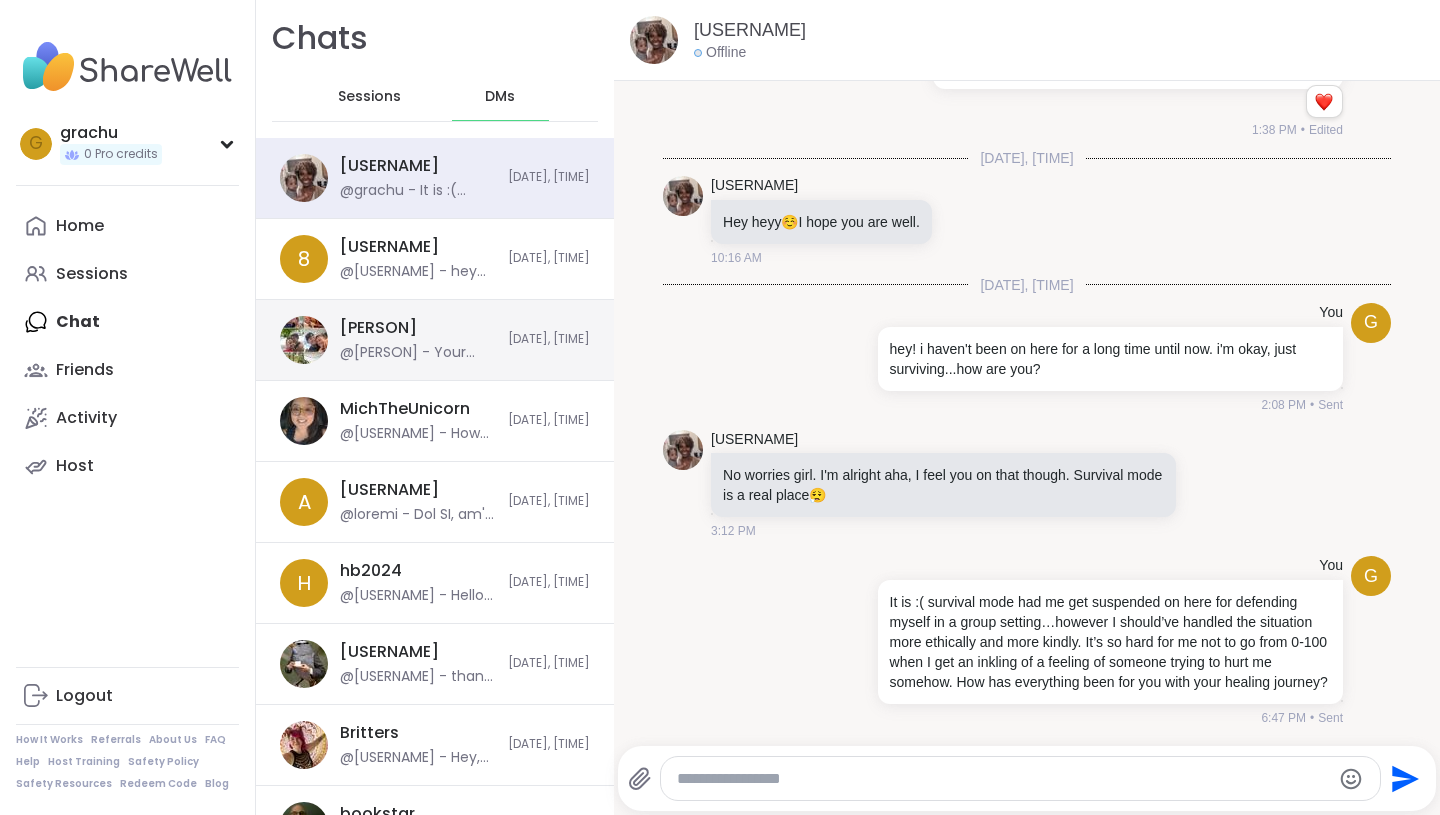 click on "Teneill @Teneill - Your welcome! I just have to find out why I'm paying 18.99 for a pro session I don't use..:) Anyany I'm glade you could join sessions now without pay!!" at bounding box center (418, 340) 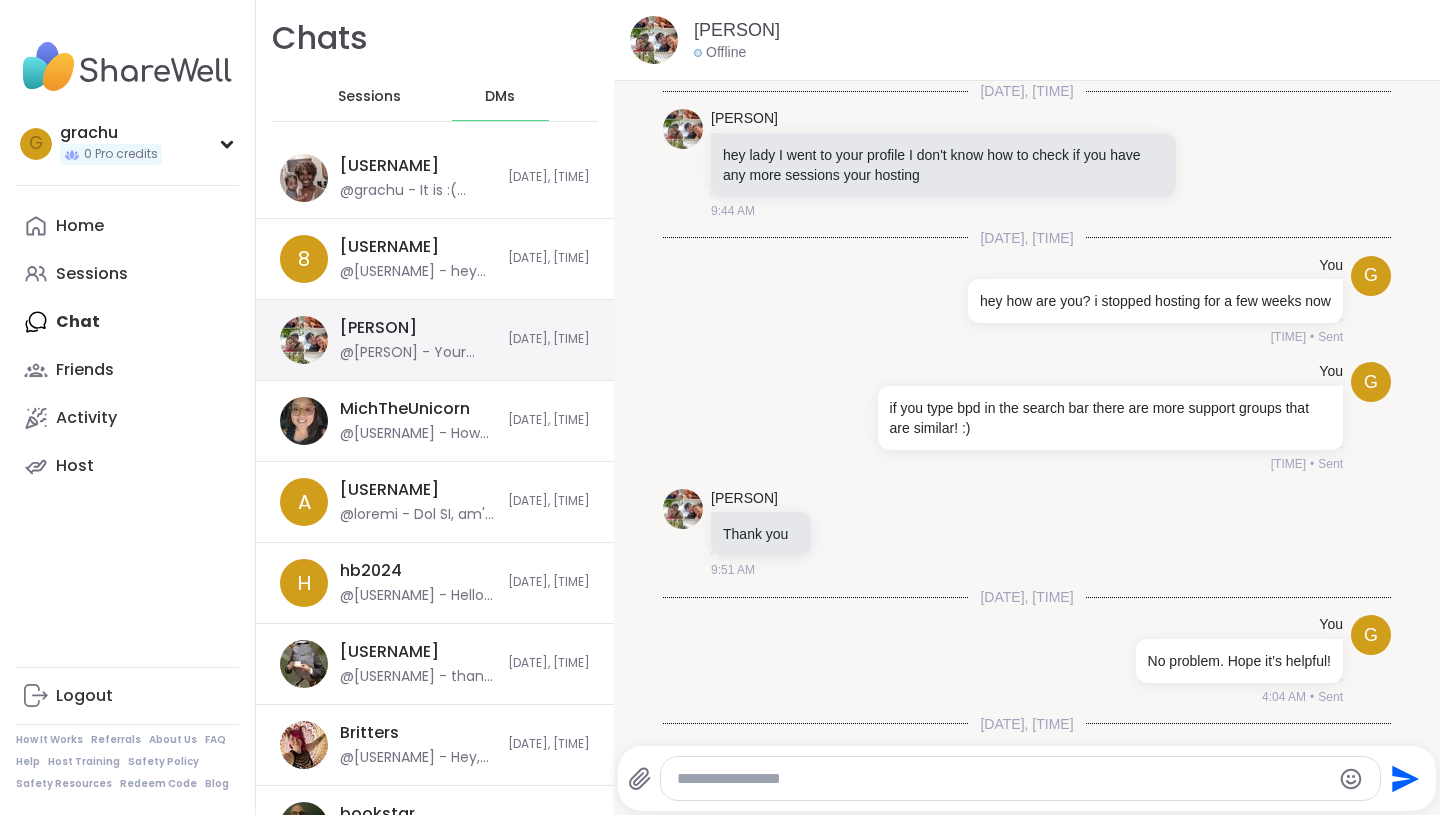 scroll, scrollTop: 2179, scrollLeft: 0, axis: vertical 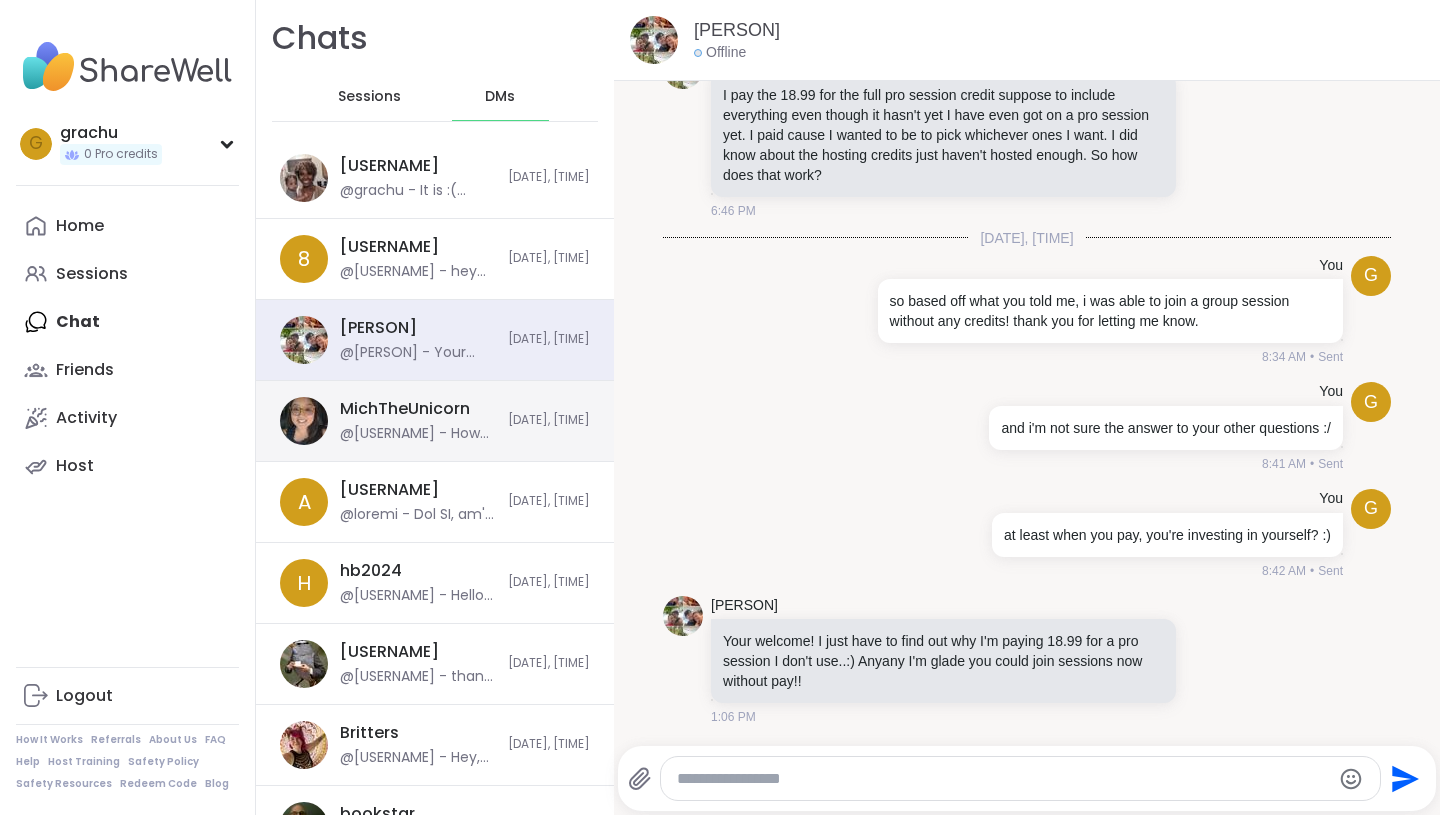 click on "@MichTheUnicorn - How have you been?" at bounding box center [418, 434] 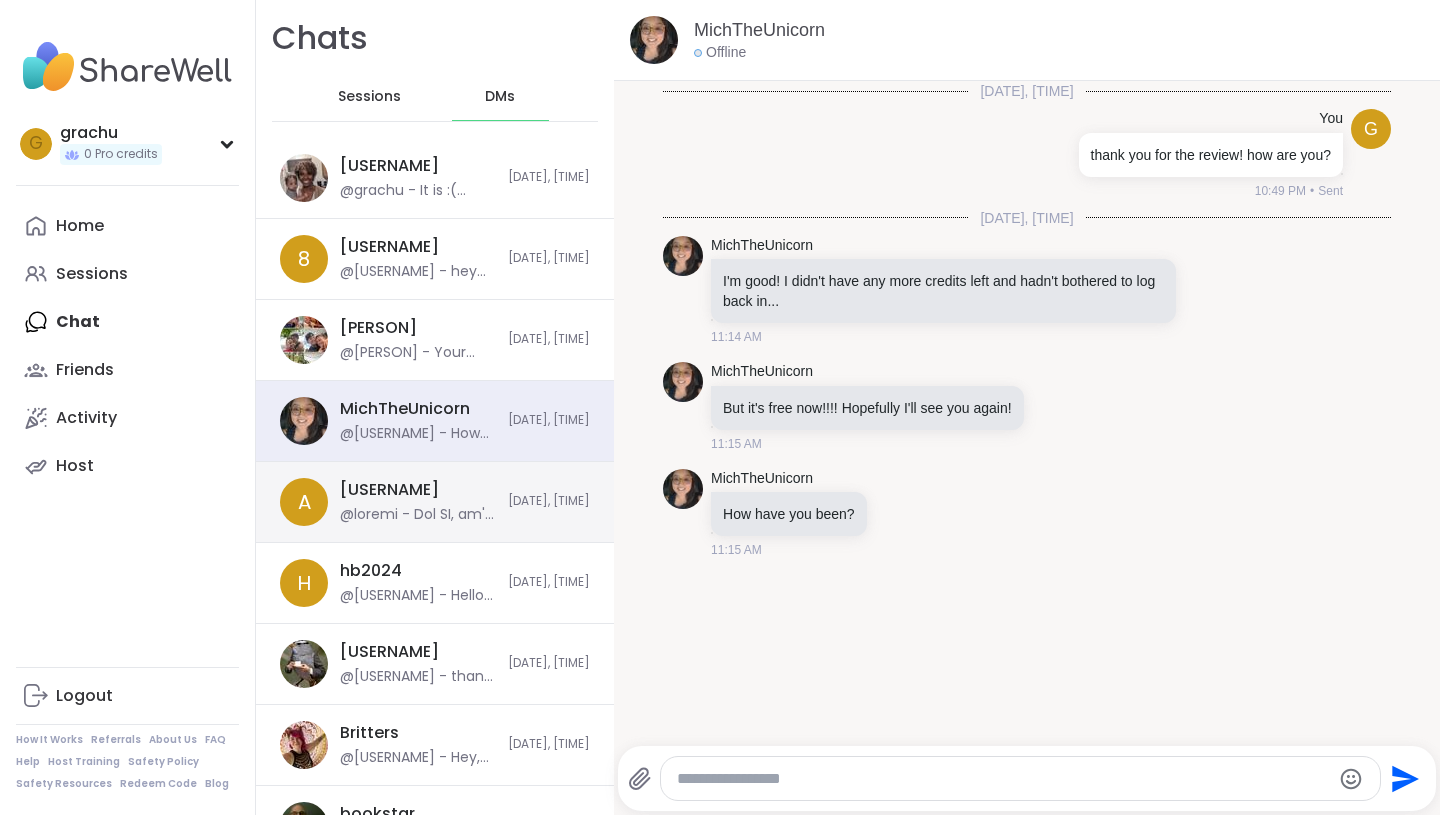 click at bounding box center (418, 515) 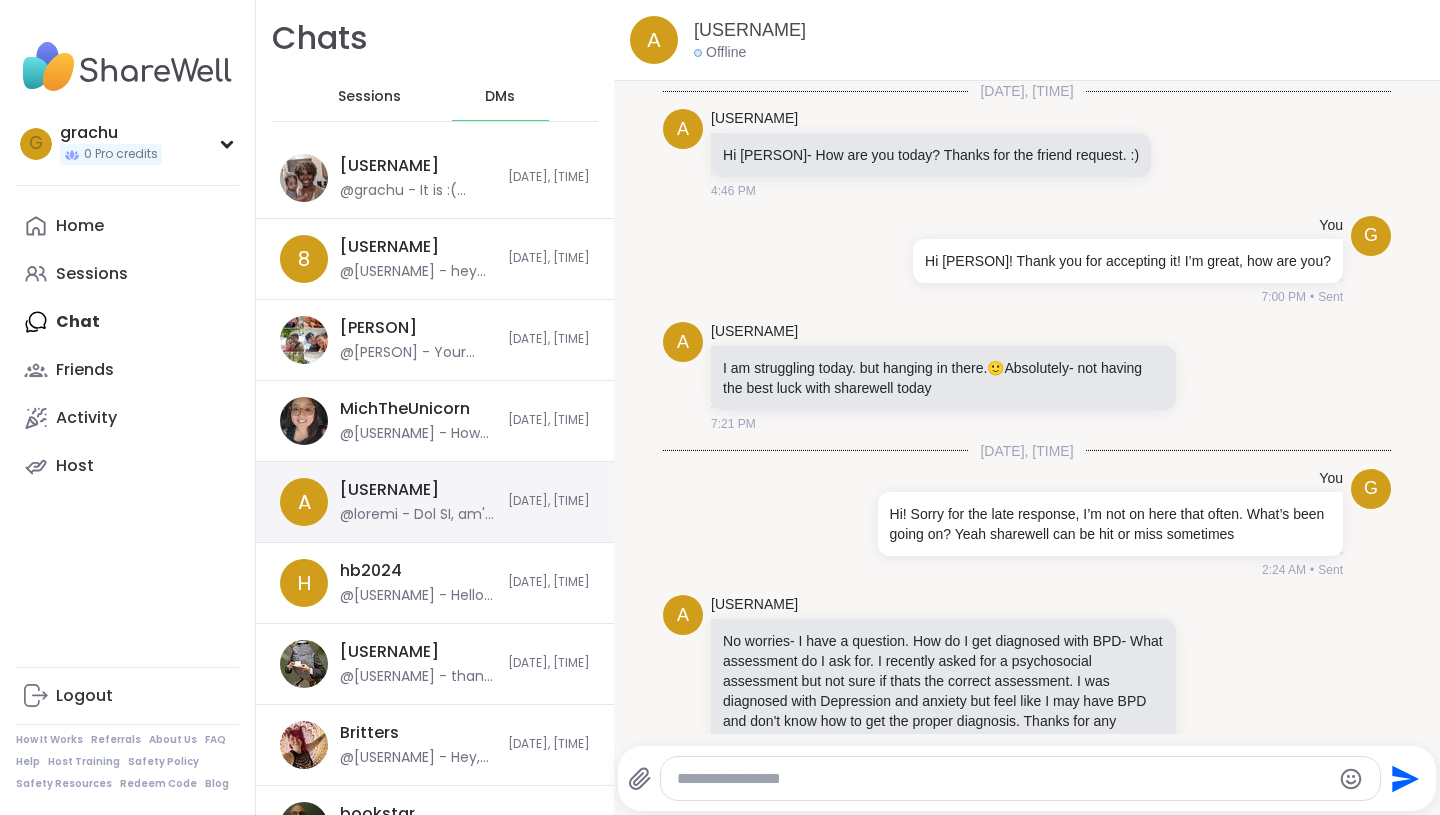 scroll, scrollTop: 3642, scrollLeft: 0, axis: vertical 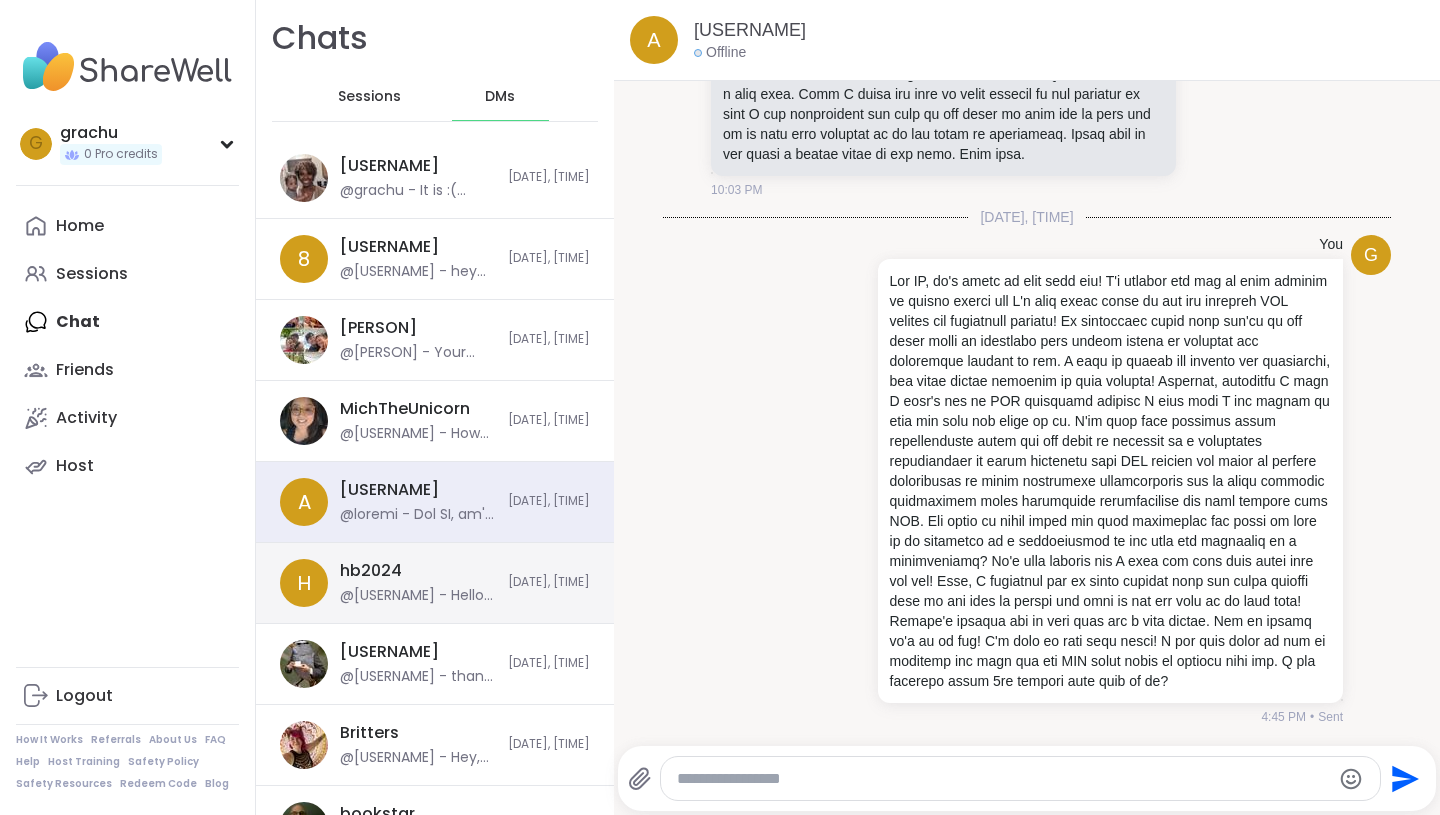 click on "hb2024 @grachu - Hello! I am just seeing this, sorry for the late response. It's okay, I understand life happens. Hope to see you soon!" at bounding box center [418, 583] 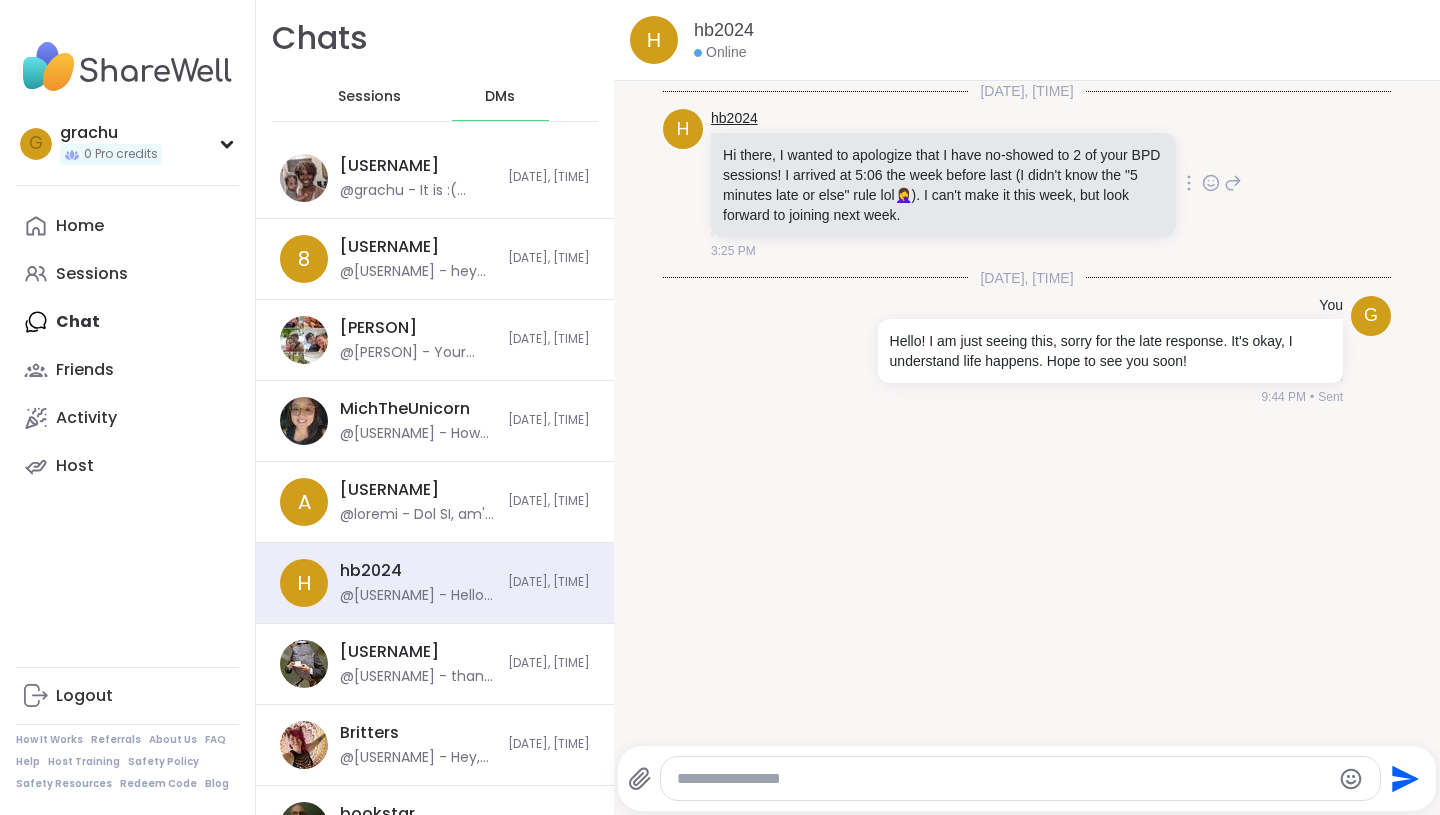 click on "hb2024" at bounding box center (734, 119) 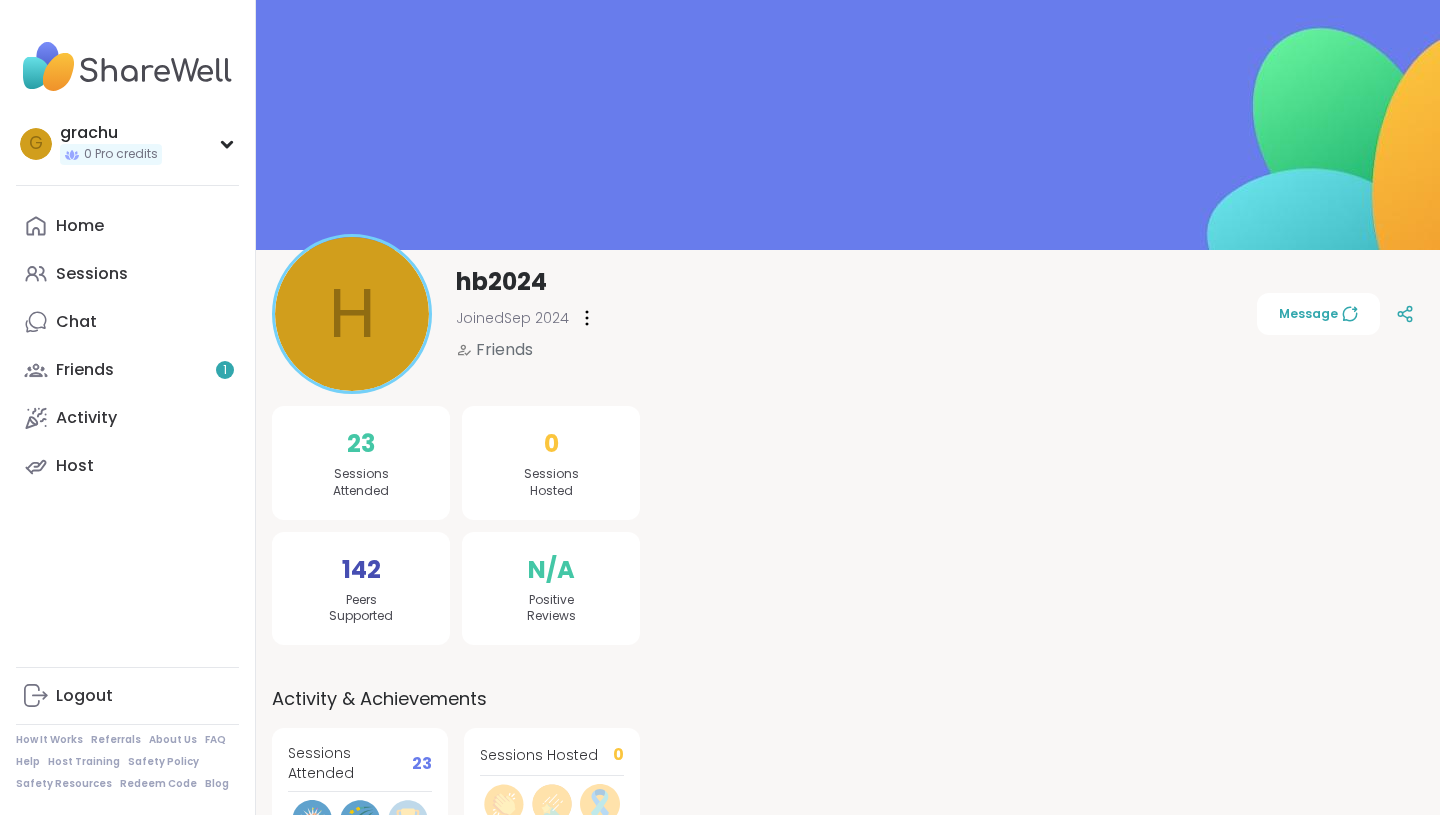 scroll, scrollTop: 0, scrollLeft: 0, axis: both 